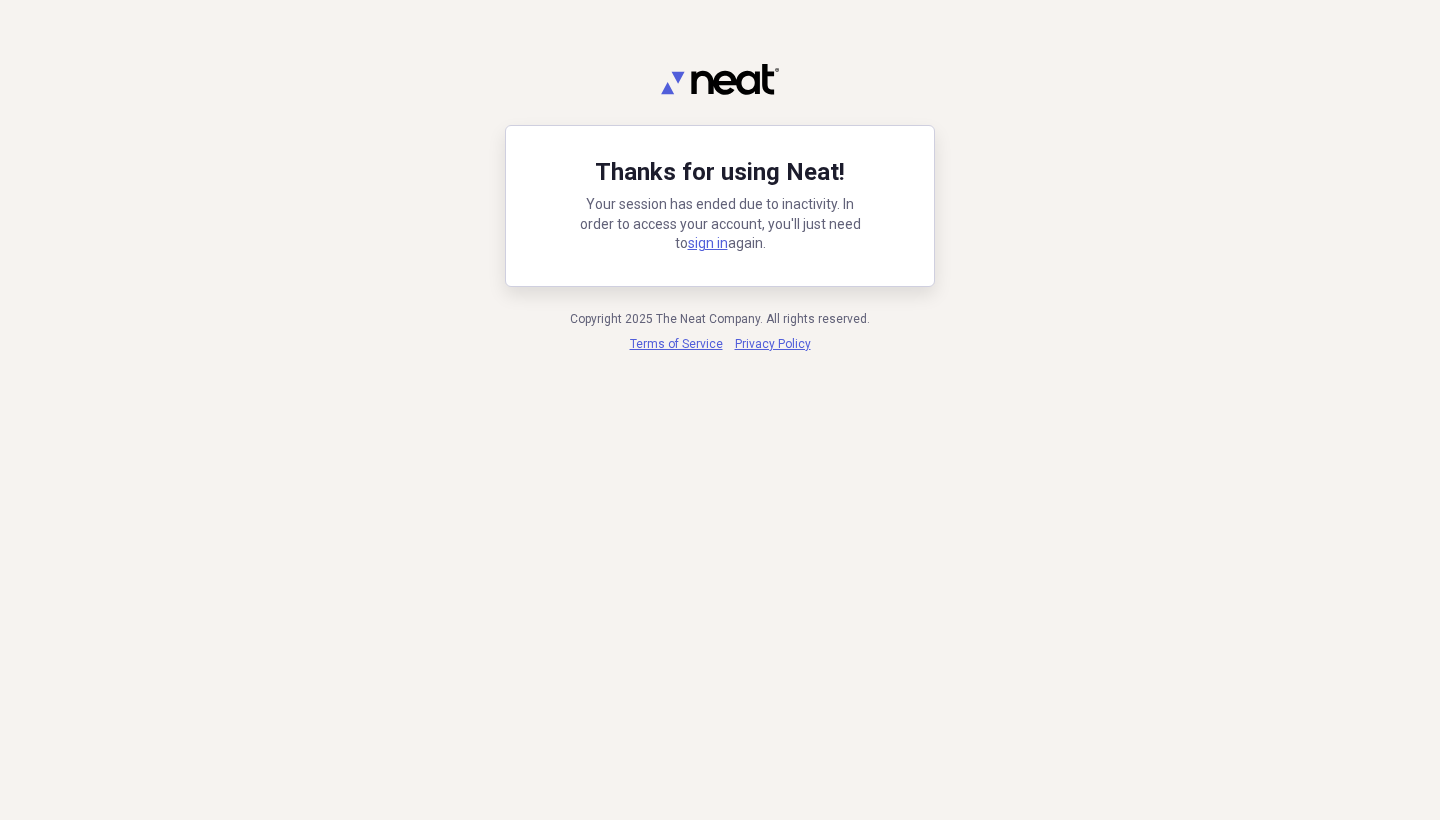 scroll, scrollTop: 0, scrollLeft: 0, axis: both 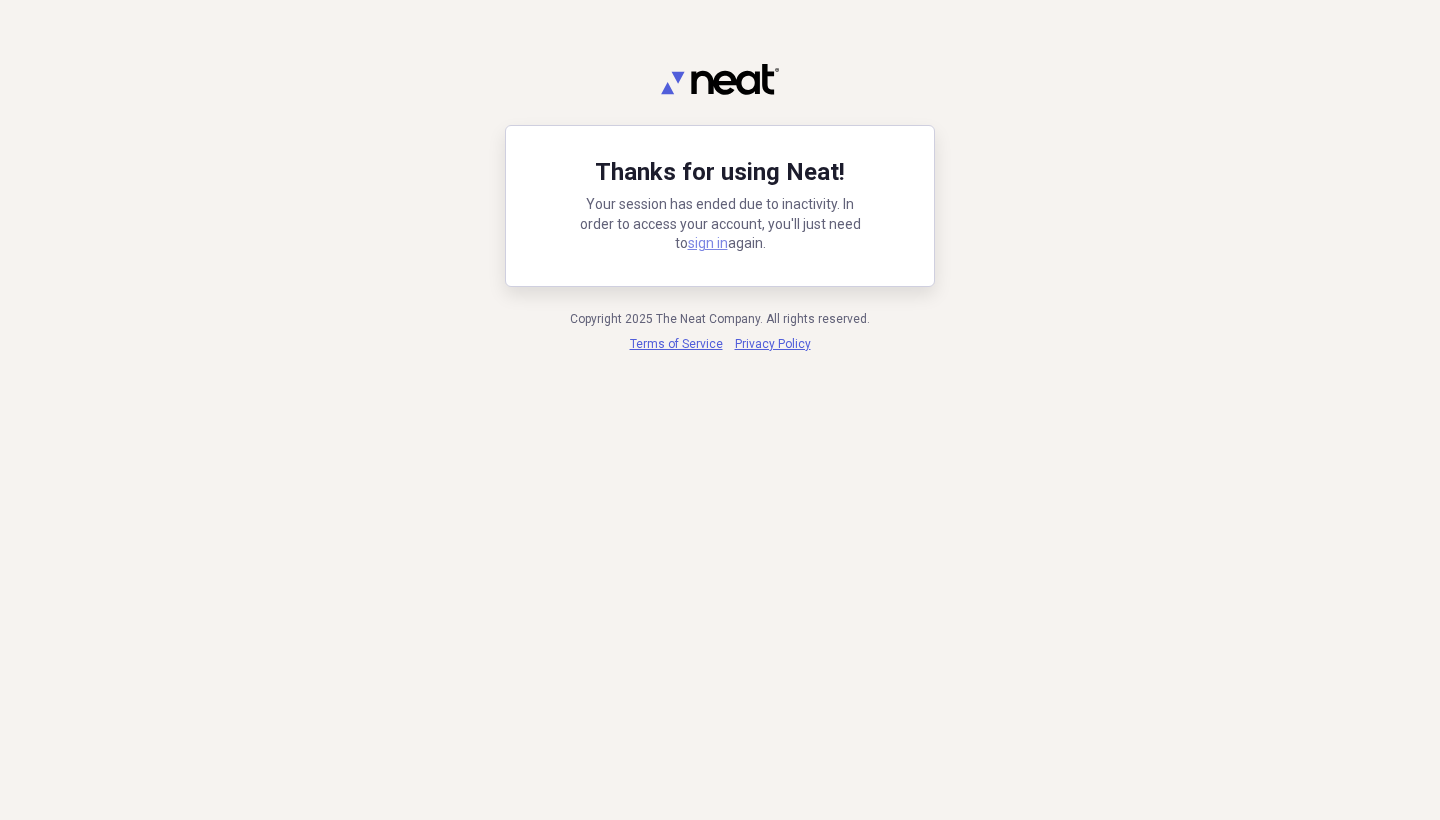 click on "sign in" at bounding box center (708, 243) 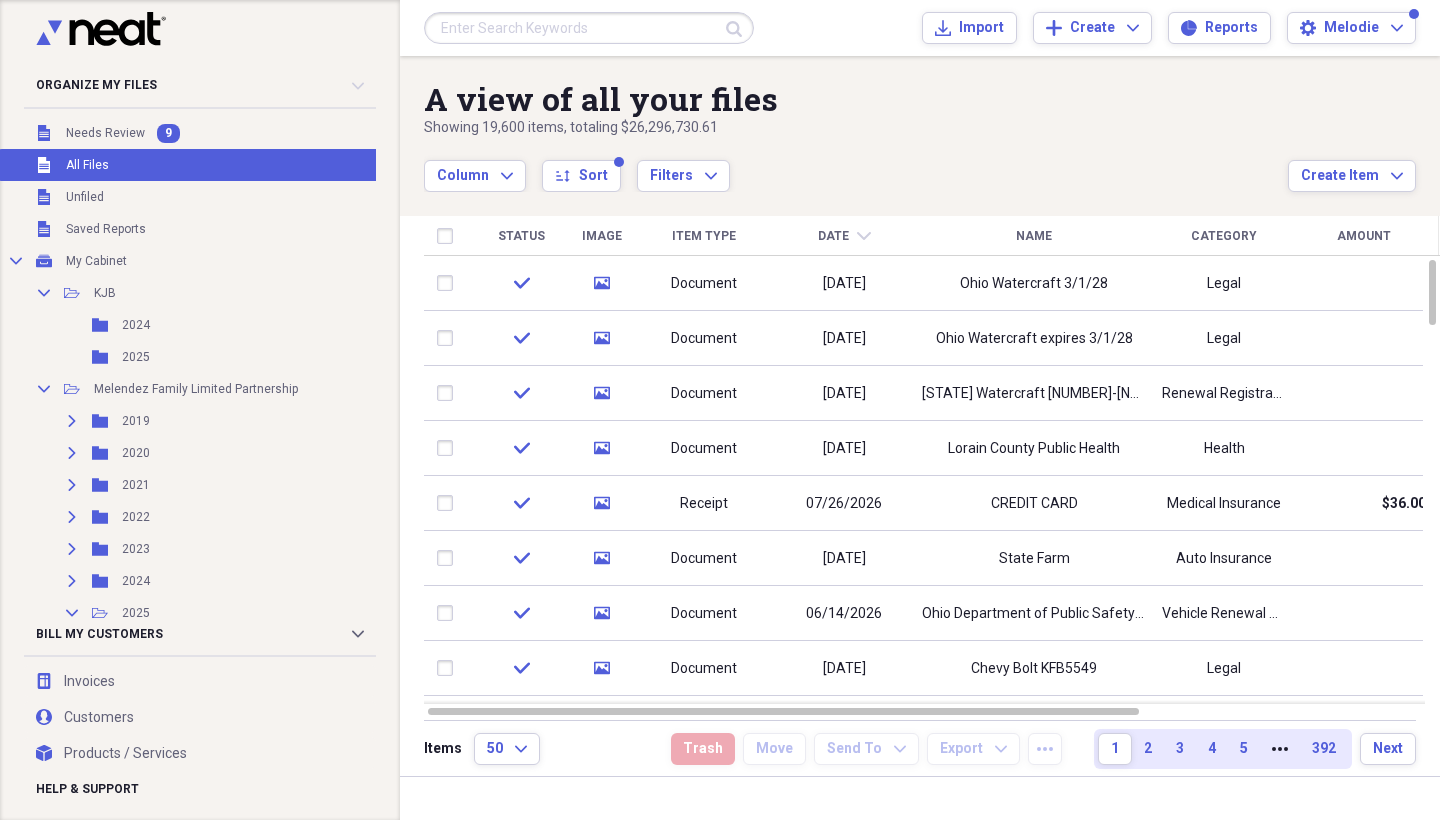 scroll, scrollTop: 0, scrollLeft: 0, axis: both 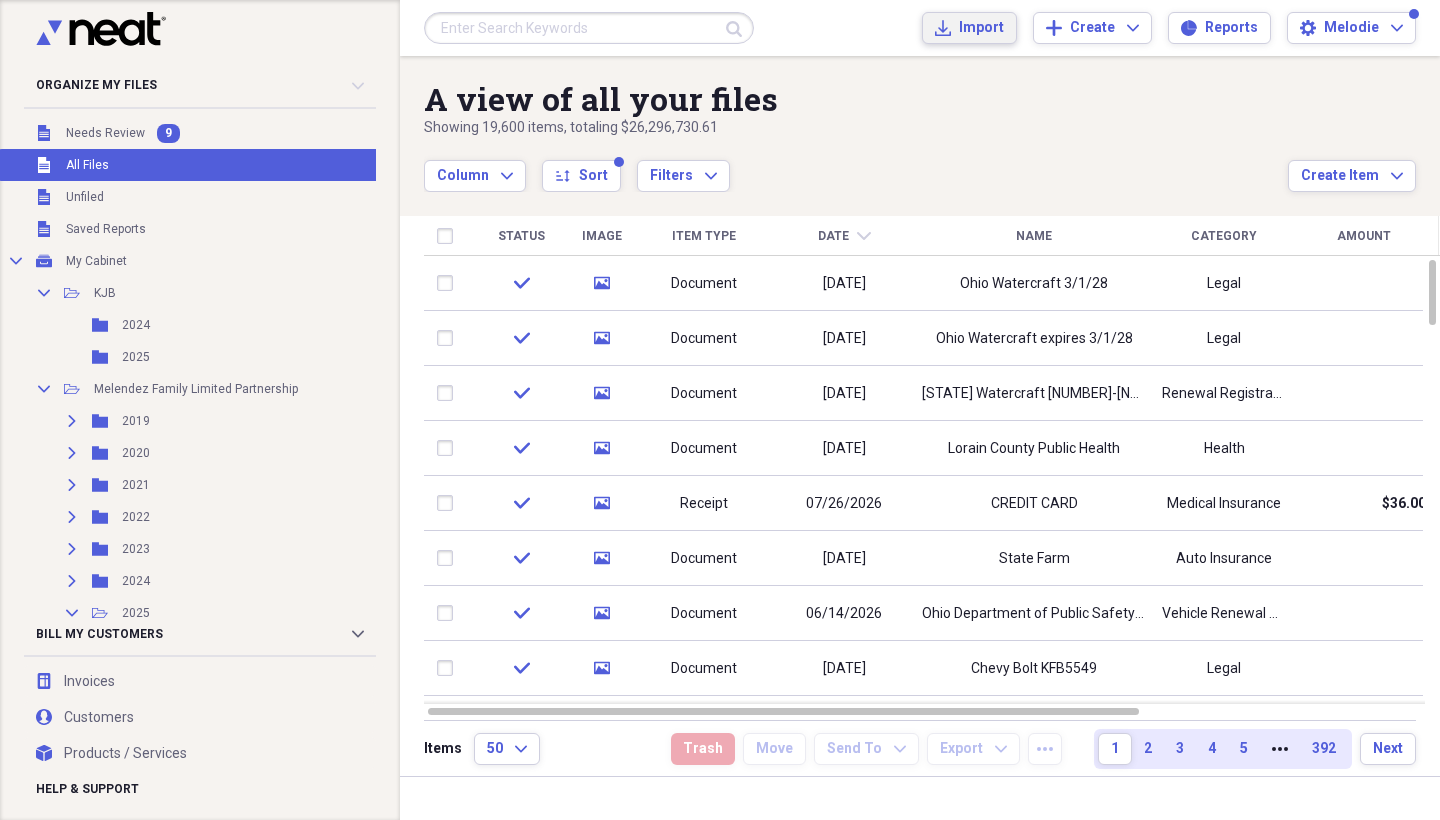 click on "Import" at bounding box center [981, 28] 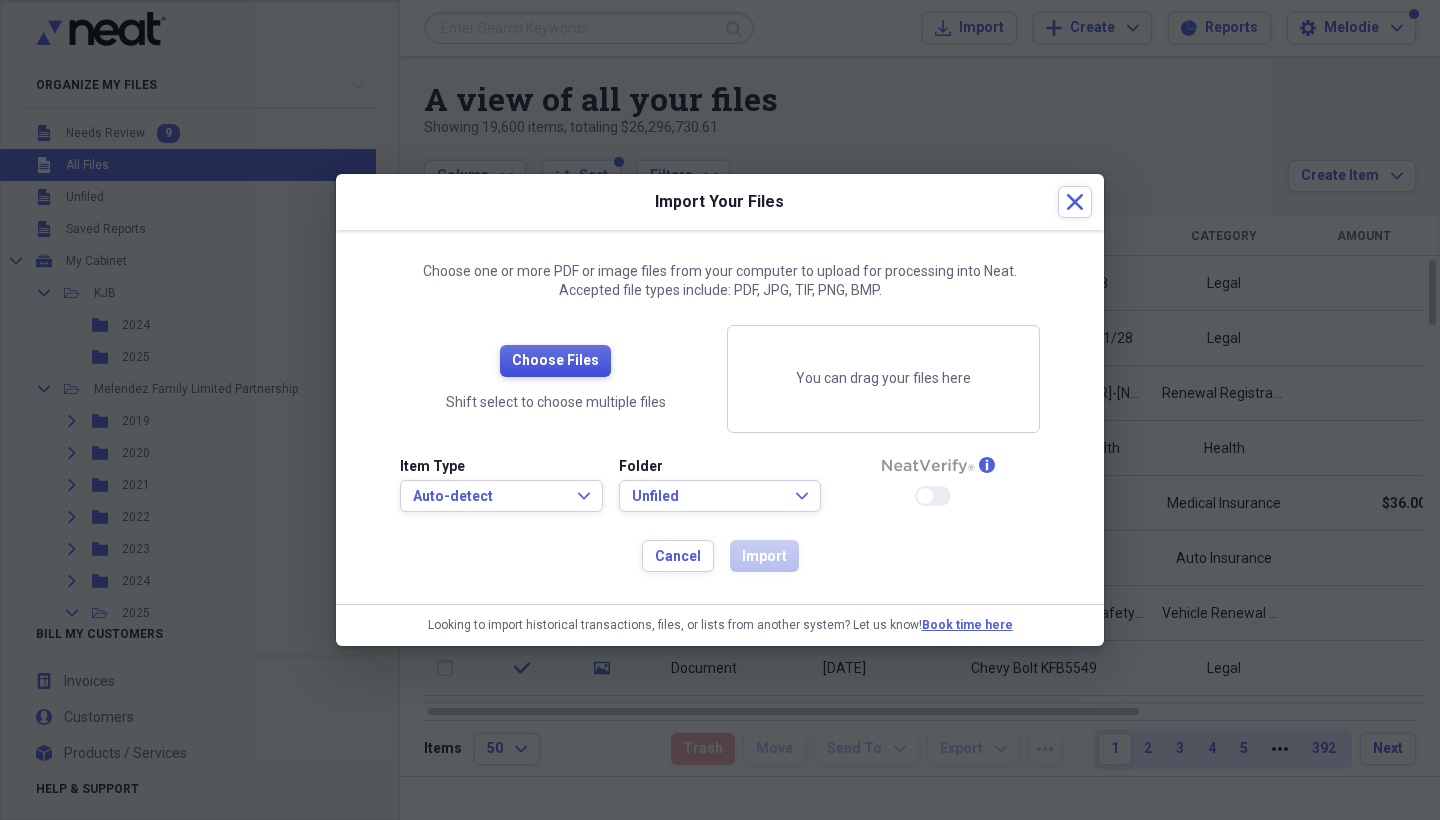 click on "Choose Files" at bounding box center (555, 361) 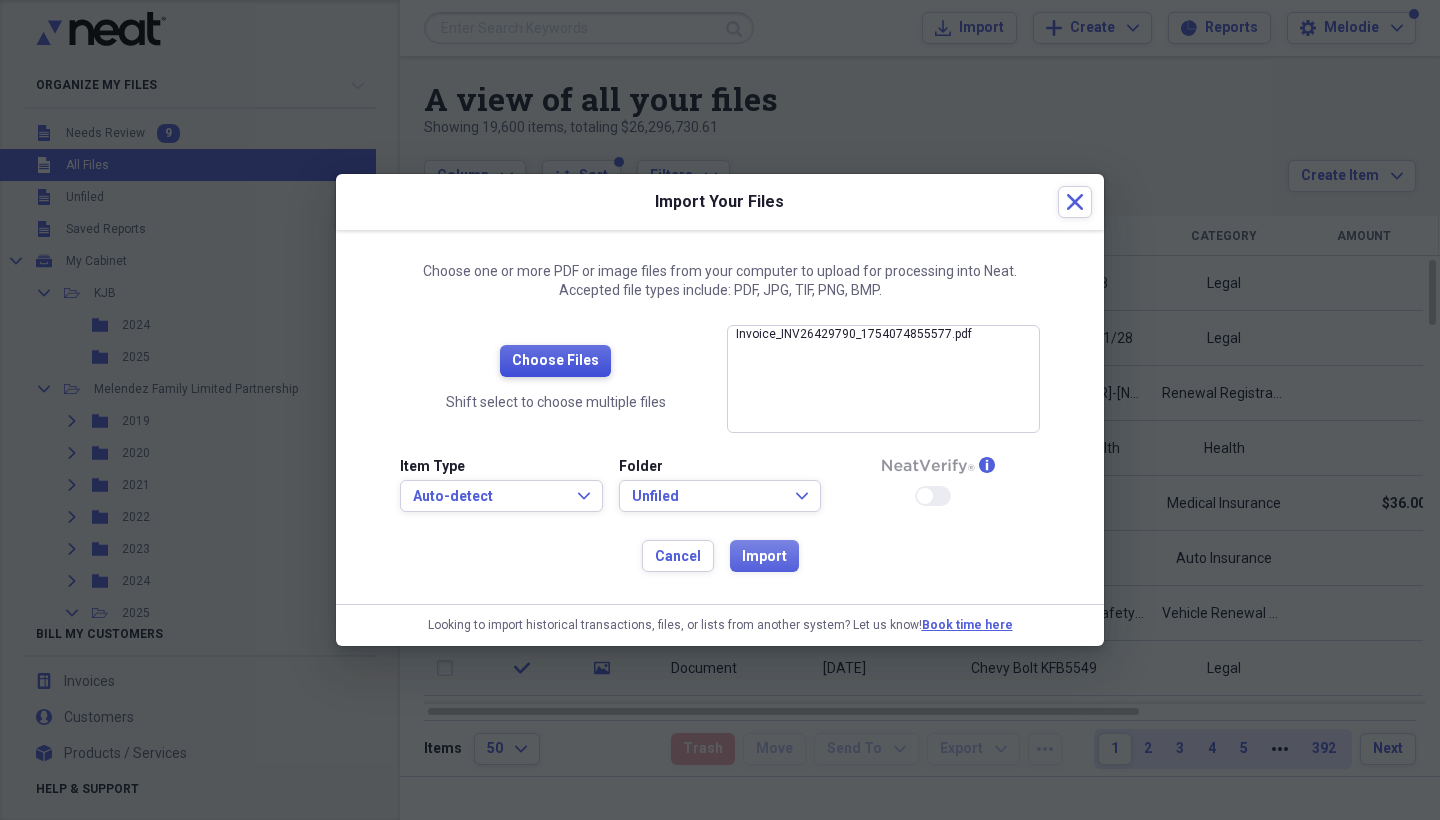 click on "Choose Files" at bounding box center [555, 361] 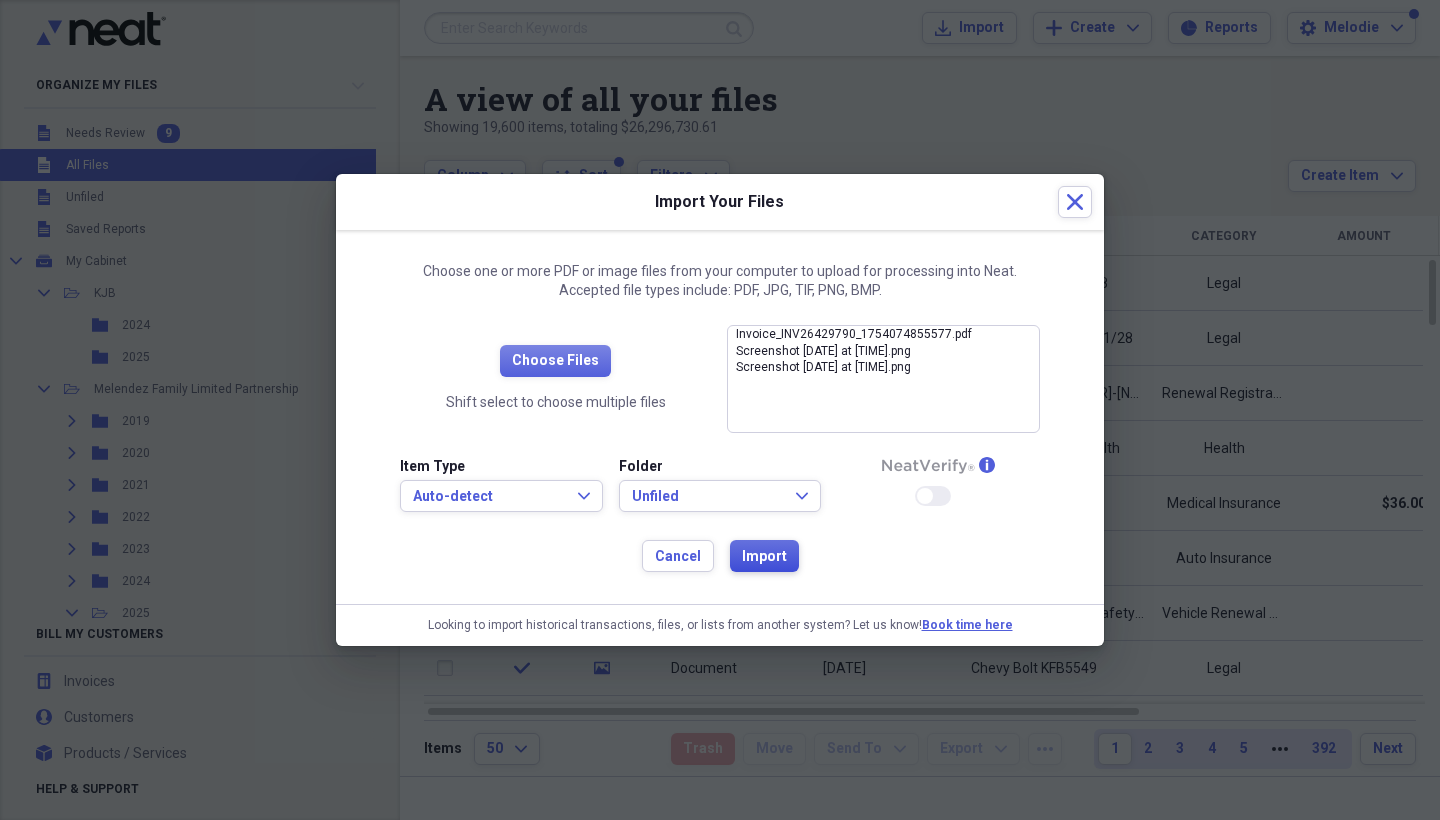 click on "Import" at bounding box center (764, 557) 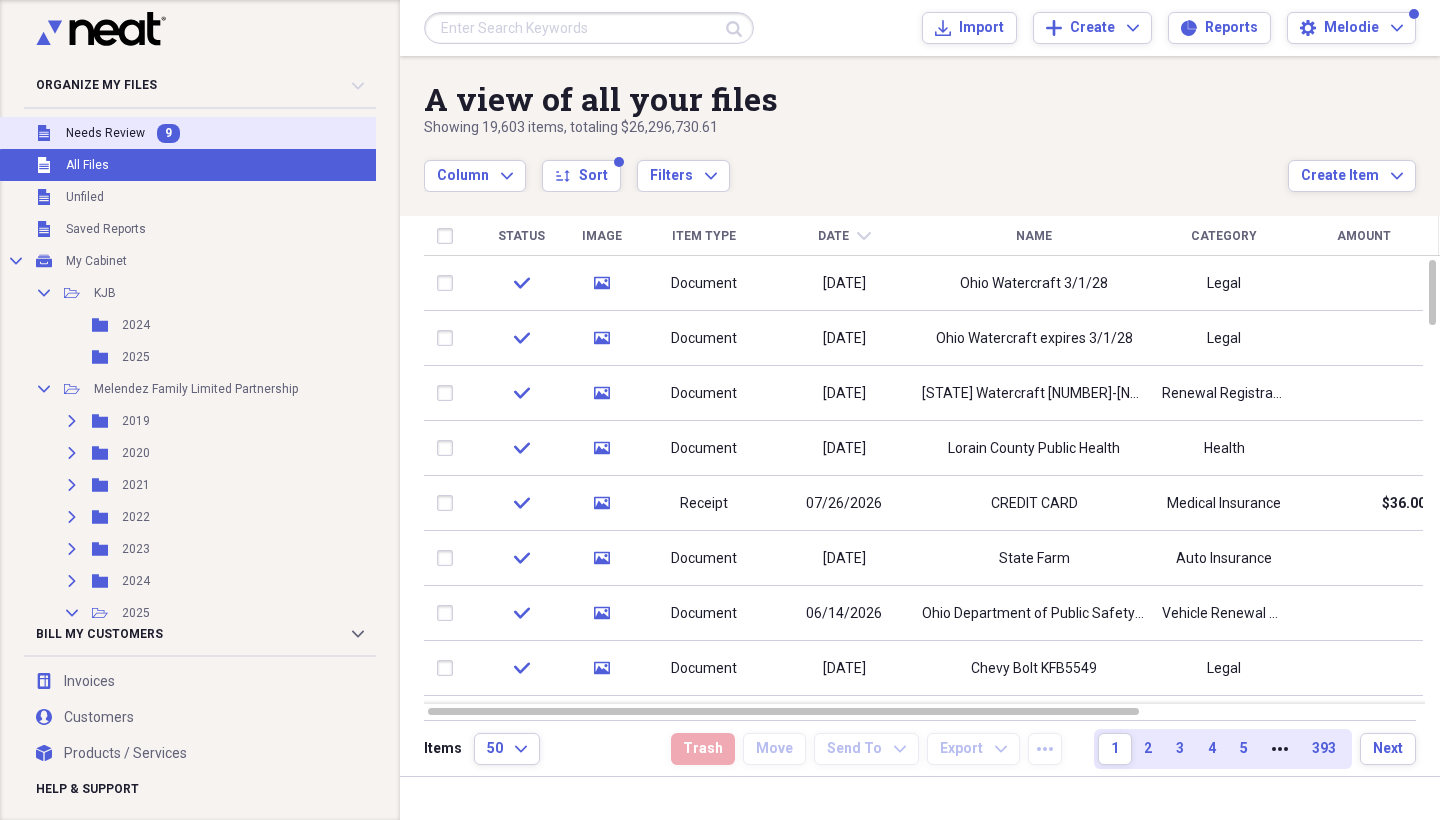 click on "Needs Review" at bounding box center [105, 133] 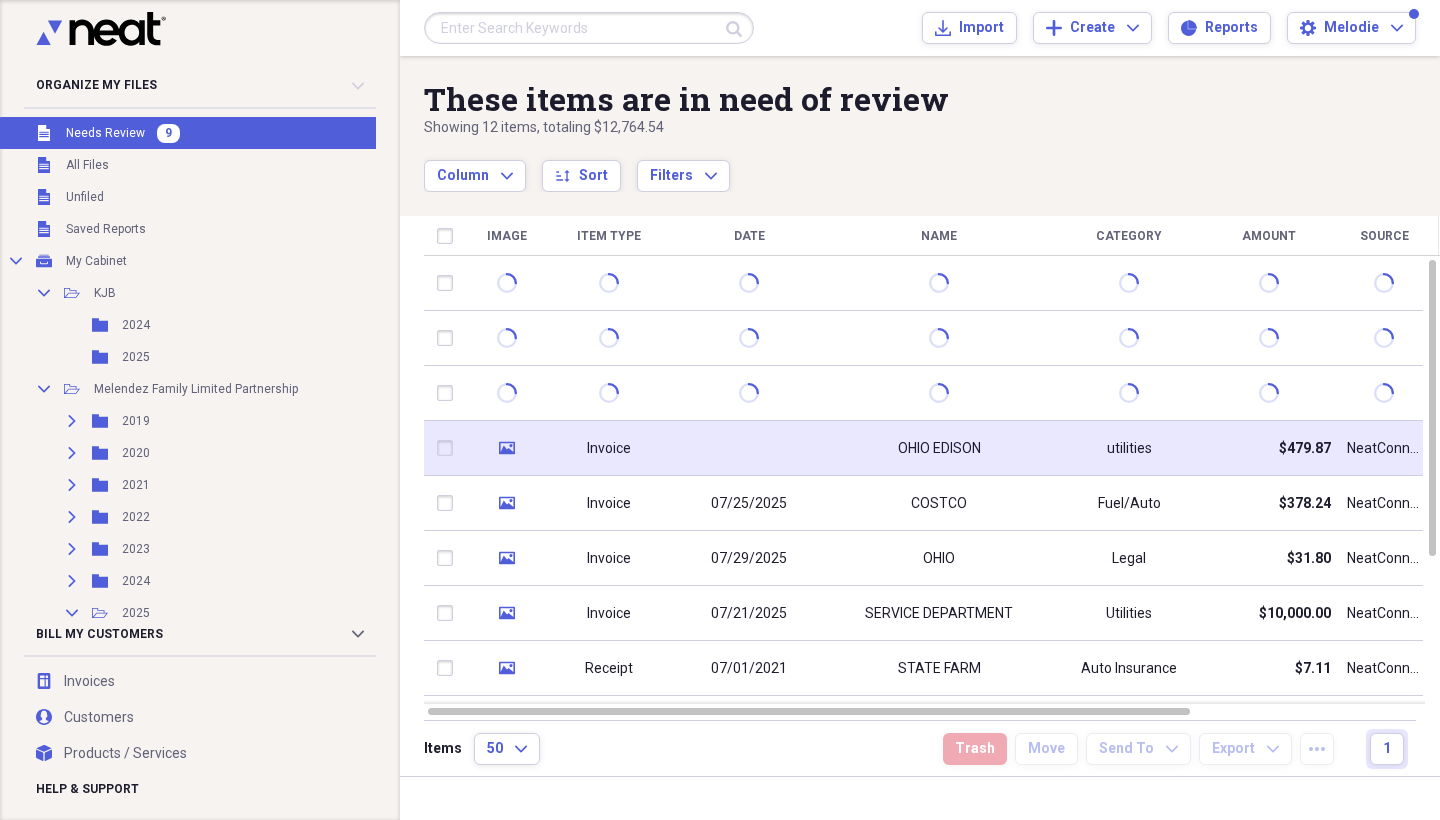 click on "OHIO EDISON" at bounding box center (939, 448) 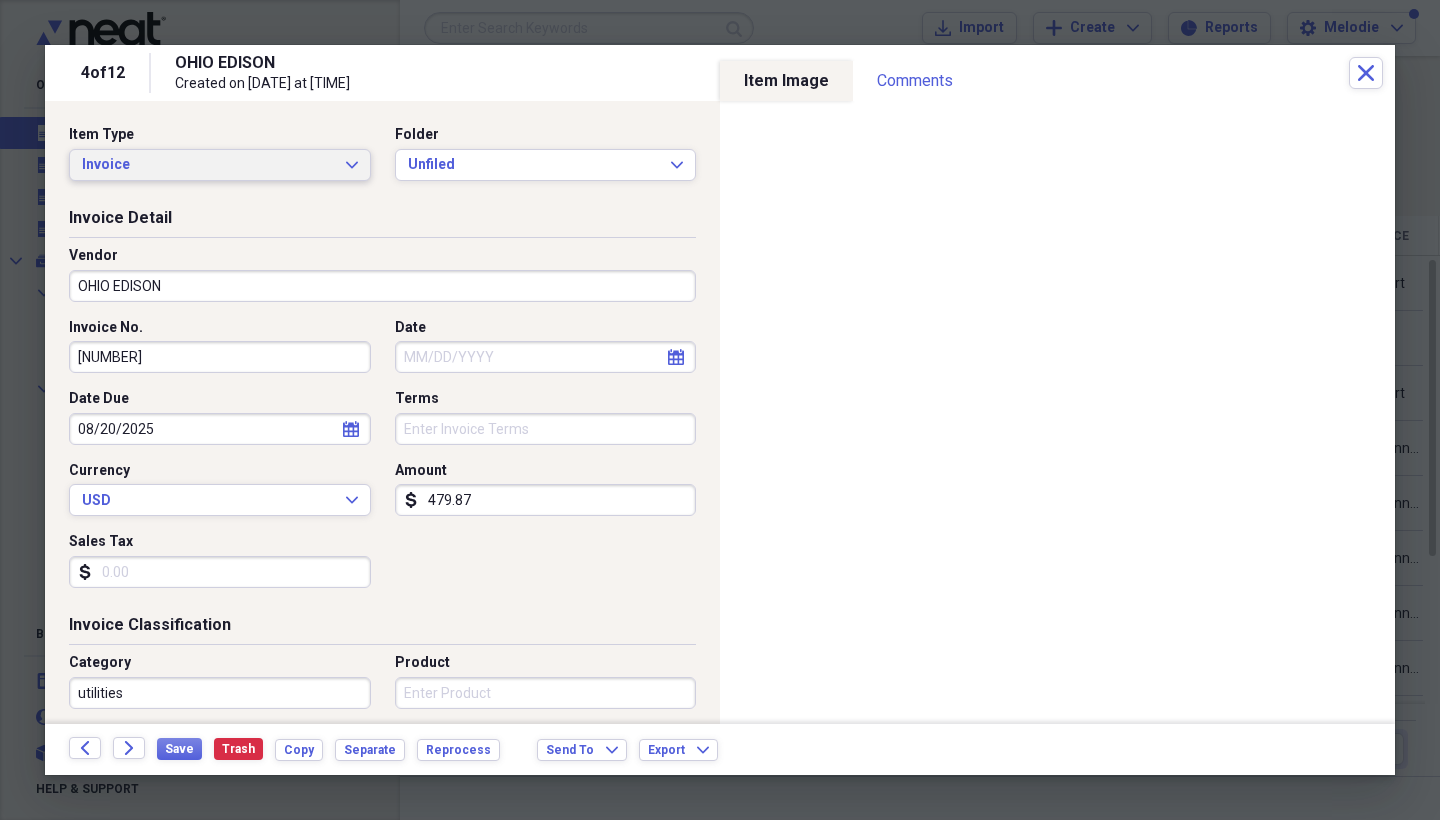 click on "Expand" 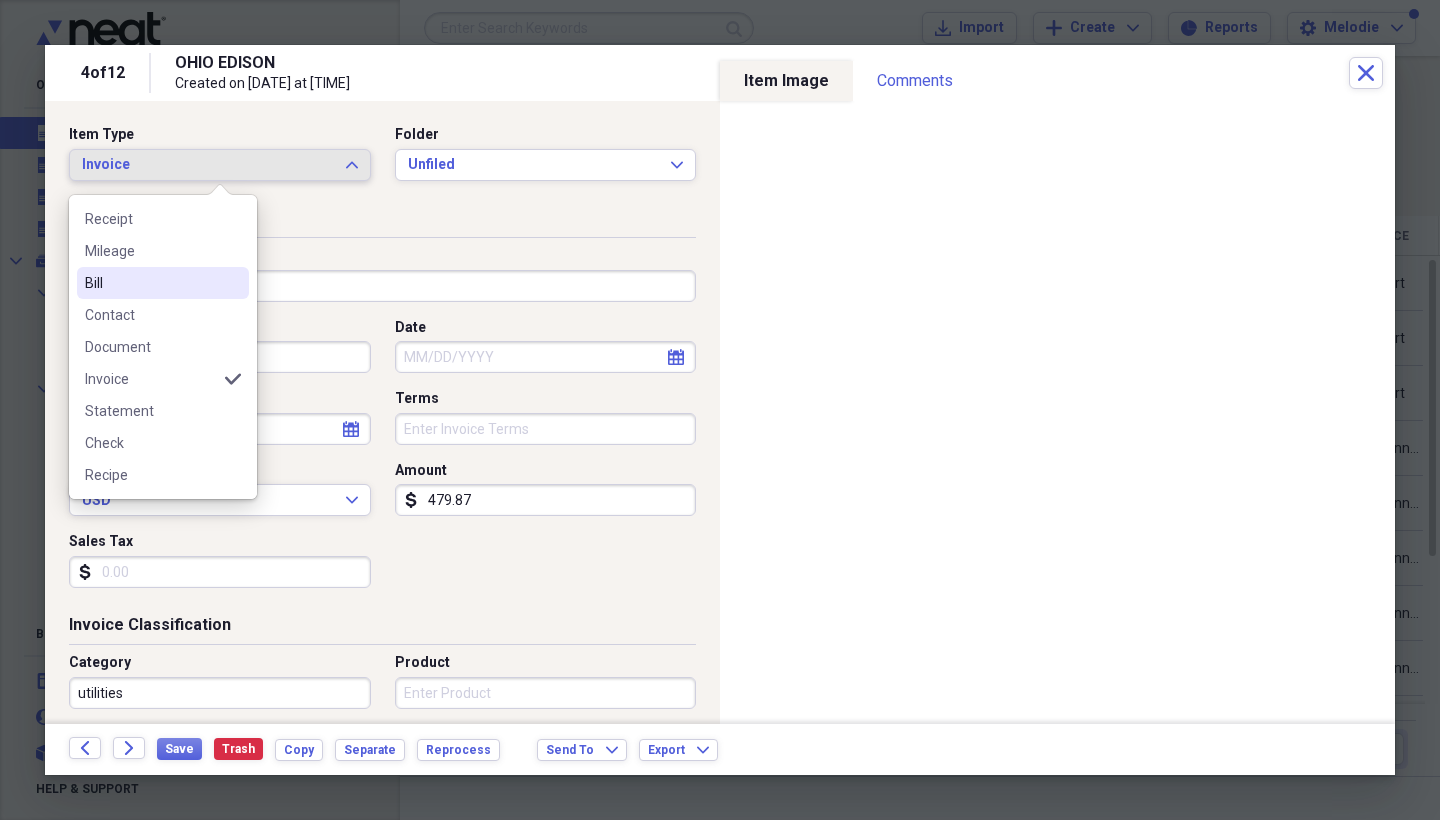 click on "Bill" at bounding box center [151, 283] 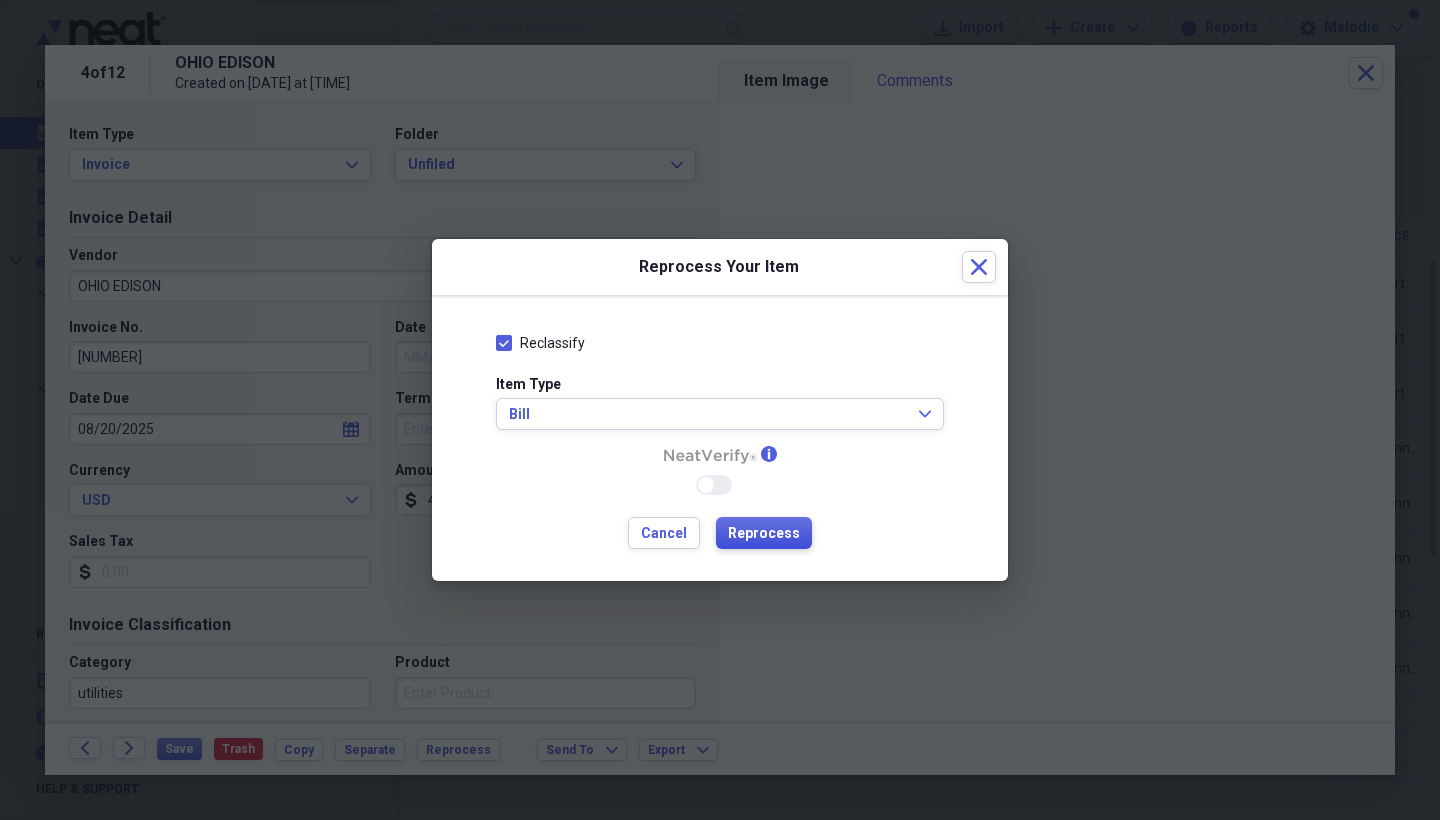 click on "Reprocess" at bounding box center (764, 534) 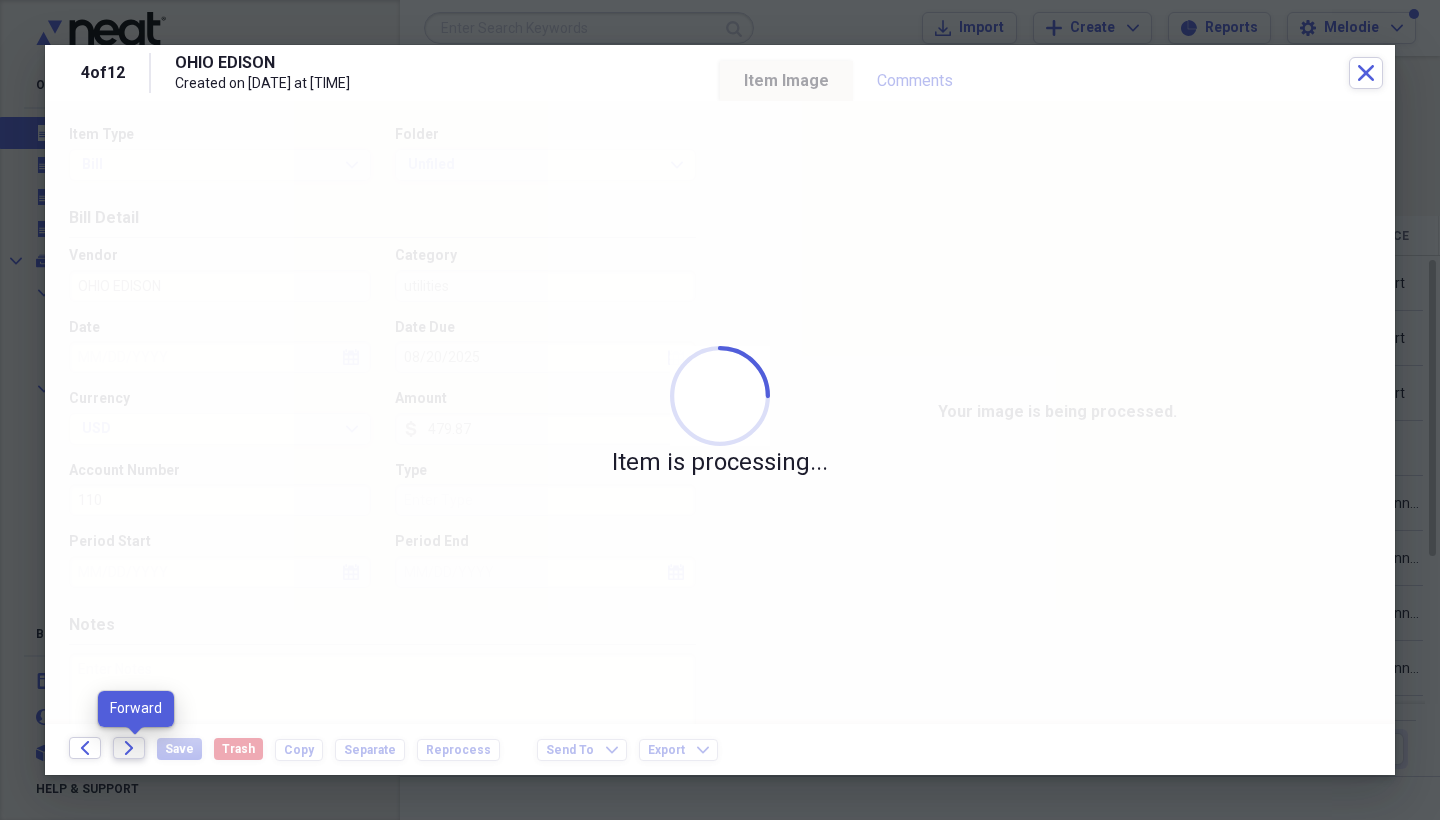 click on "Forward" 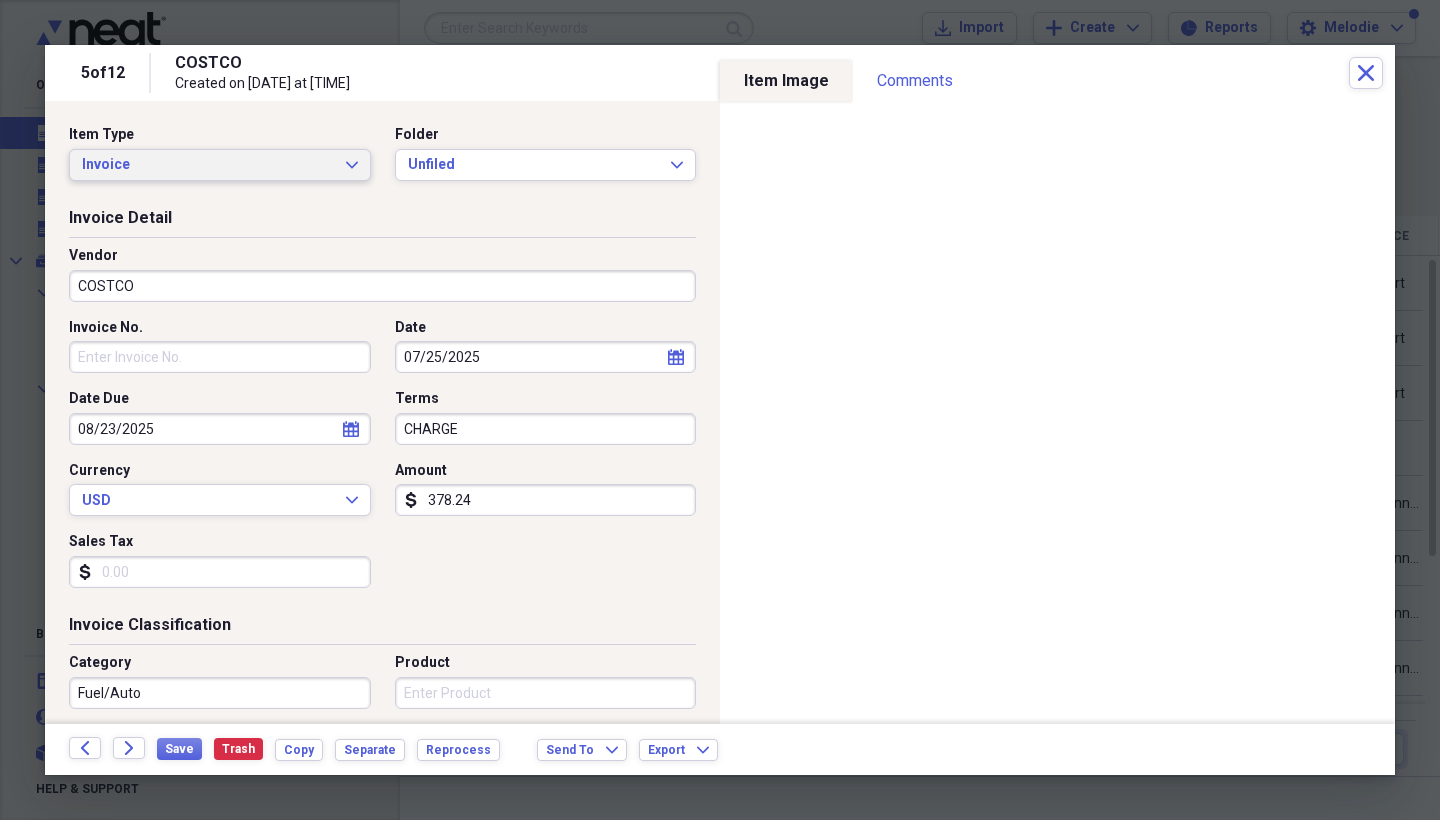 click on "Invoice" at bounding box center [208, 165] 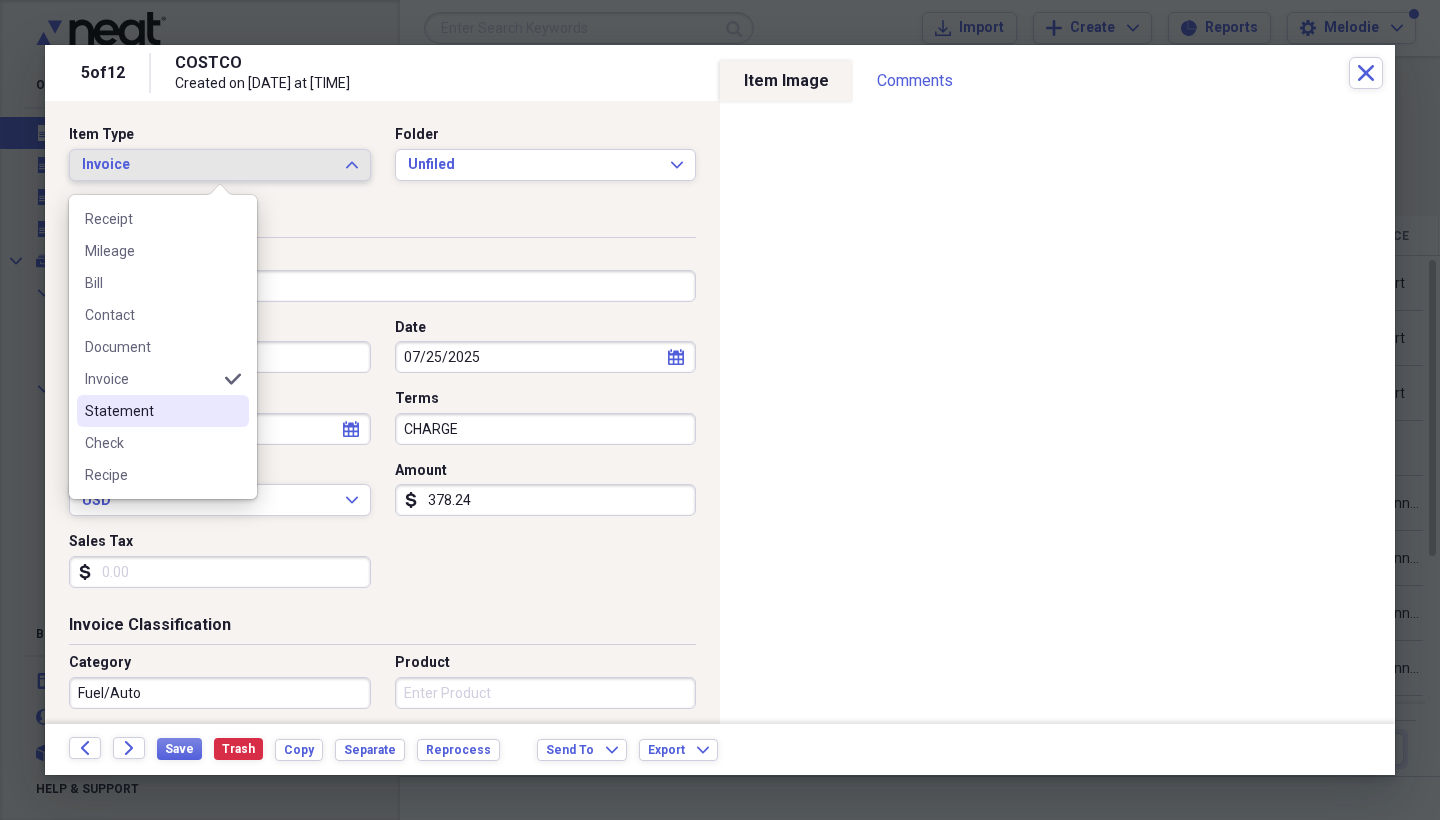 click on "Statement" at bounding box center [151, 411] 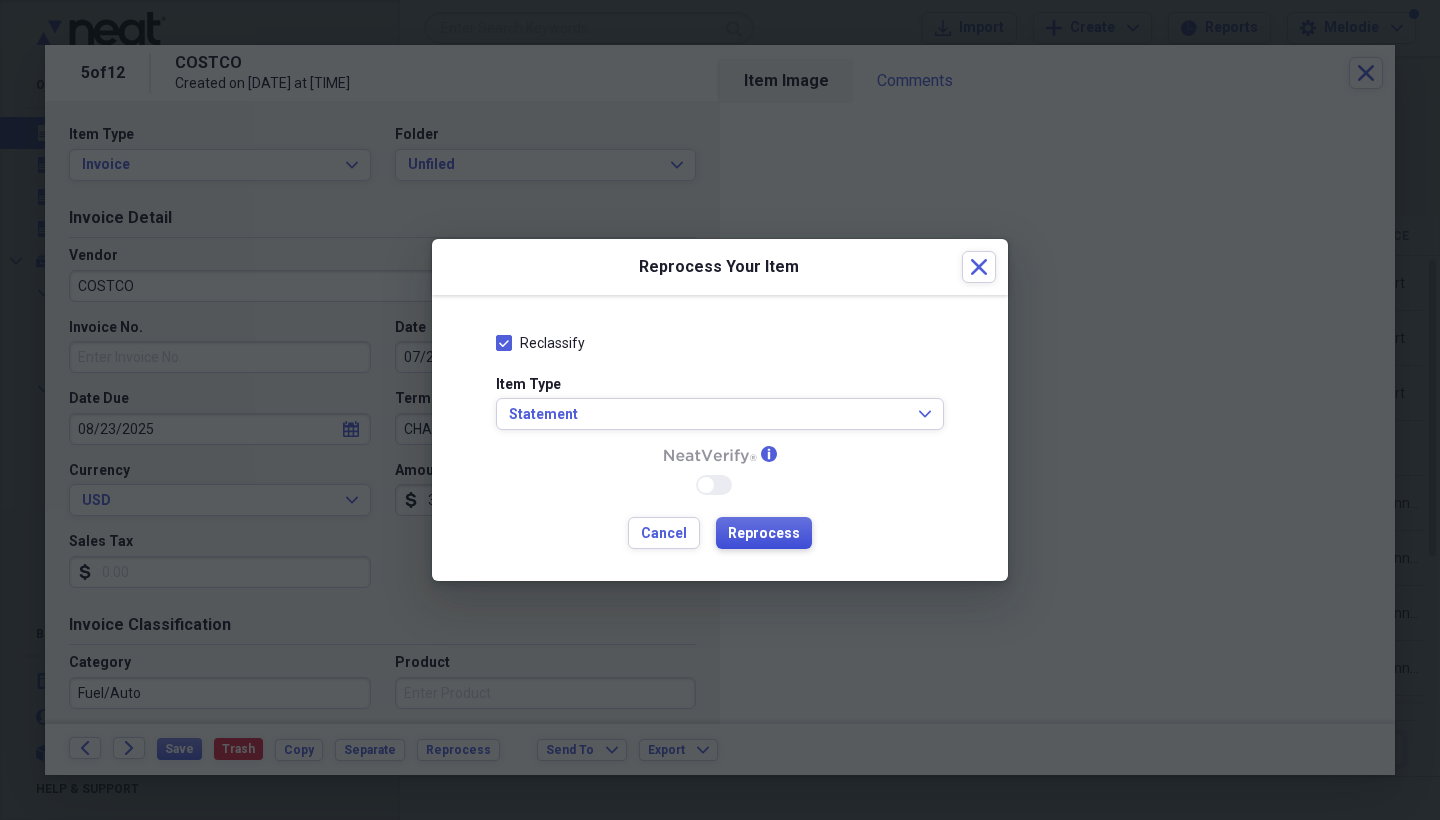 click on "Reprocess" at bounding box center (764, 534) 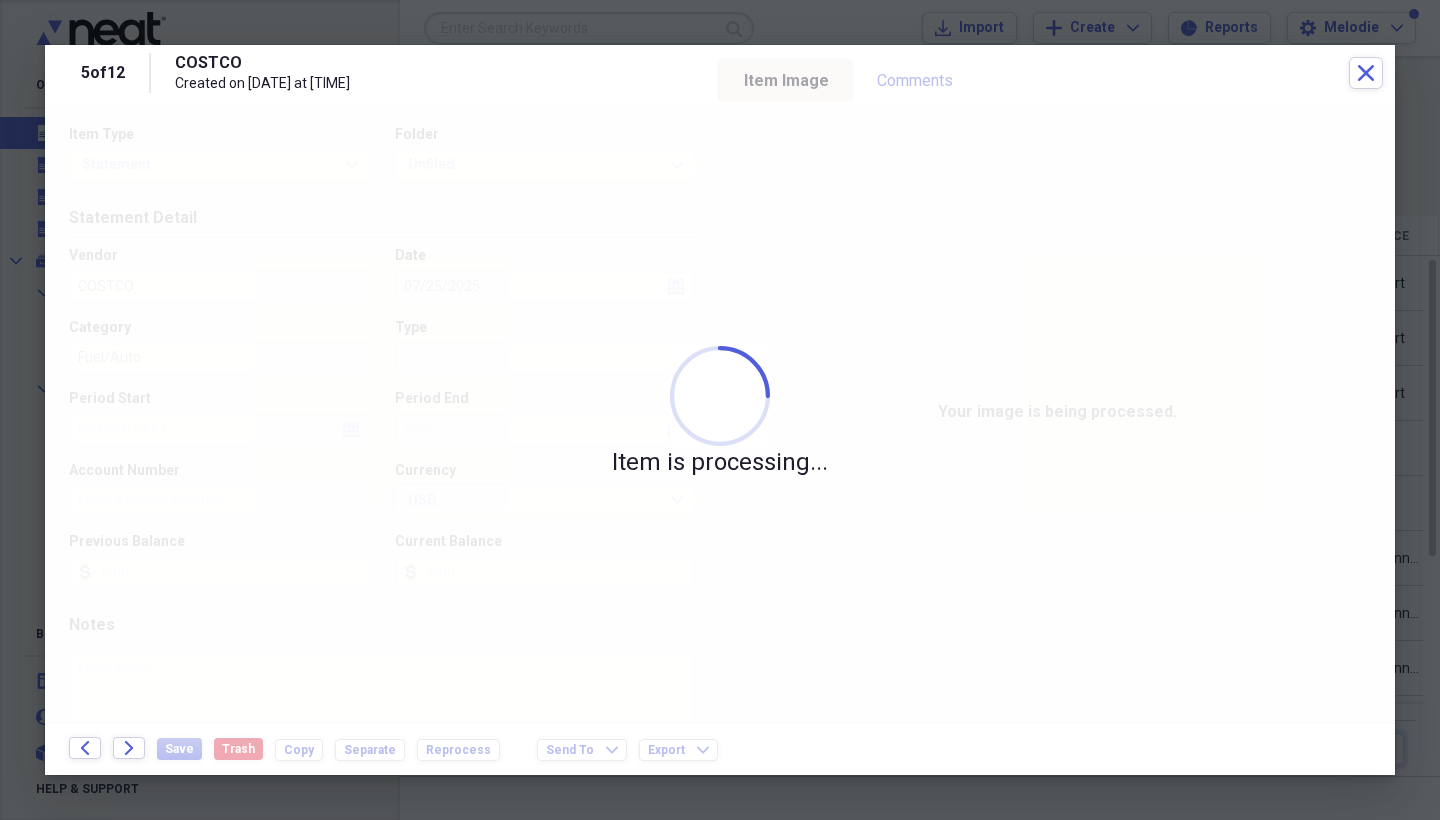 type on "378.24" 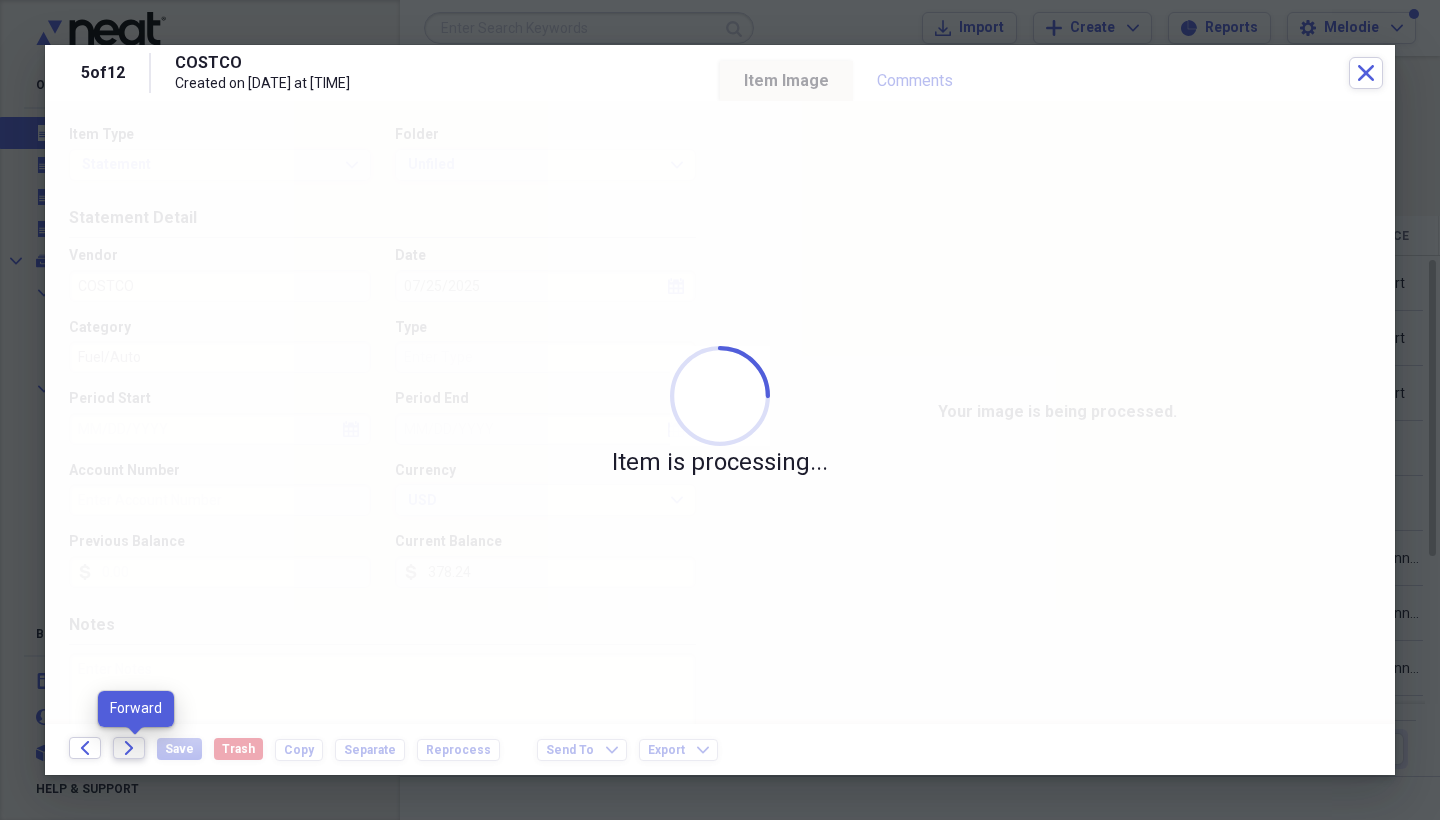 click 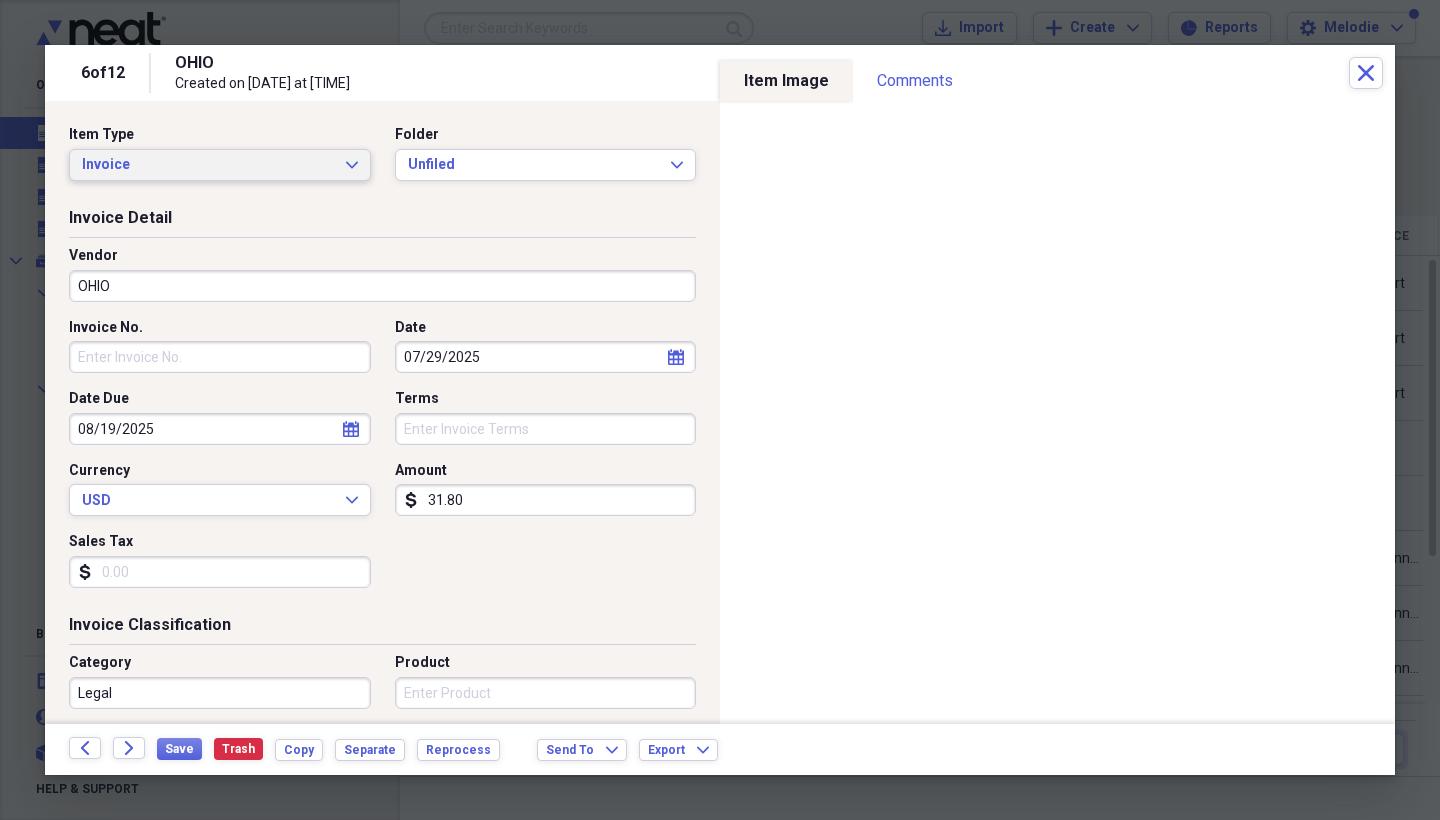 click on "Invoice" at bounding box center (208, 165) 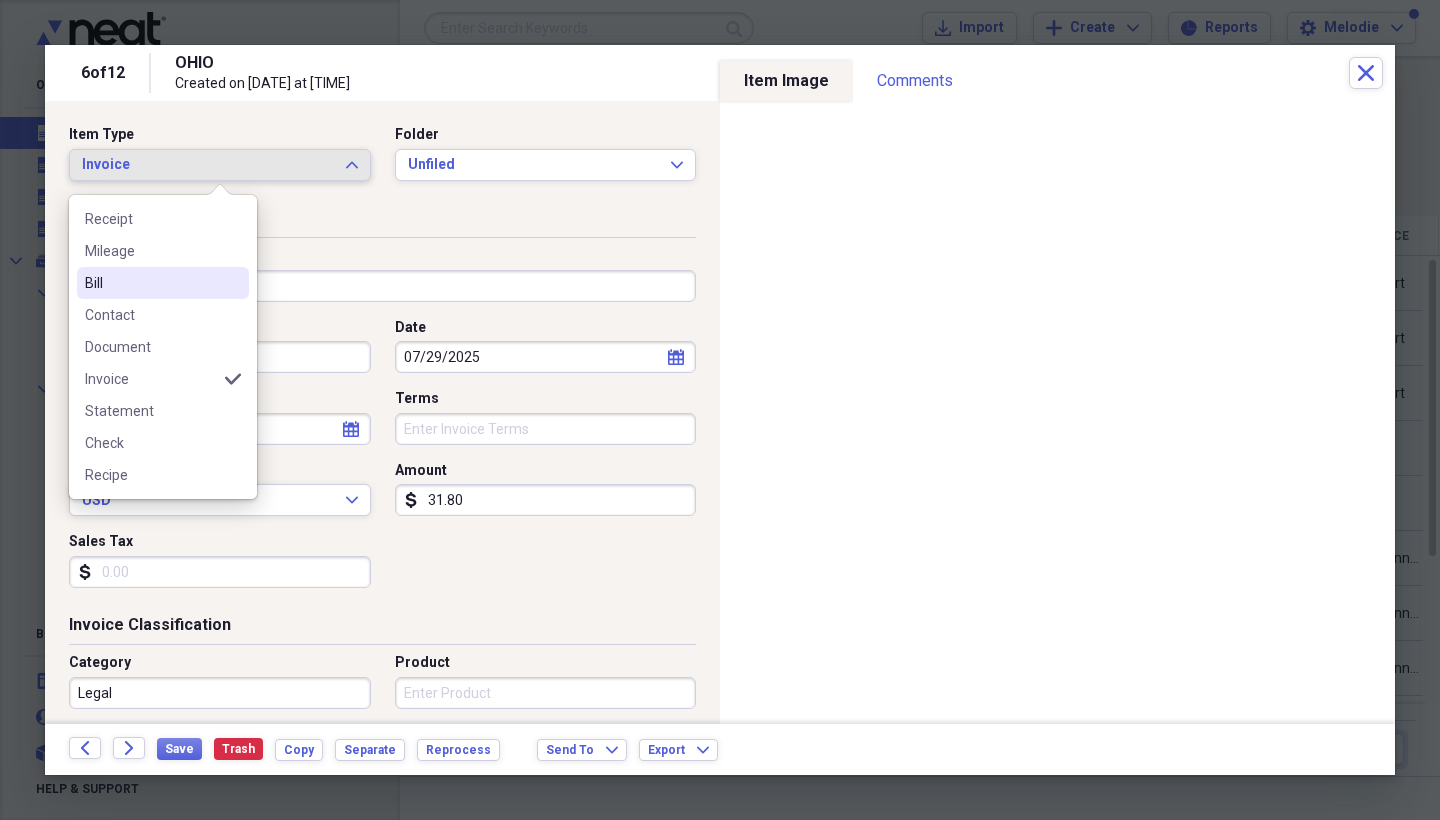 click on "Bill" at bounding box center (151, 283) 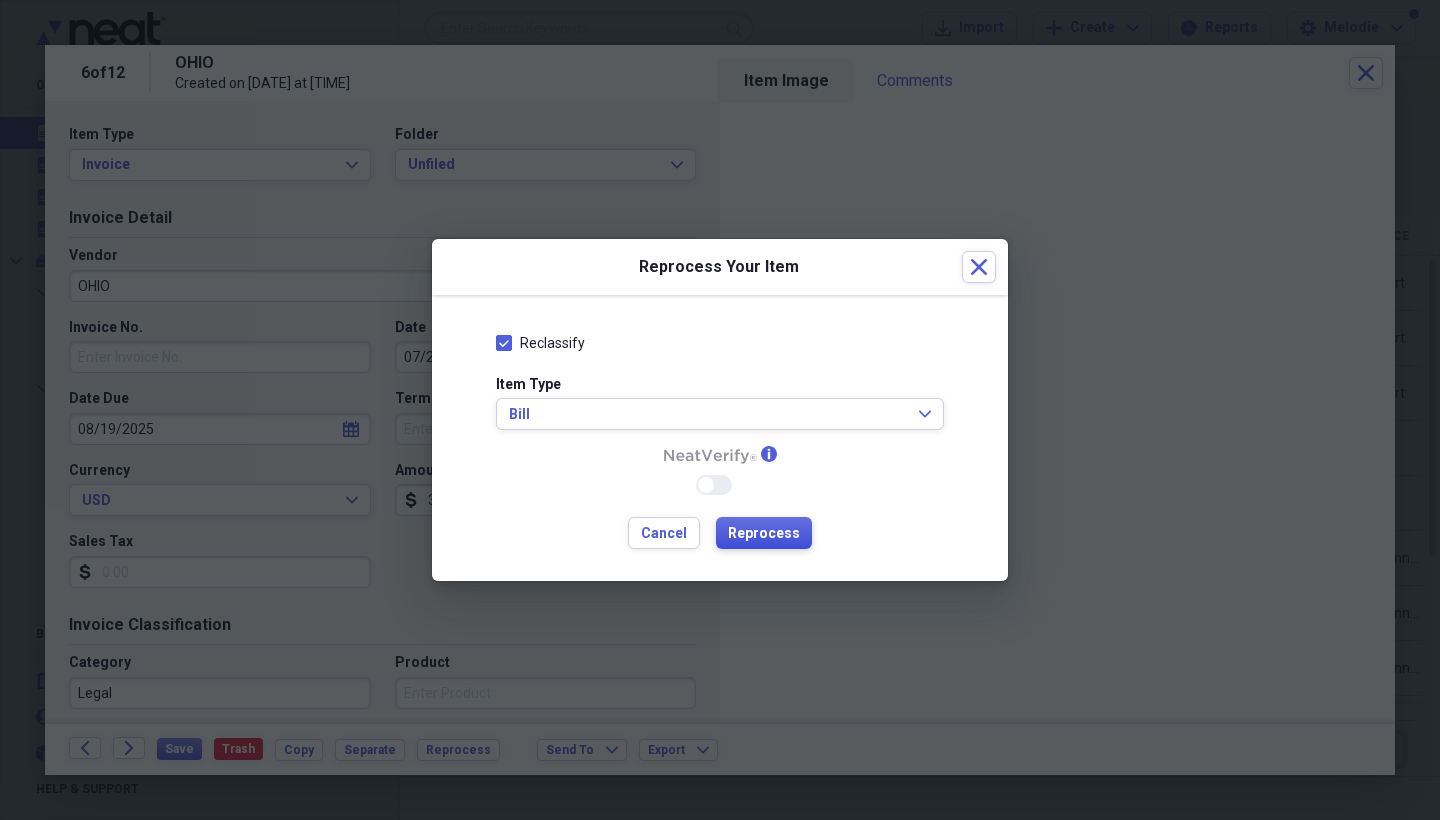 click on "Reprocess" at bounding box center (764, 534) 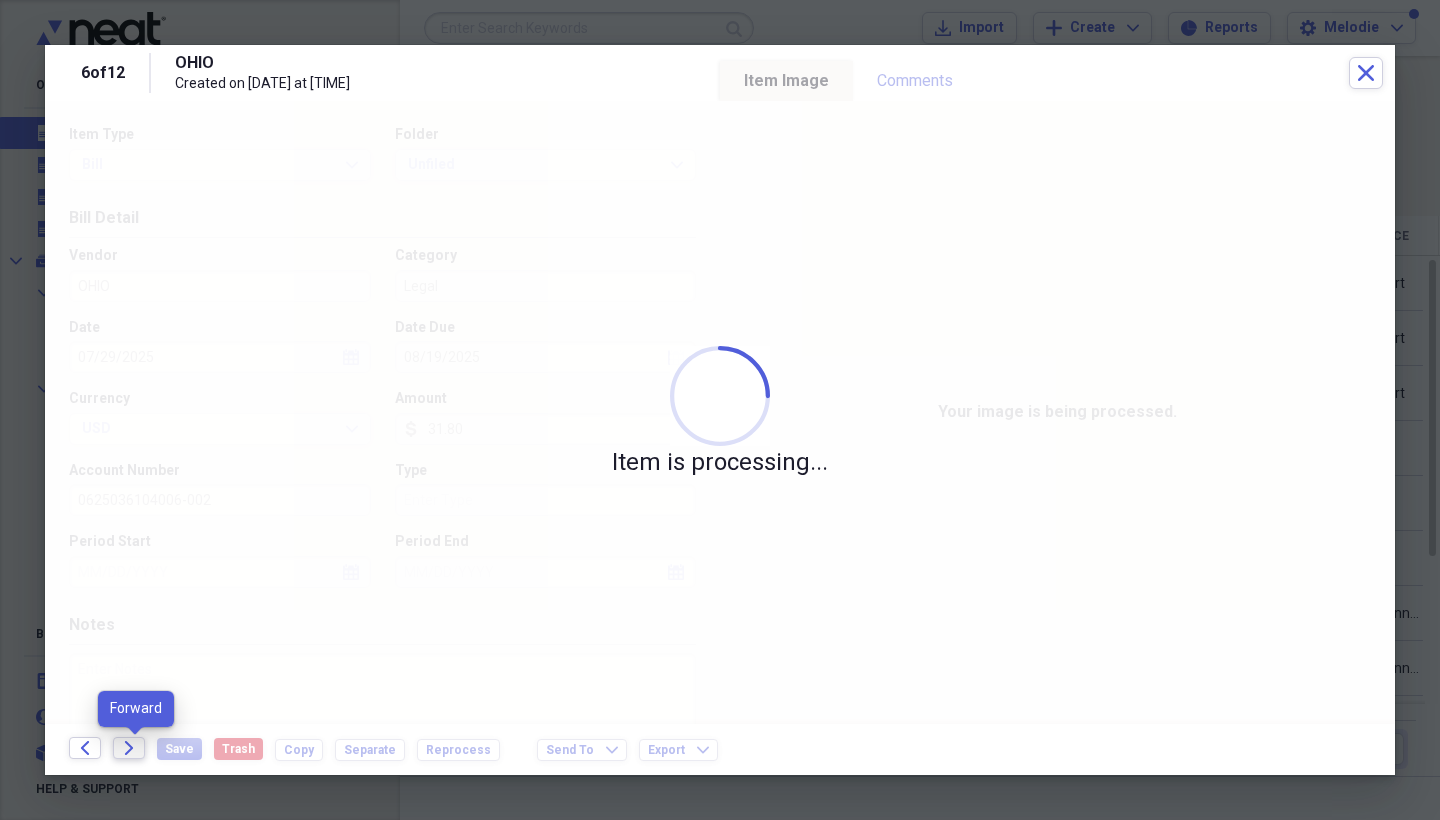 click on "Forward" 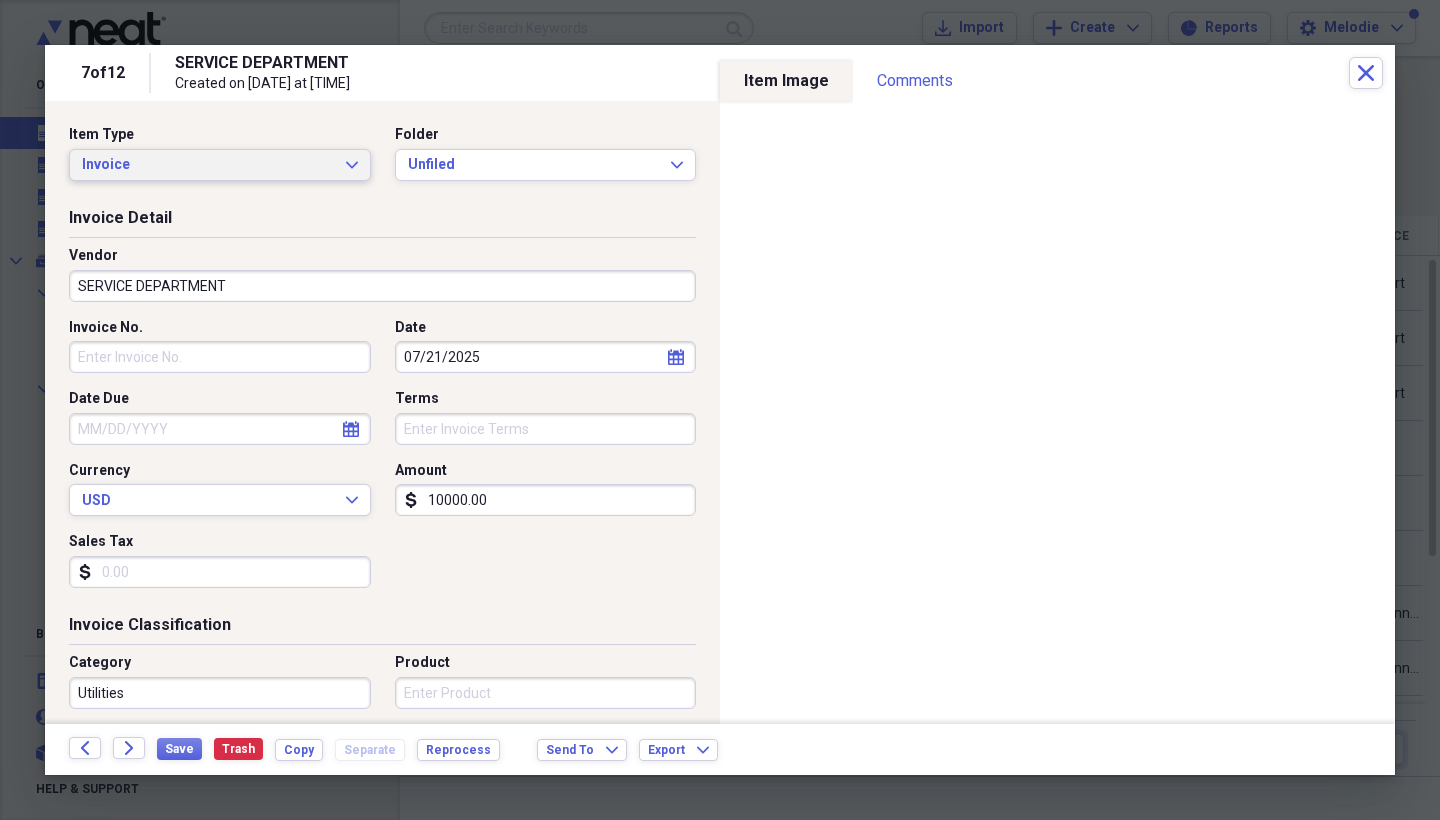 click on "Invoice" at bounding box center [208, 165] 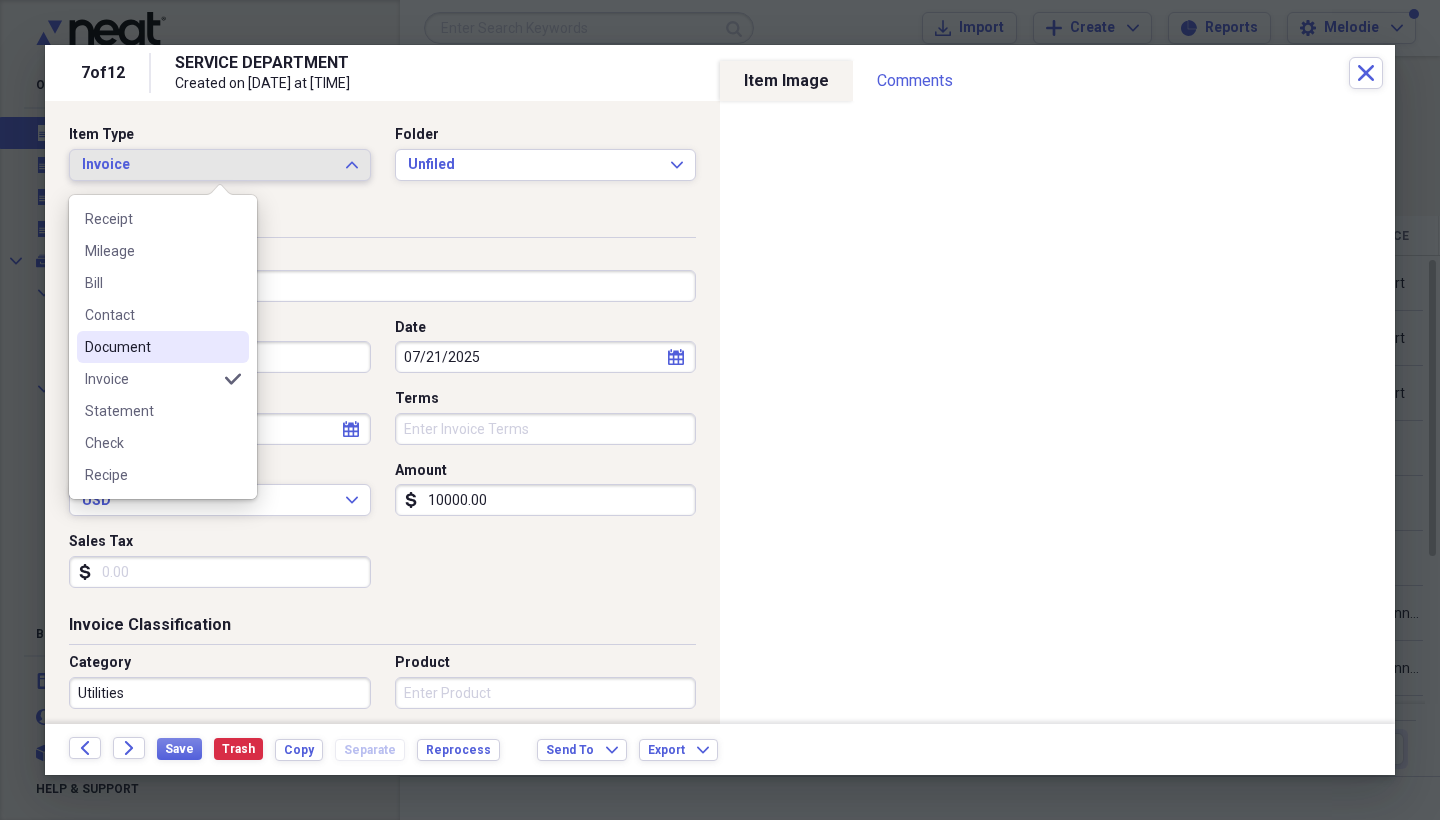 click on "Document" at bounding box center [151, 347] 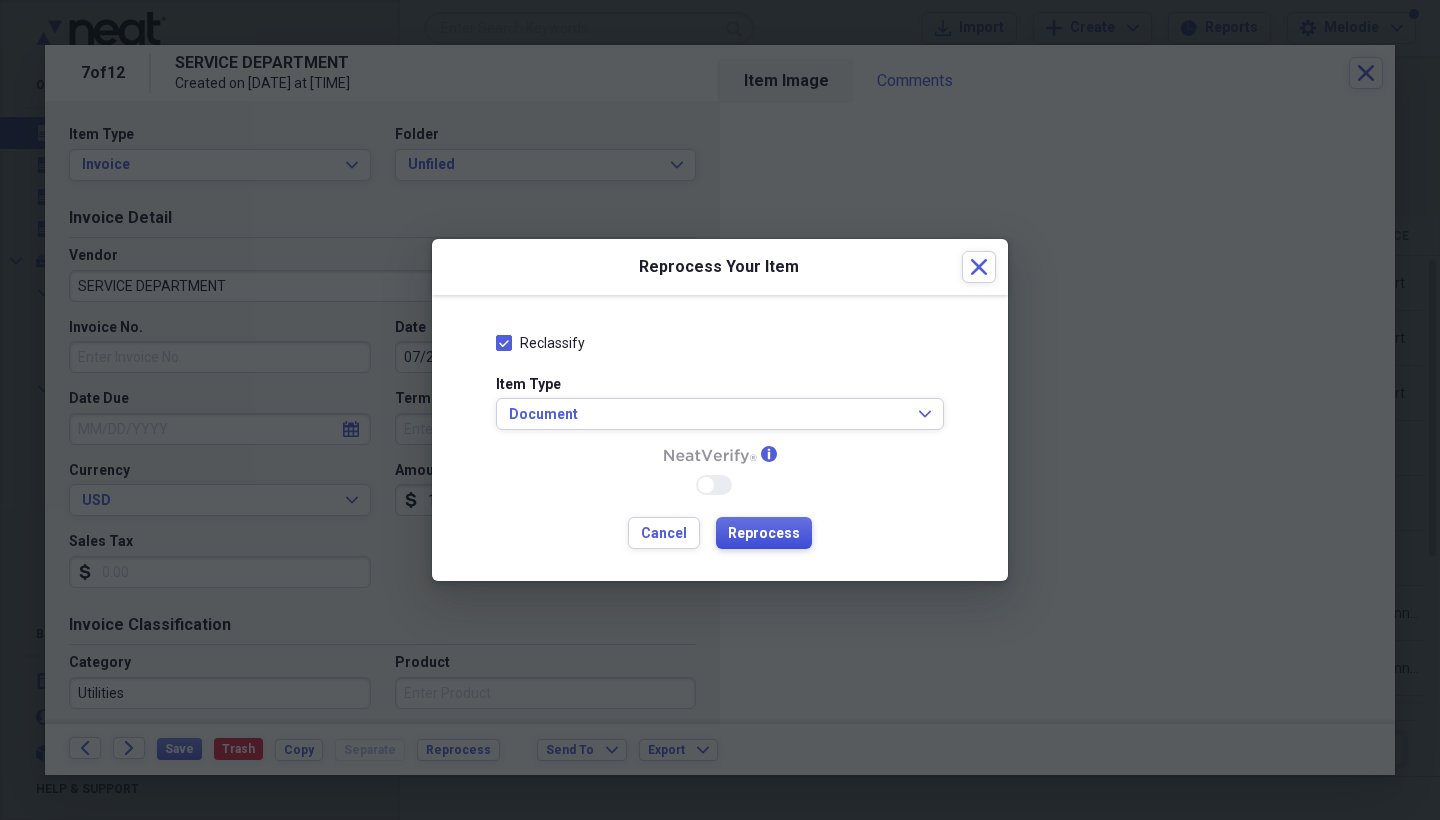 click on "Reprocess" at bounding box center (764, 534) 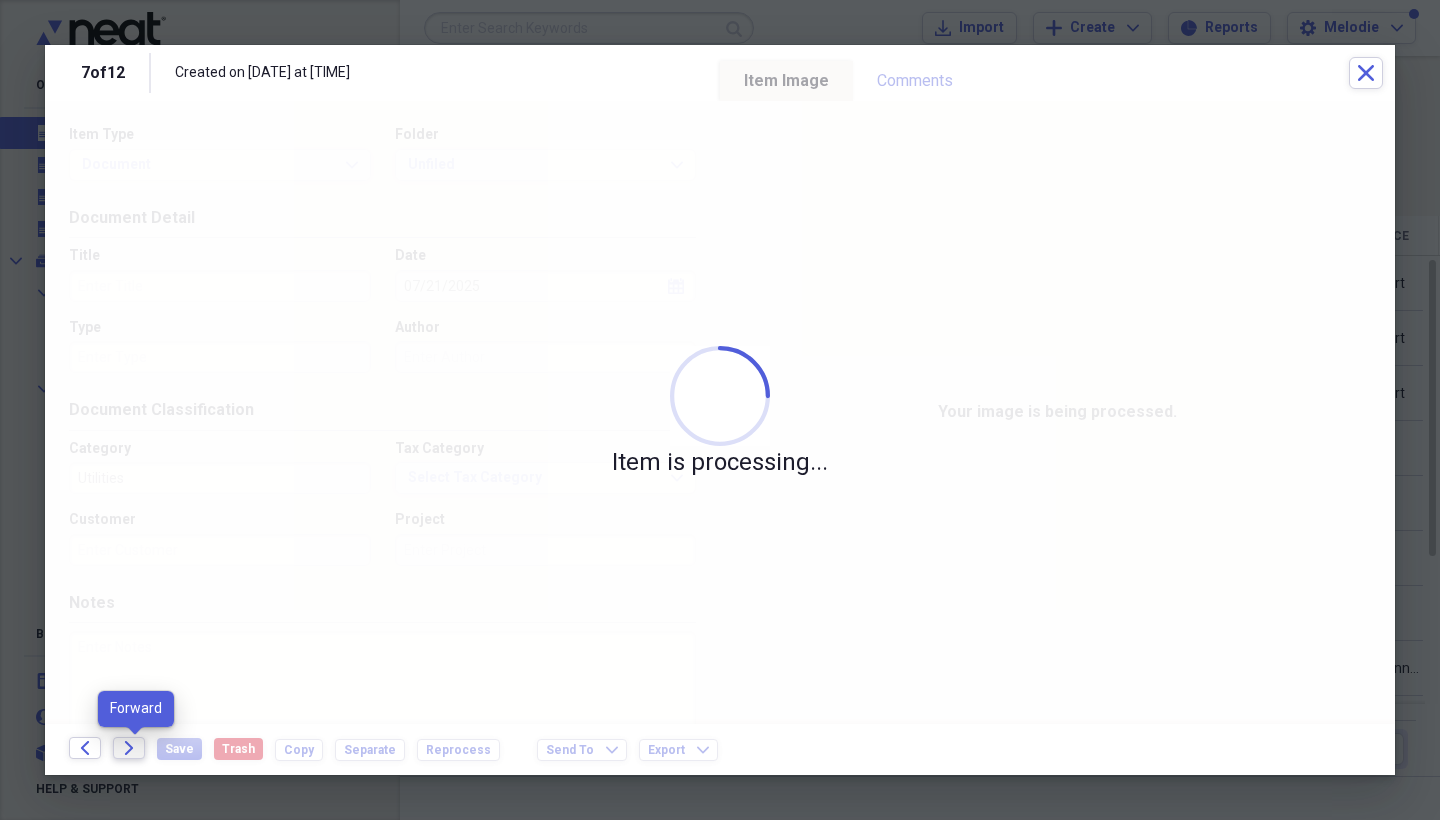 click 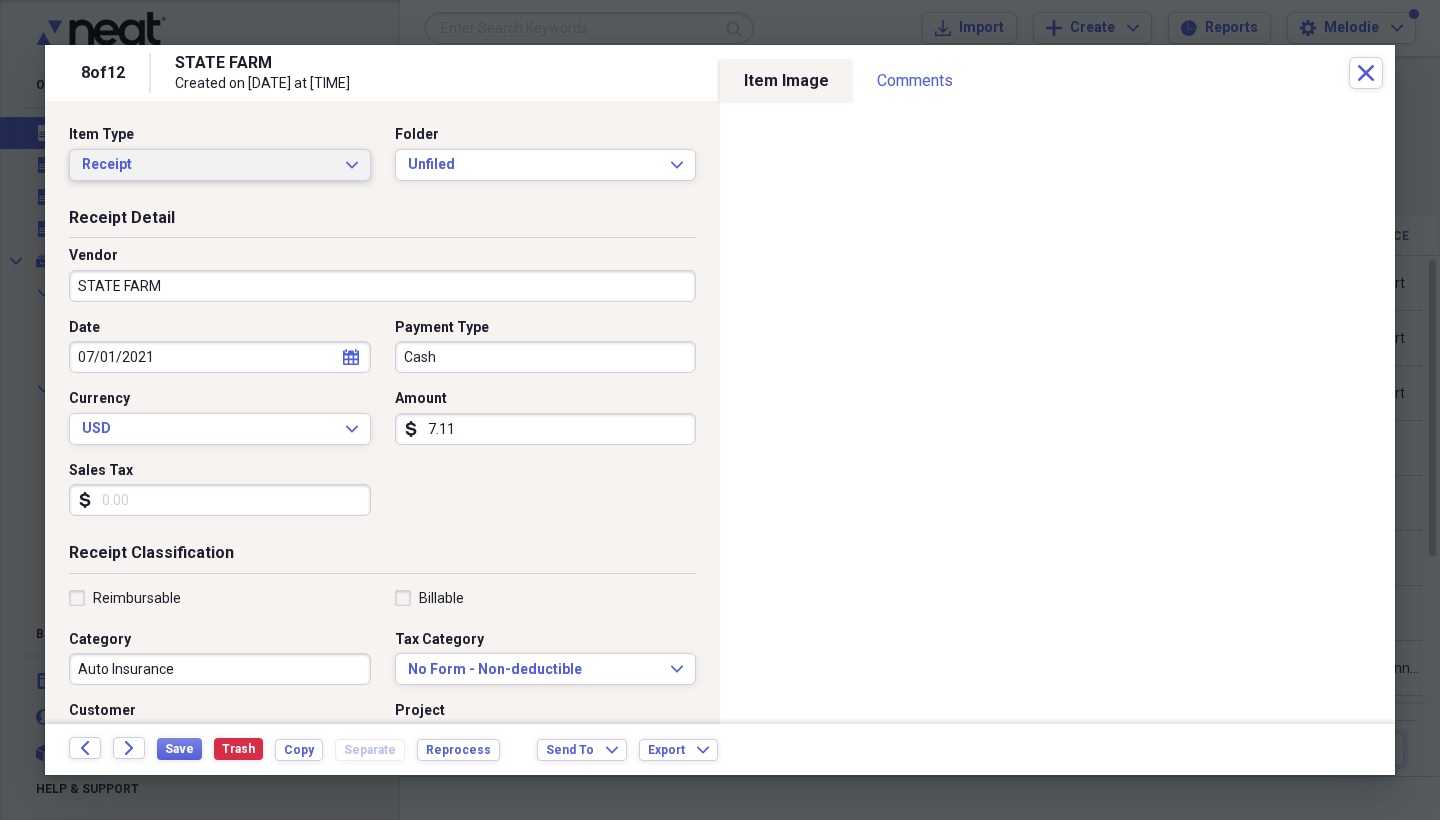 click on "Receipt" at bounding box center [208, 165] 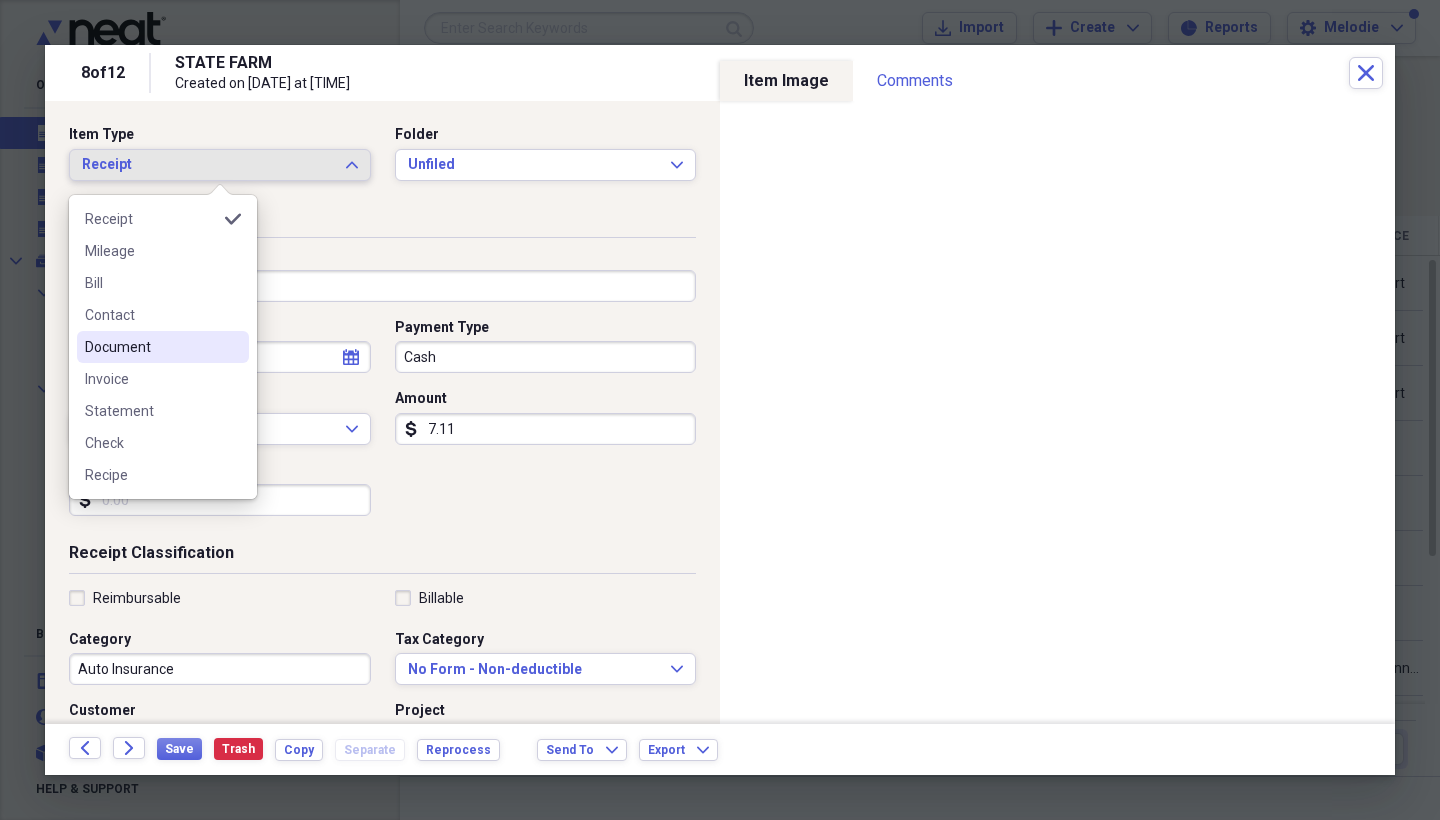 click on "Document" at bounding box center (151, 347) 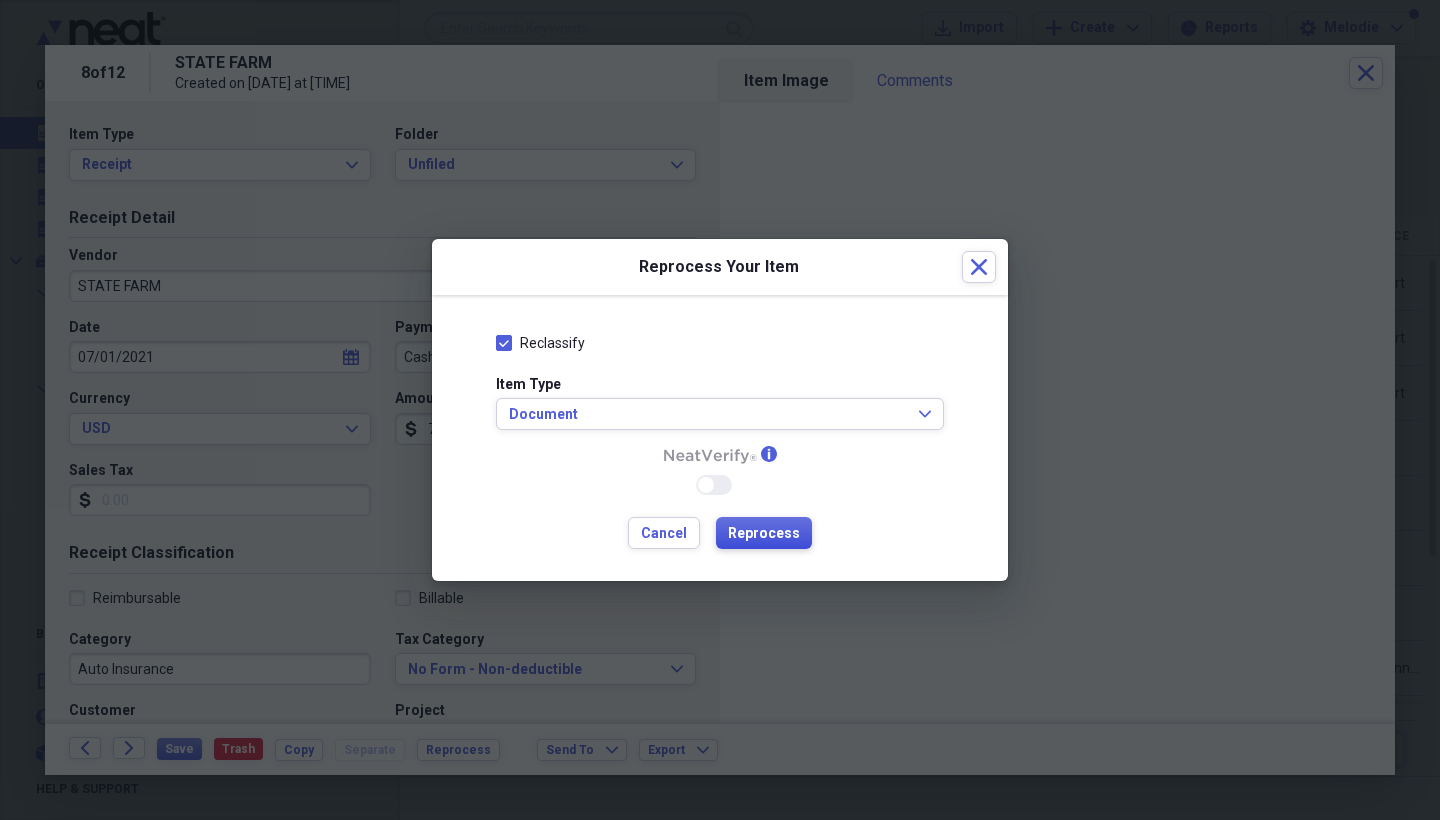 click on "Reprocess" at bounding box center (764, 534) 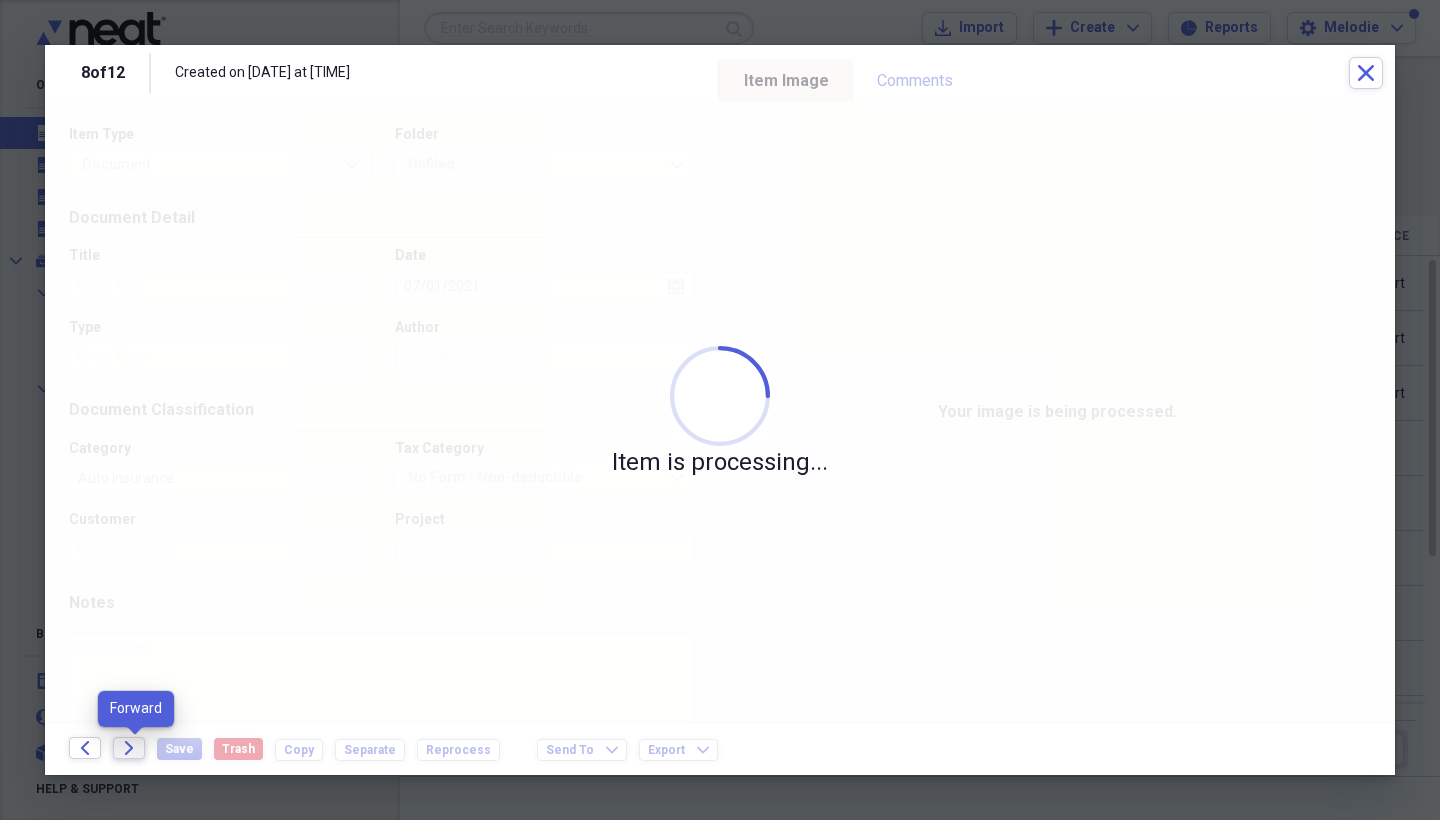 click on "Forward" 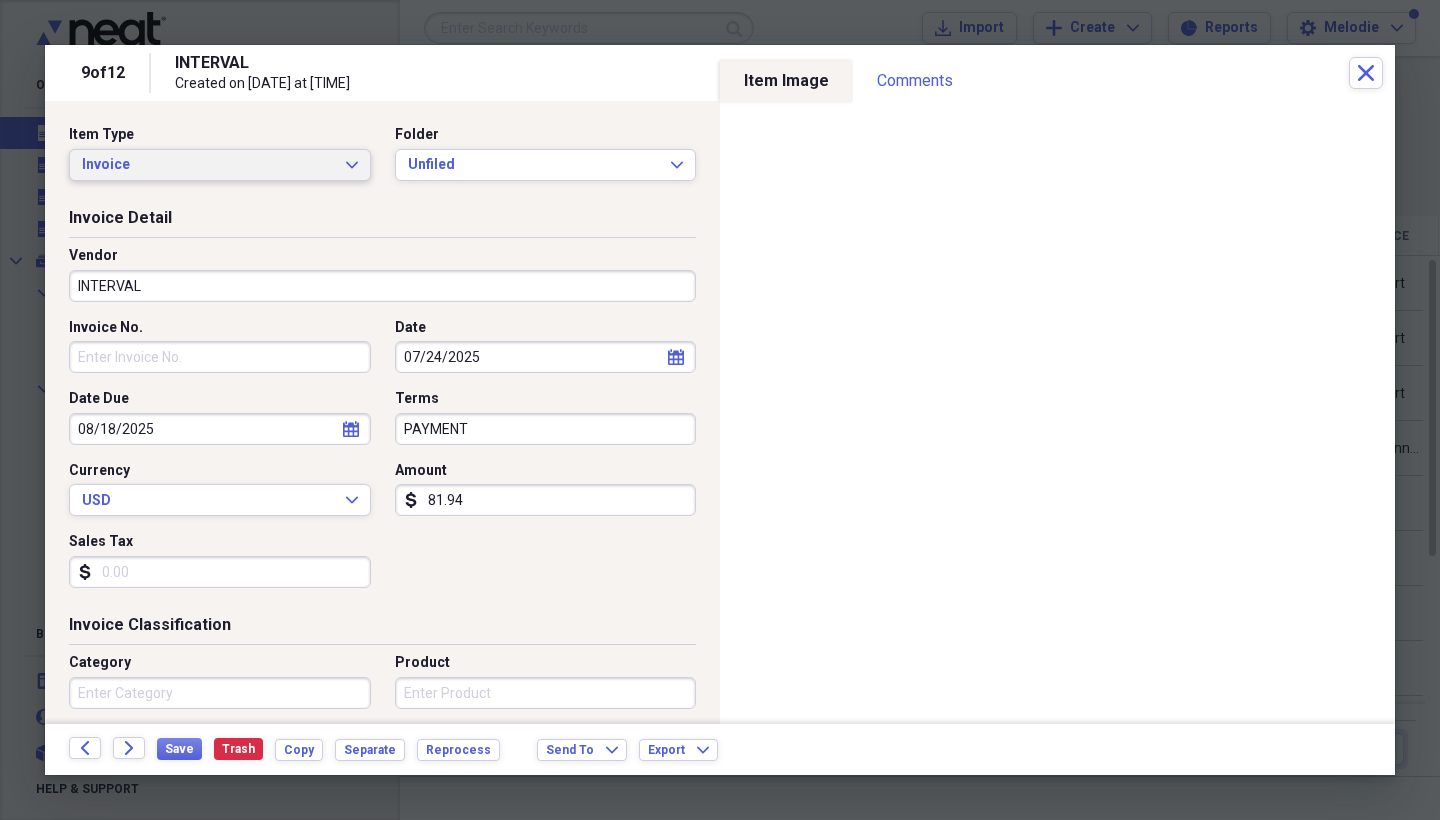 click on "Invoice Expand" at bounding box center [220, 165] 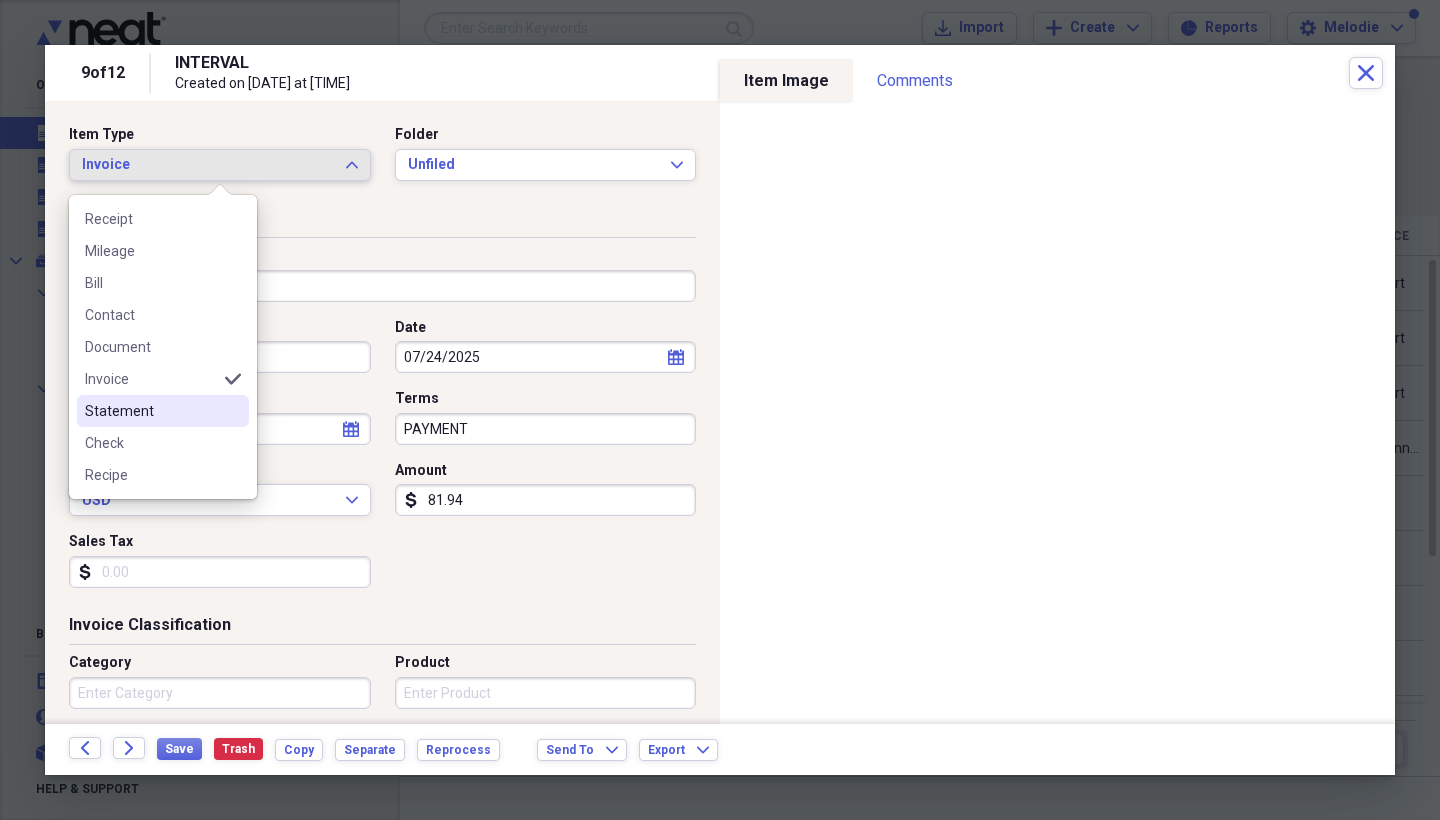 click on "Statement" at bounding box center [151, 411] 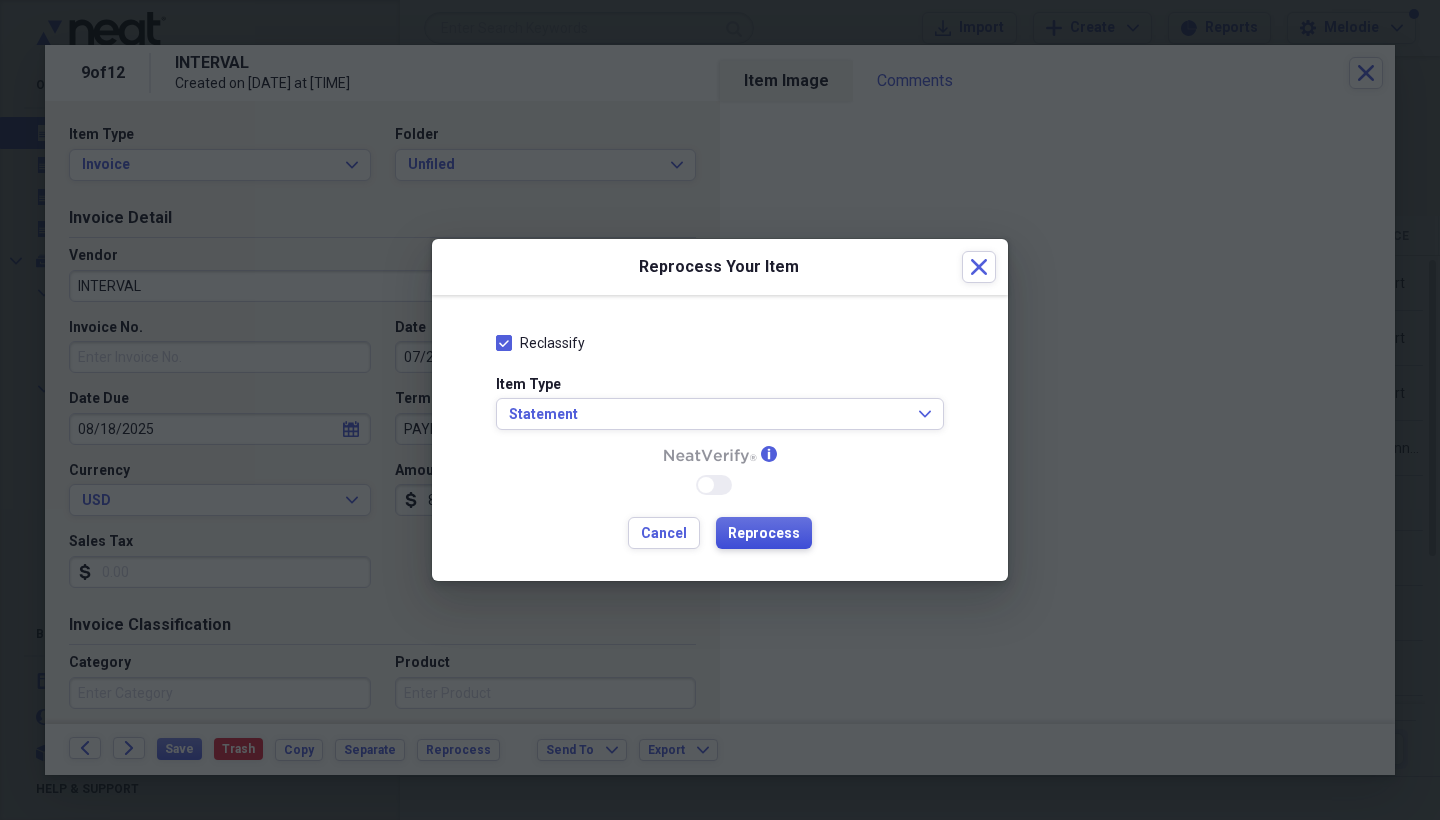click on "Reprocess" at bounding box center (764, 534) 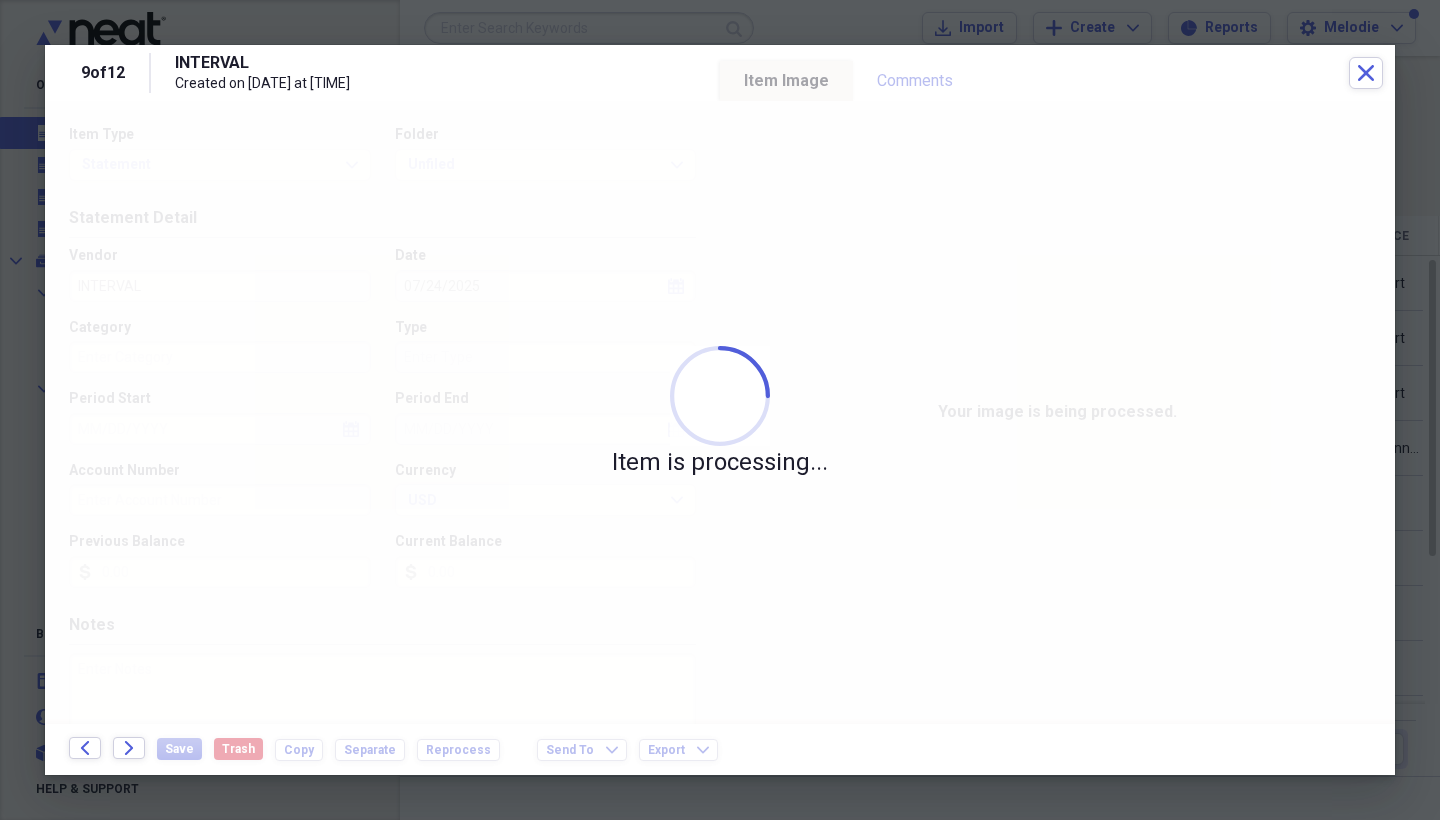 type on "81.94" 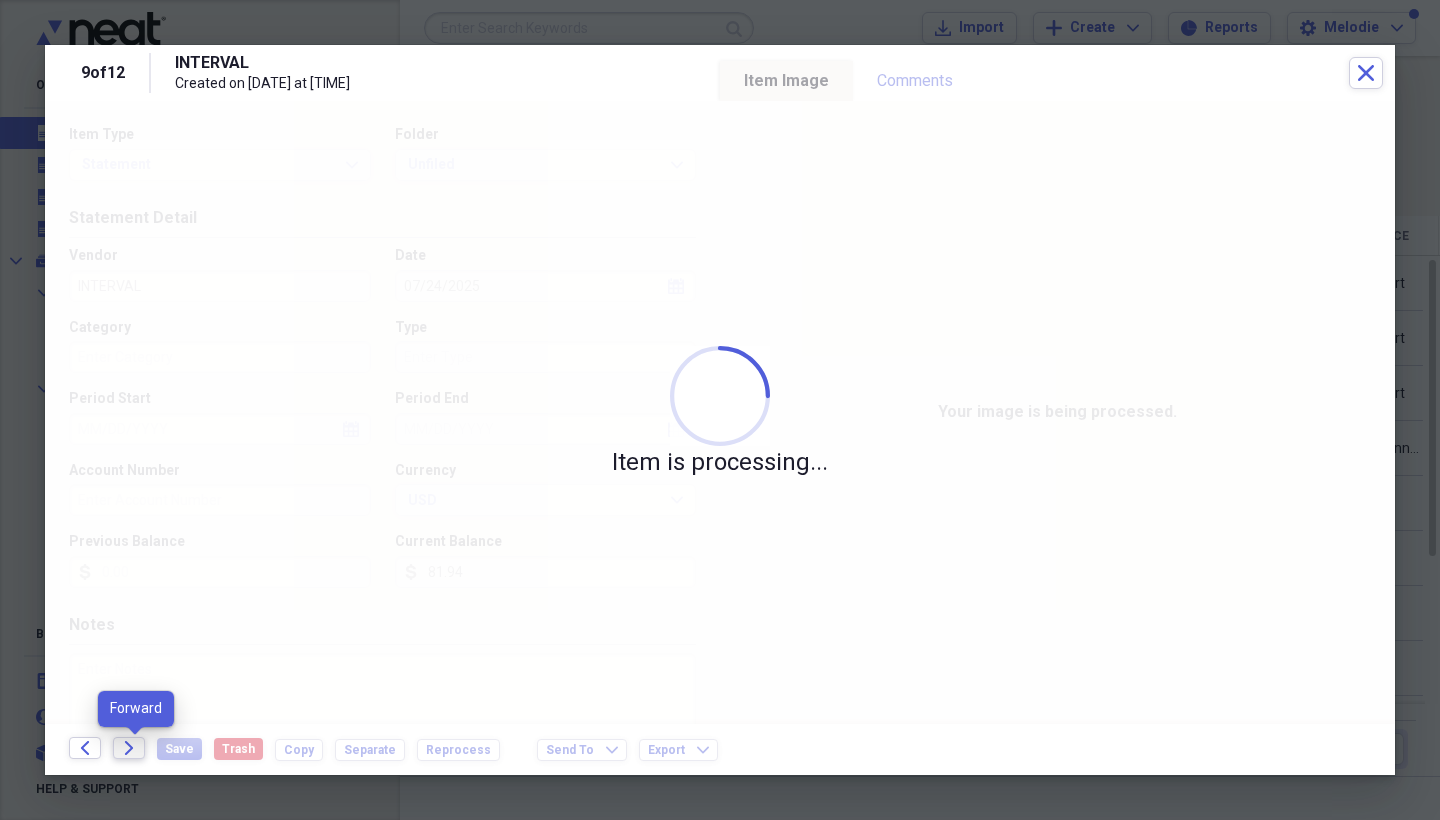 click on "Forward" 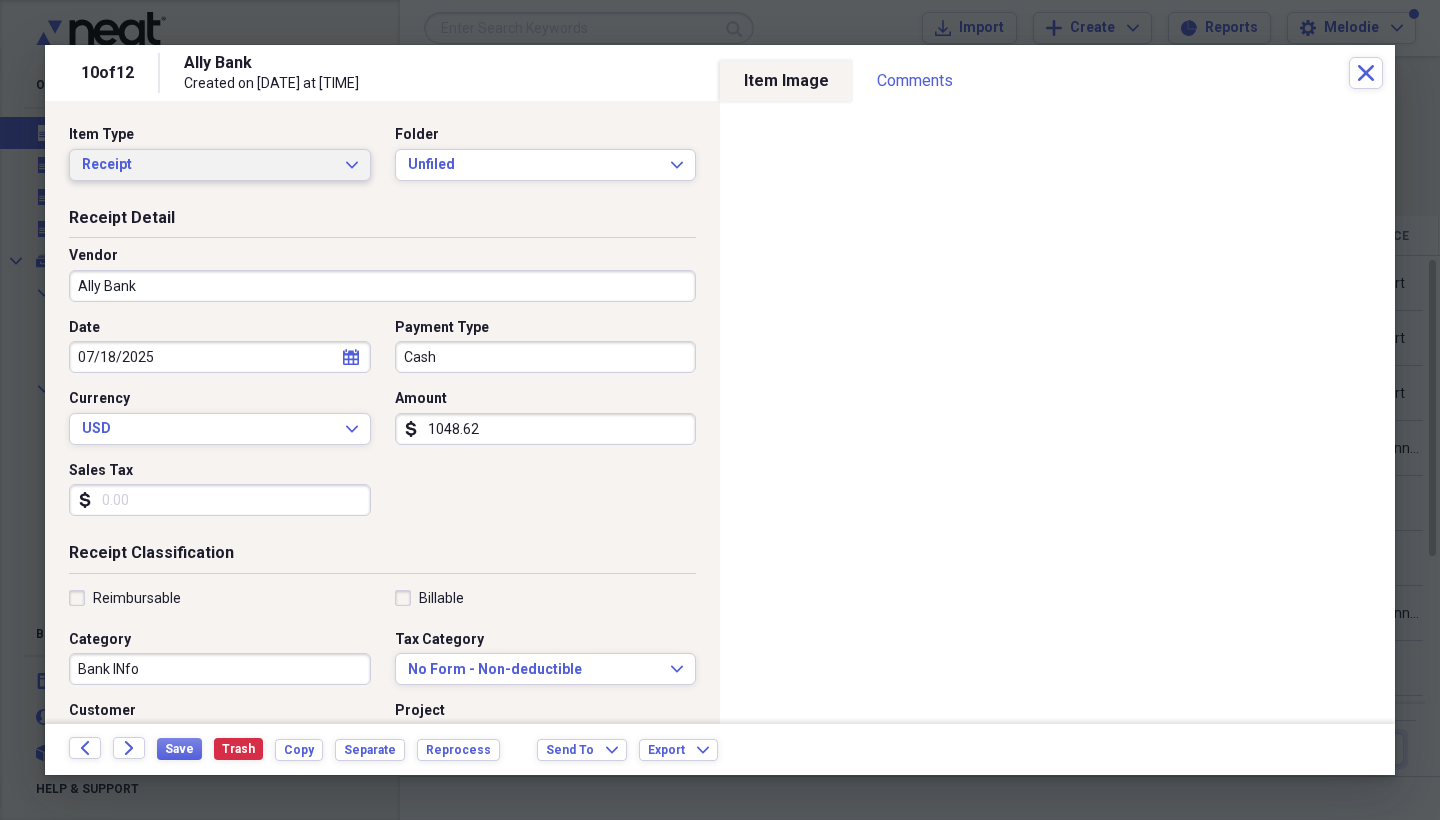 click on "Receipt" at bounding box center (208, 165) 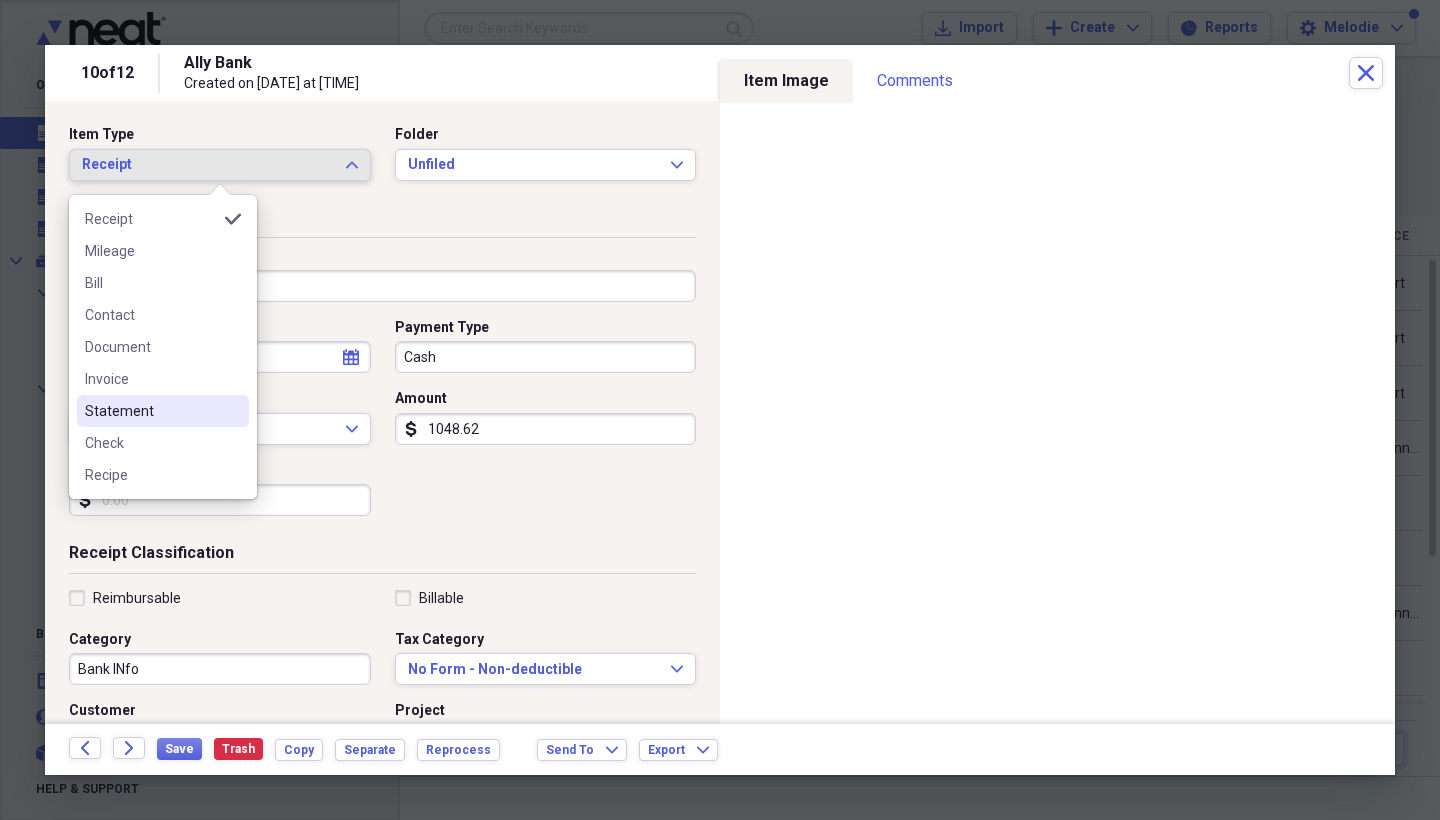 click on "Statement" at bounding box center [151, 411] 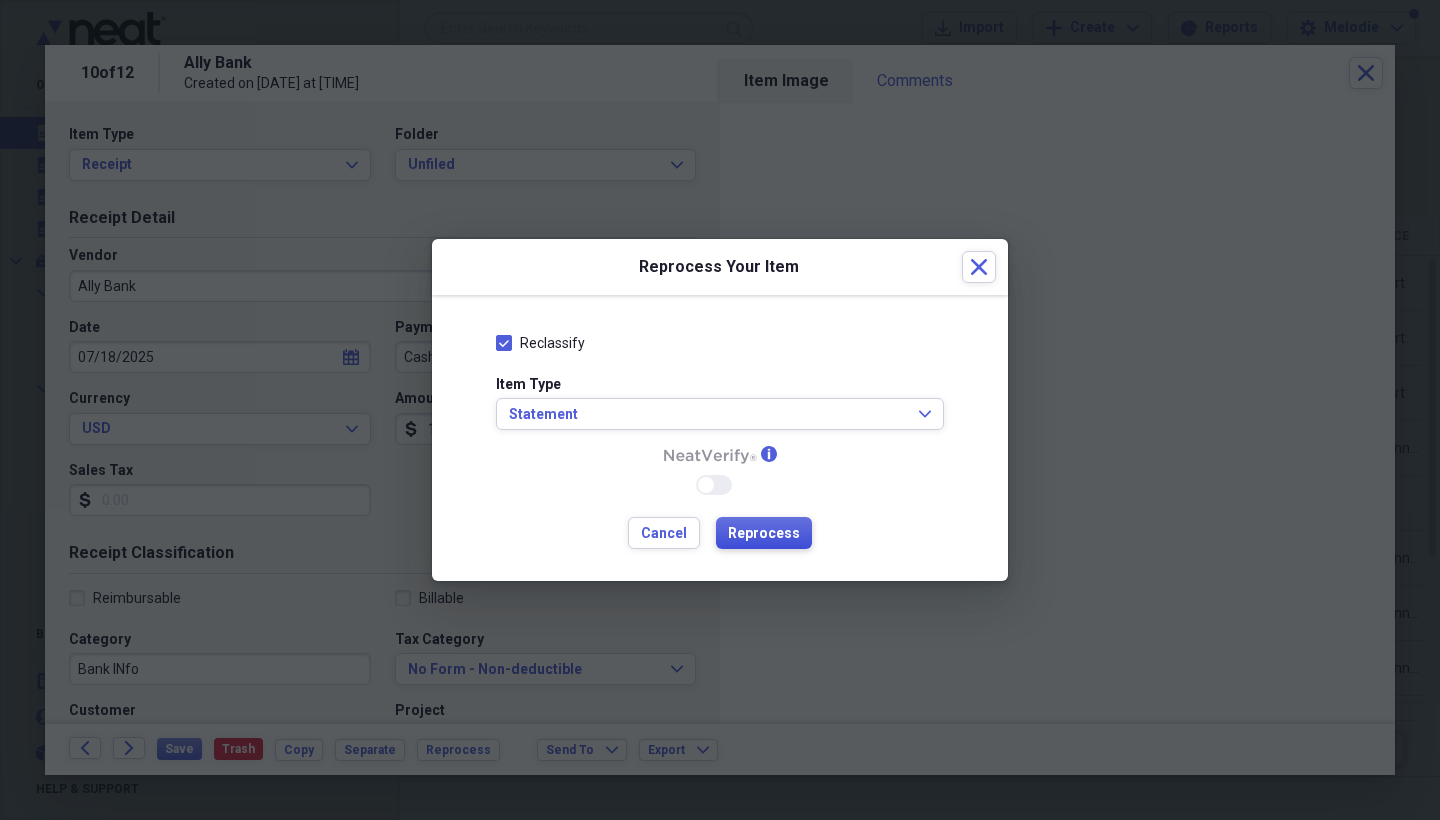 click on "Reprocess" at bounding box center (764, 534) 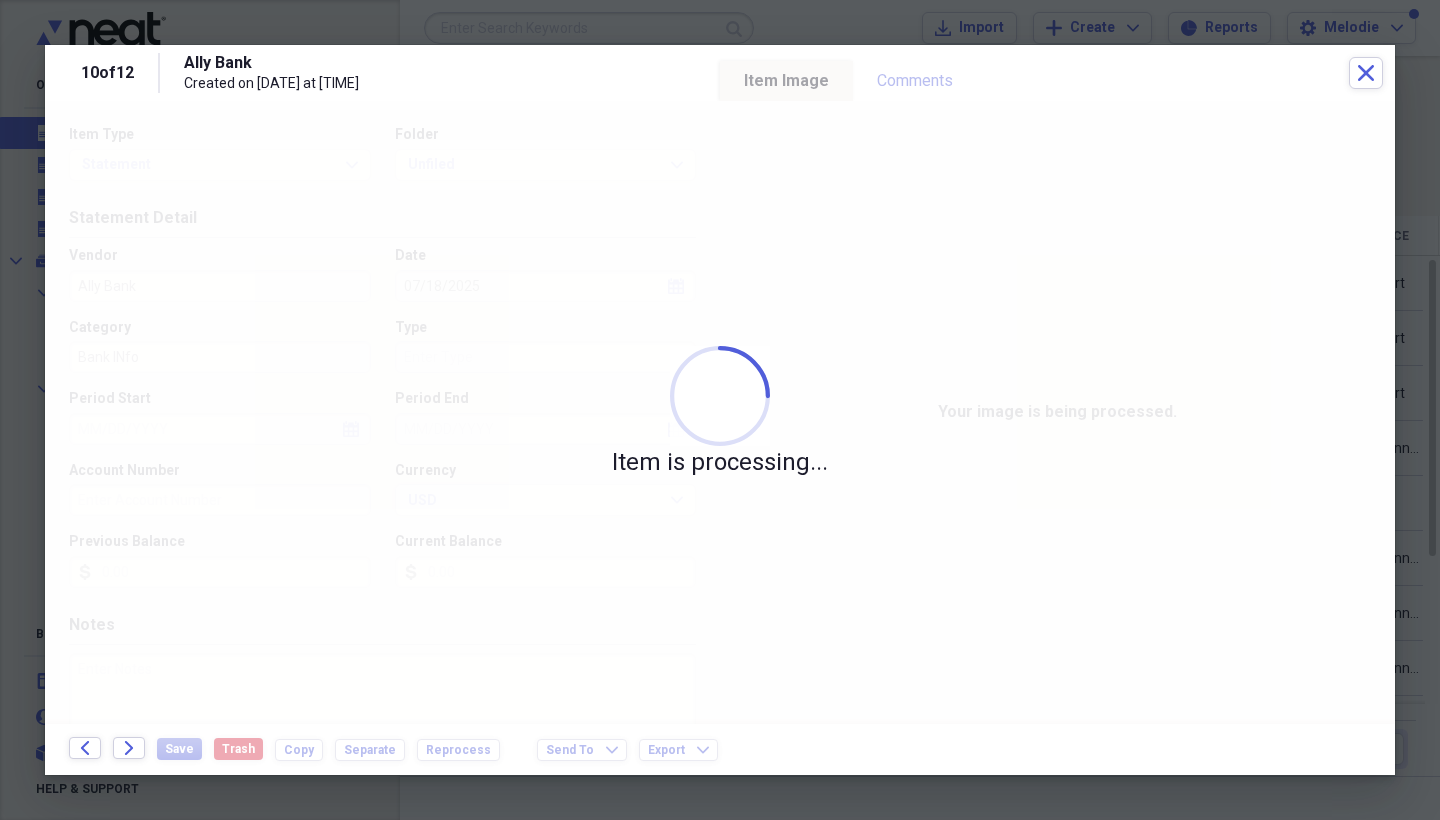 type on "1048.62" 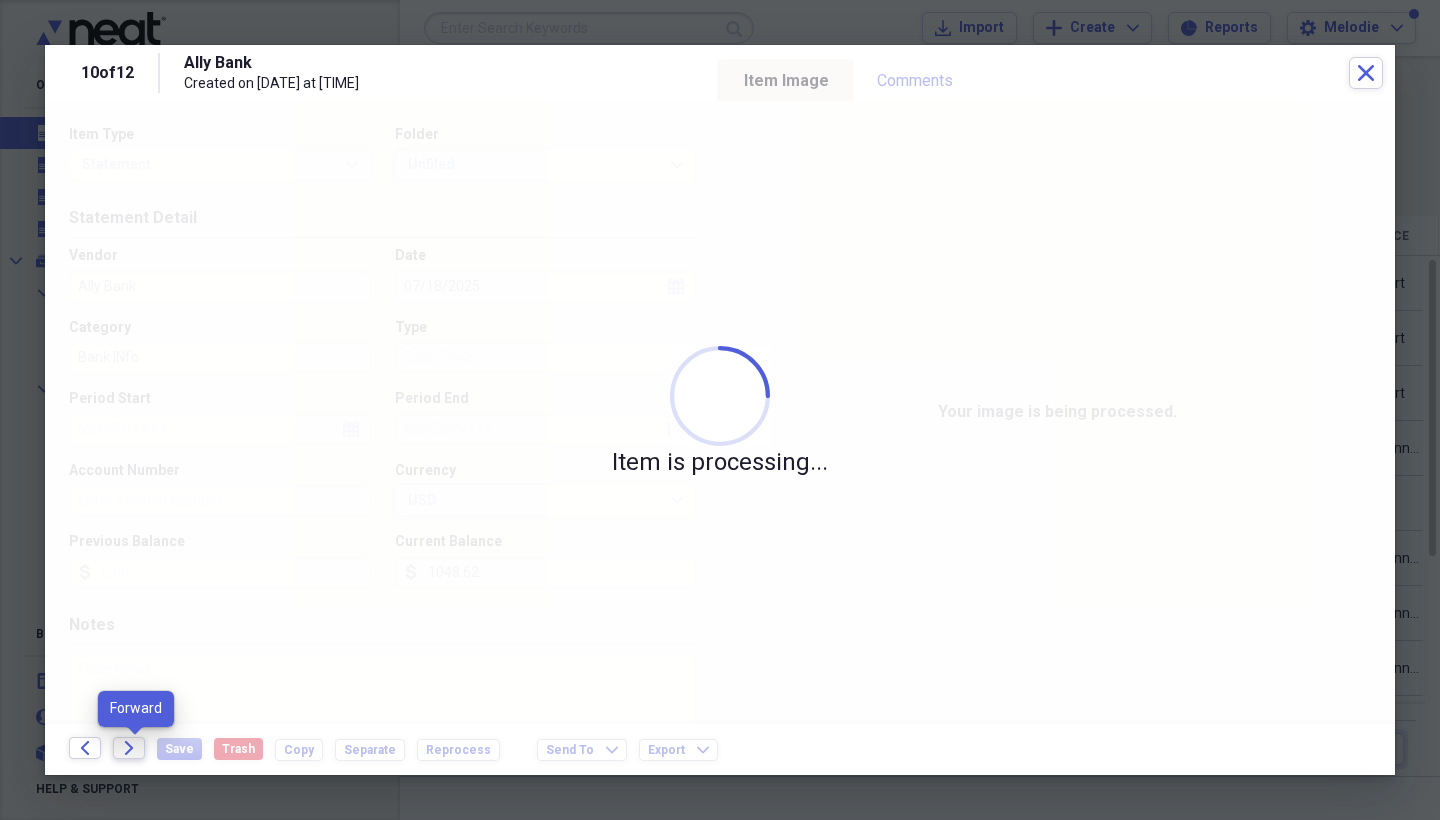 click 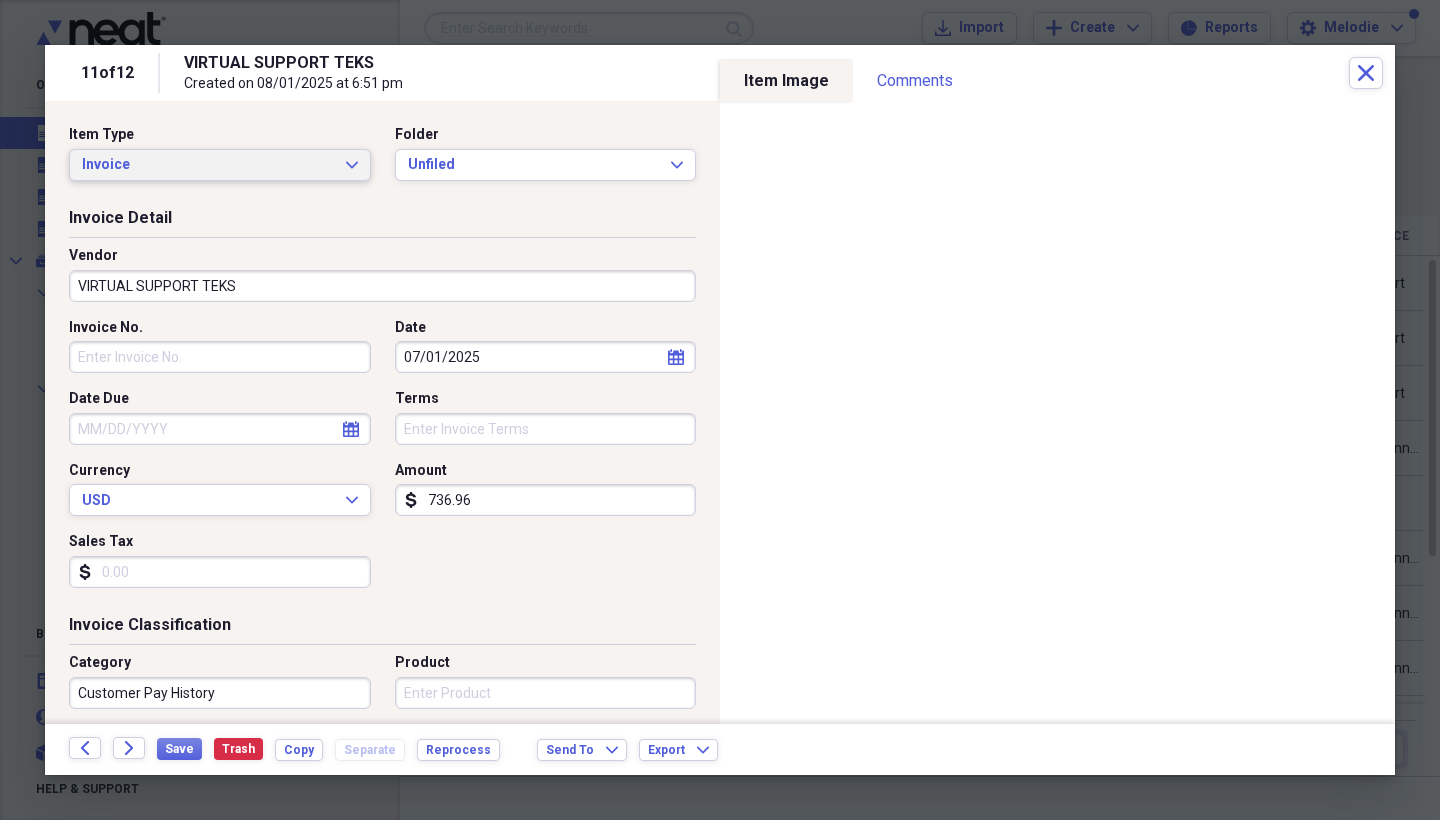 click on "Invoice" at bounding box center [208, 165] 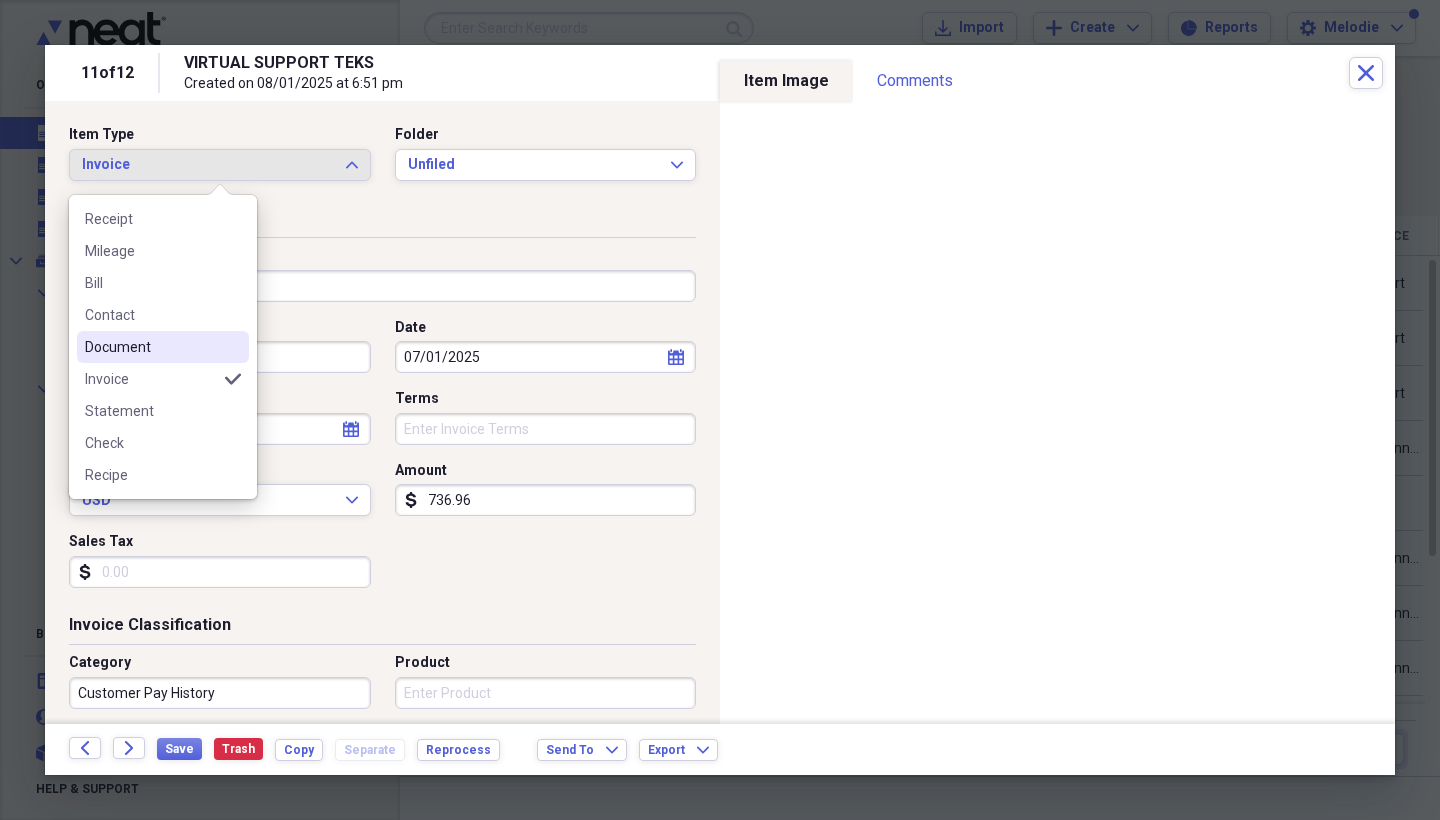 click on "Document" at bounding box center [151, 347] 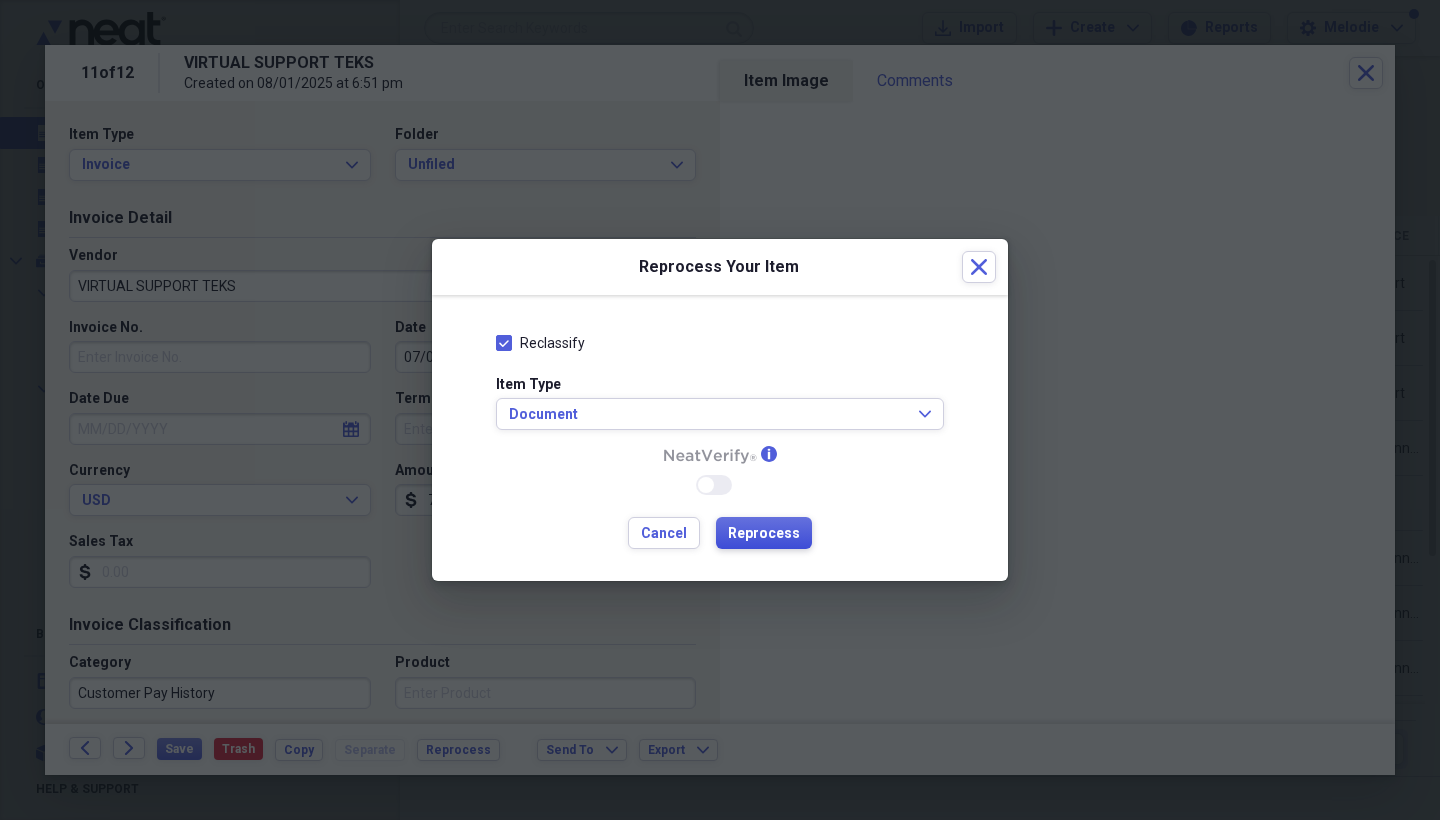click on "Reprocess" at bounding box center (764, 534) 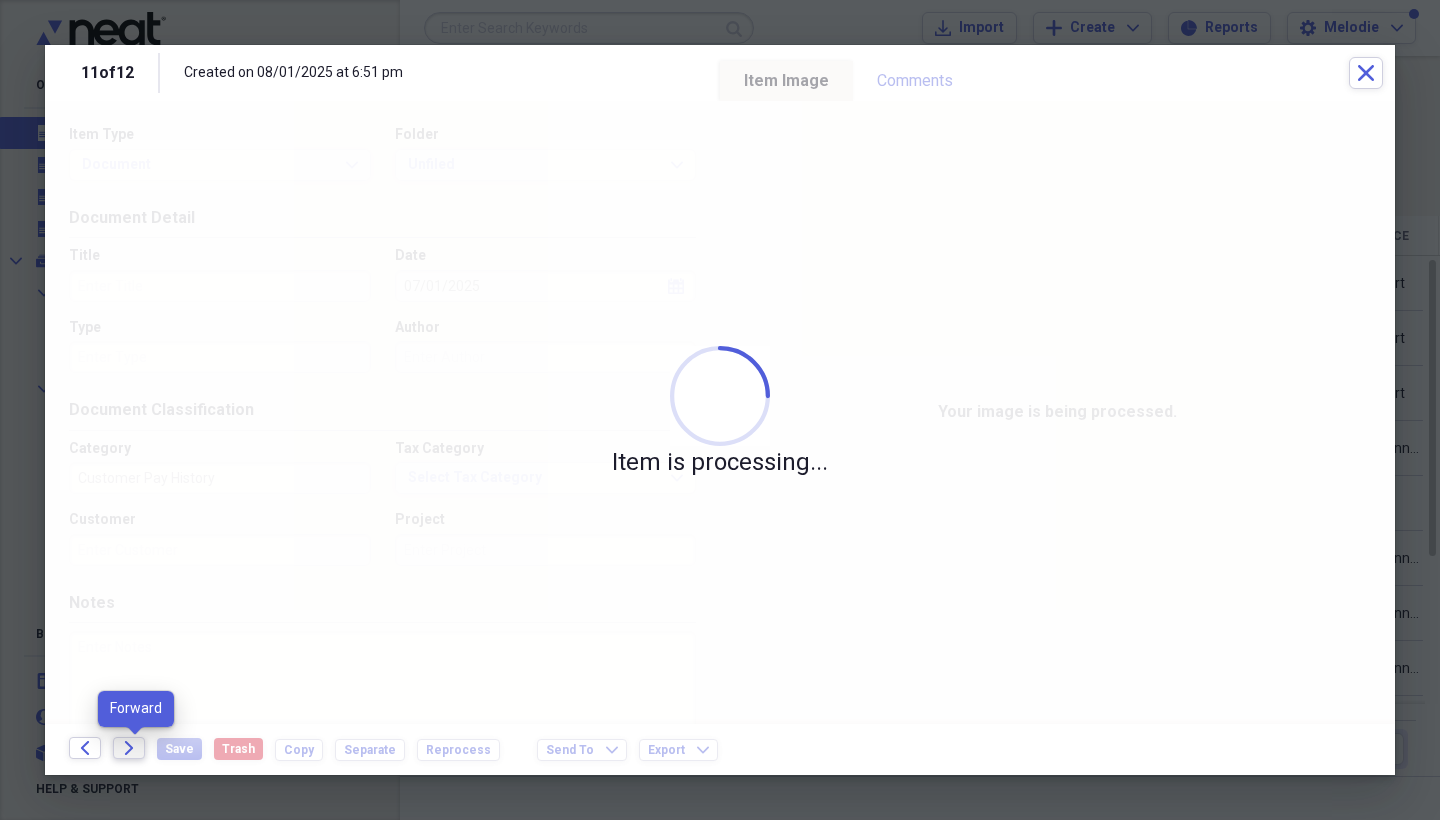 click on "Forward" 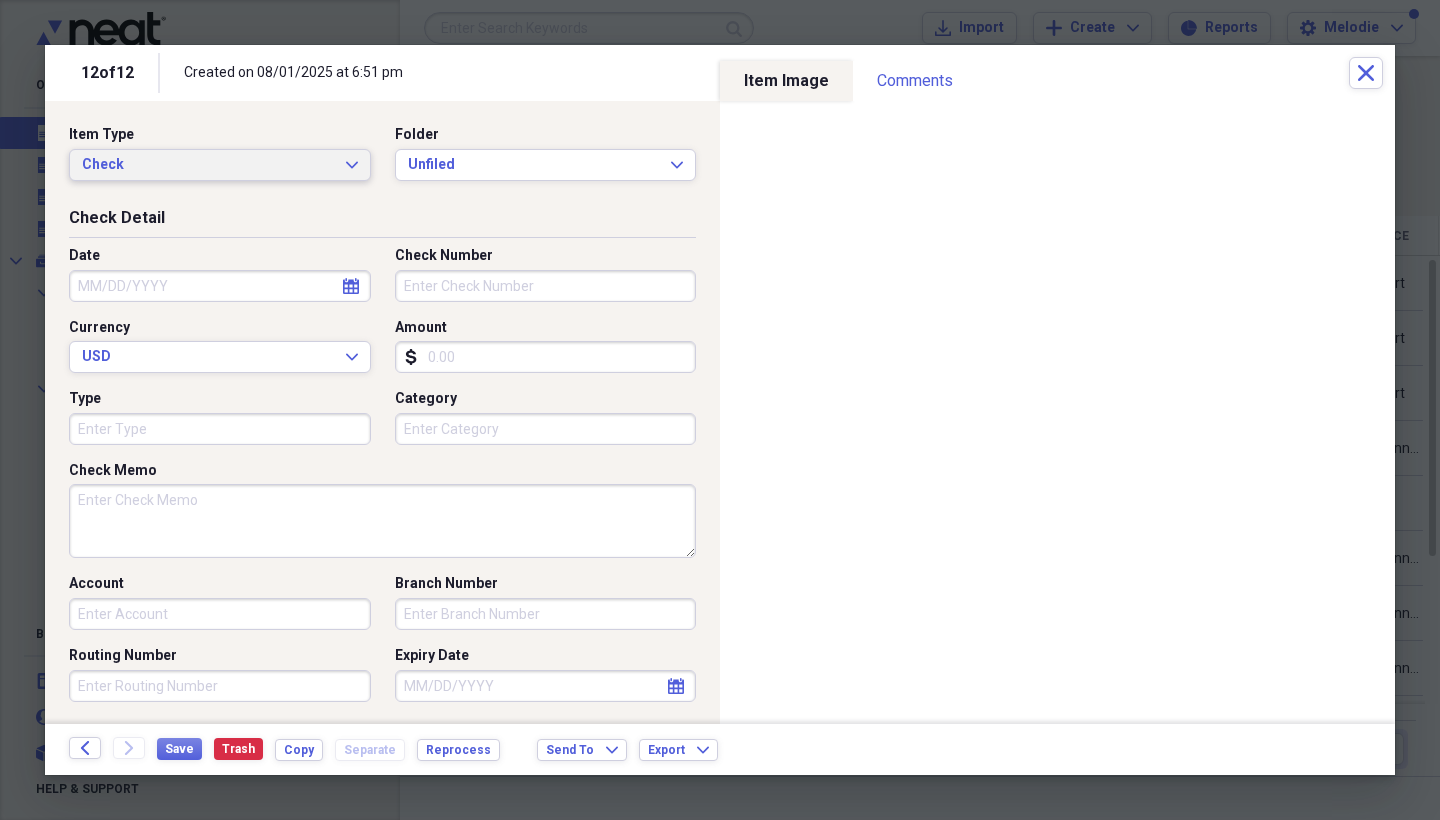 click on "Check" at bounding box center [208, 165] 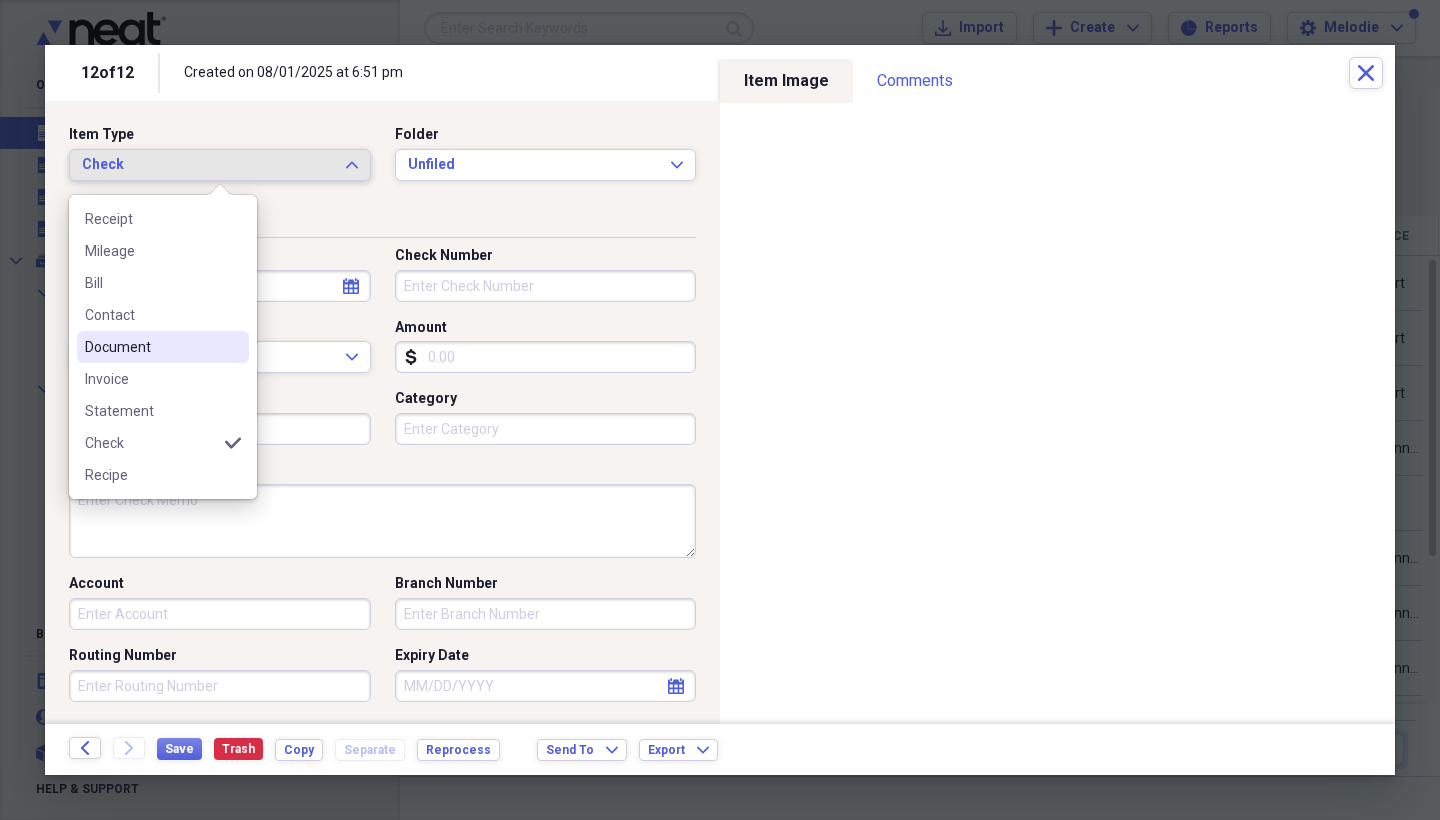 click on "Document" at bounding box center [151, 347] 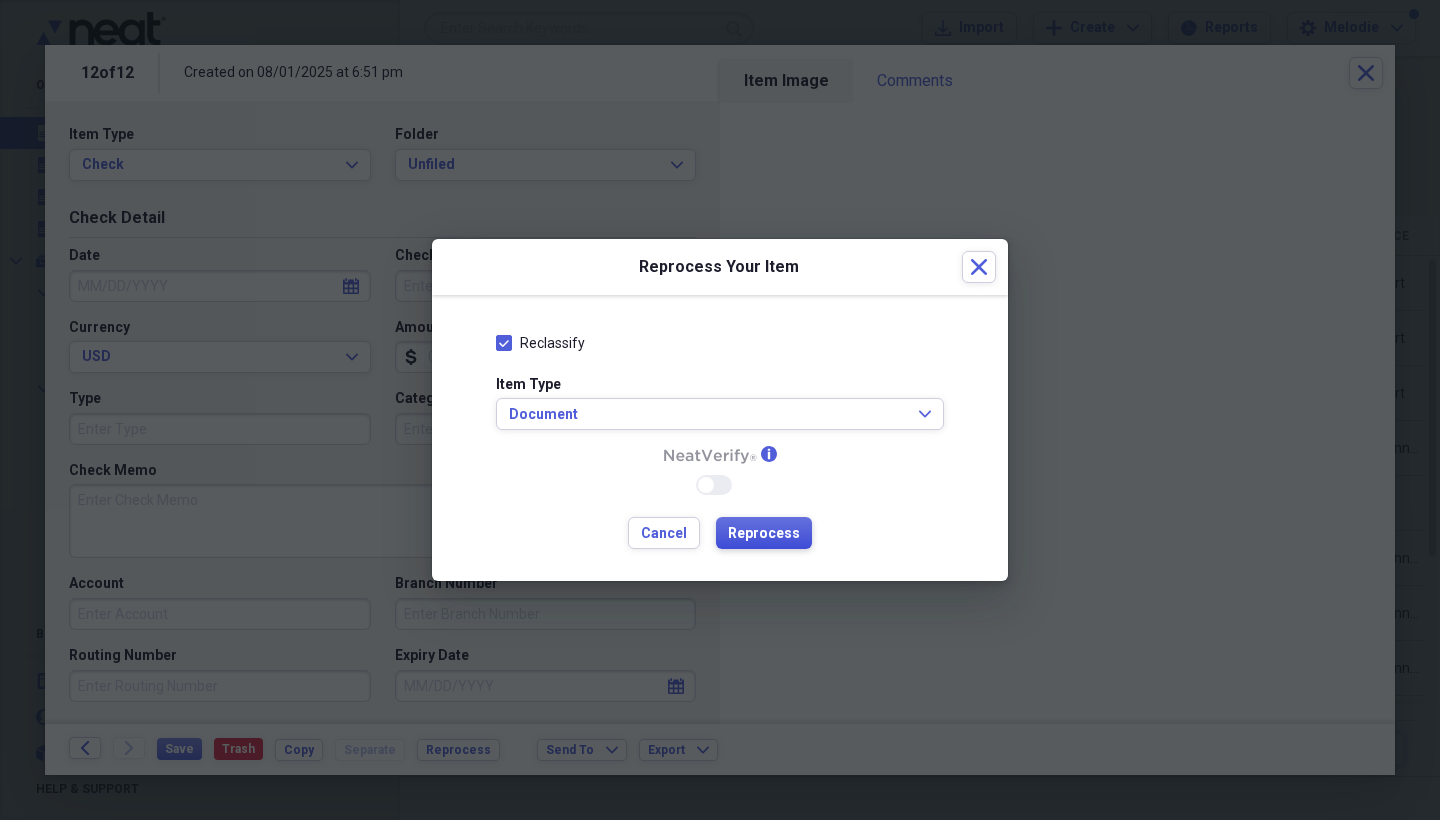 click on "Reprocess" at bounding box center [764, 534] 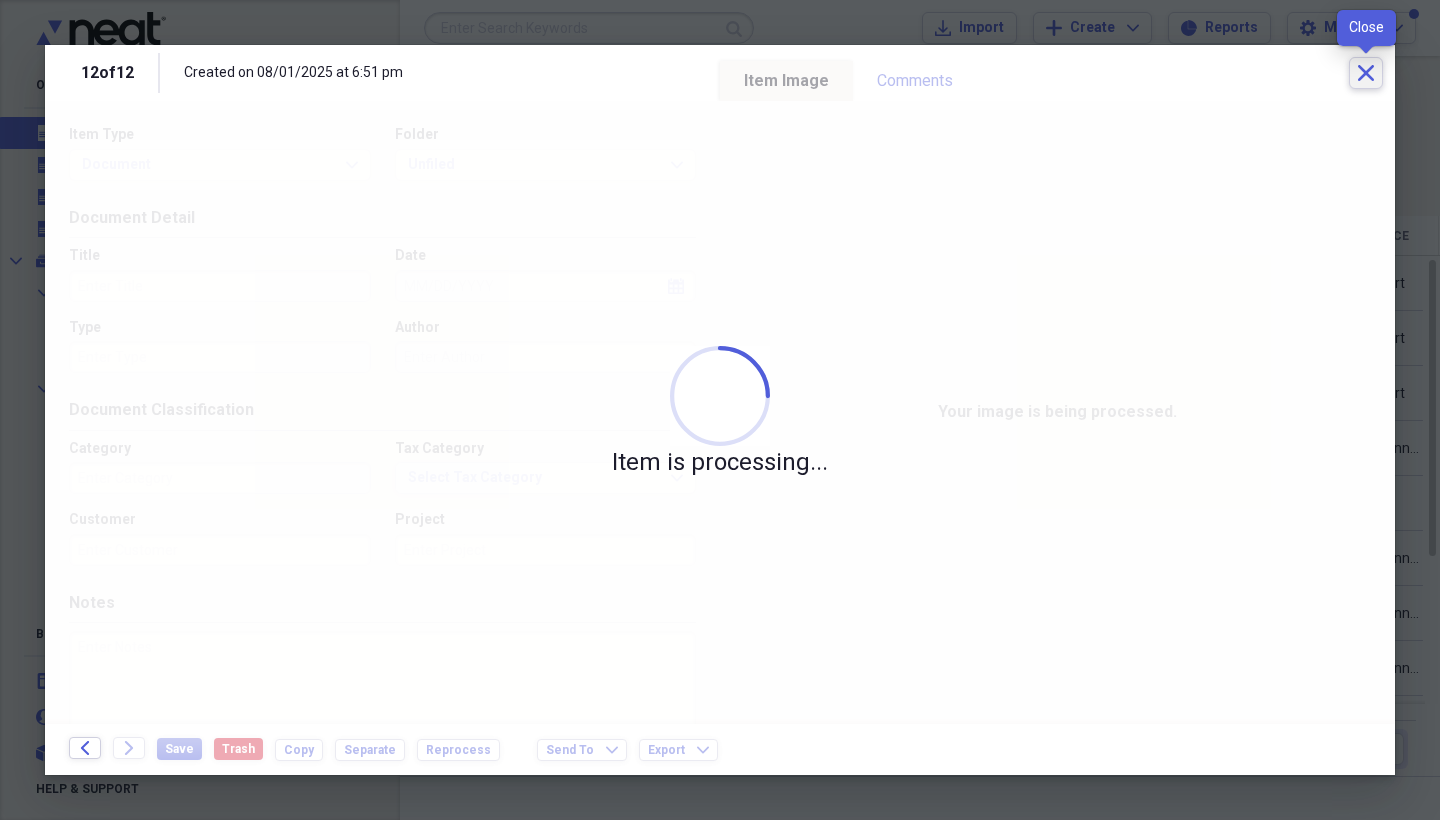 click on "Close" 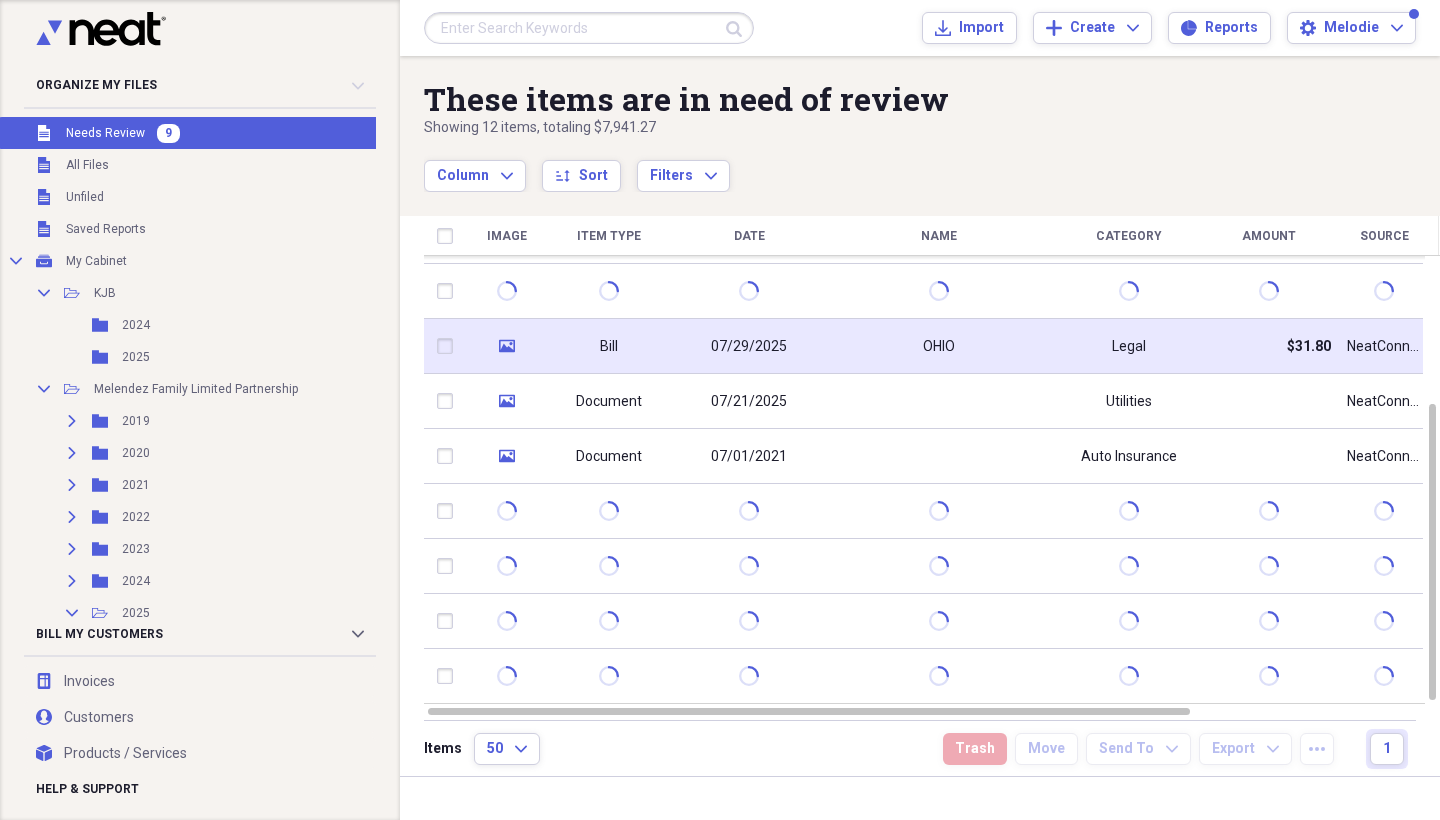 click on "Bill" at bounding box center [609, 346] 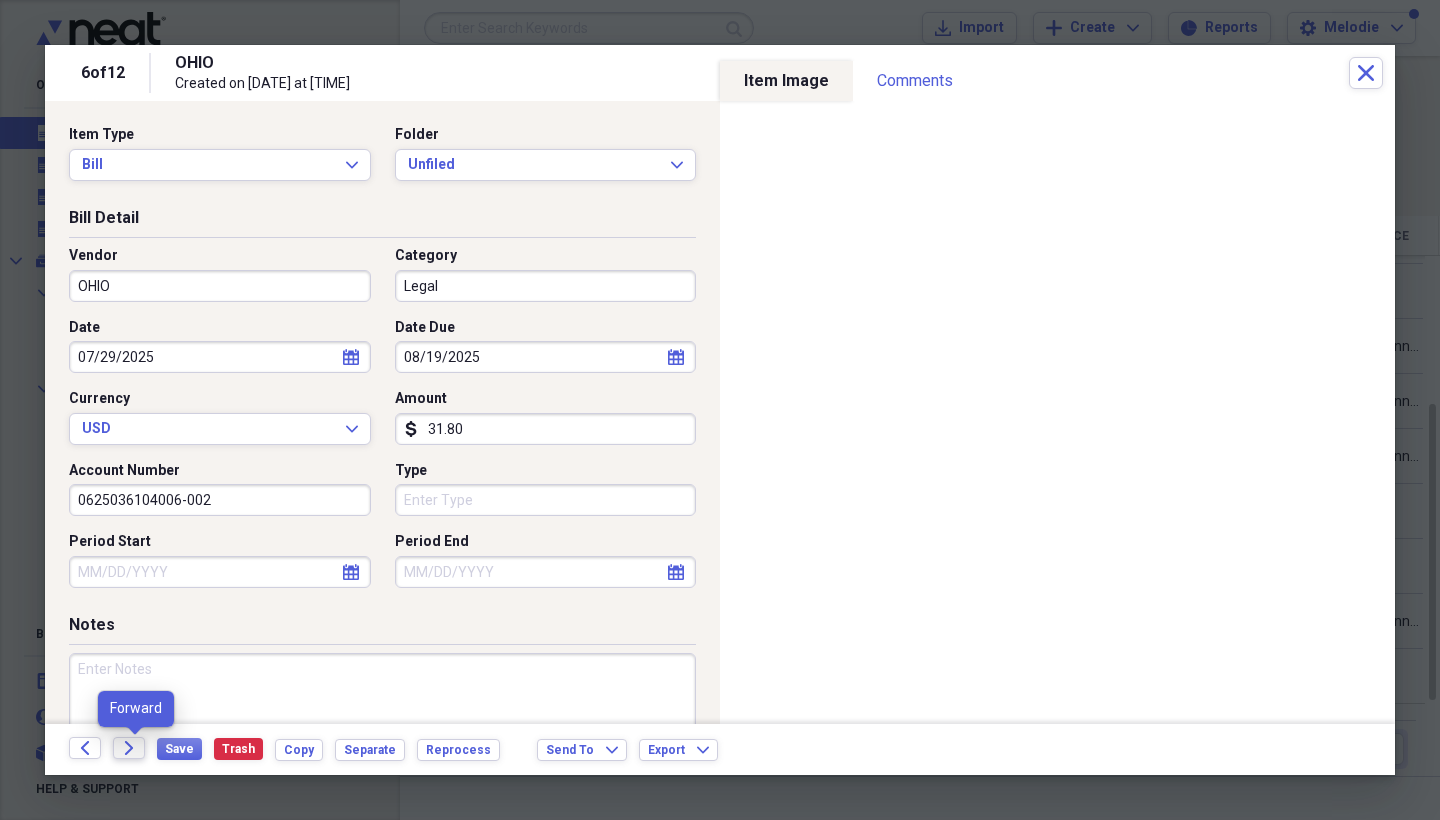 click 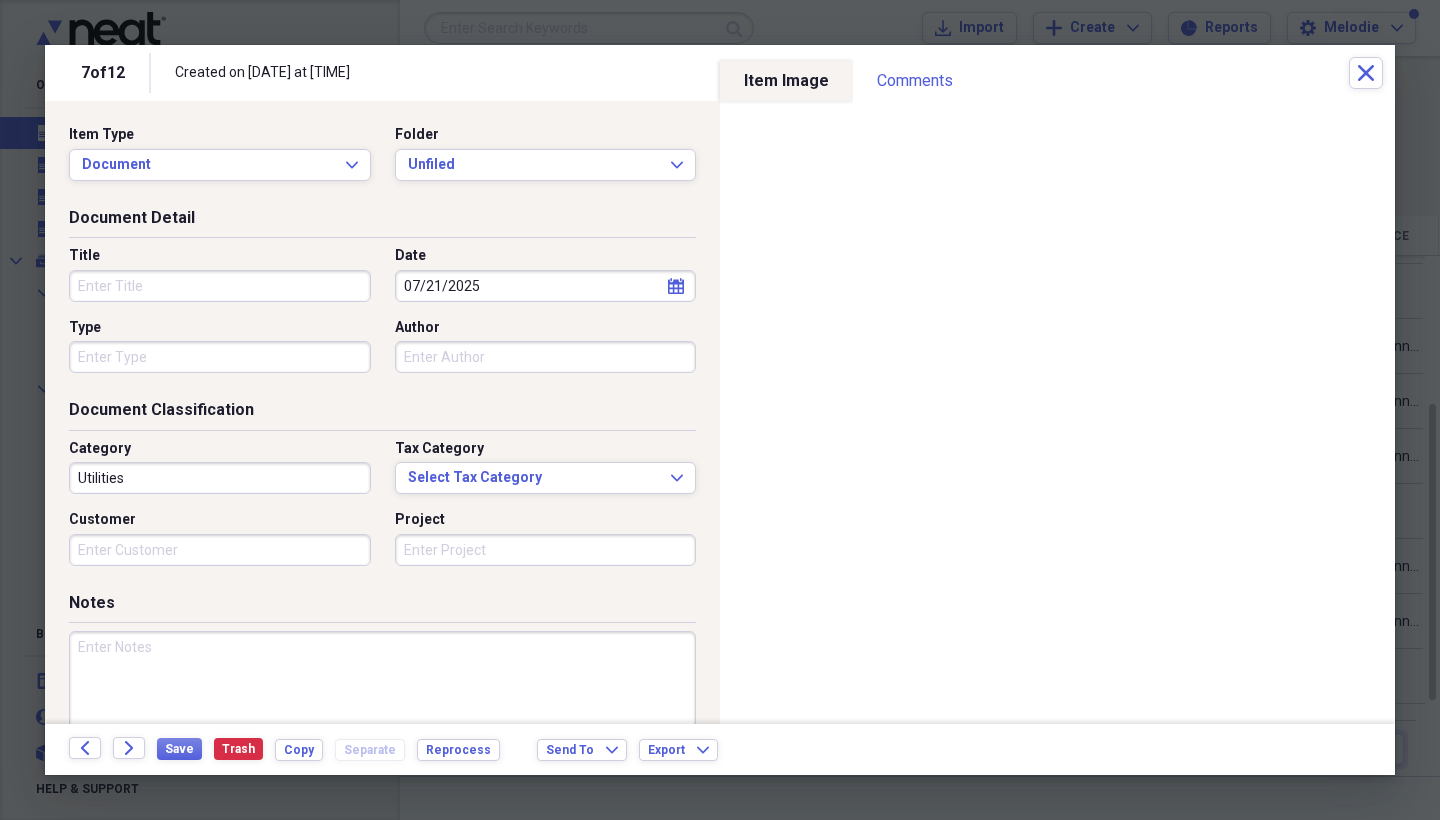 click 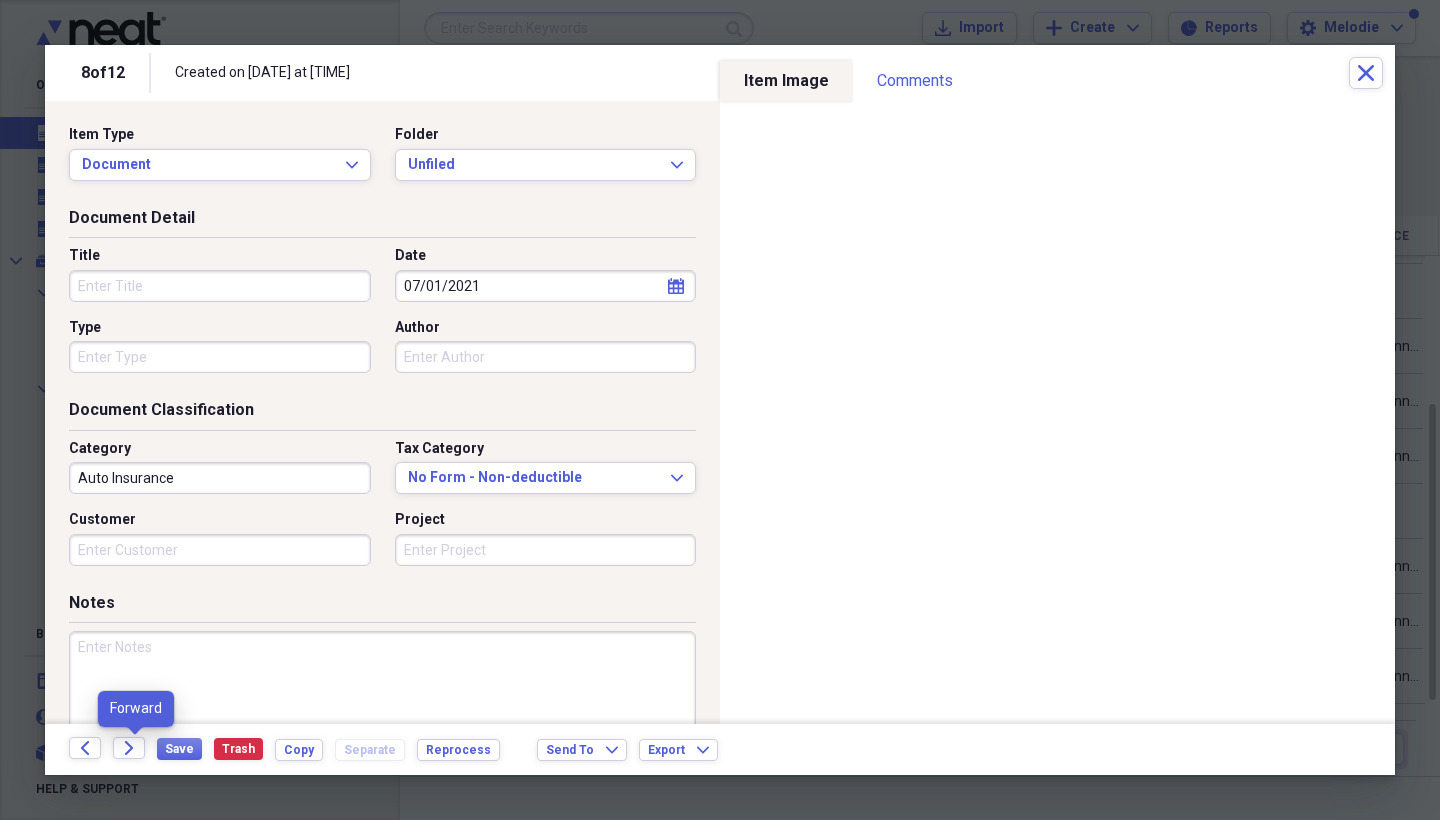click 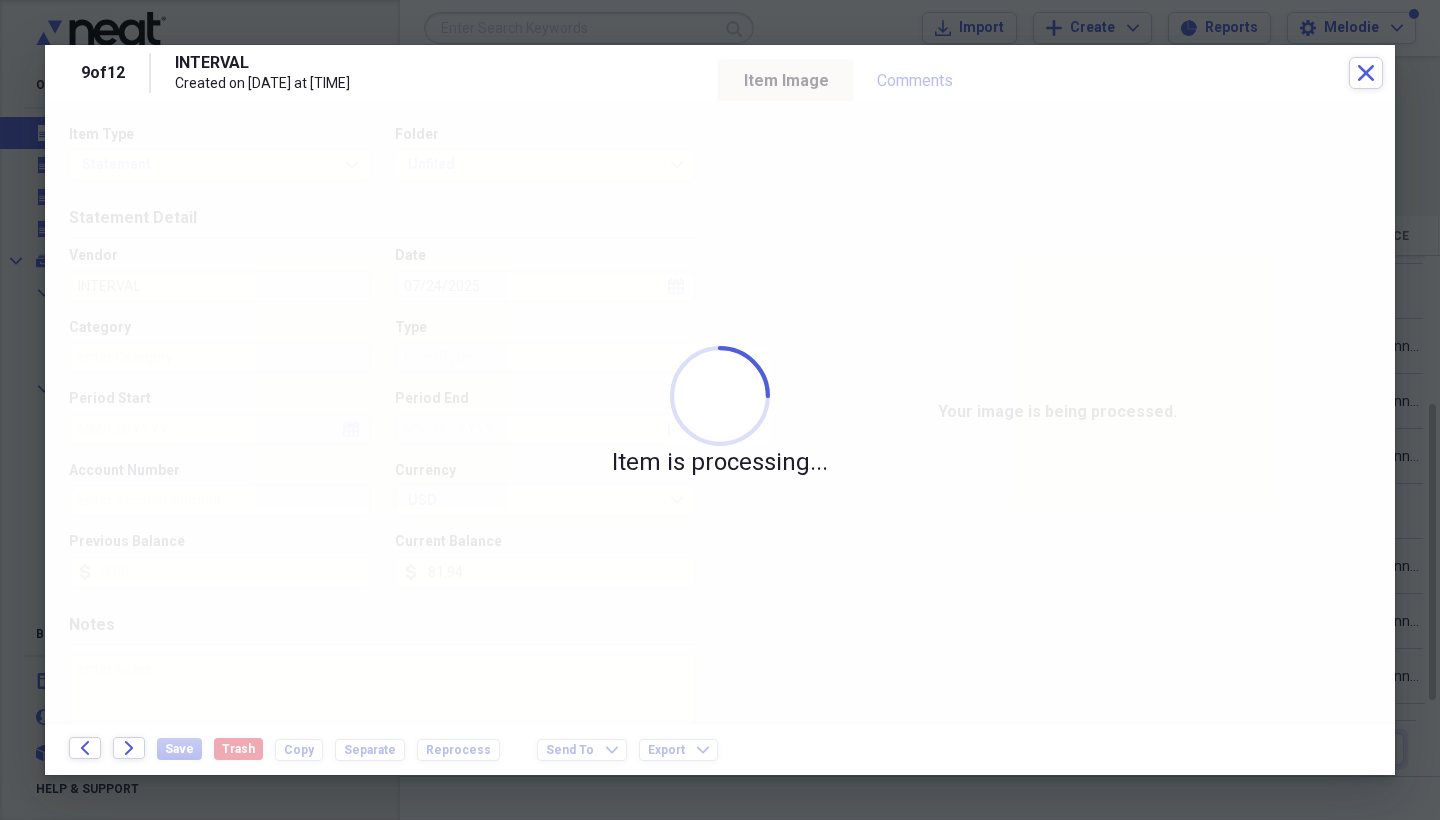 click 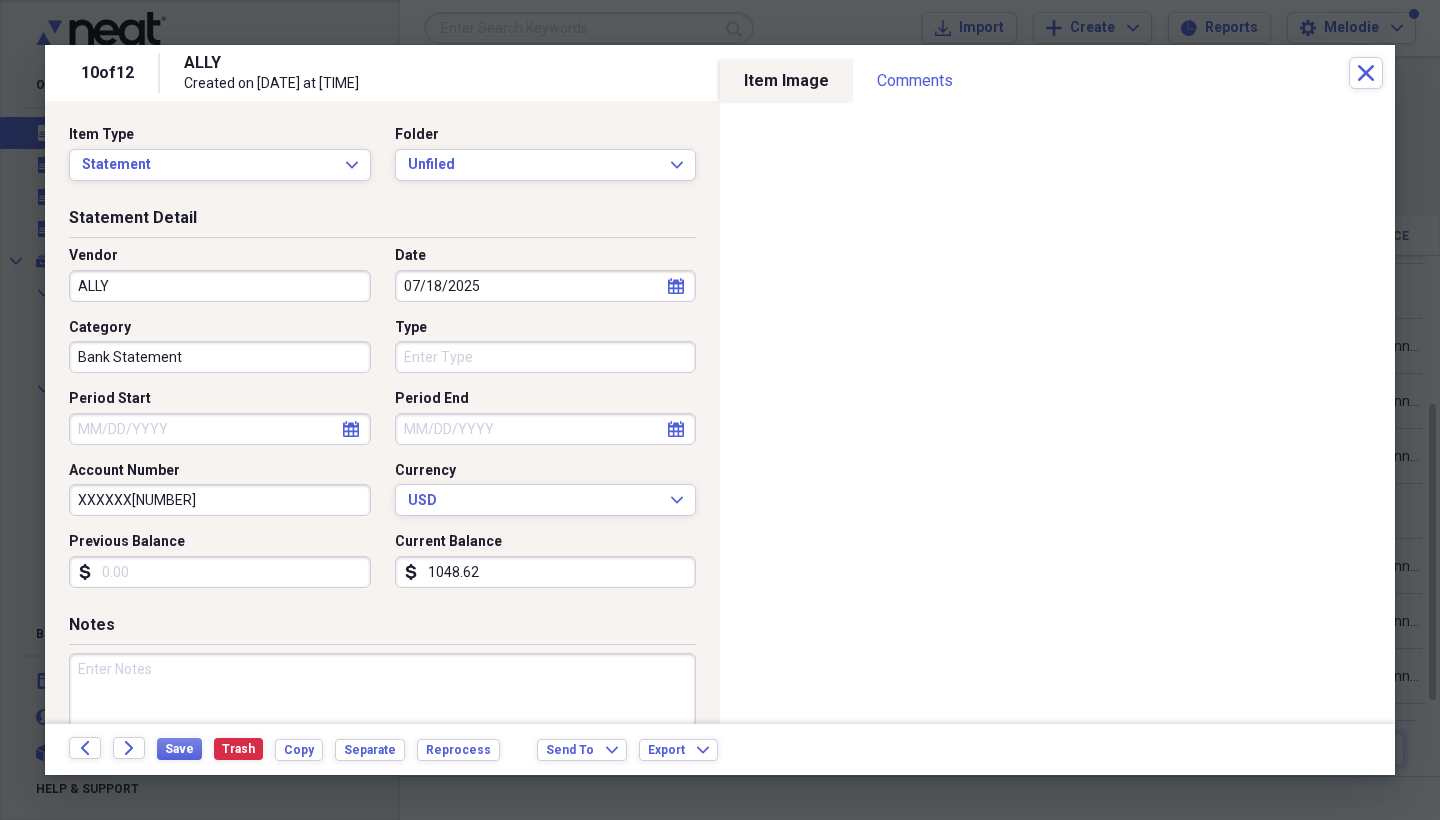 click 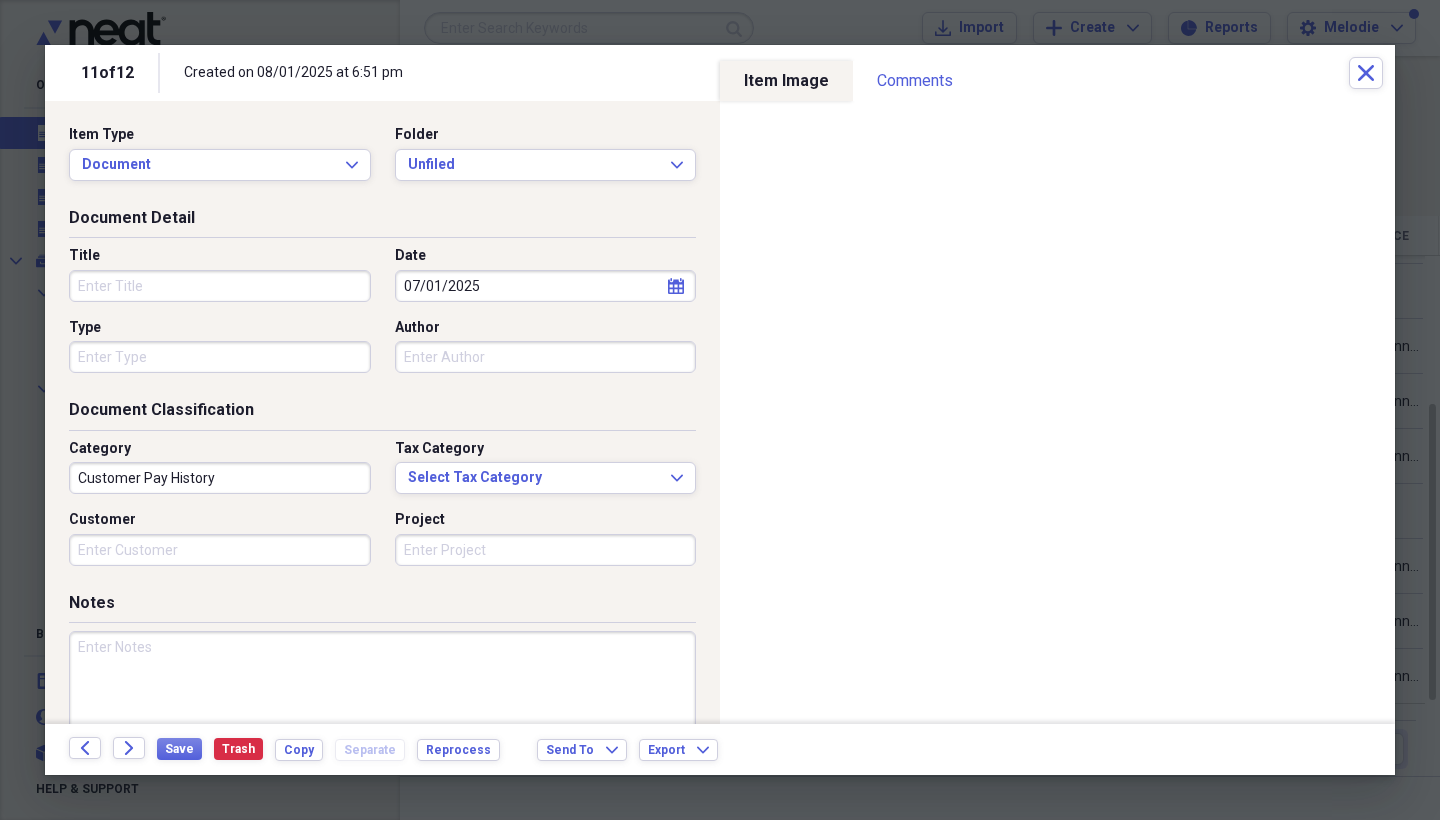 click 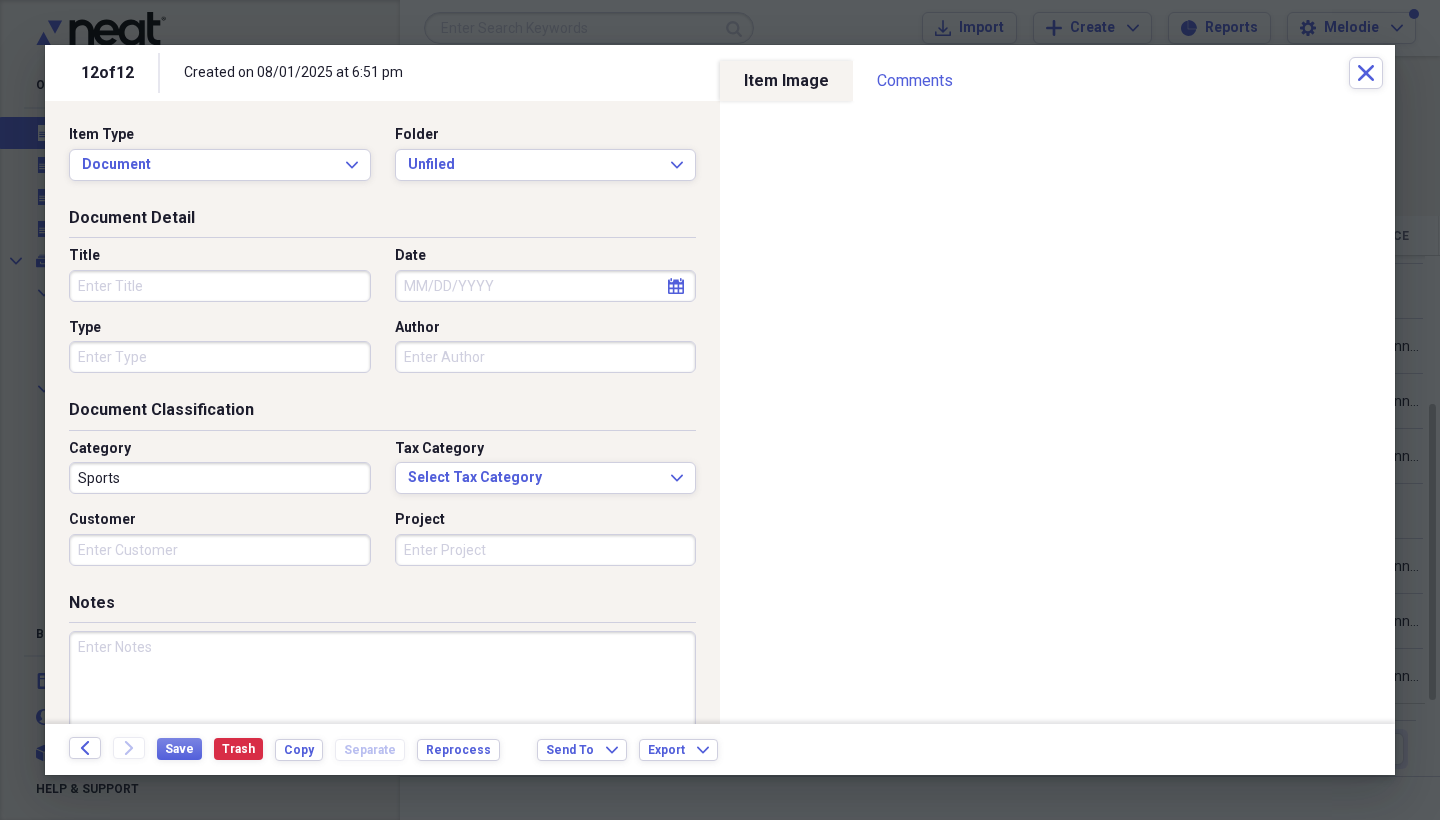 click 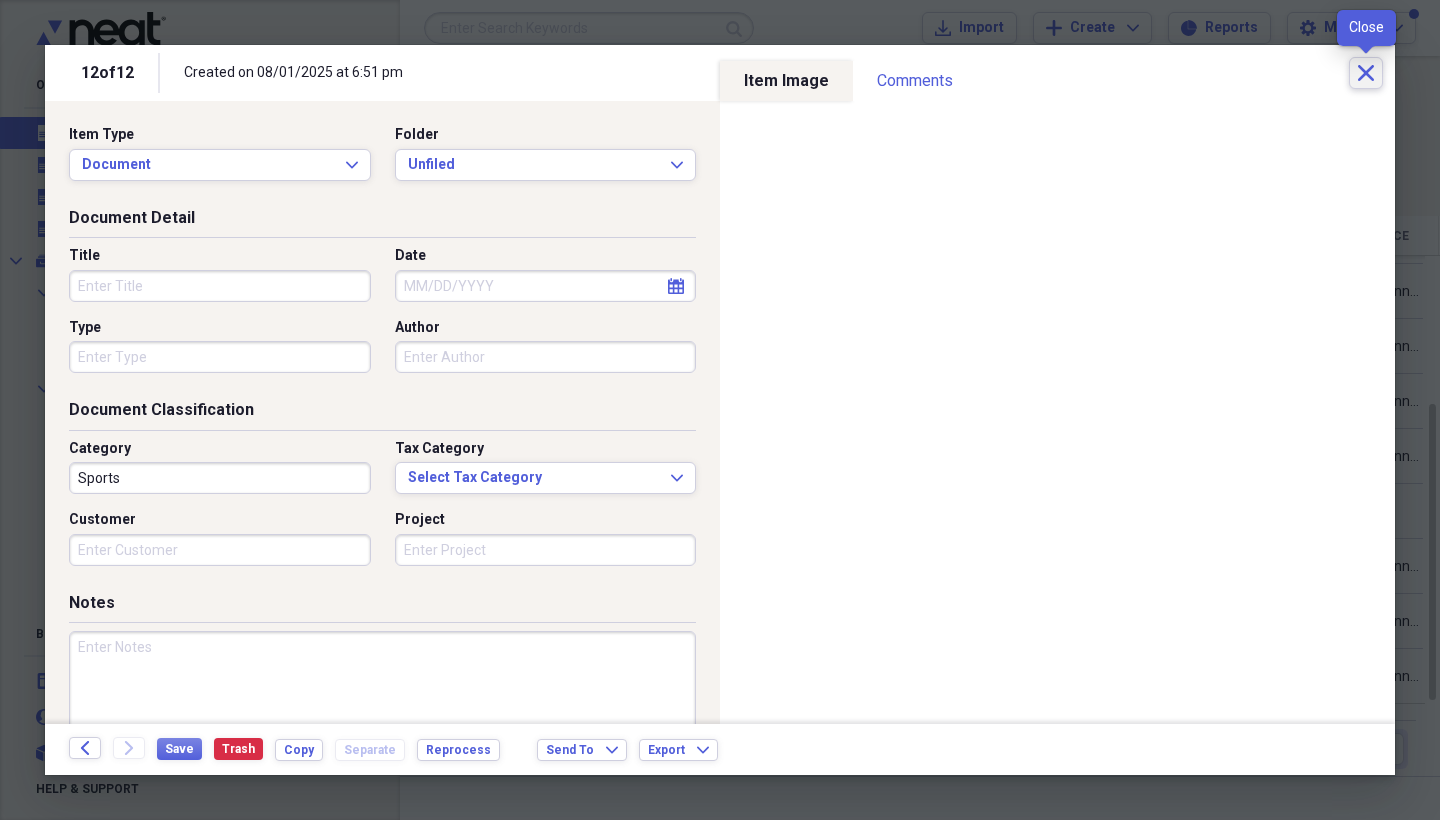 click 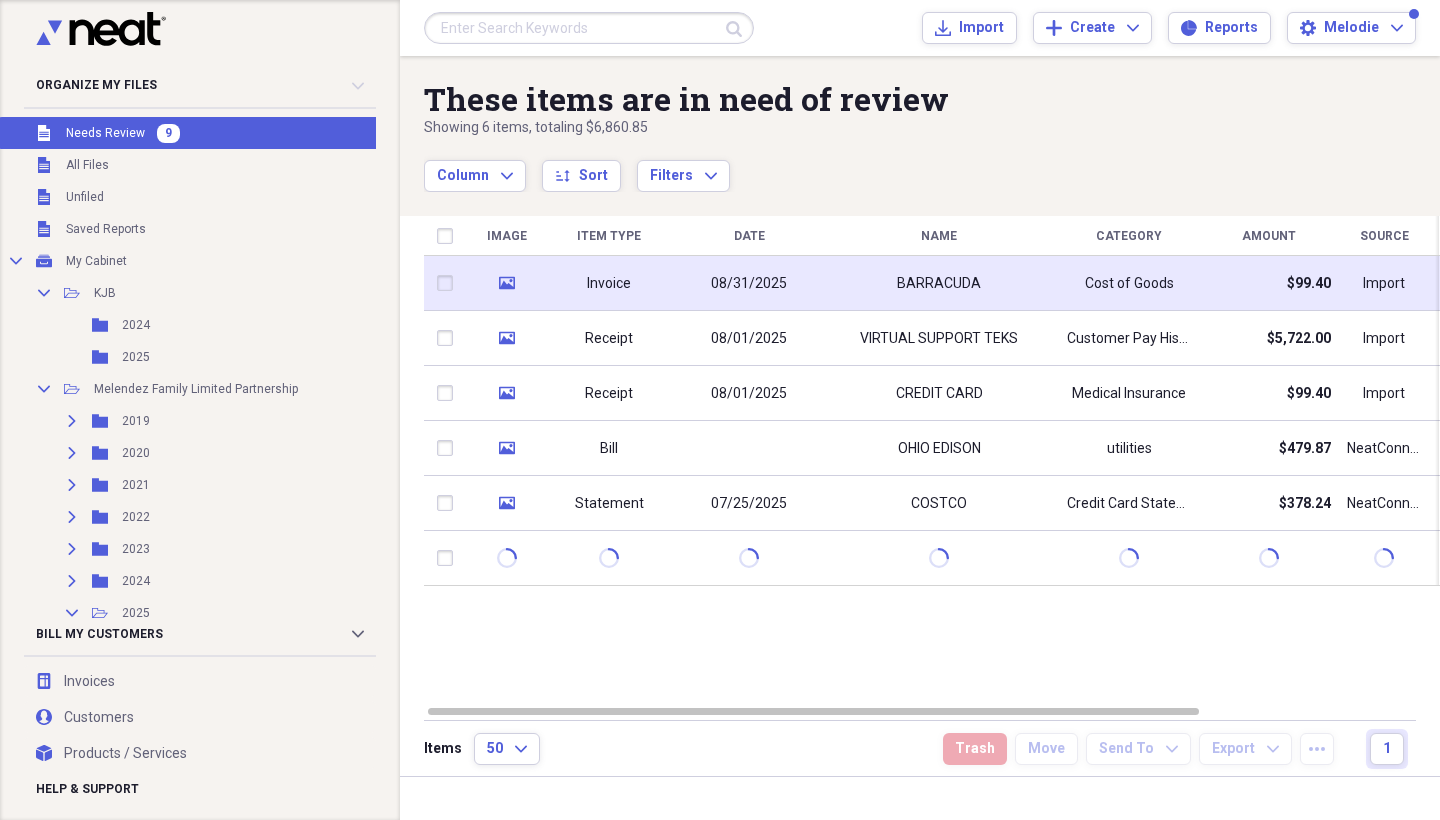 click on "BARRACUDA" at bounding box center (939, 283) 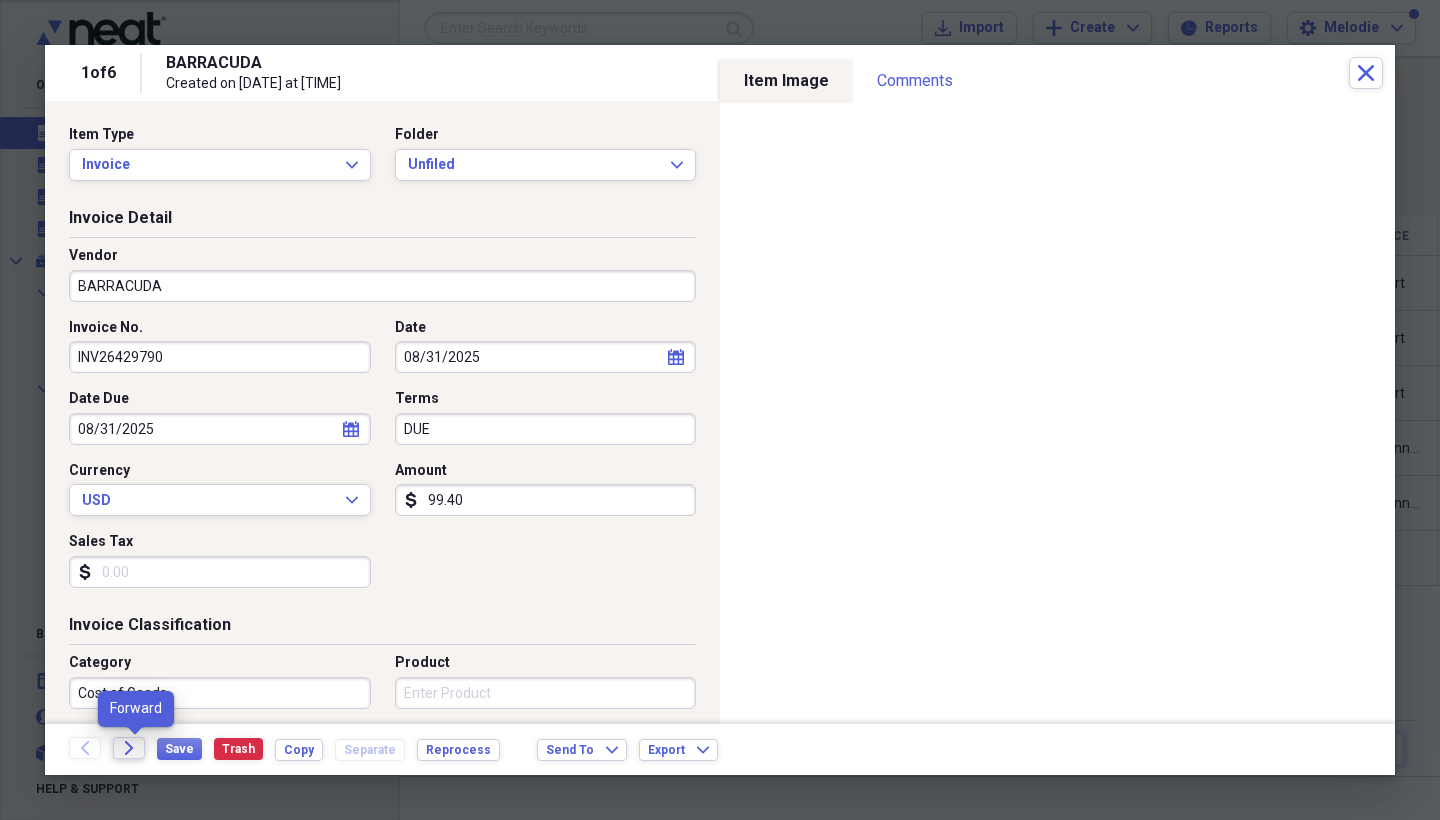 click on "Forward" 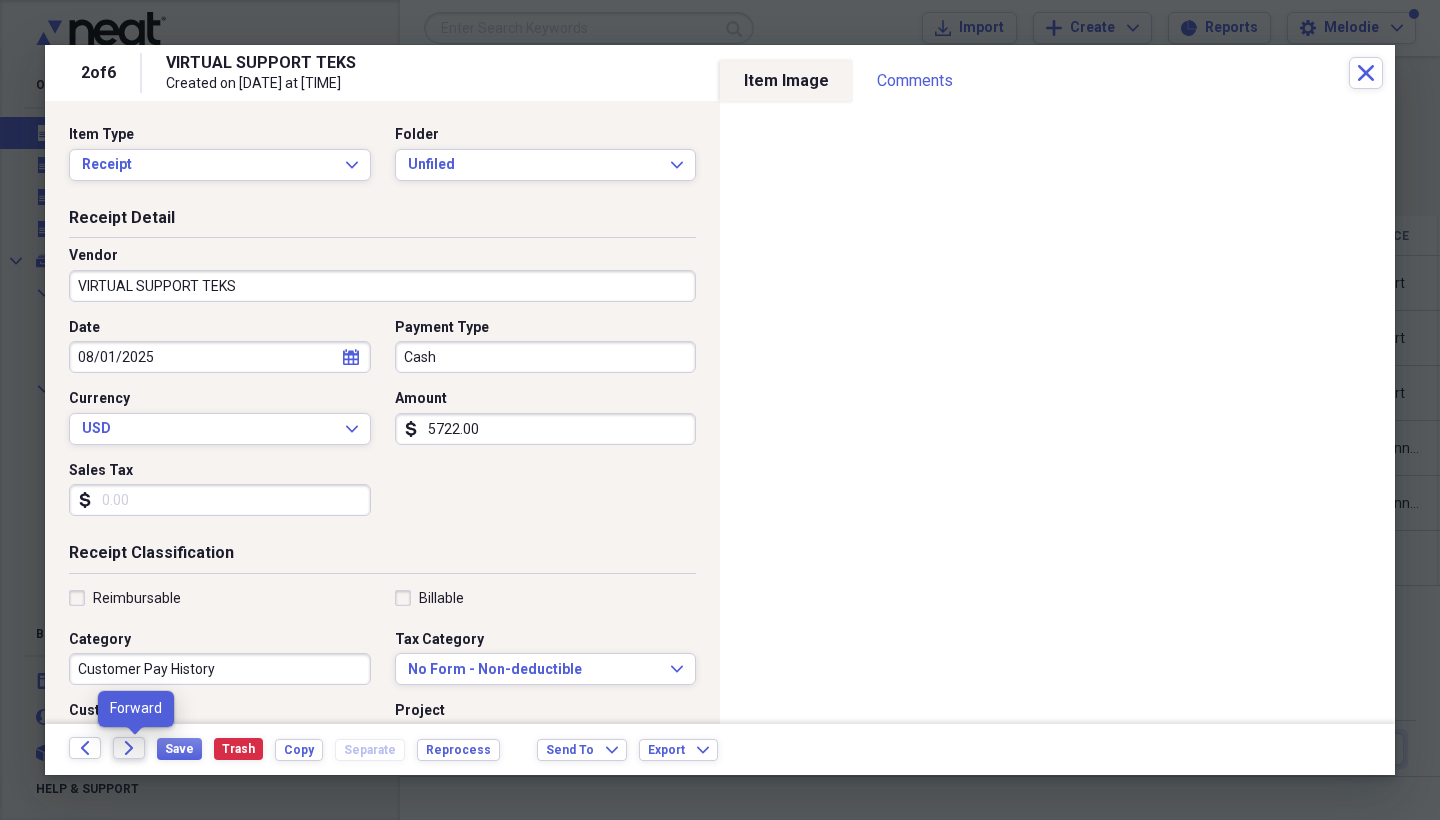 click on "Forward" at bounding box center (129, 748) 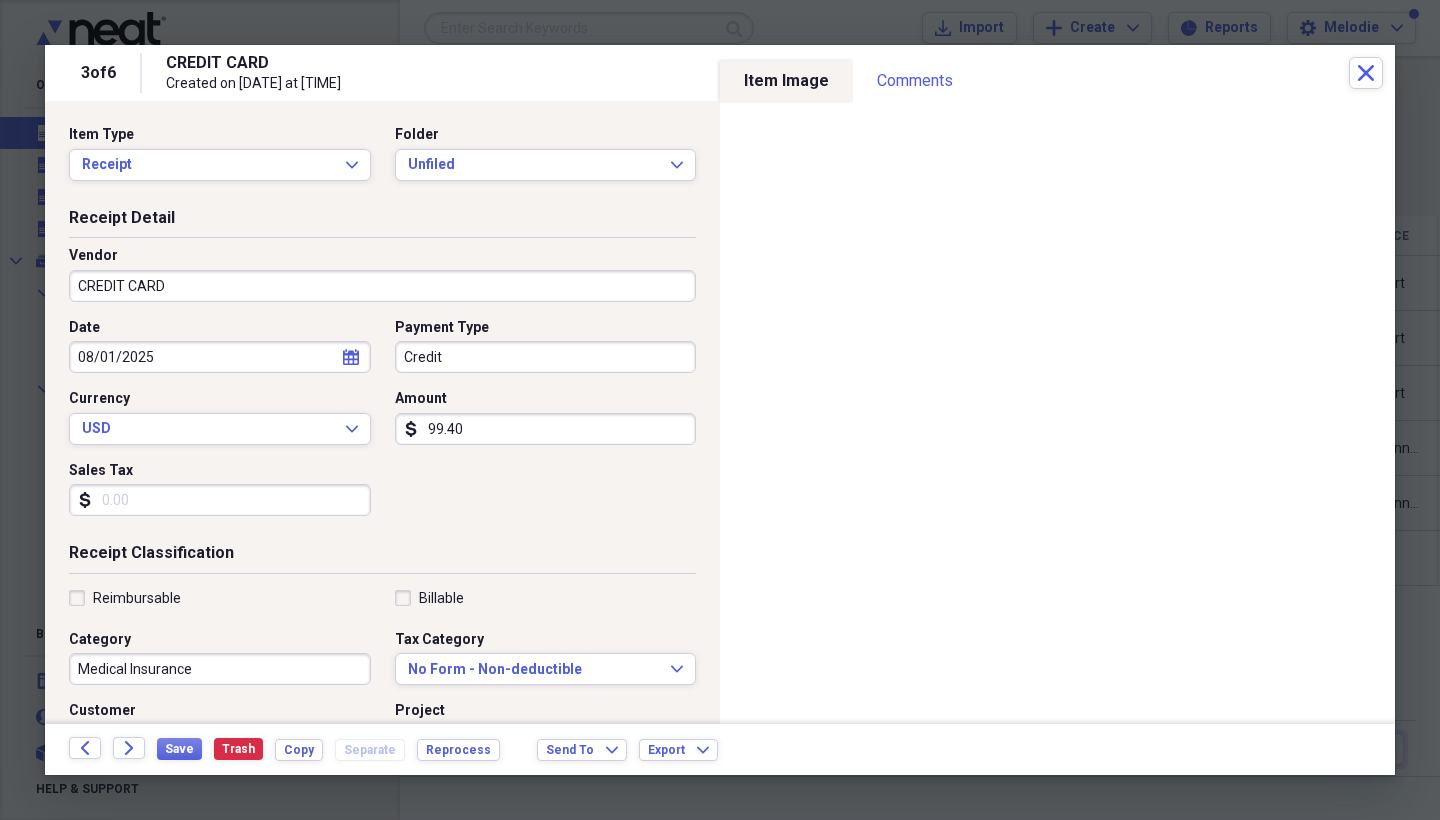 click on "Forward" at bounding box center [129, 748] 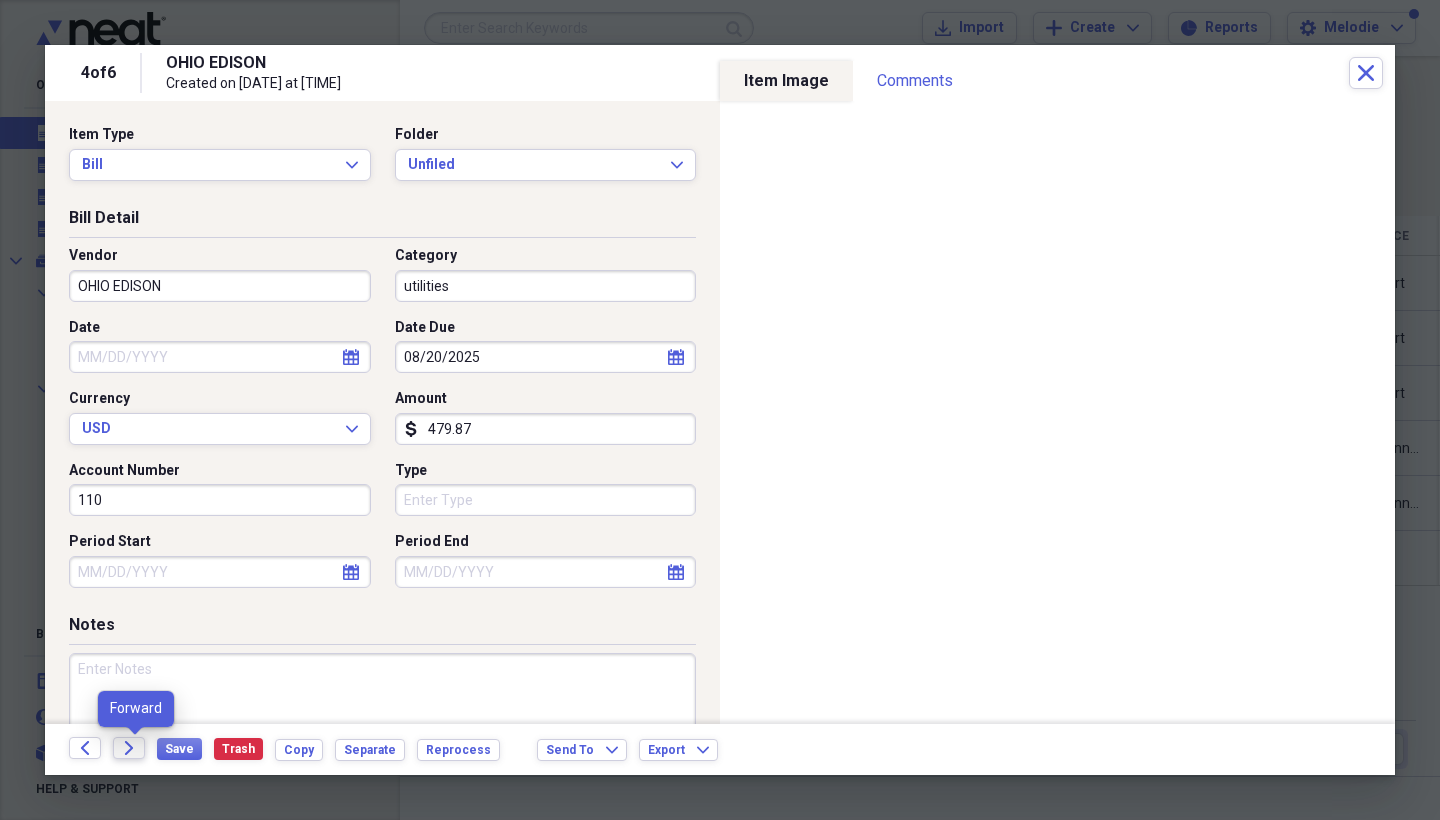 click on "Forward" at bounding box center (129, 748) 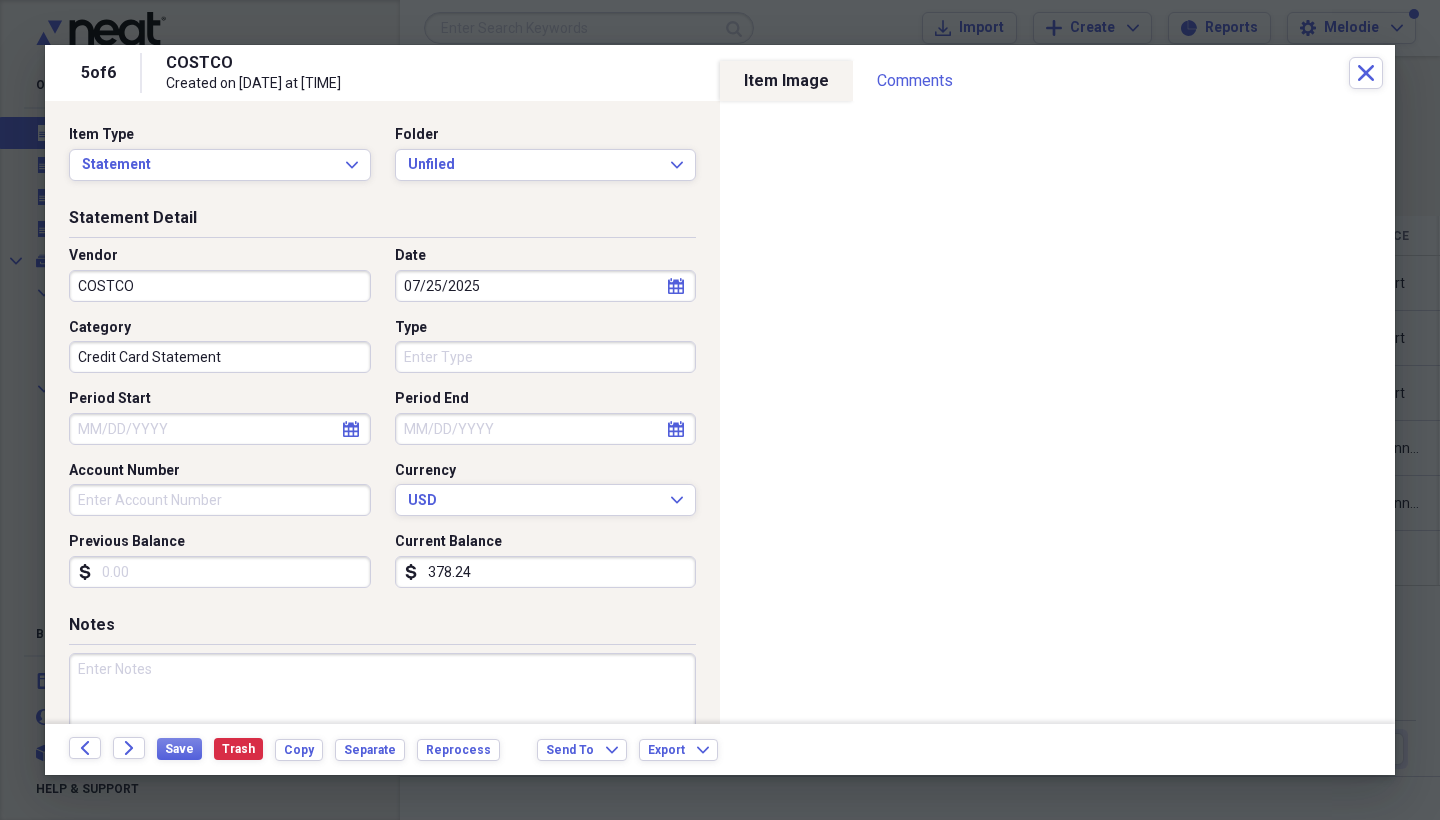 click on "Forward" at bounding box center [129, 748] 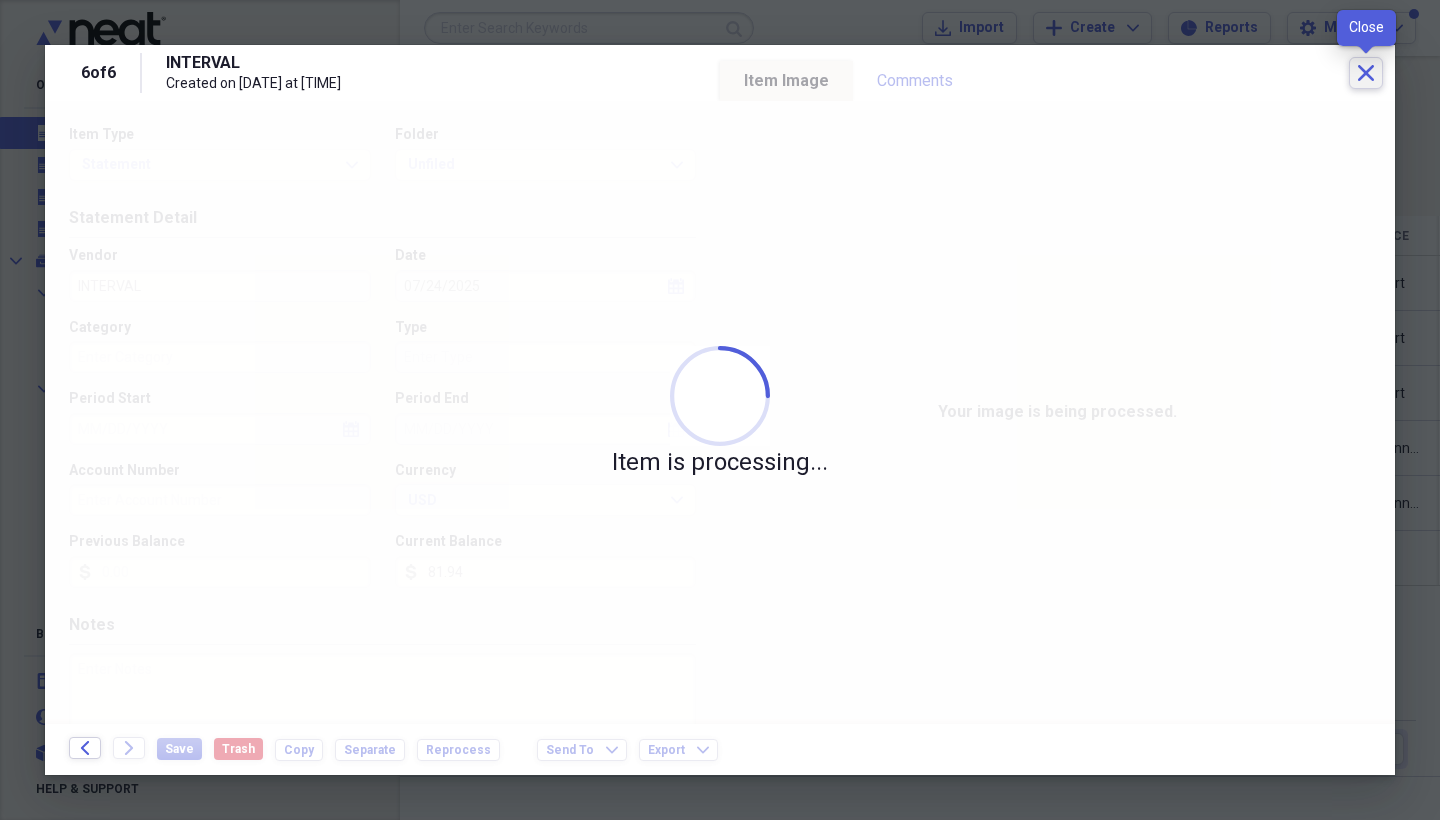 click on "Close" 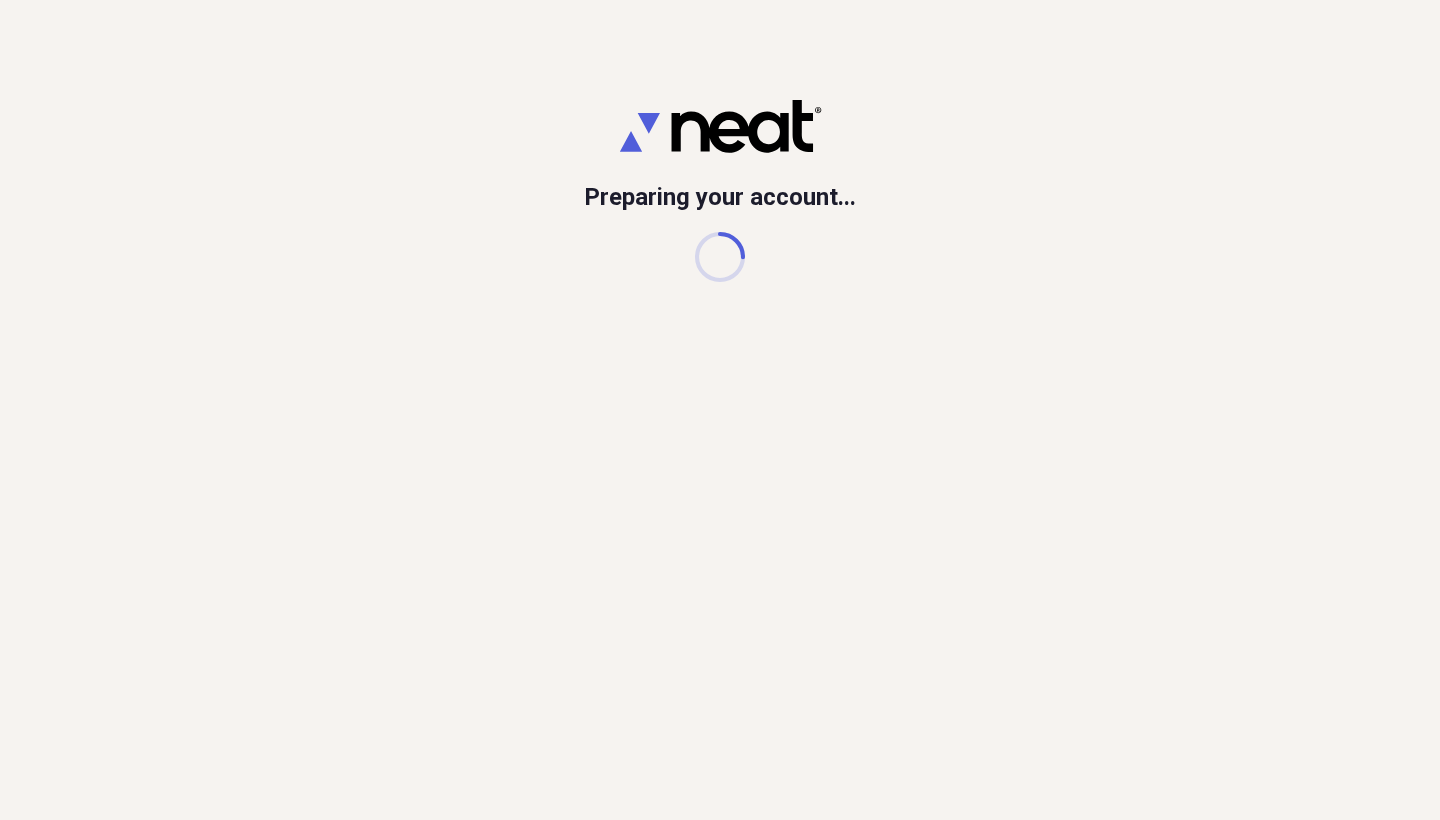 scroll, scrollTop: 0, scrollLeft: 0, axis: both 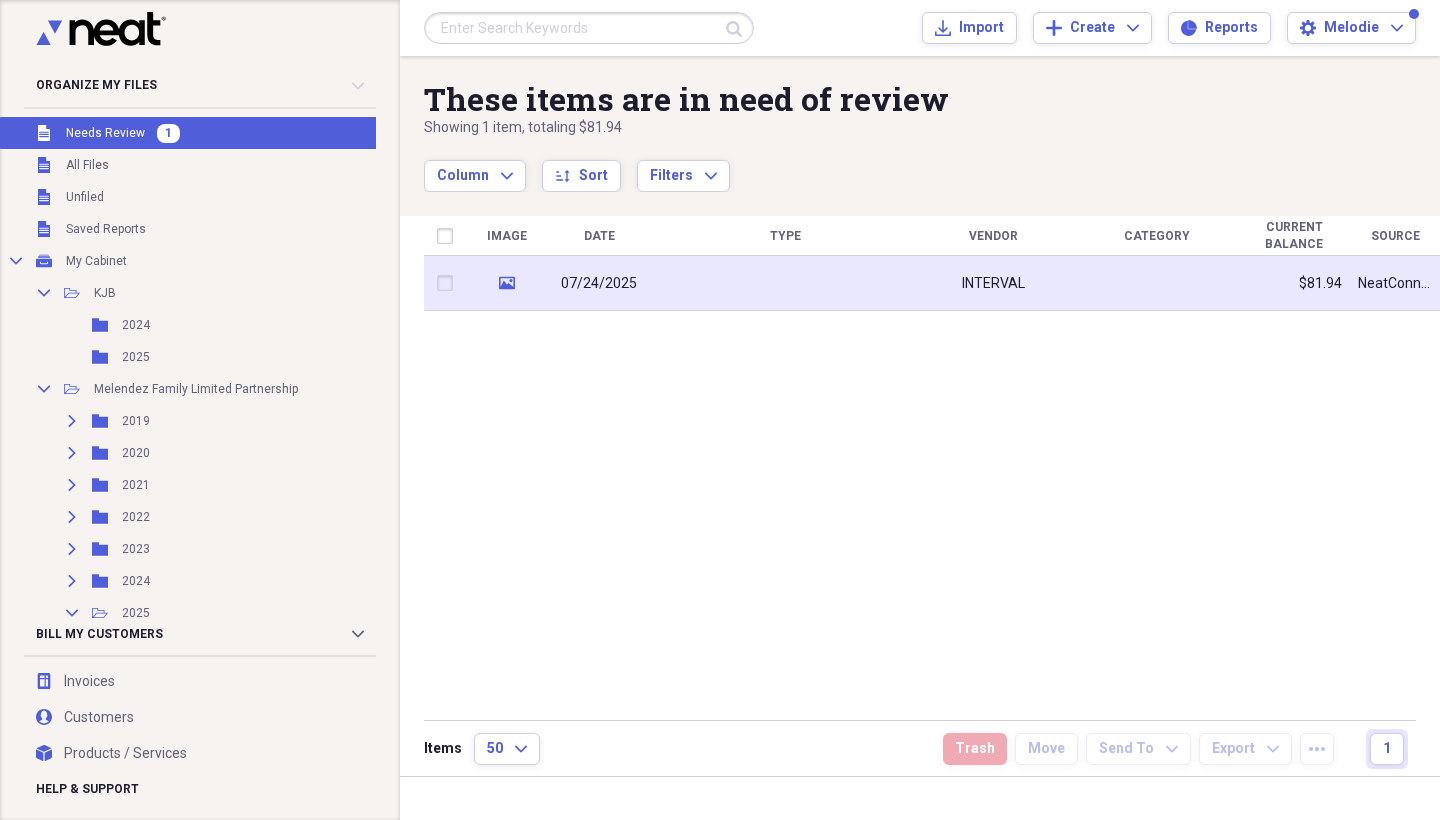 click on "07/24/2025" at bounding box center [599, 283] 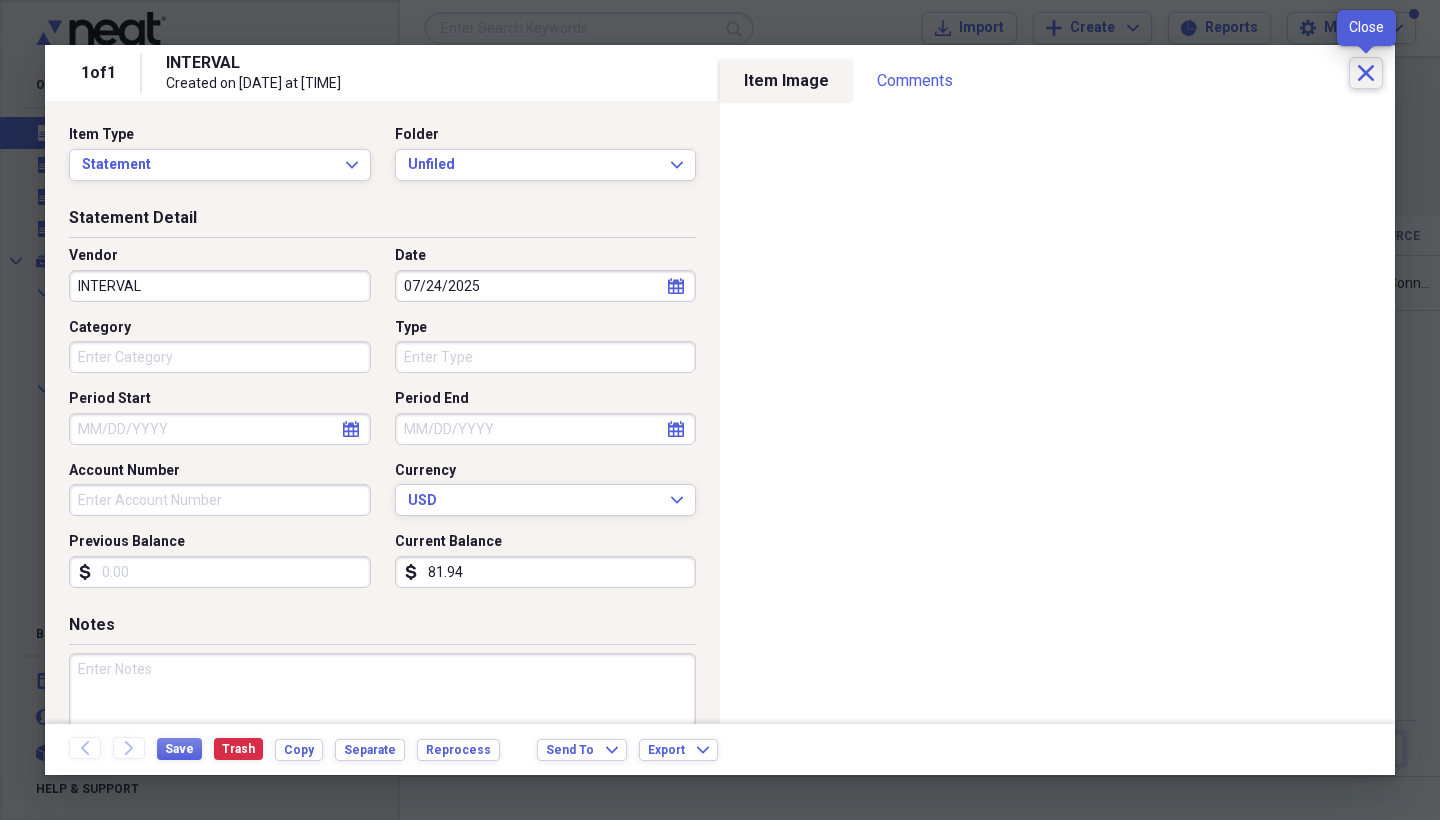 click on "Close" 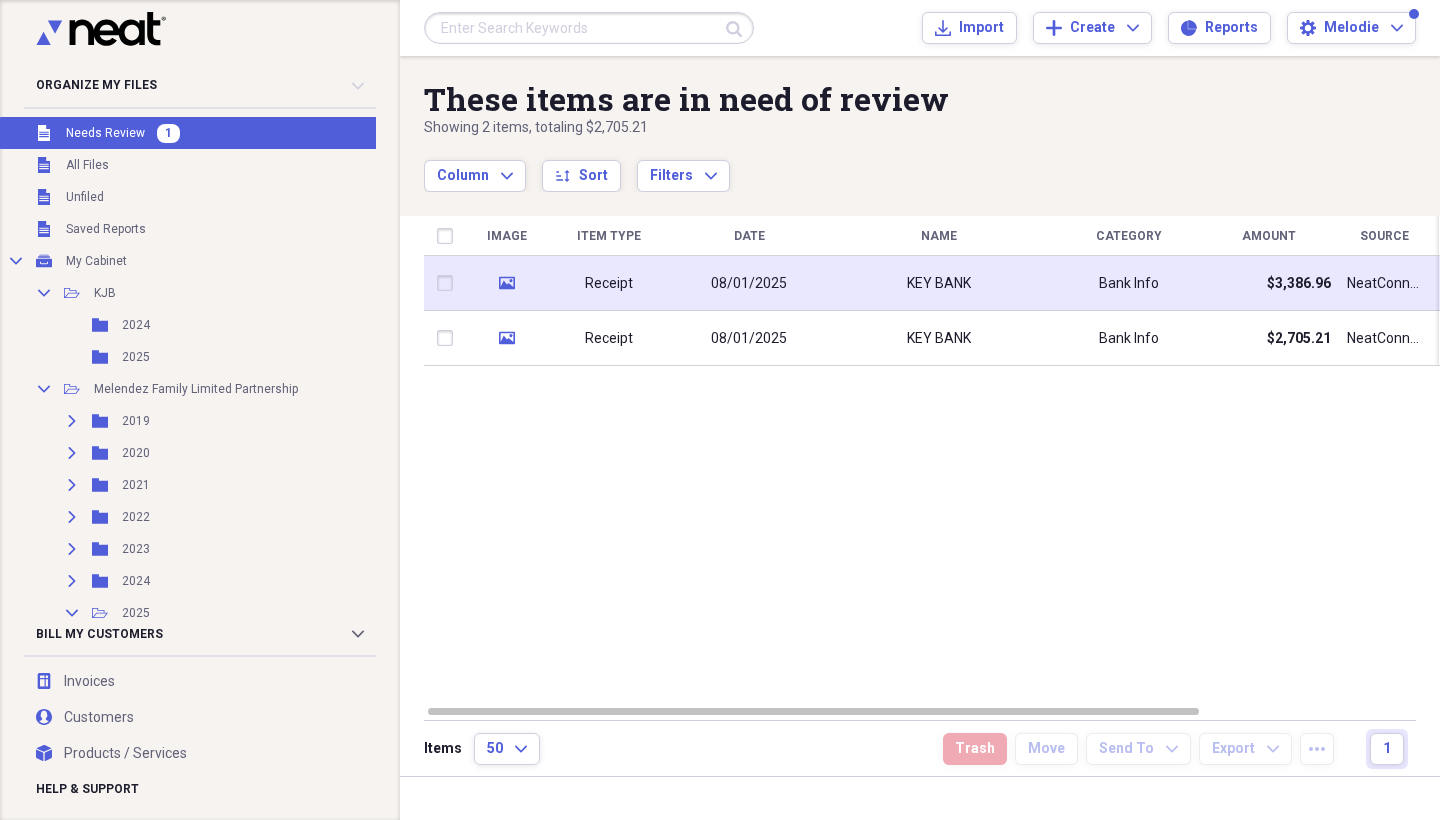 click on "08/01/2025" at bounding box center [749, 284] 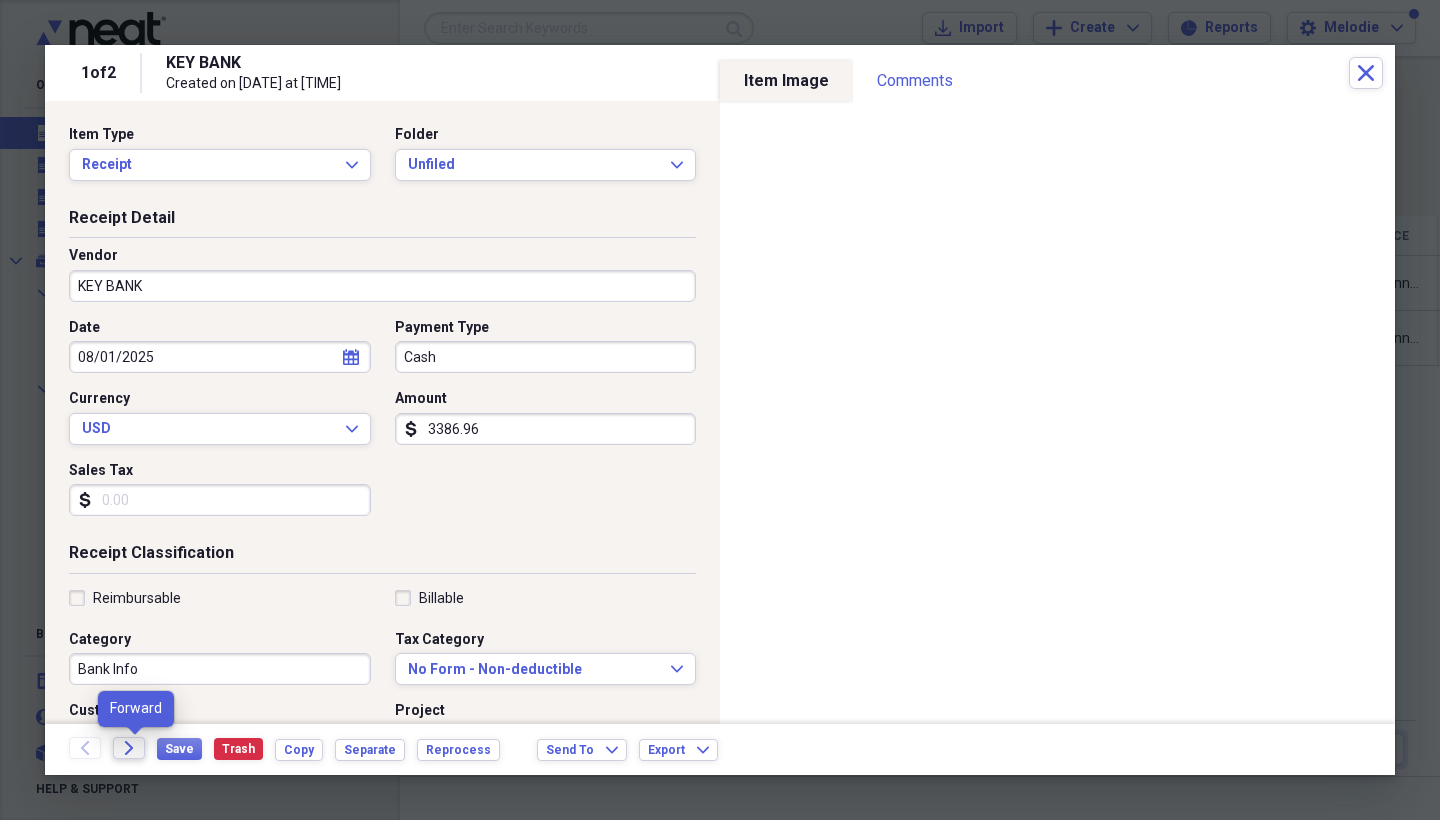 click on "Forward" 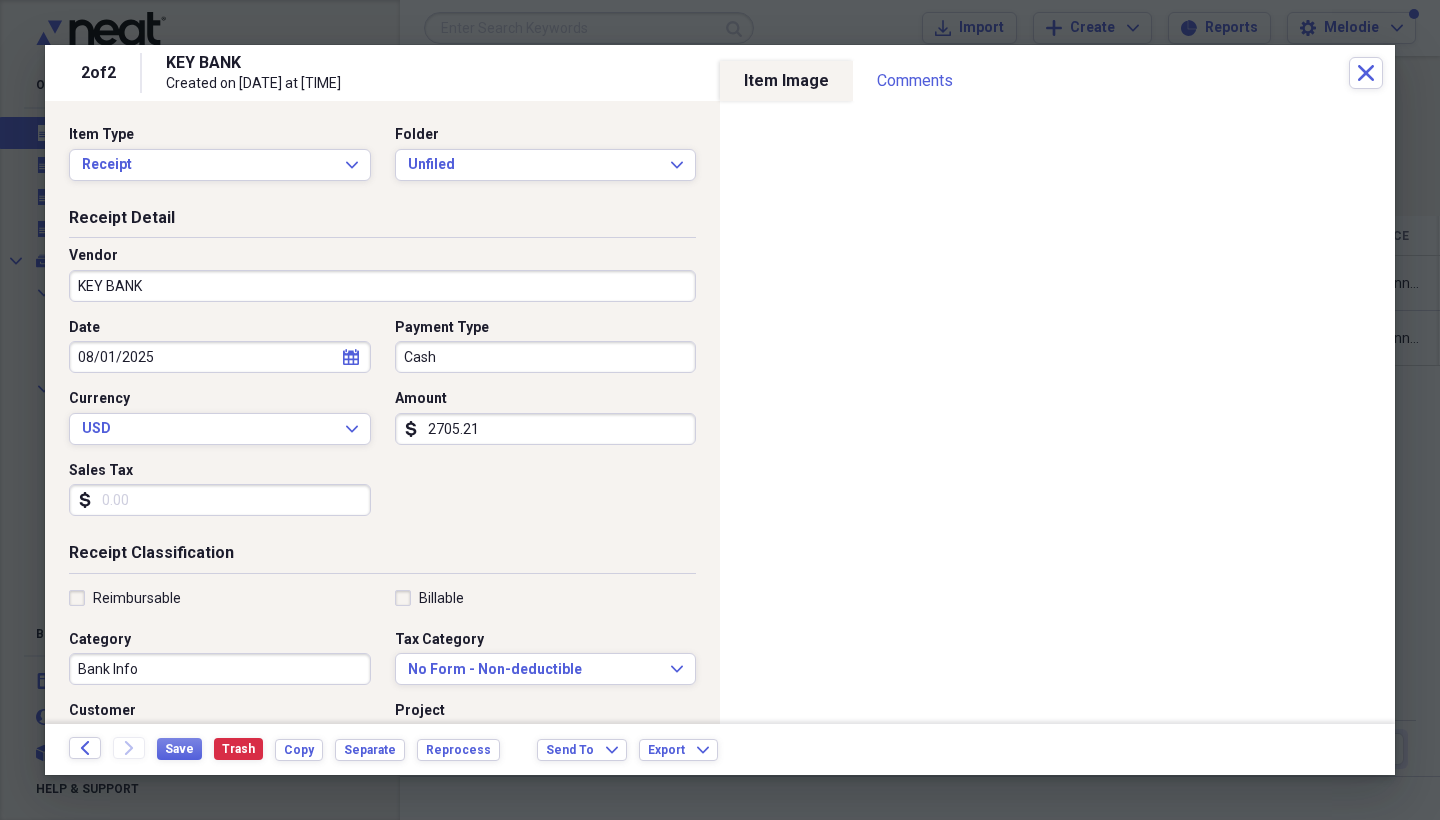 click on "Forward" 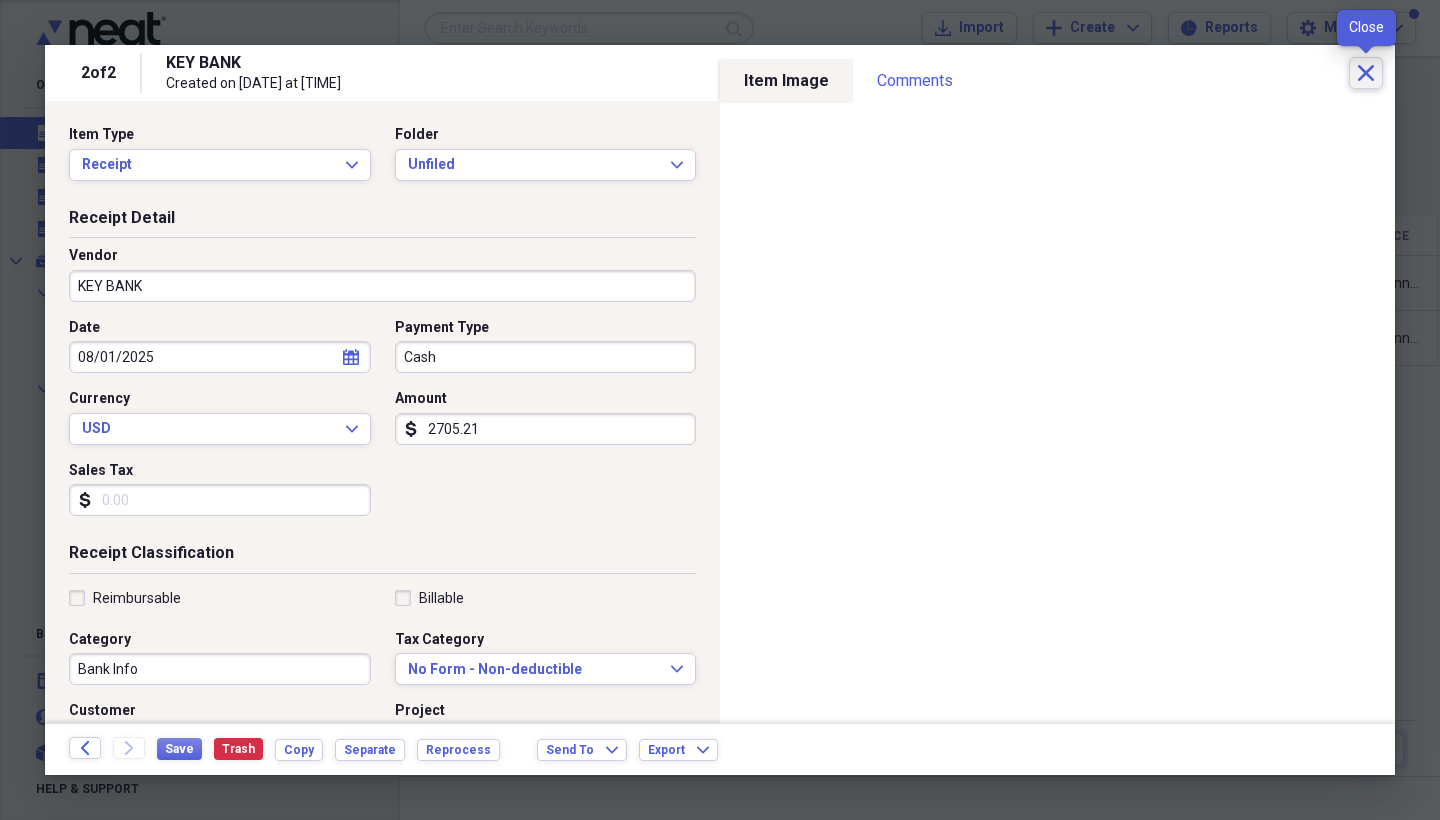 click 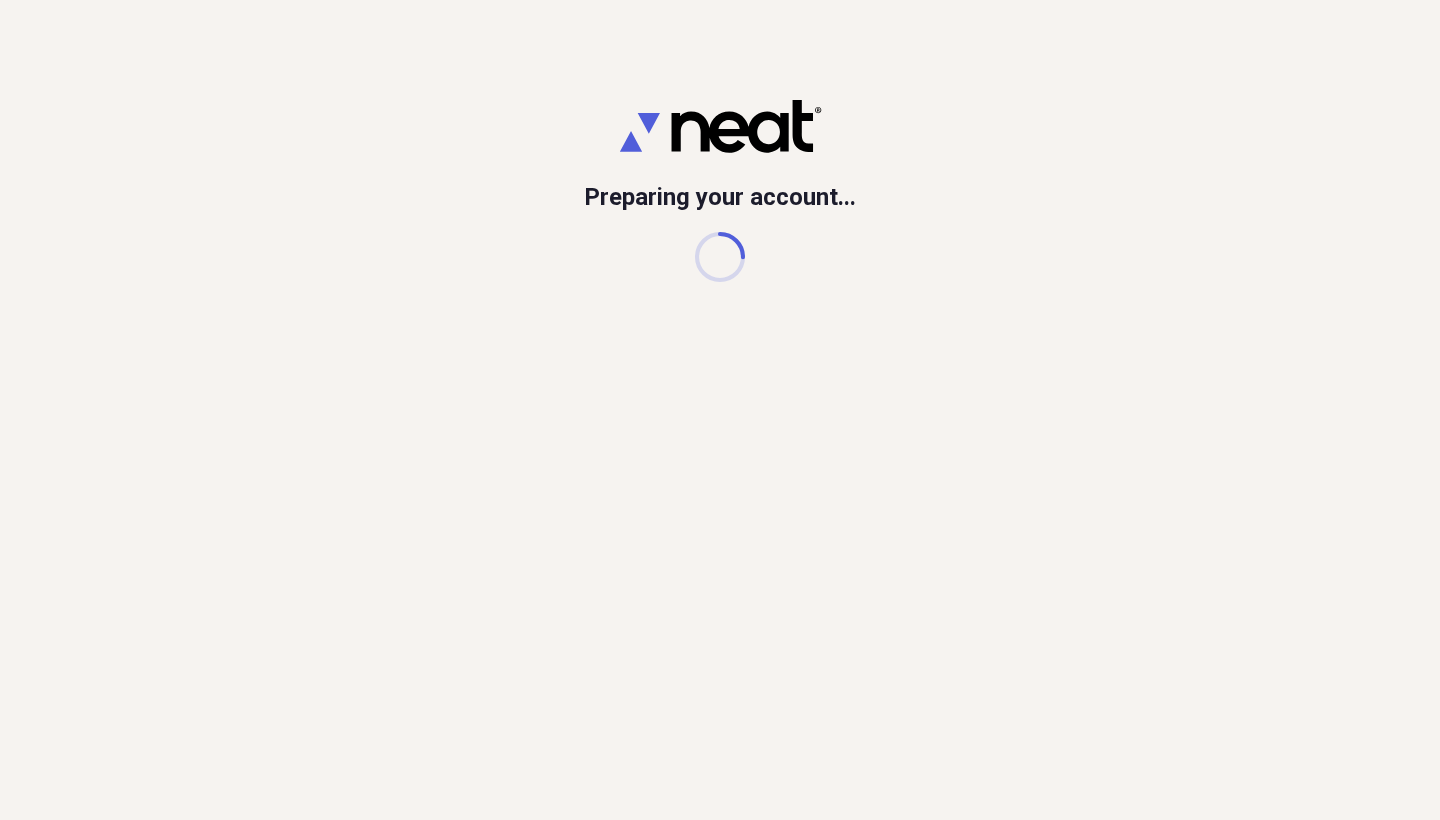scroll, scrollTop: 0, scrollLeft: 0, axis: both 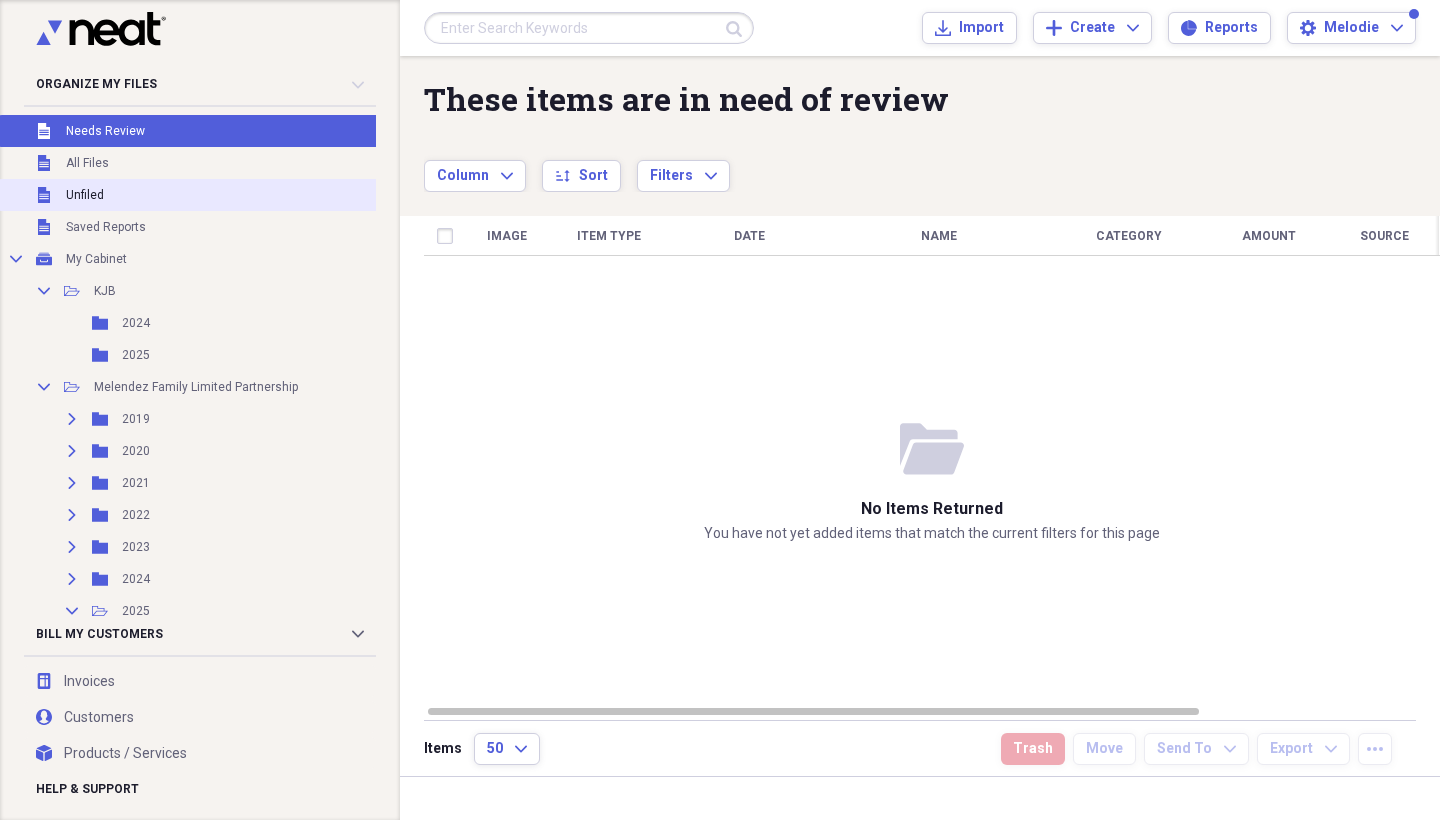 click on "Unfiled Unfiled" at bounding box center [224, 195] 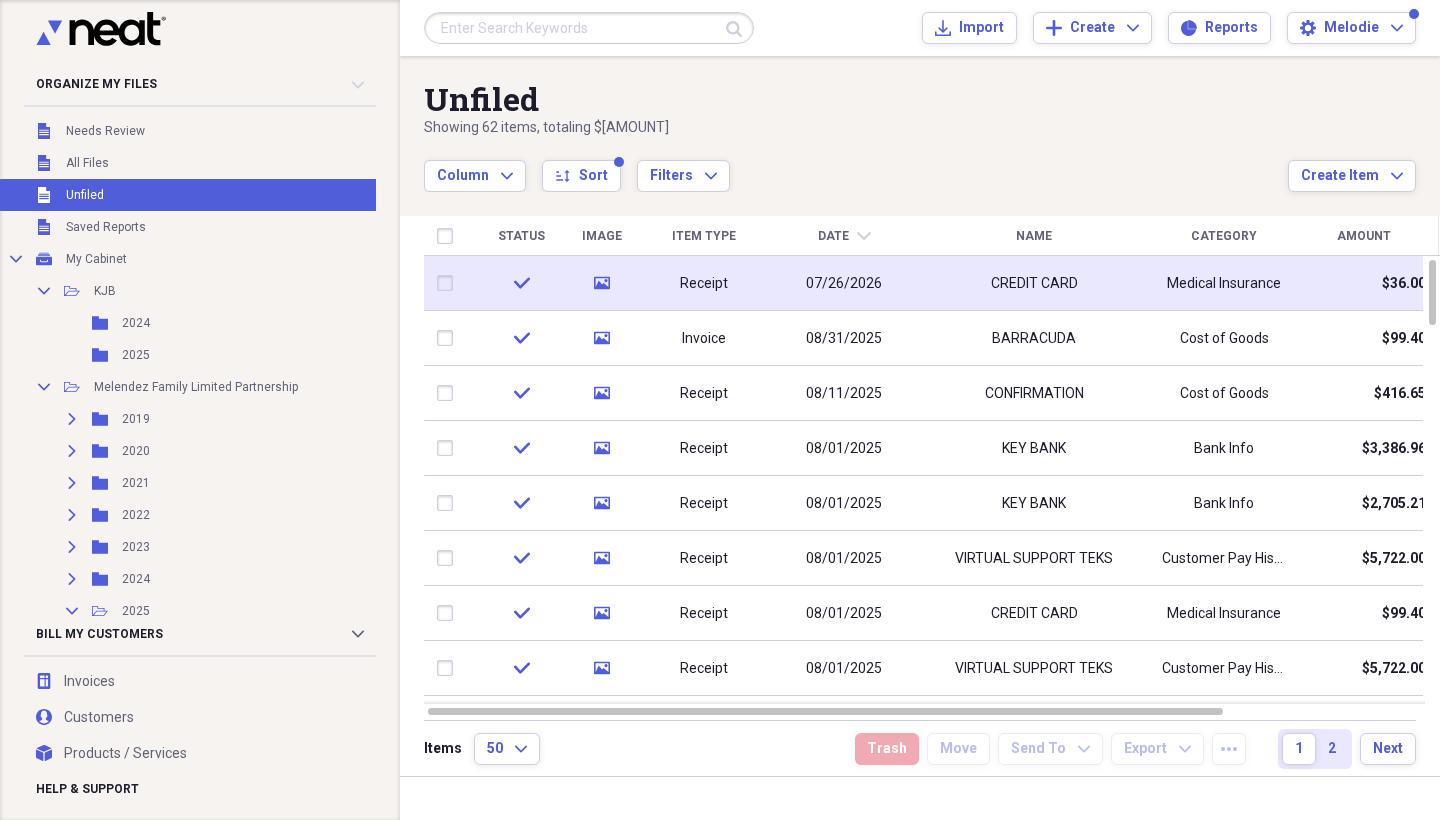 click on "Receipt" at bounding box center [704, 284] 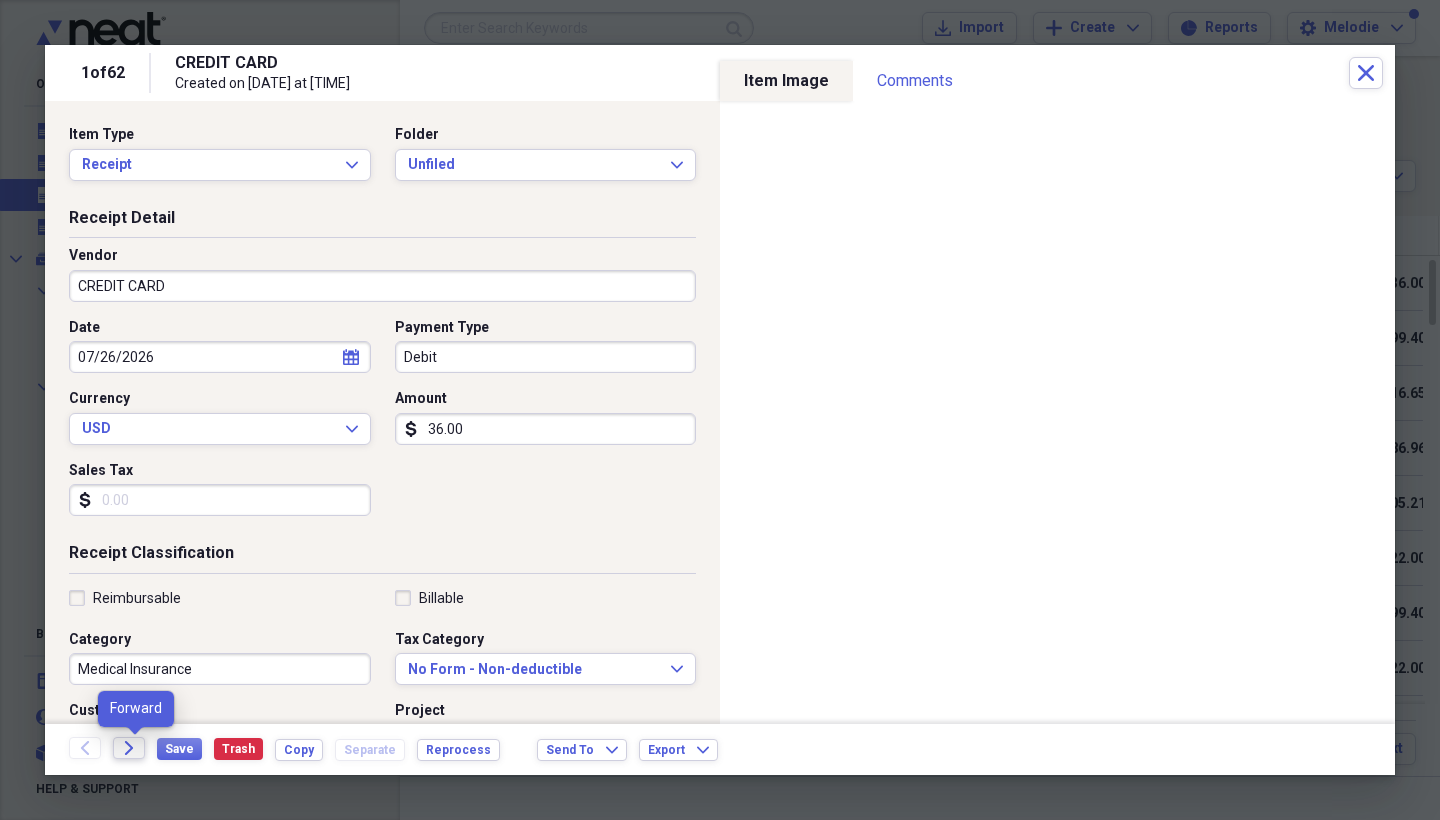 click on "Forward" 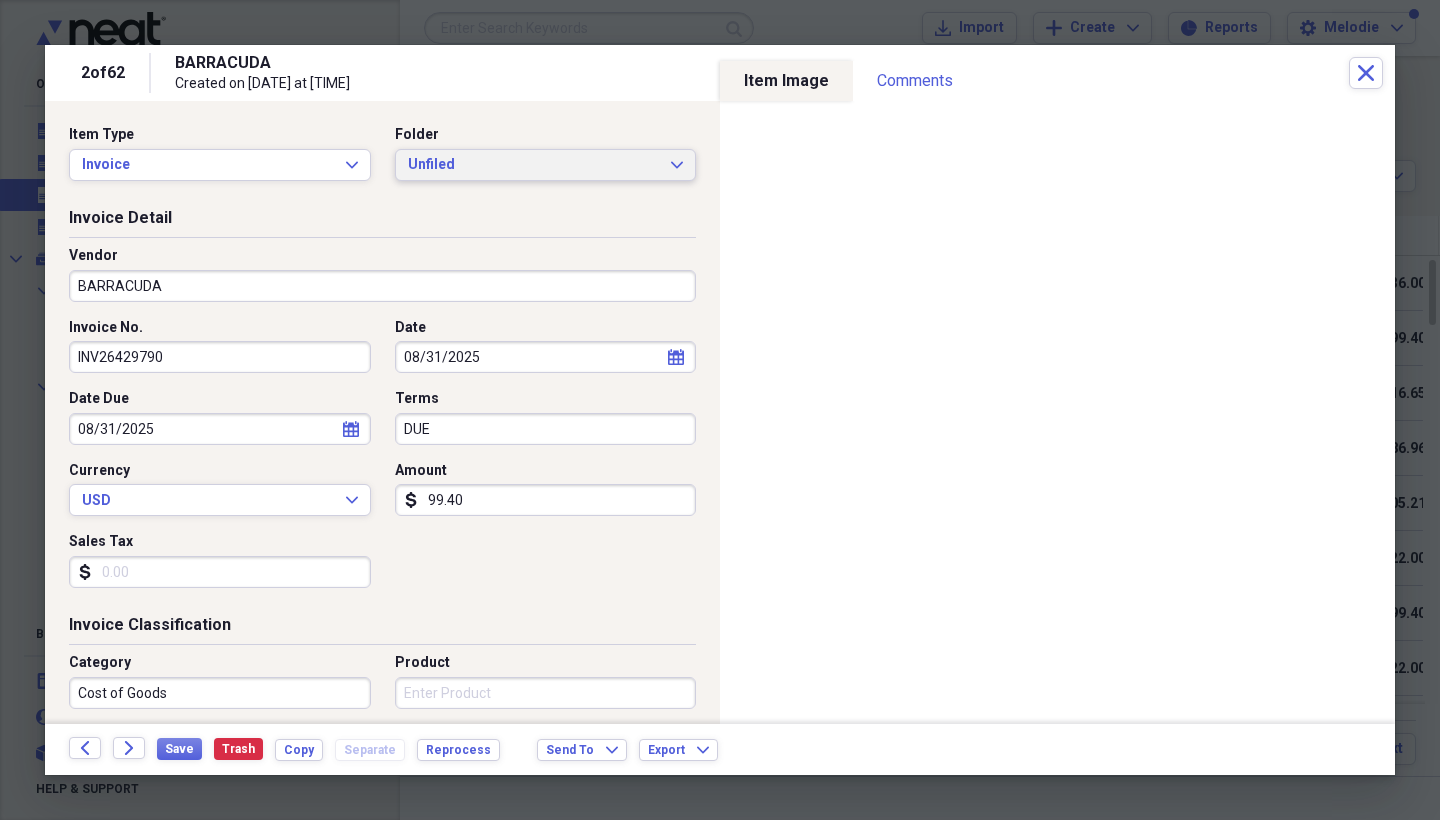 click on "Unfiled" at bounding box center (534, 165) 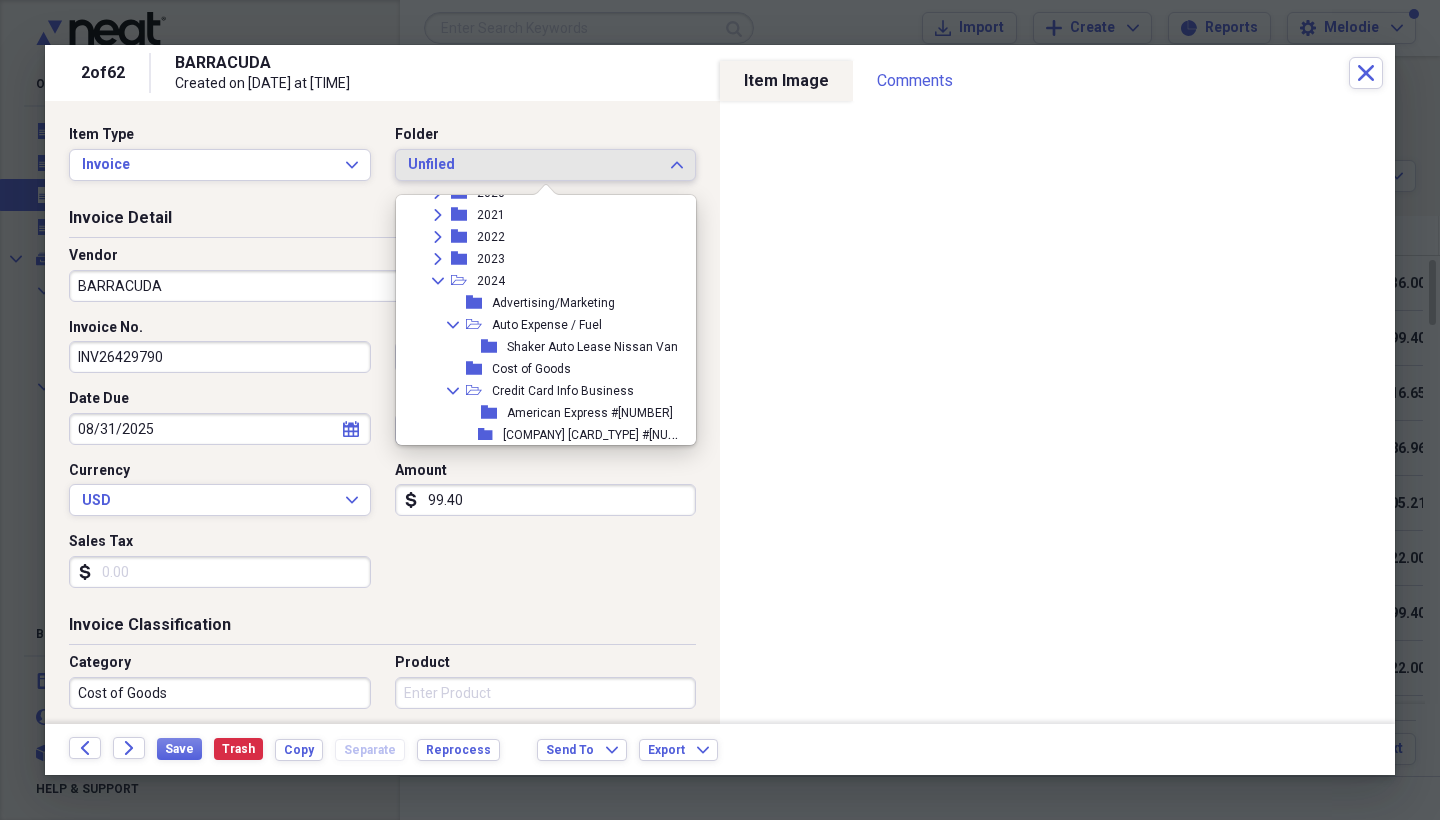 scroll, scrollTop: 3169, scrollLeft: 0, axis: vertical 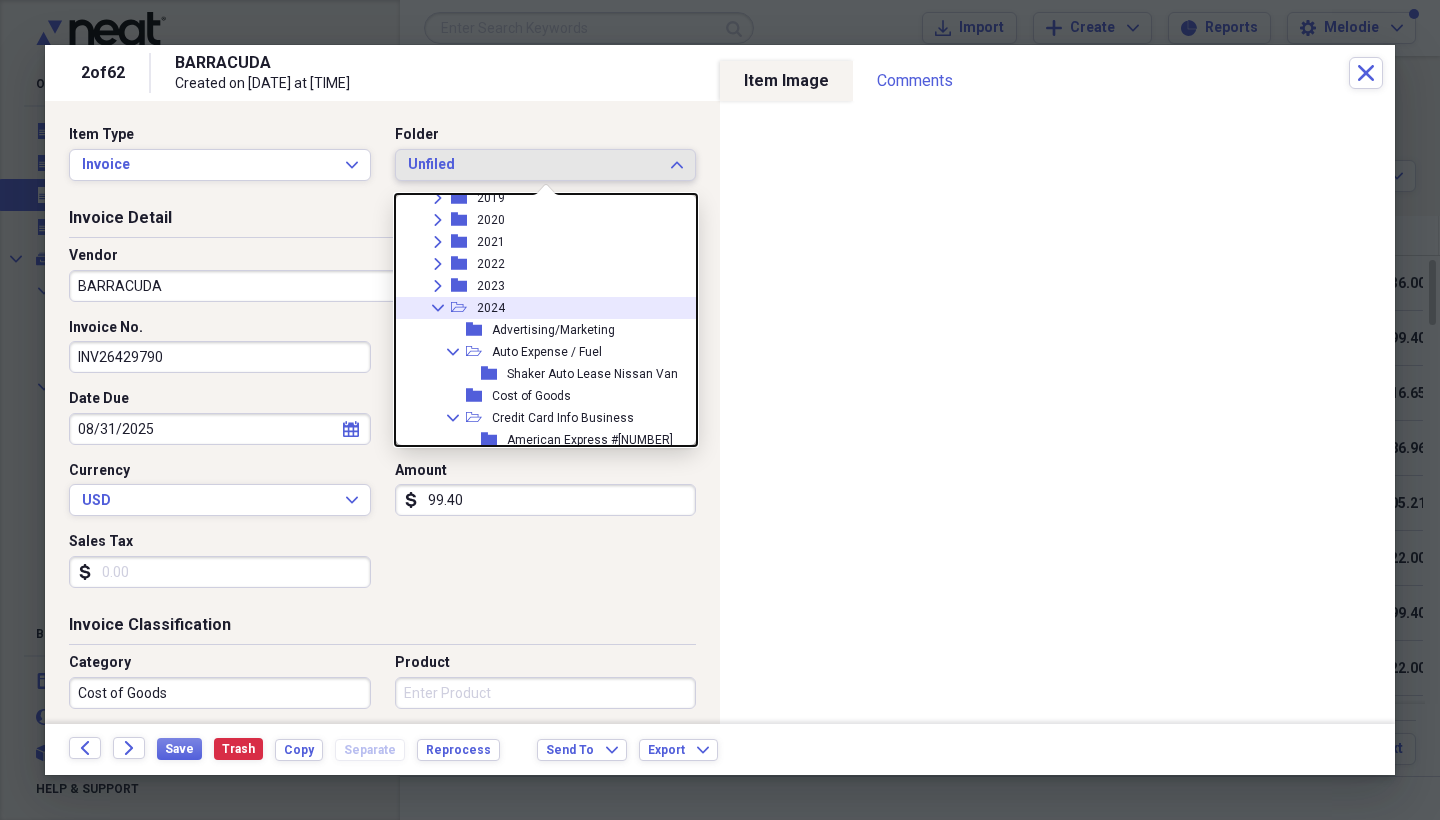 click on "Collapse" 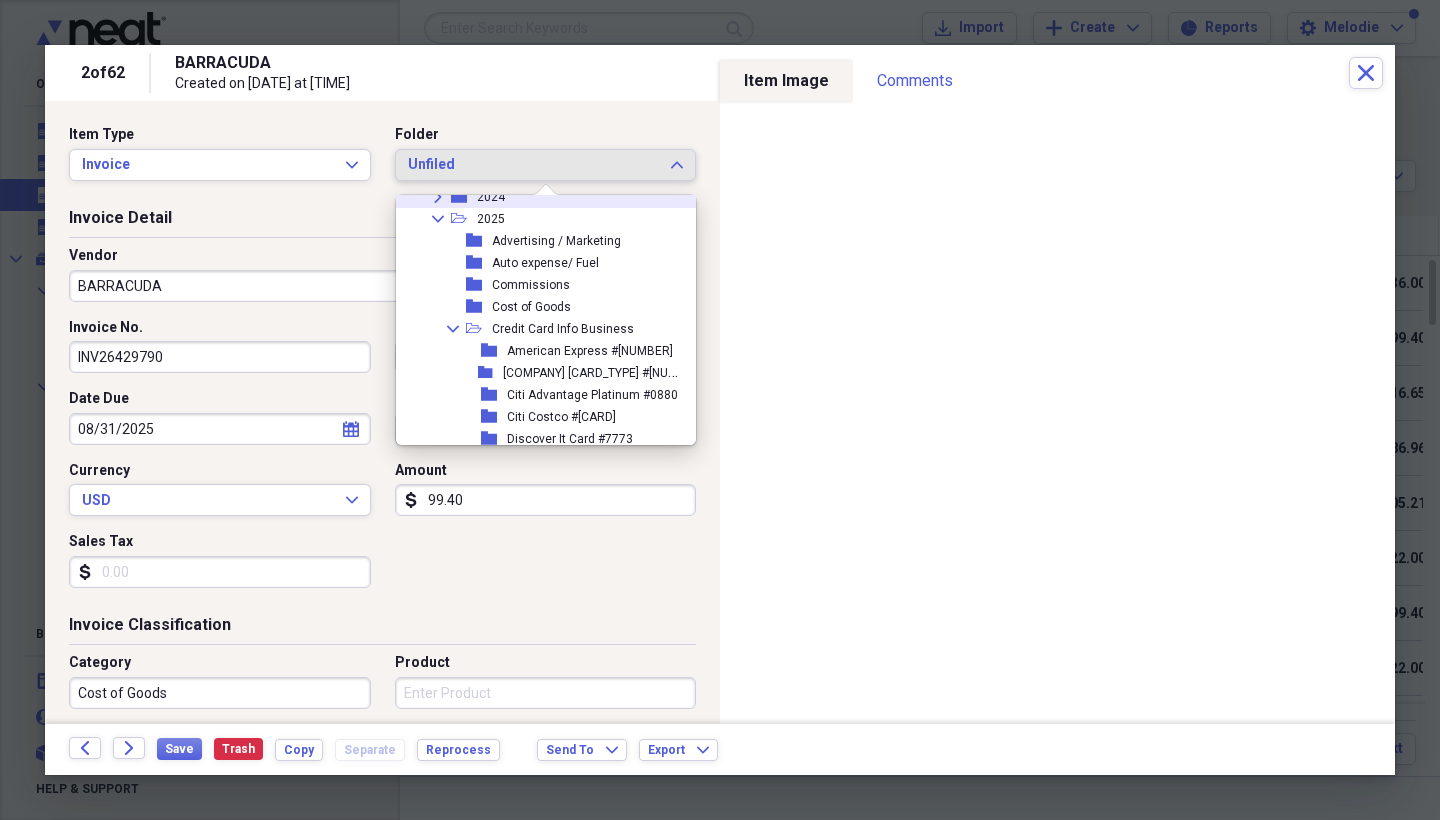 scroll, scrollTop: 3291, scrollLeft: 0, axis: vertical 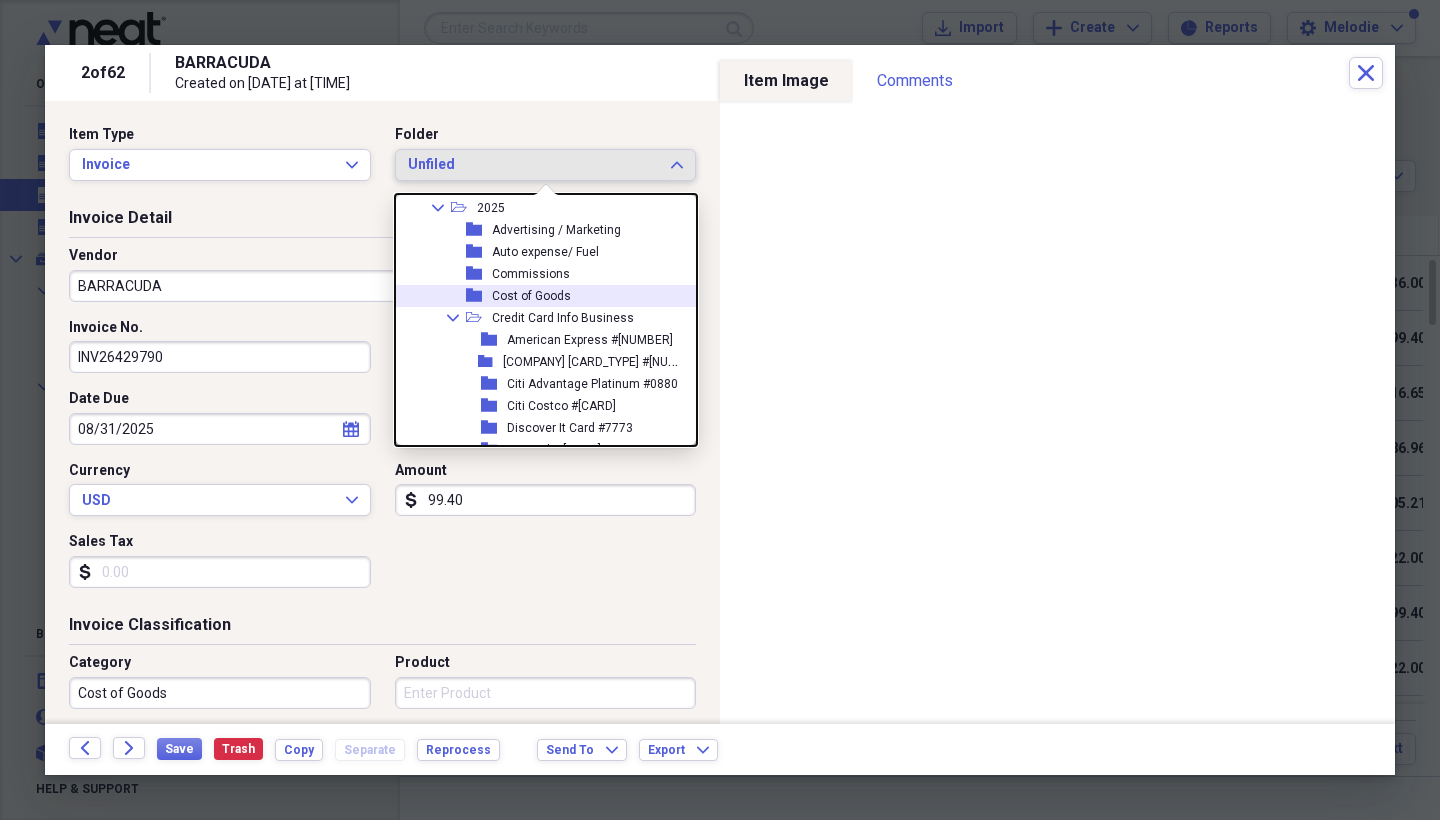 click on "Cost of Goods" at bounding box center [531, 296] 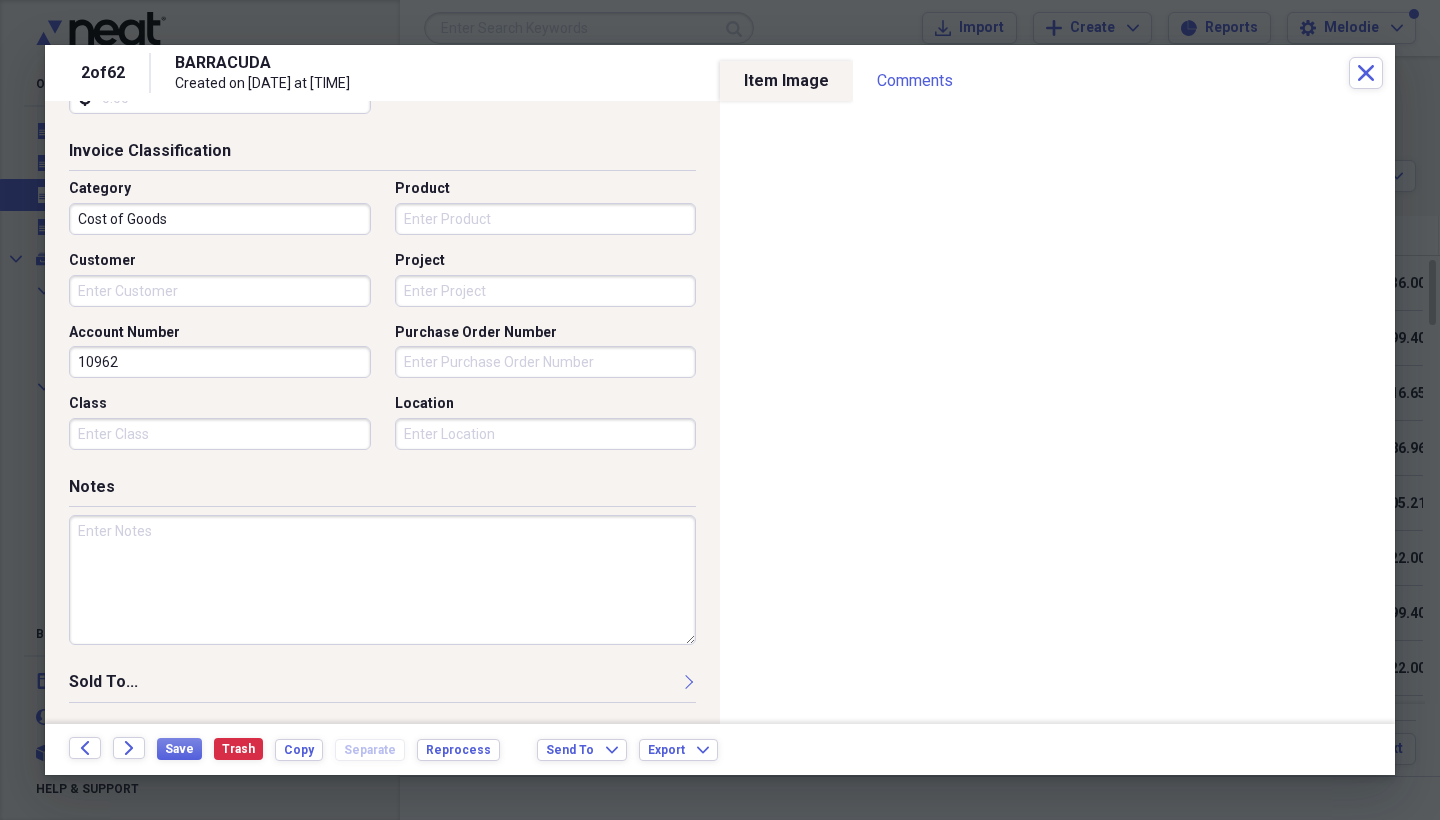 scroll, scrollTop: 481, scrollLeft: 0, axis: vertical 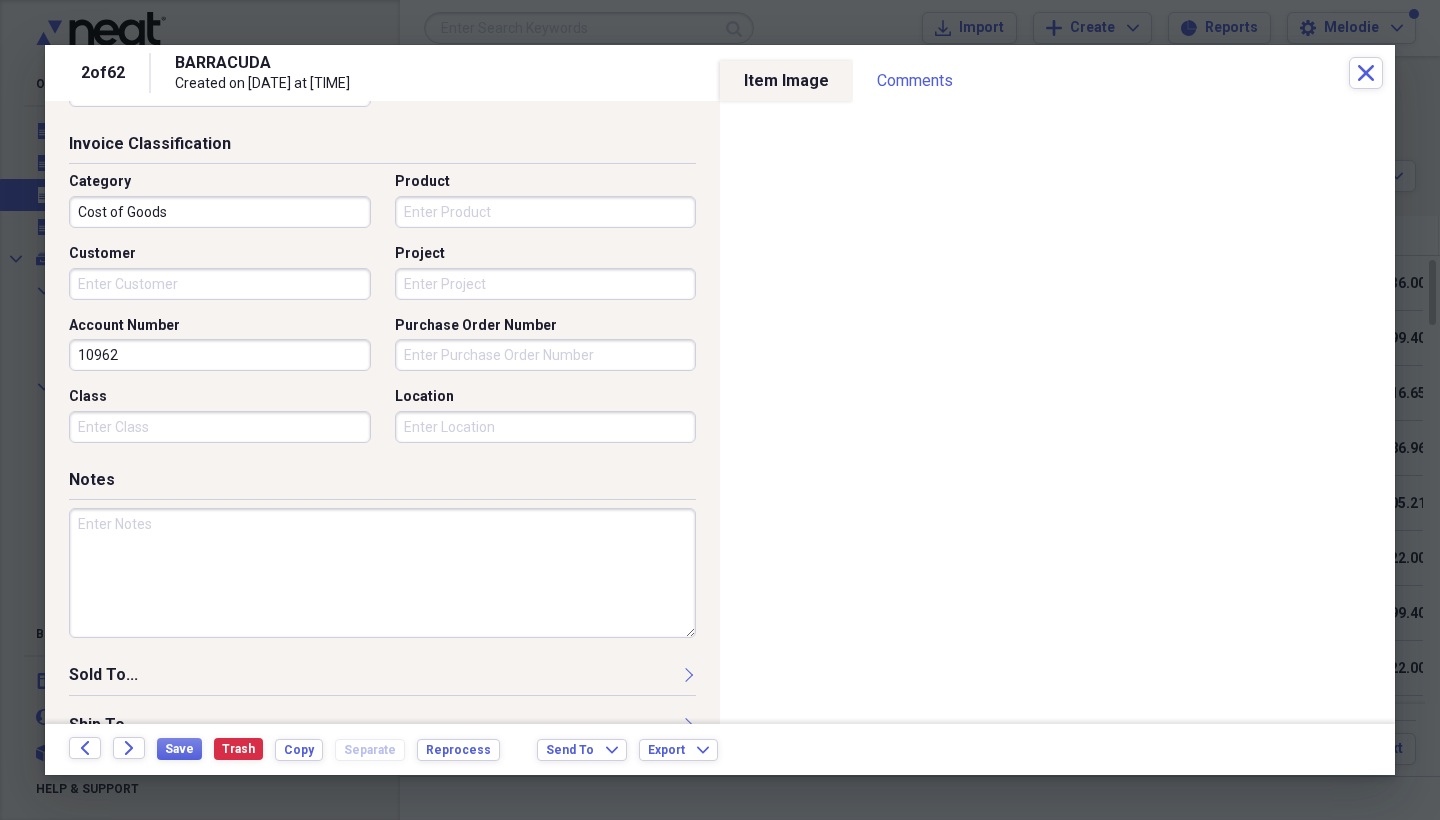 click at bounding box center [382, 573] 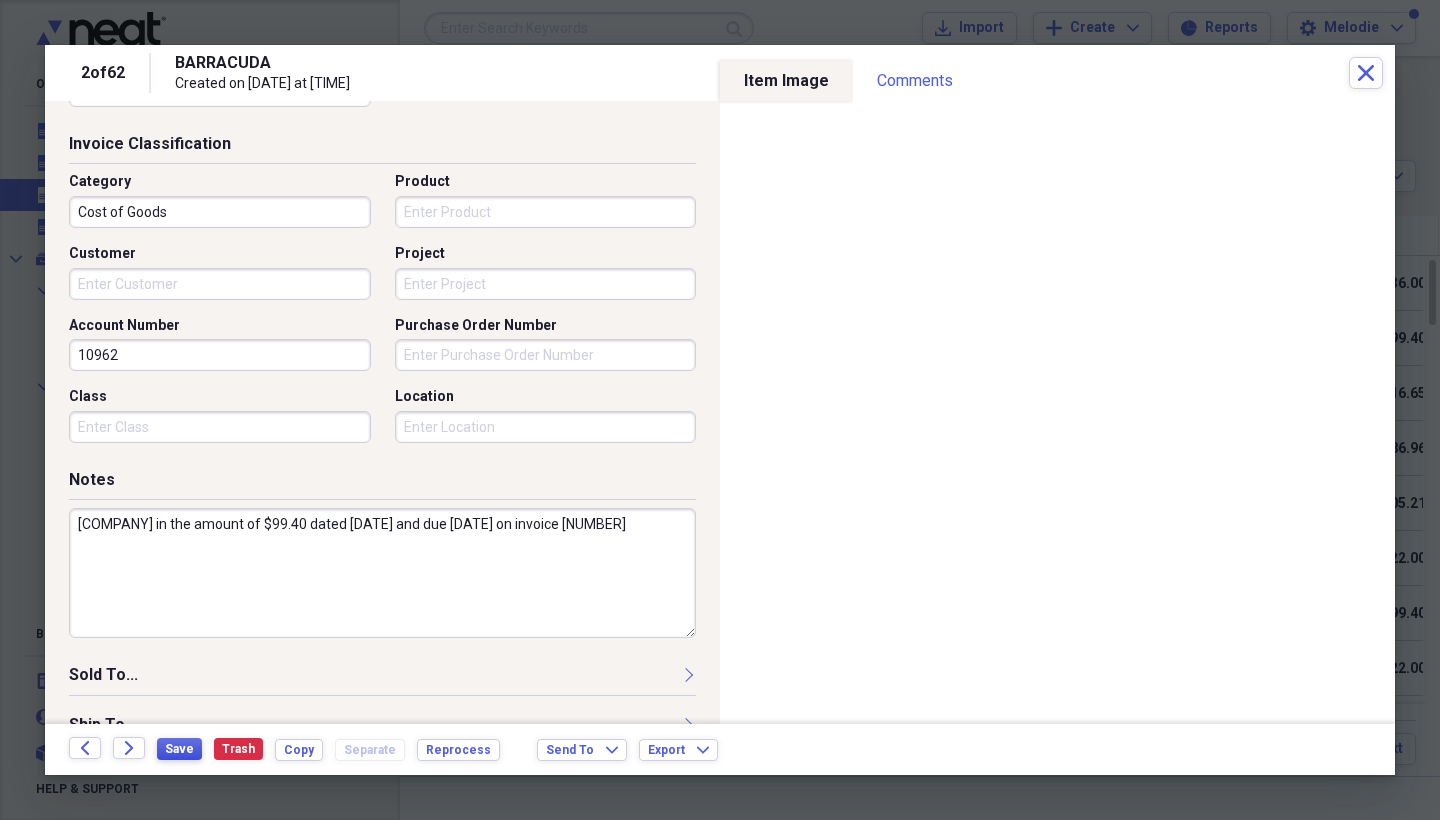 type on "[COMPANY] in the amount of $99.40 dated [DATE] and due [DATE] on invoice [NUMBER]" 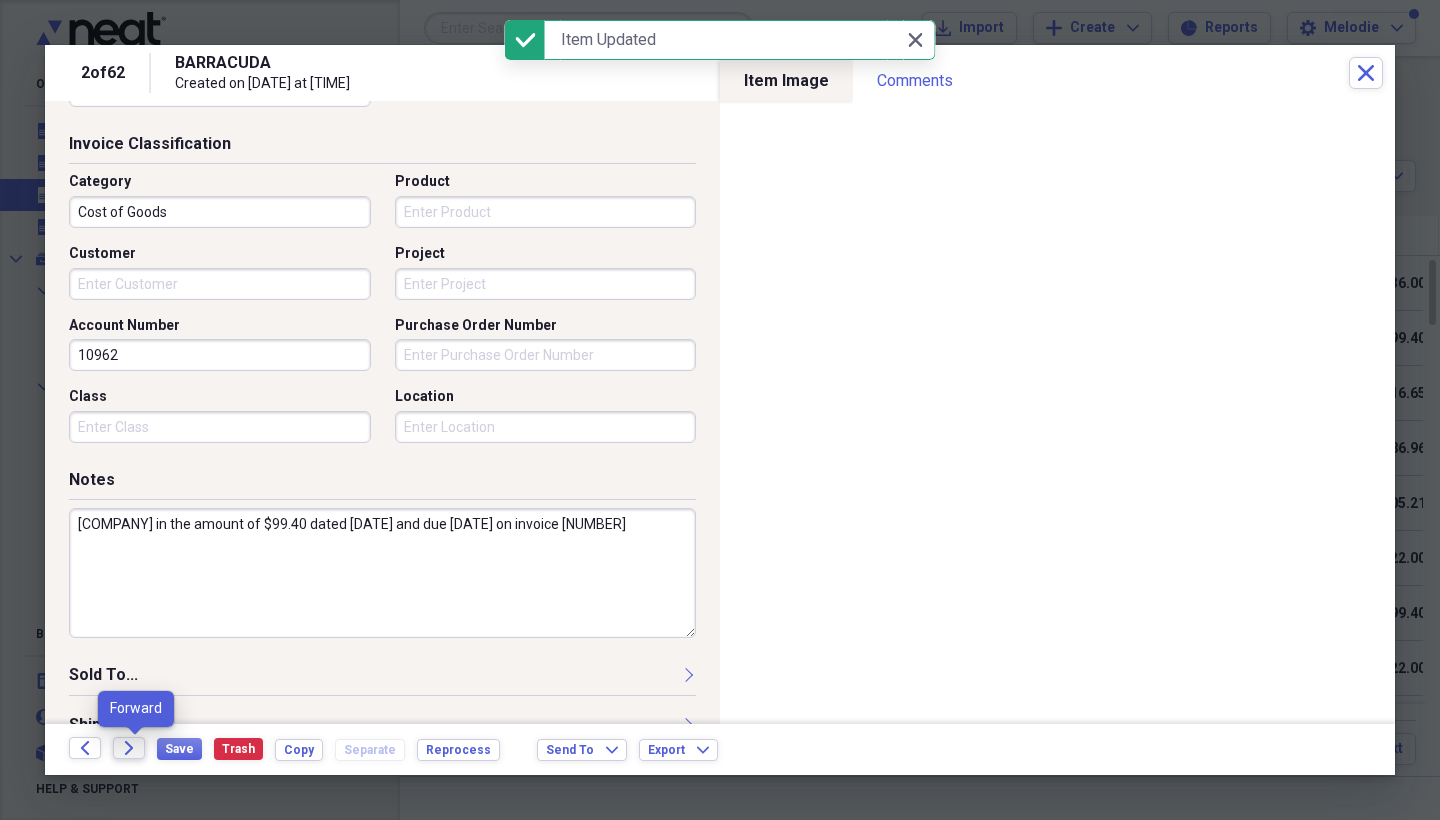 click 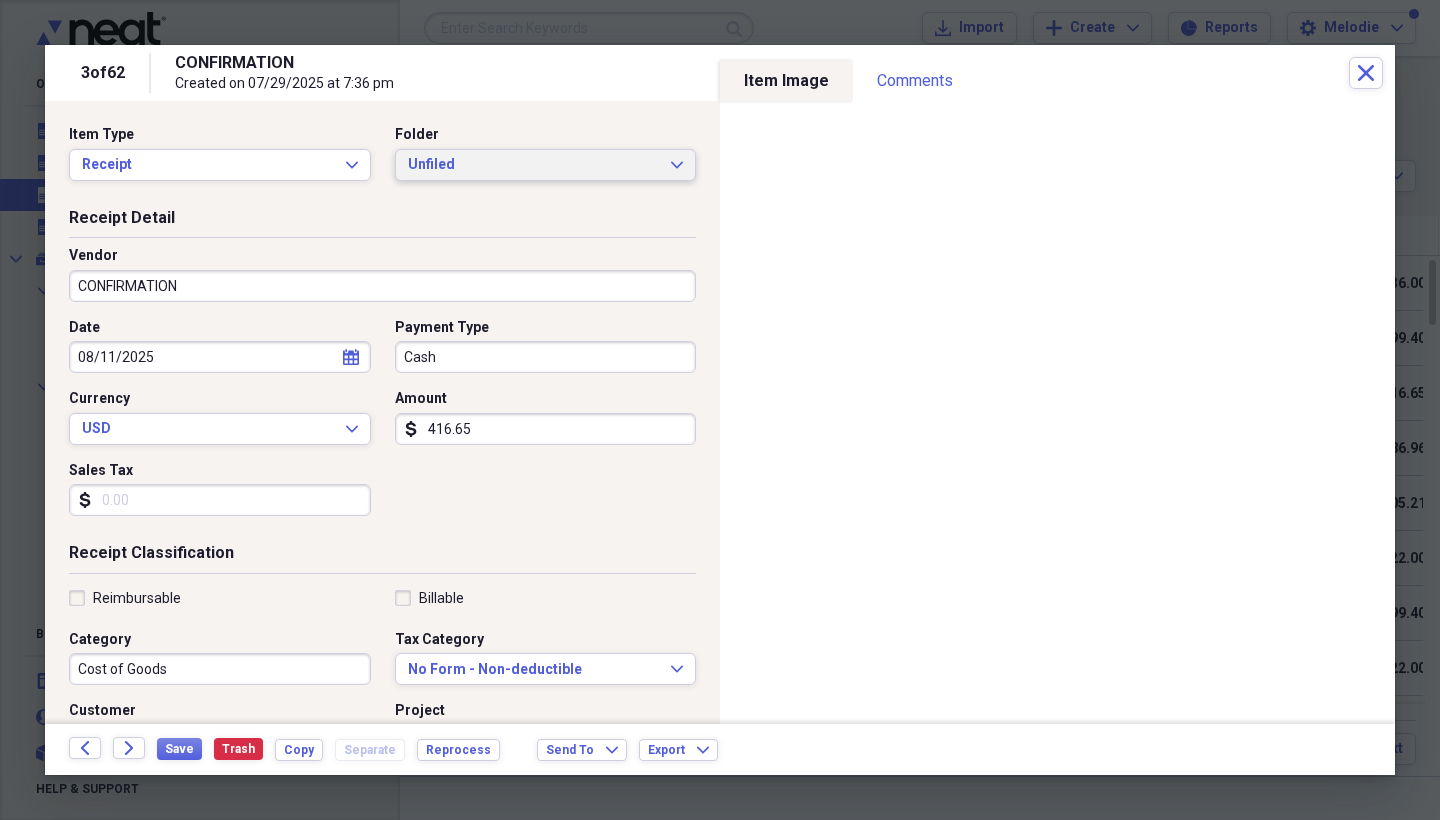 click on "Unfiled" at bounding box center [534, 165] 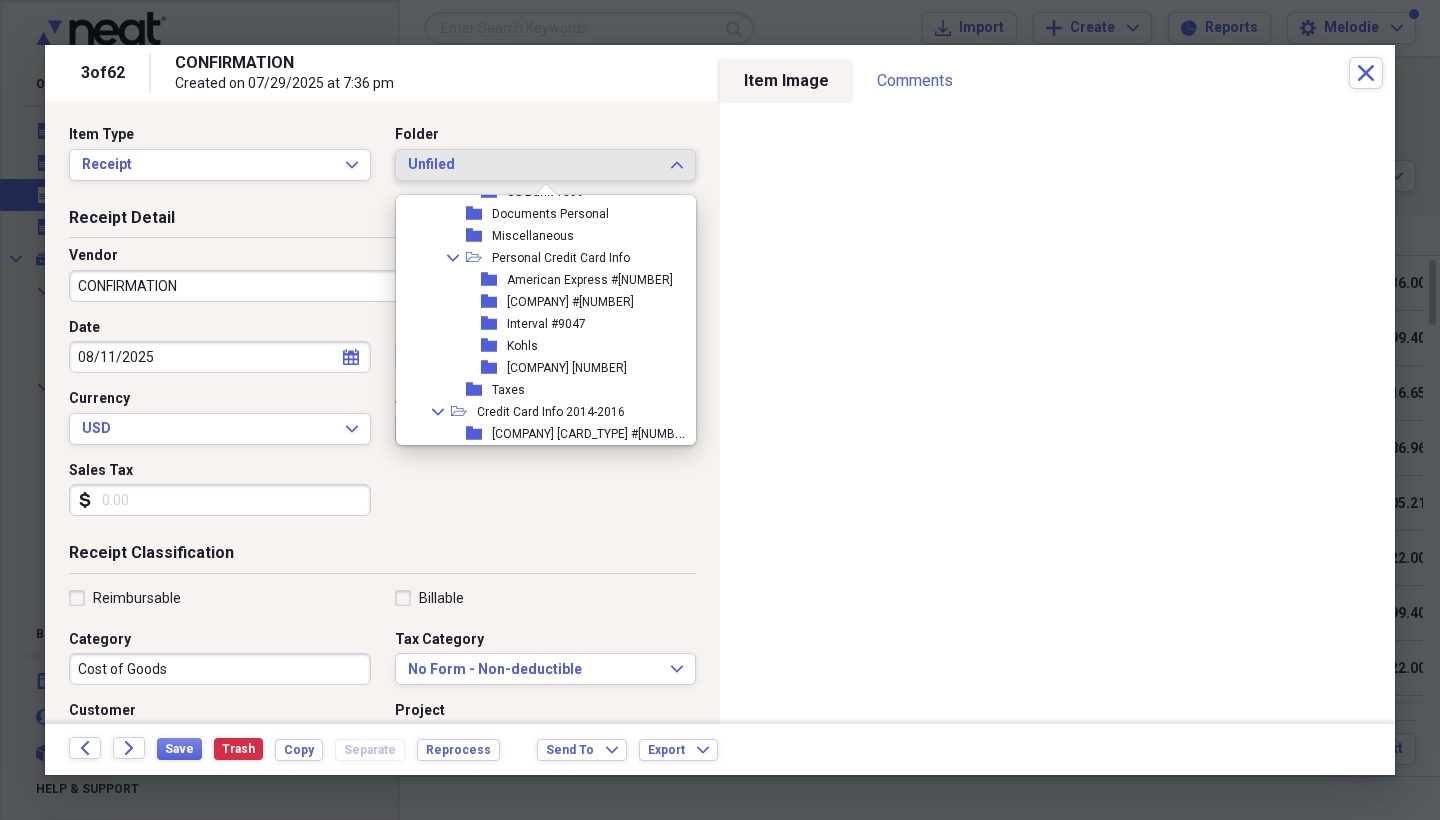 scroll, scrollTop: 913, scrollLeft: 0, axis: vertical 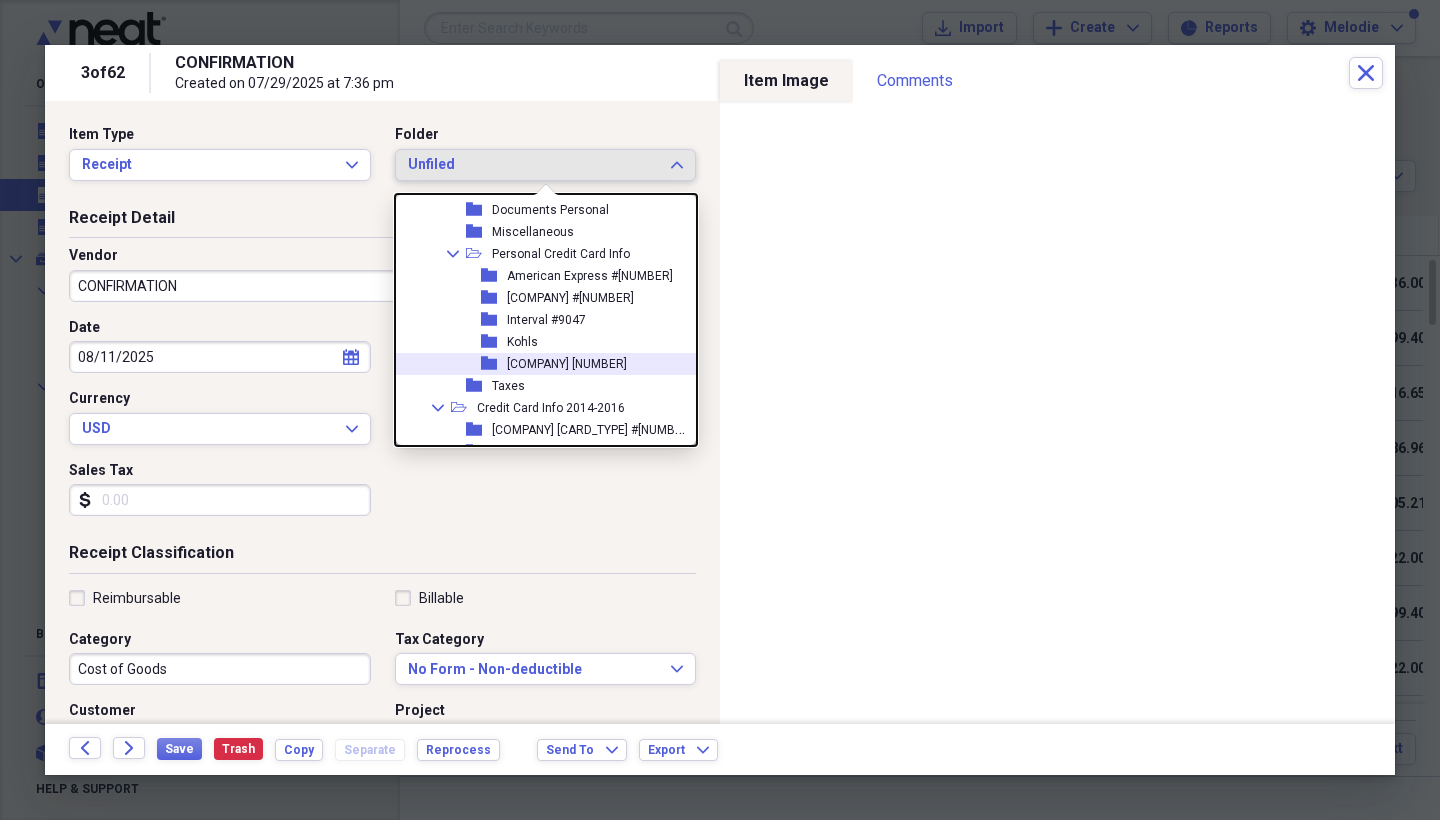 click on "[COMPANY] [NUMBER]" at bounding box center (567, 364) 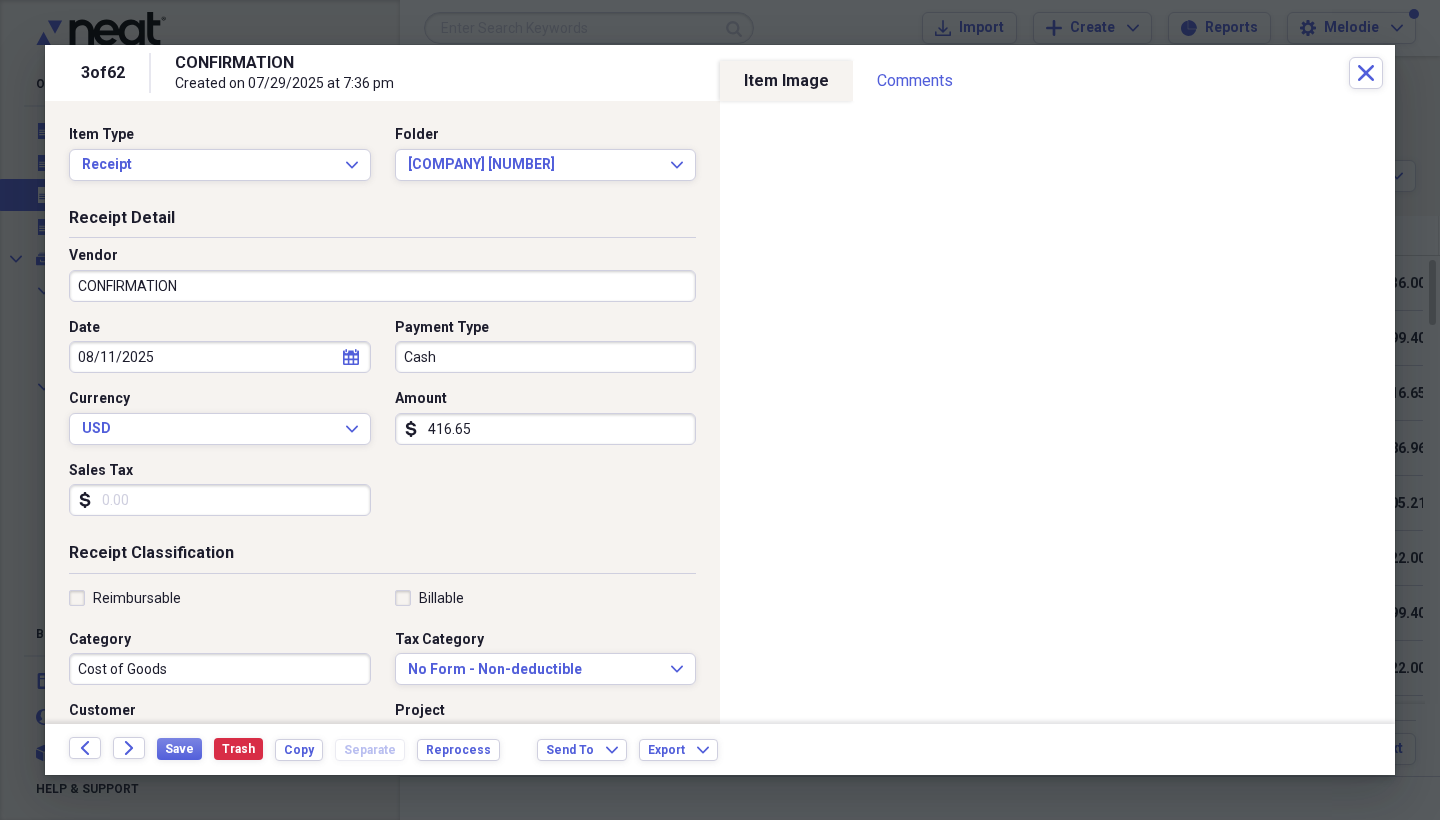 click on "CONFIRMATION" at bounding box center (382, 286) 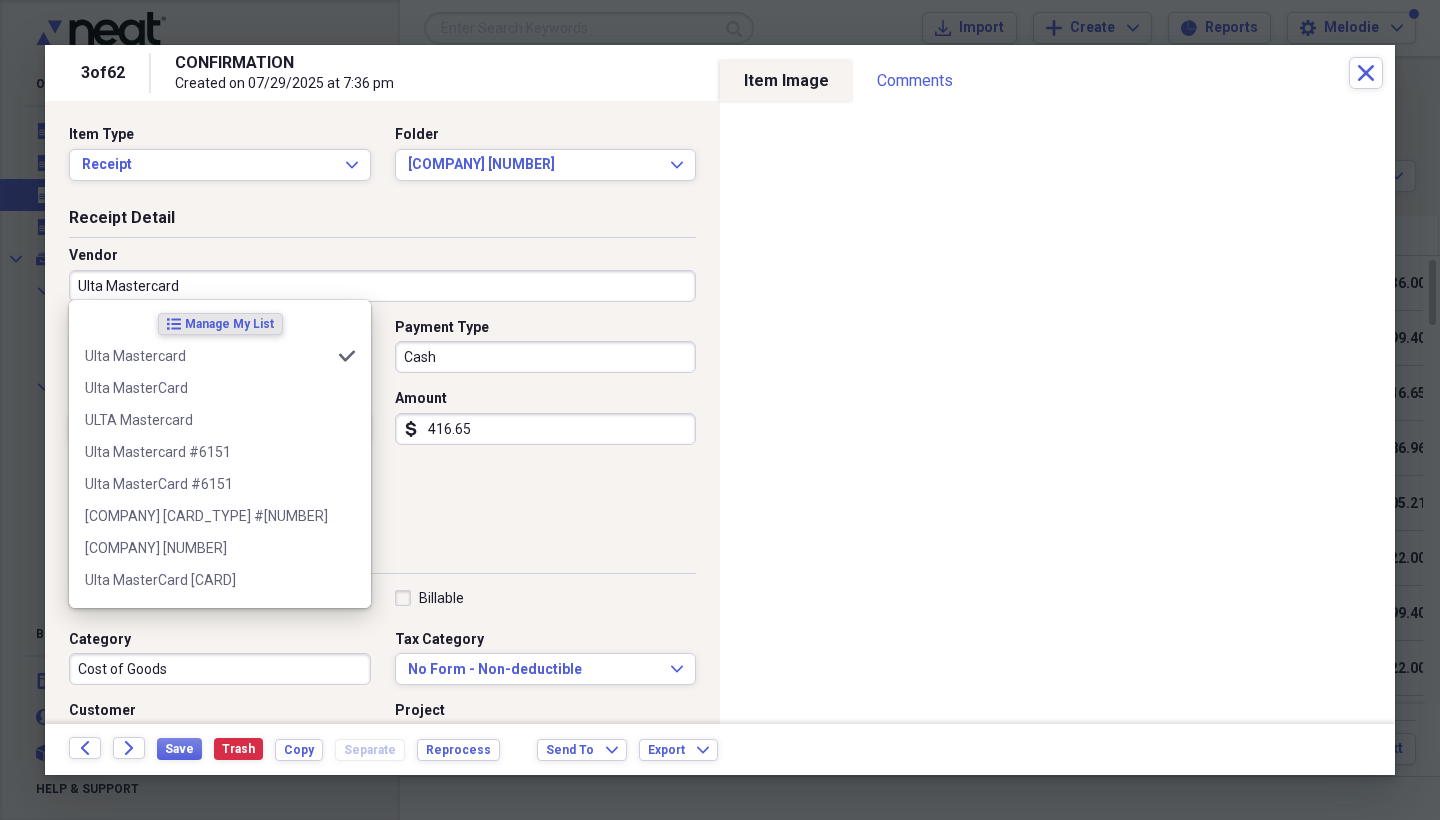 type on "Ulta Mastercard" 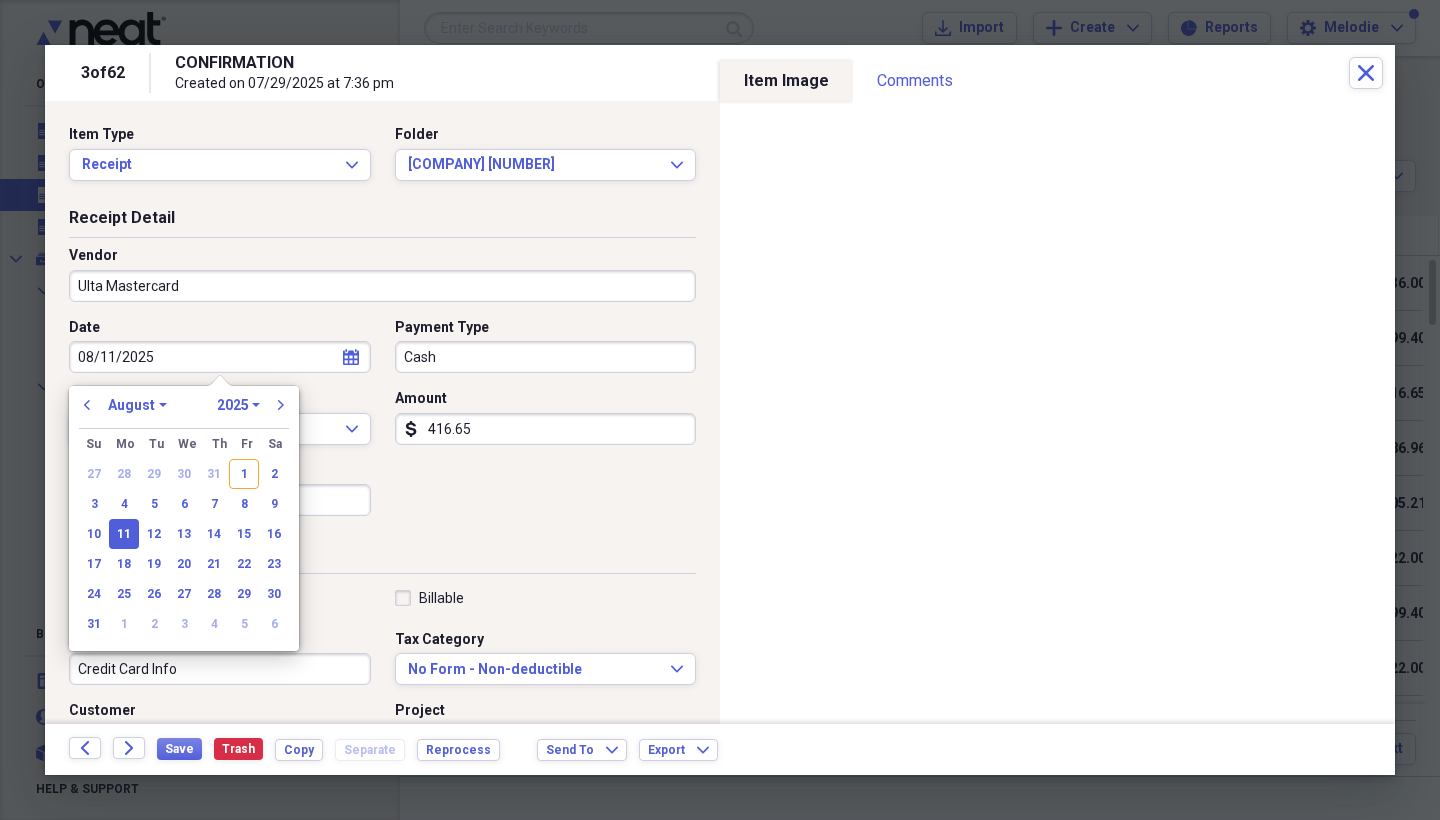 type on "Credit Card Info" 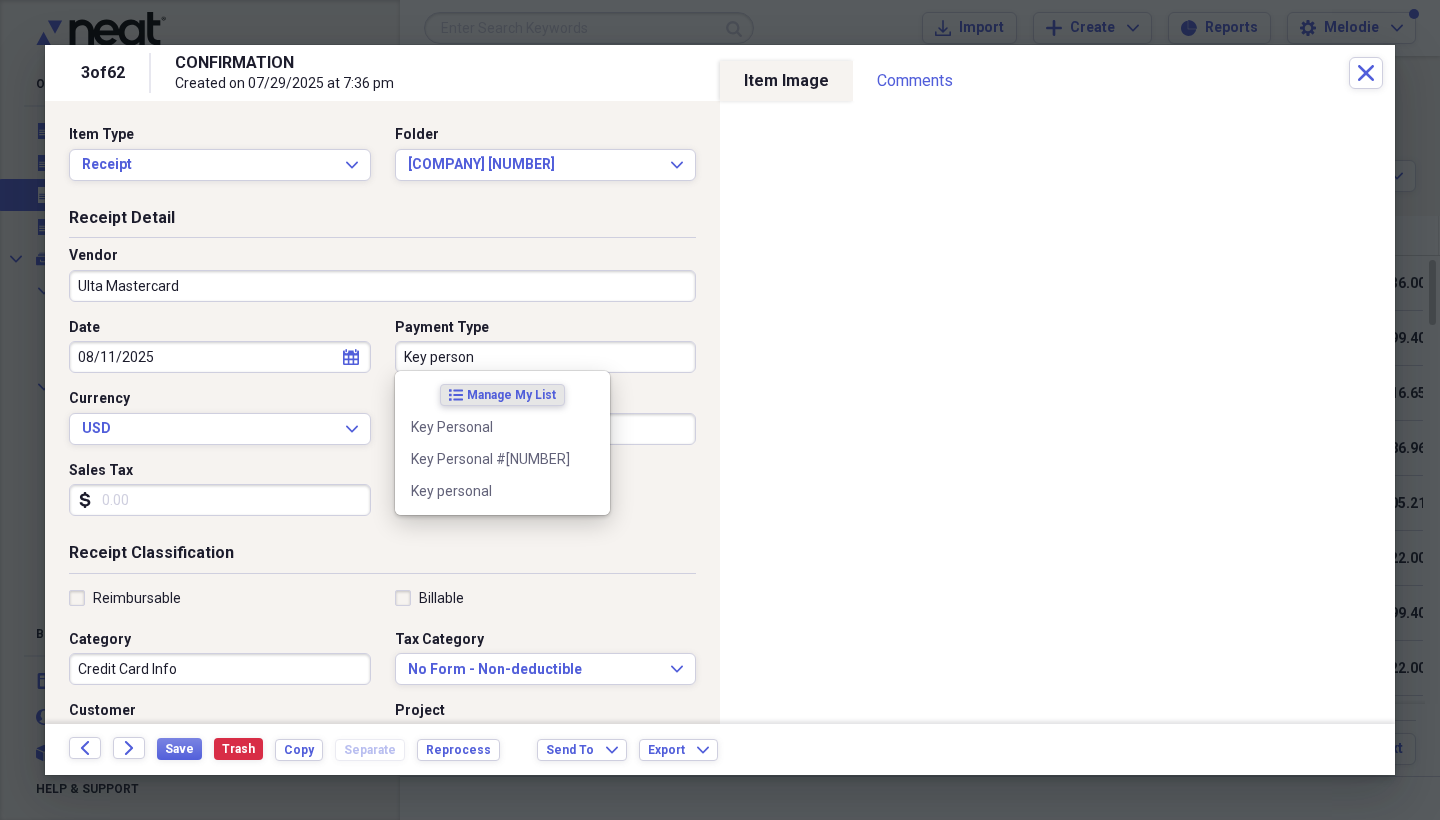 type on "Key person" 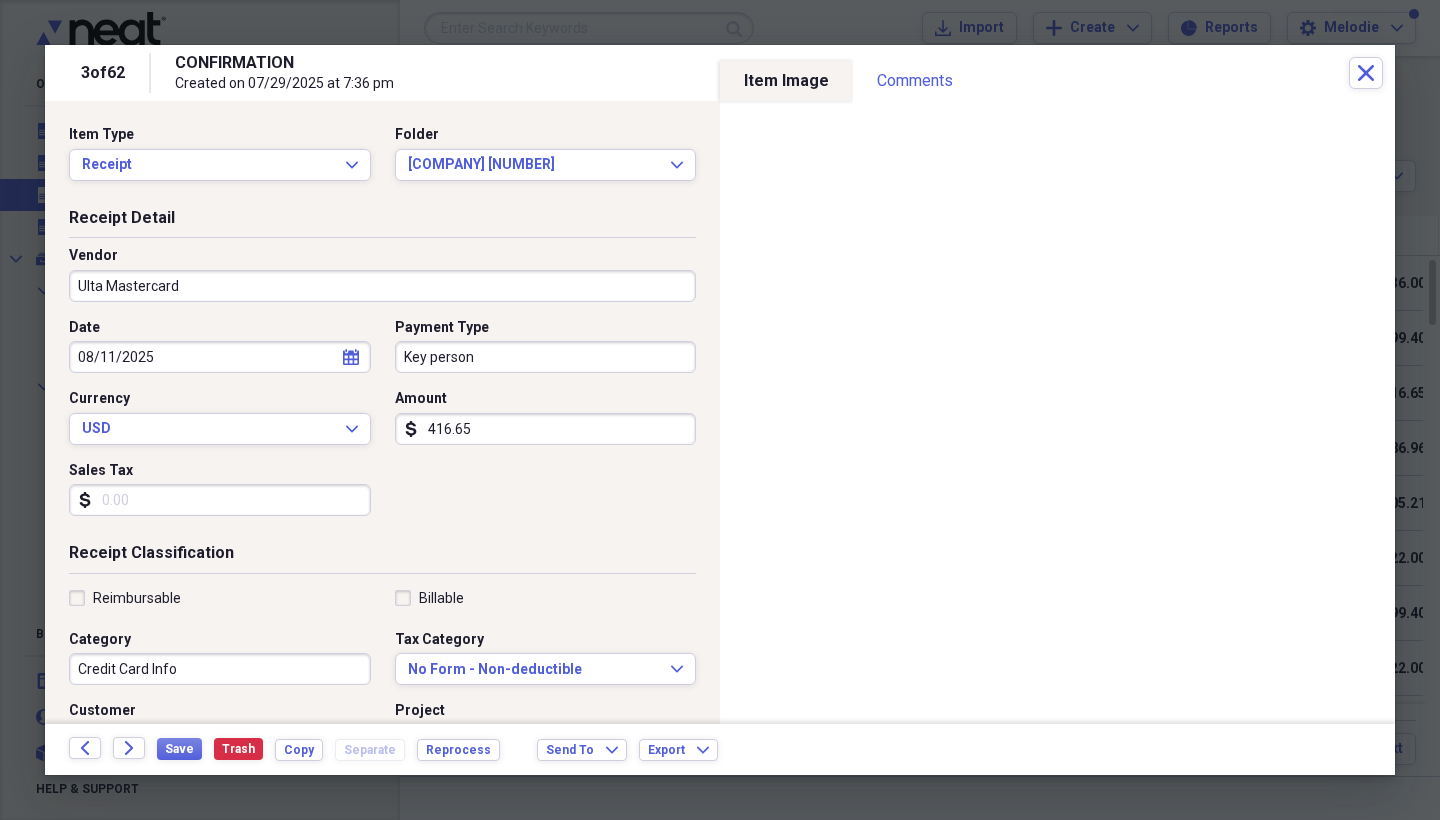click on "Key person" at bounding box center [546, 357] 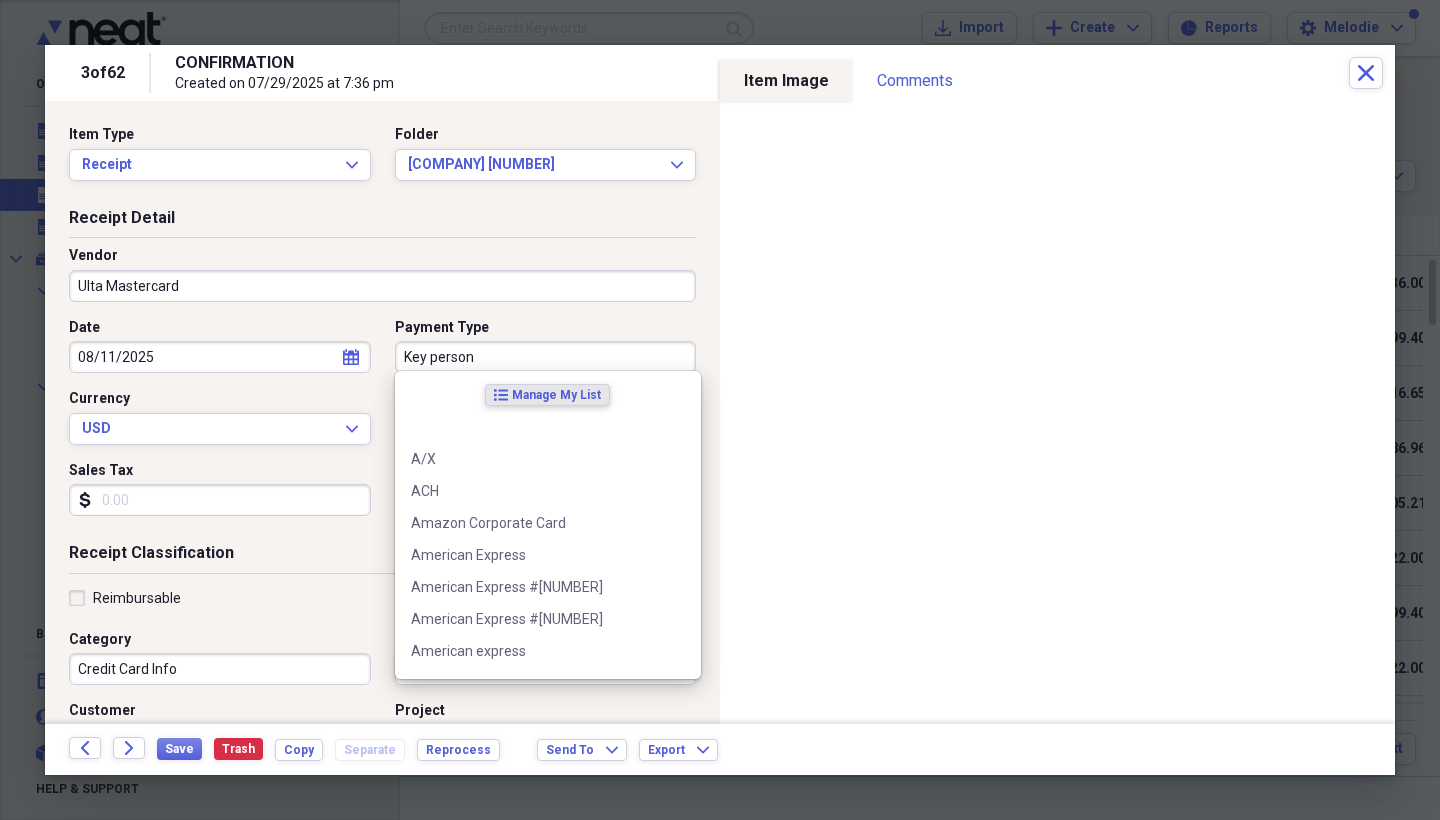 type on "a" 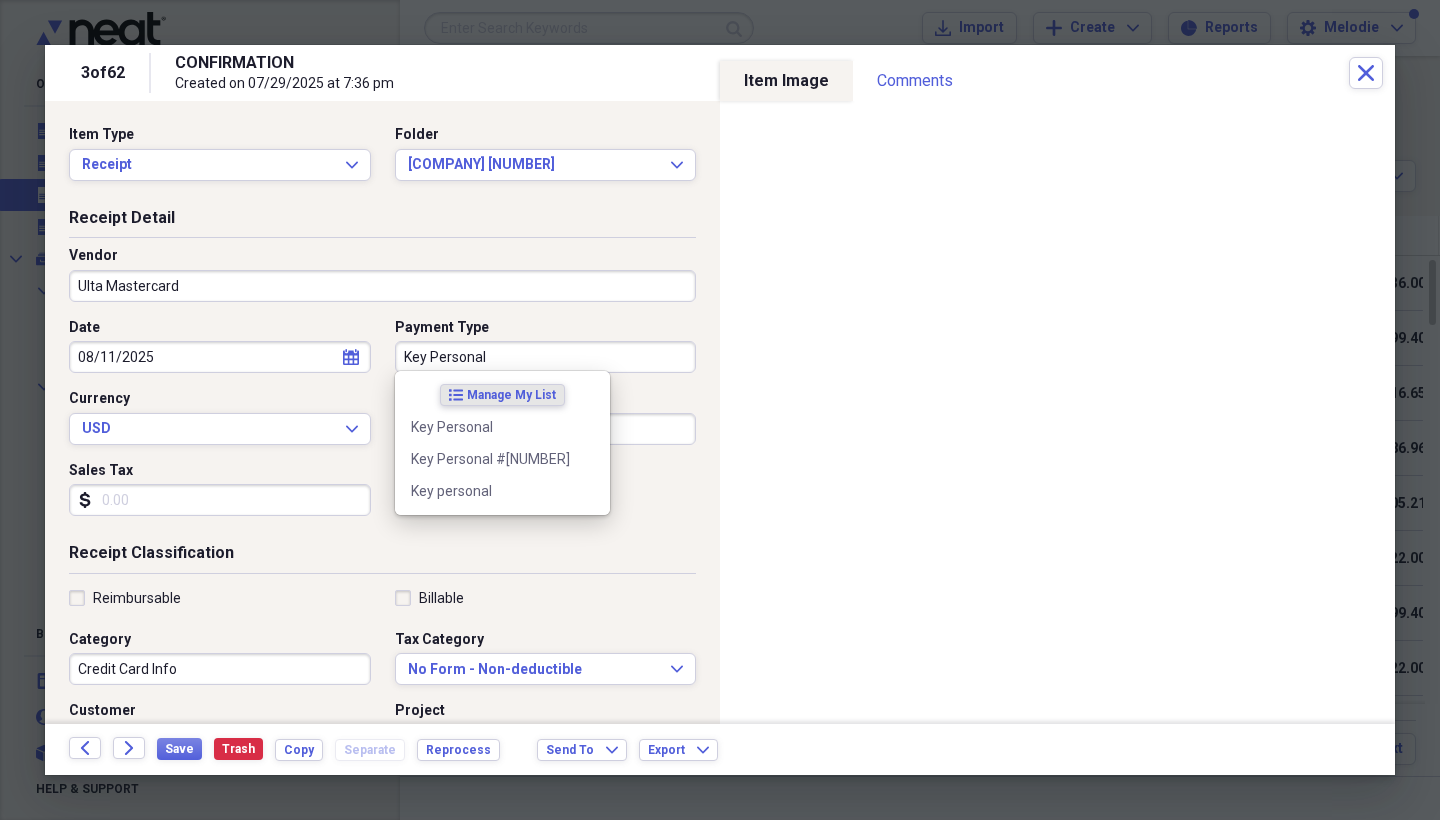 type on "Key Personal" 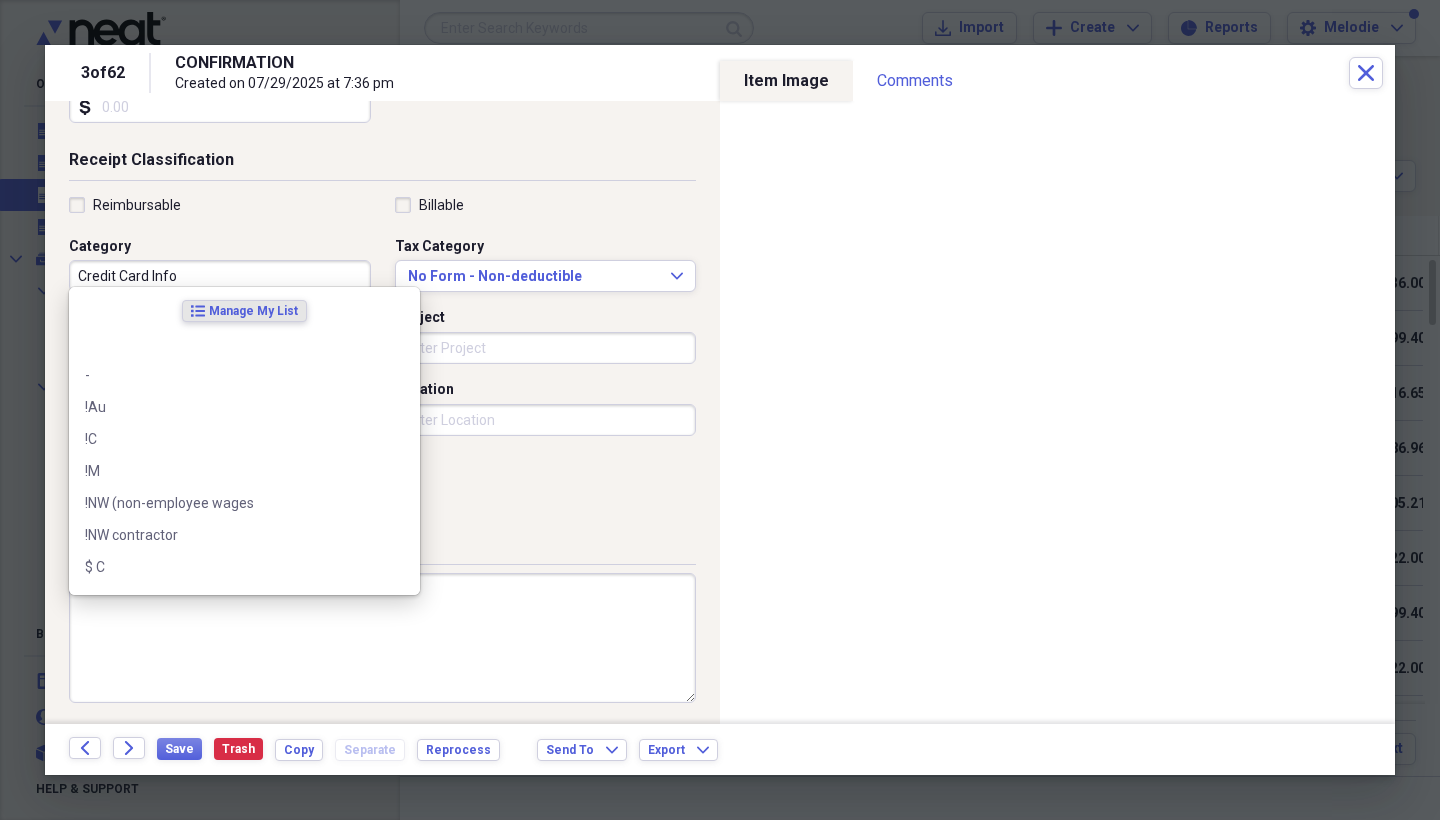 scroll, scrollTop: 391, scrollLeft: 0, axis: vertical 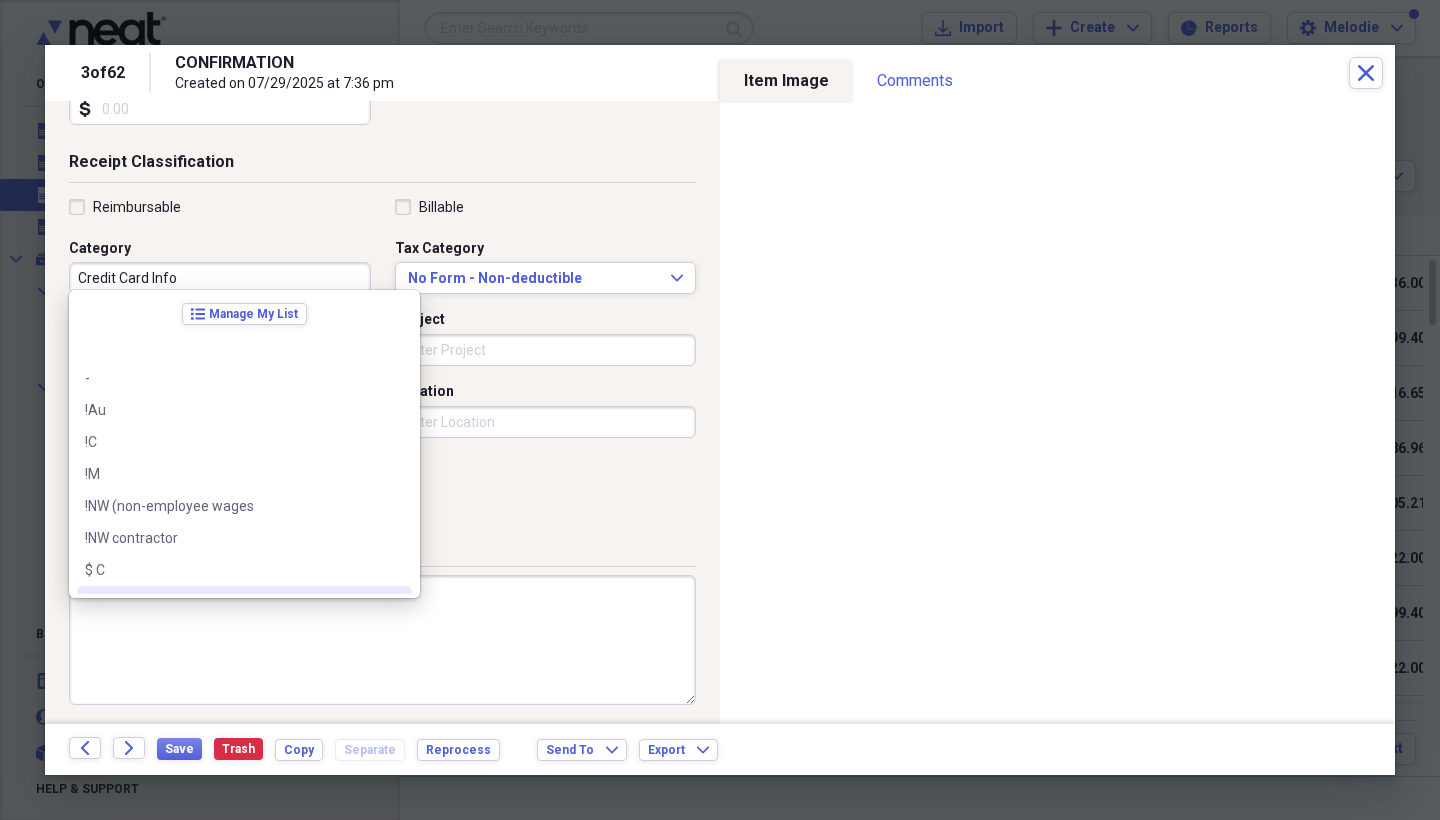 click at bounding box center (382, 640) 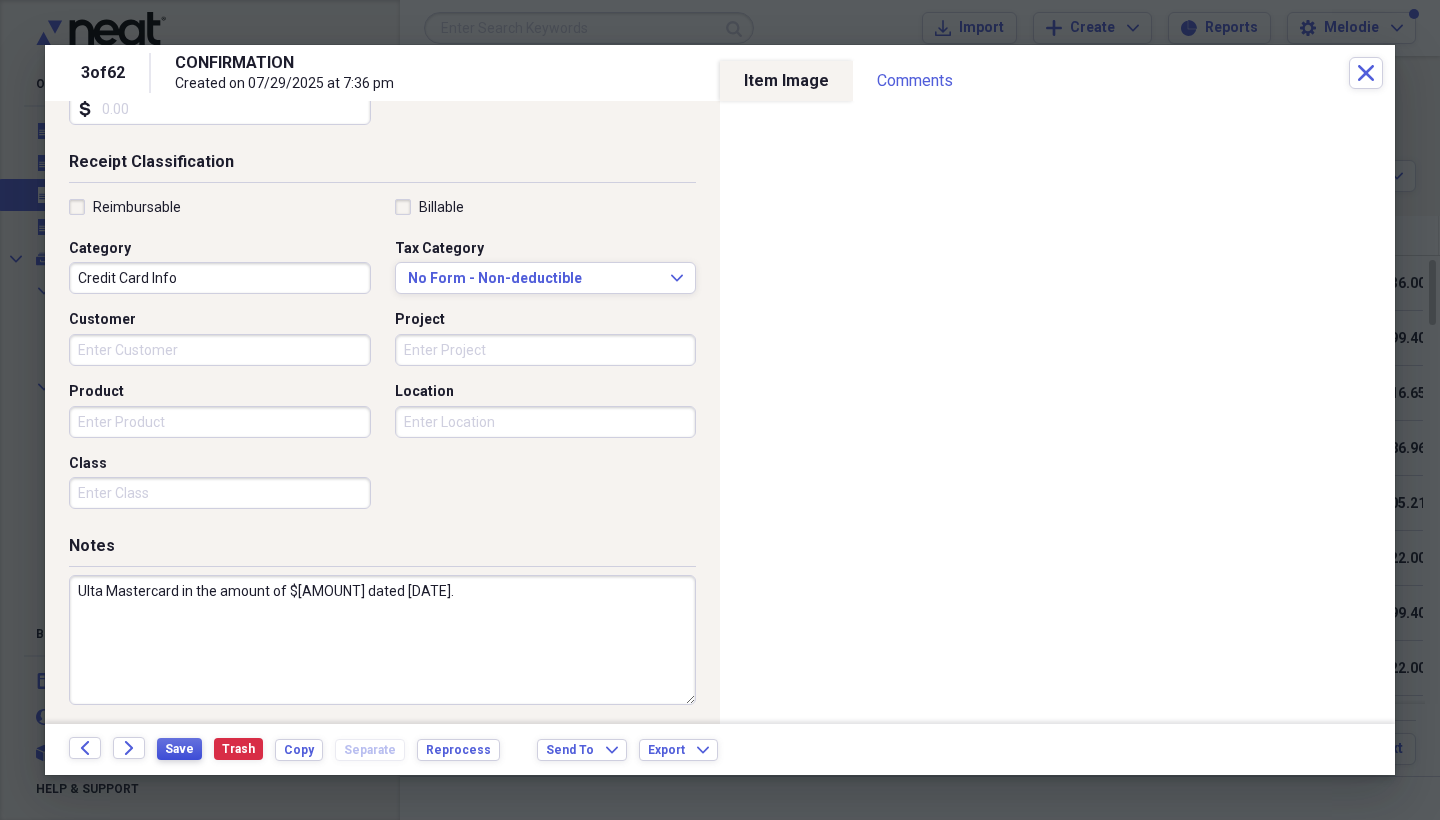 type on "Ulta Mastercard in the amount of $[AMOUNT] dated [DATE]." 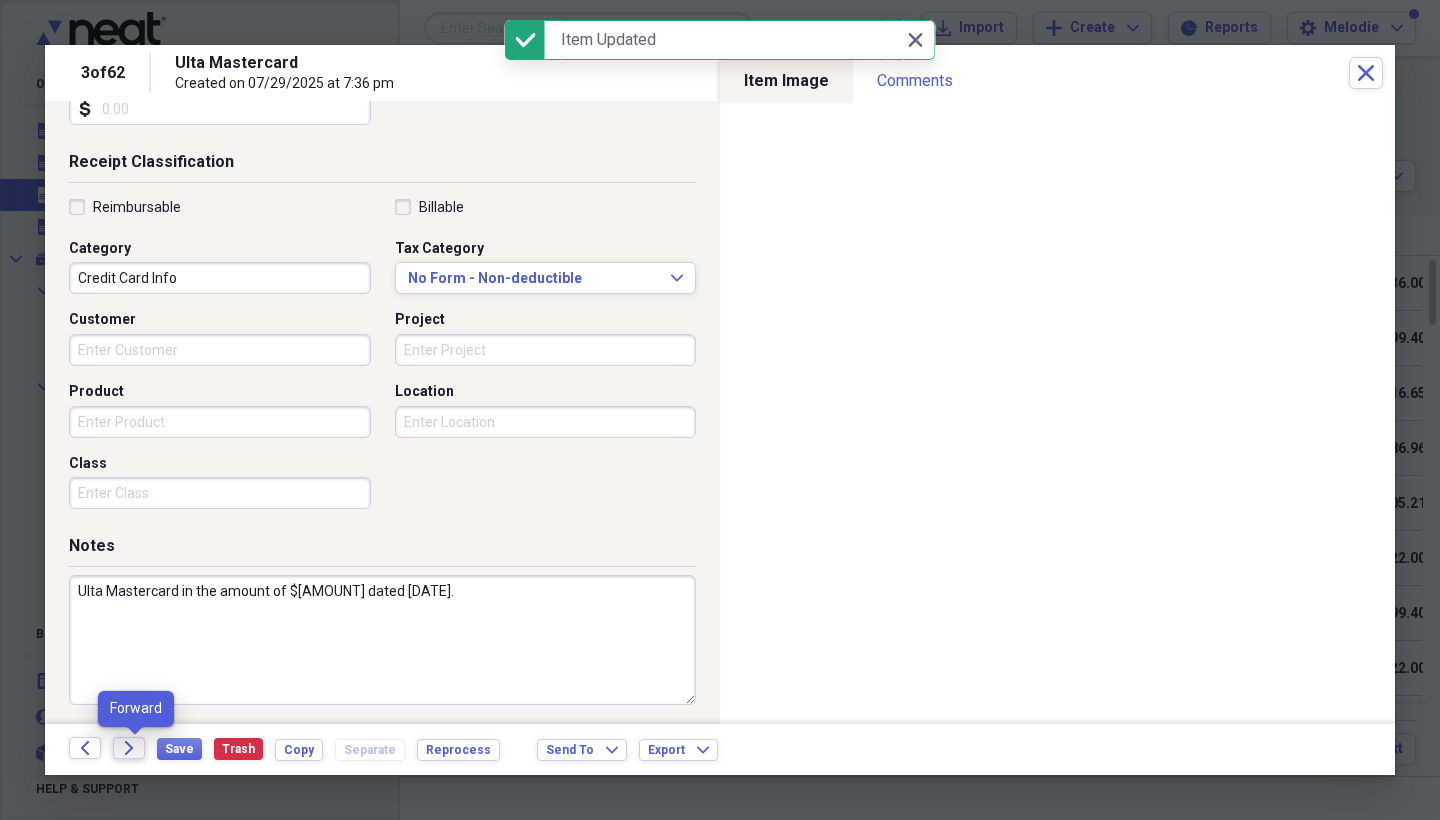 click 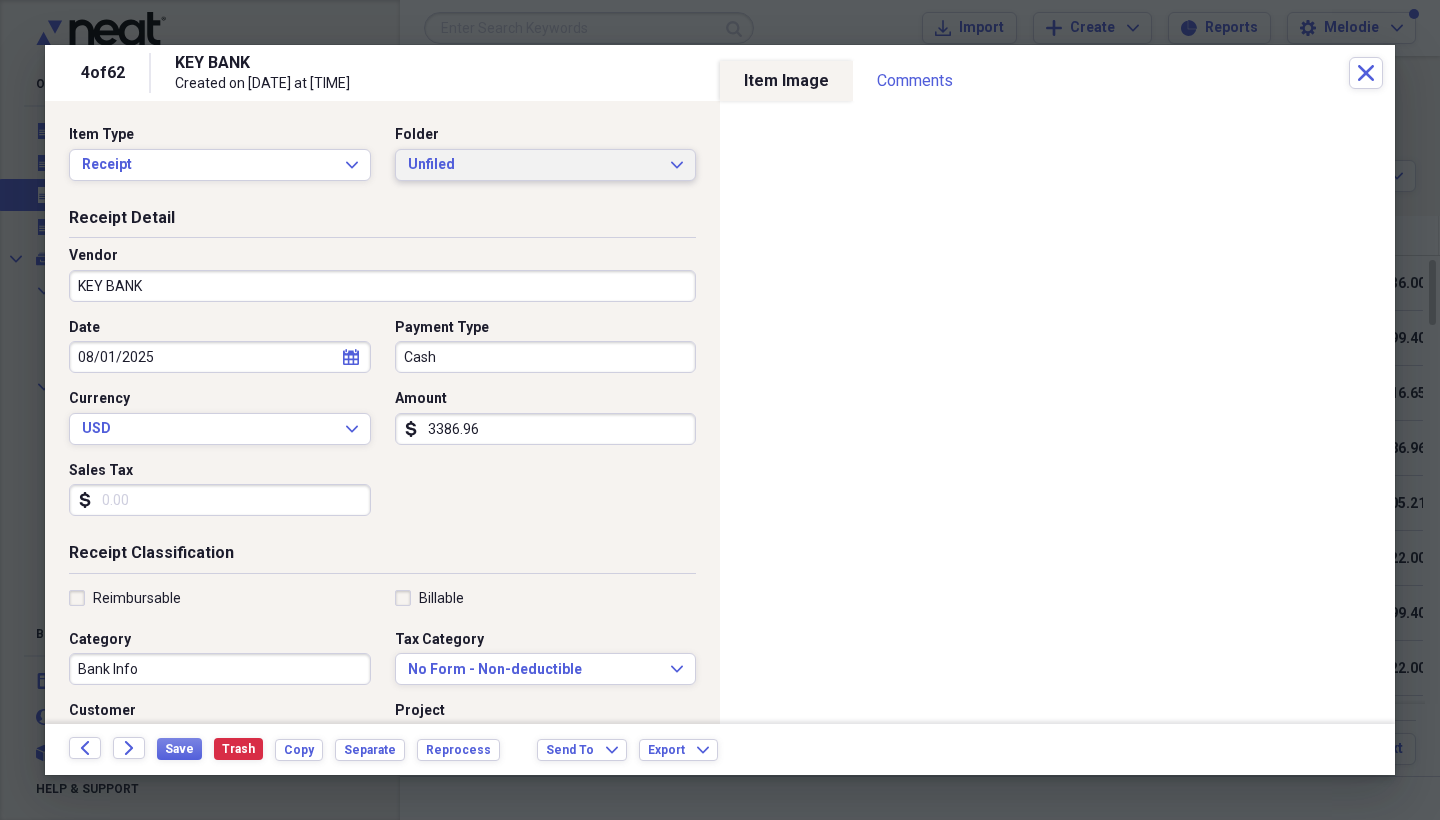 click on "Unfiled Expand" at bounding box center [546, 165] 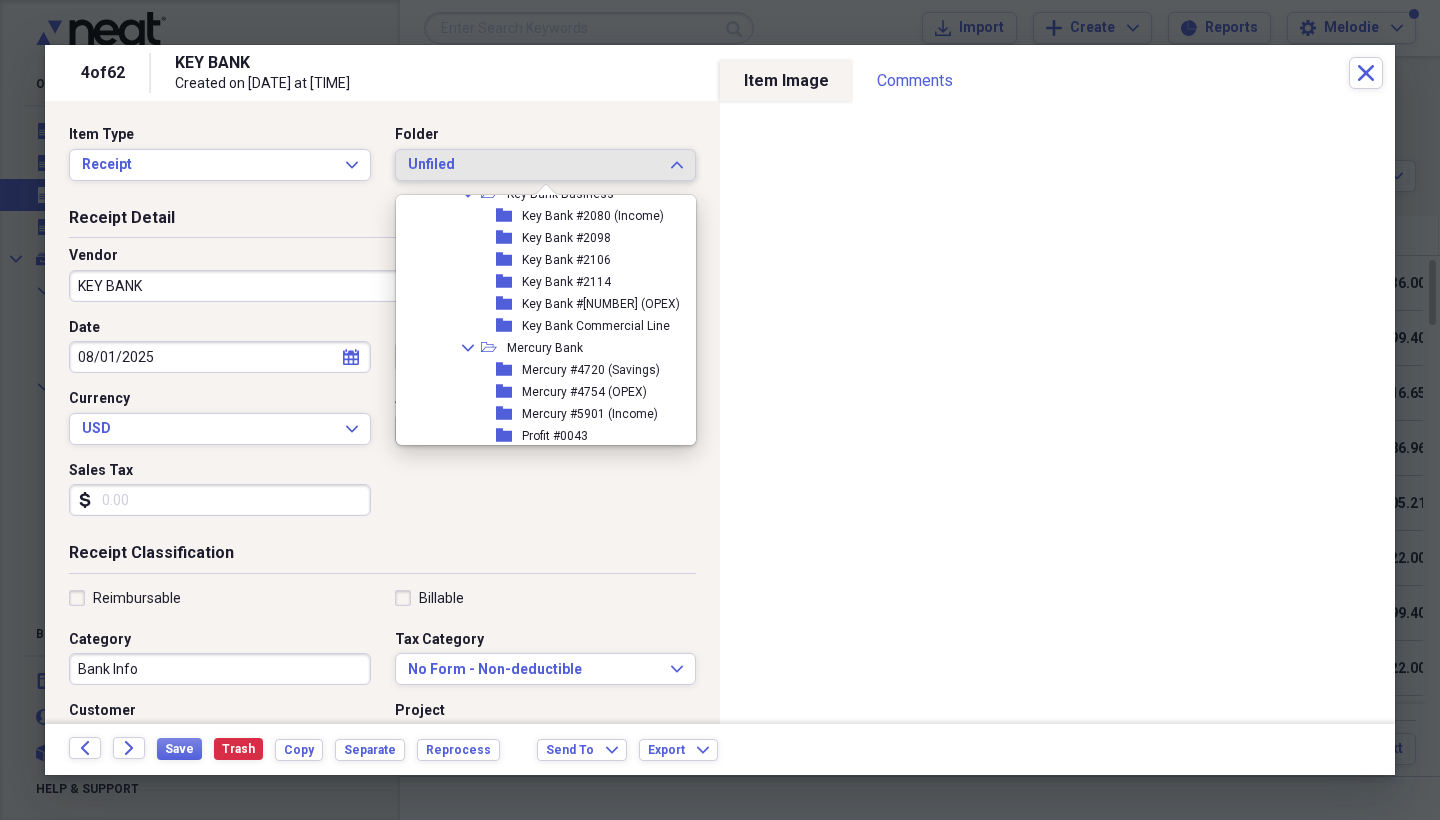 scroll, scrollTop: 4391, scrollLeft: 0, axis: vertical 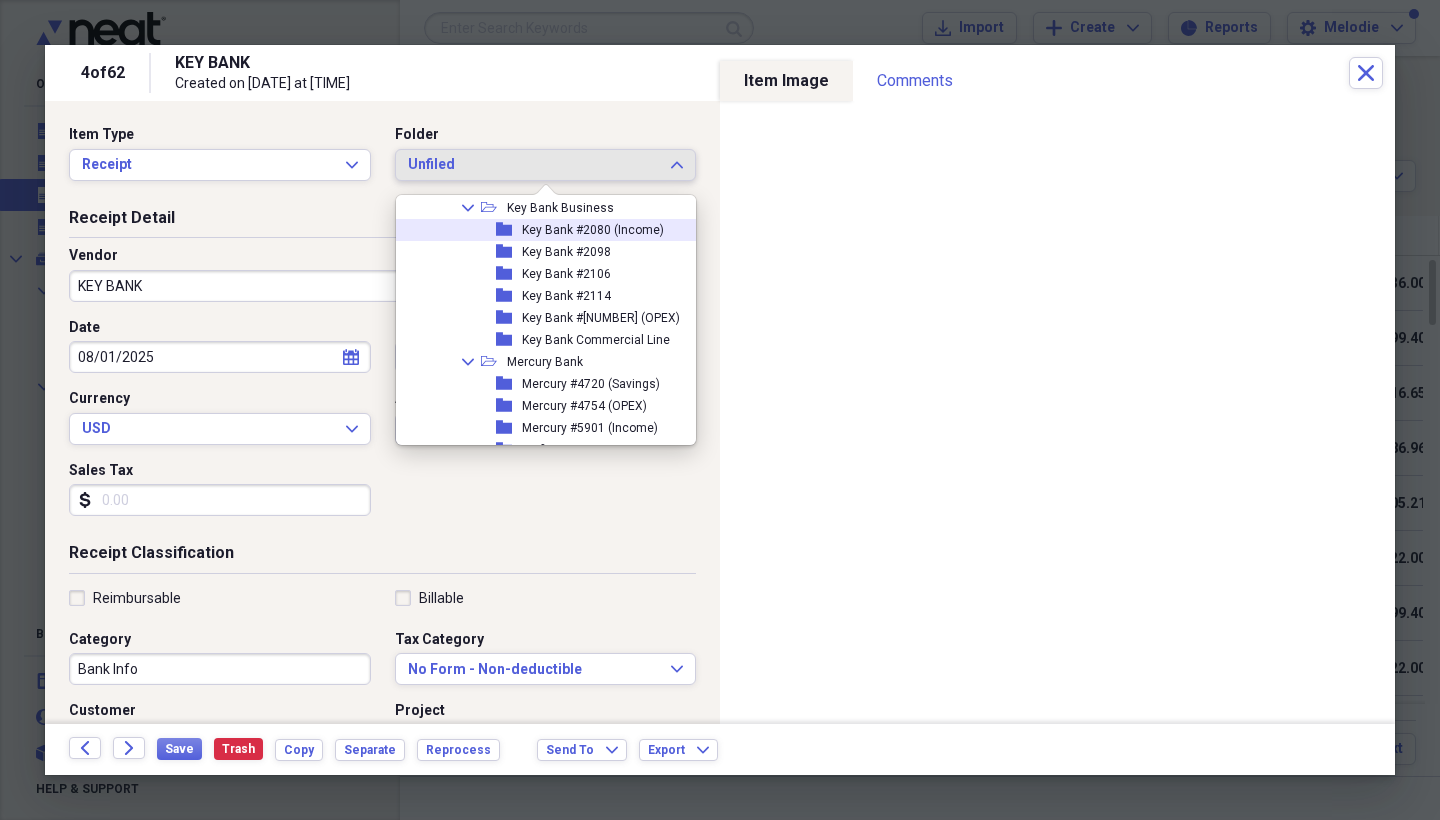 click on "Key Bank #2080 (Income)" at bounding box center [593, 230] 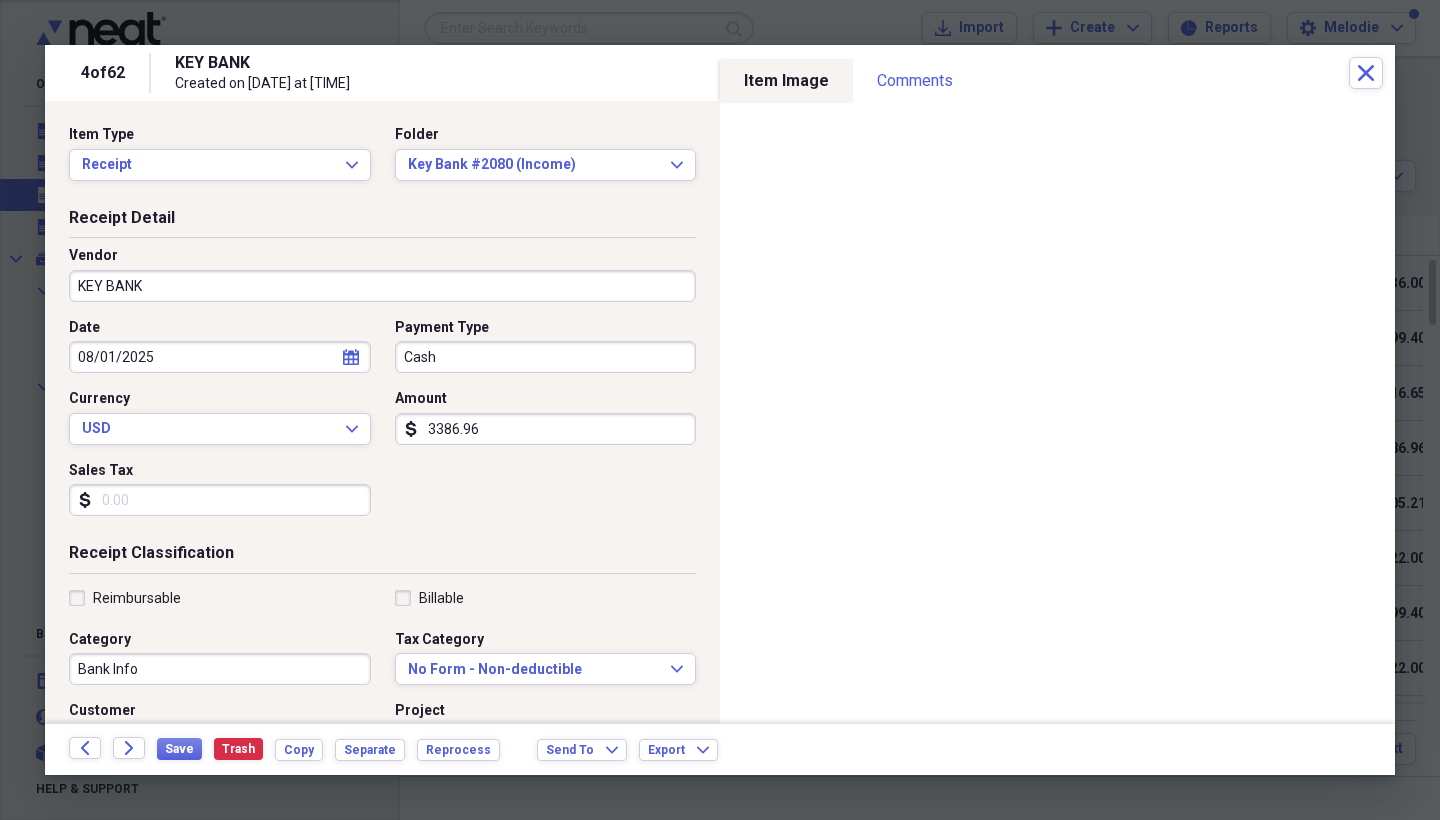 click on "KEY BANK" at bounding box center (382, 286) 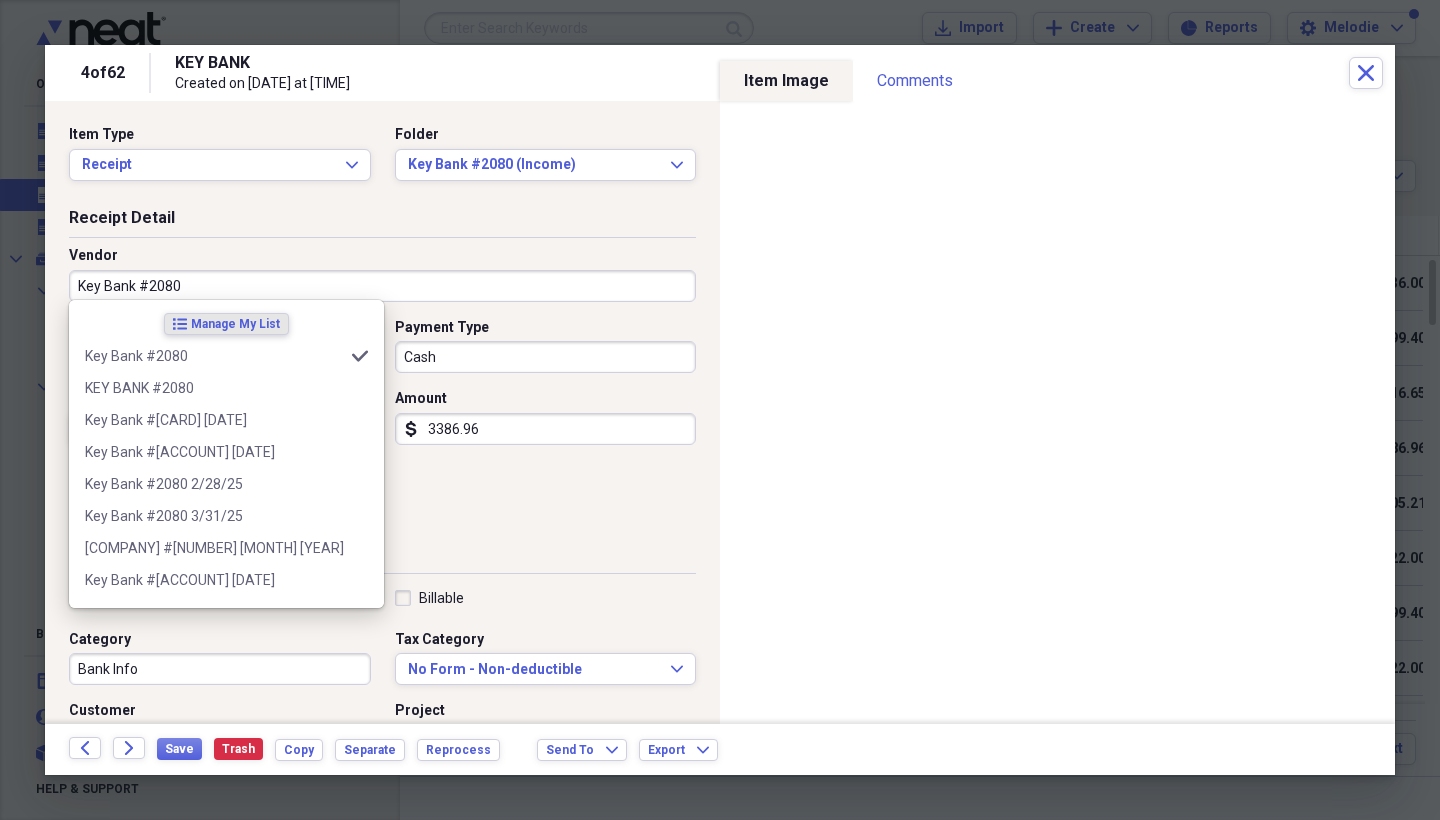 type on "Key Bank #2080" 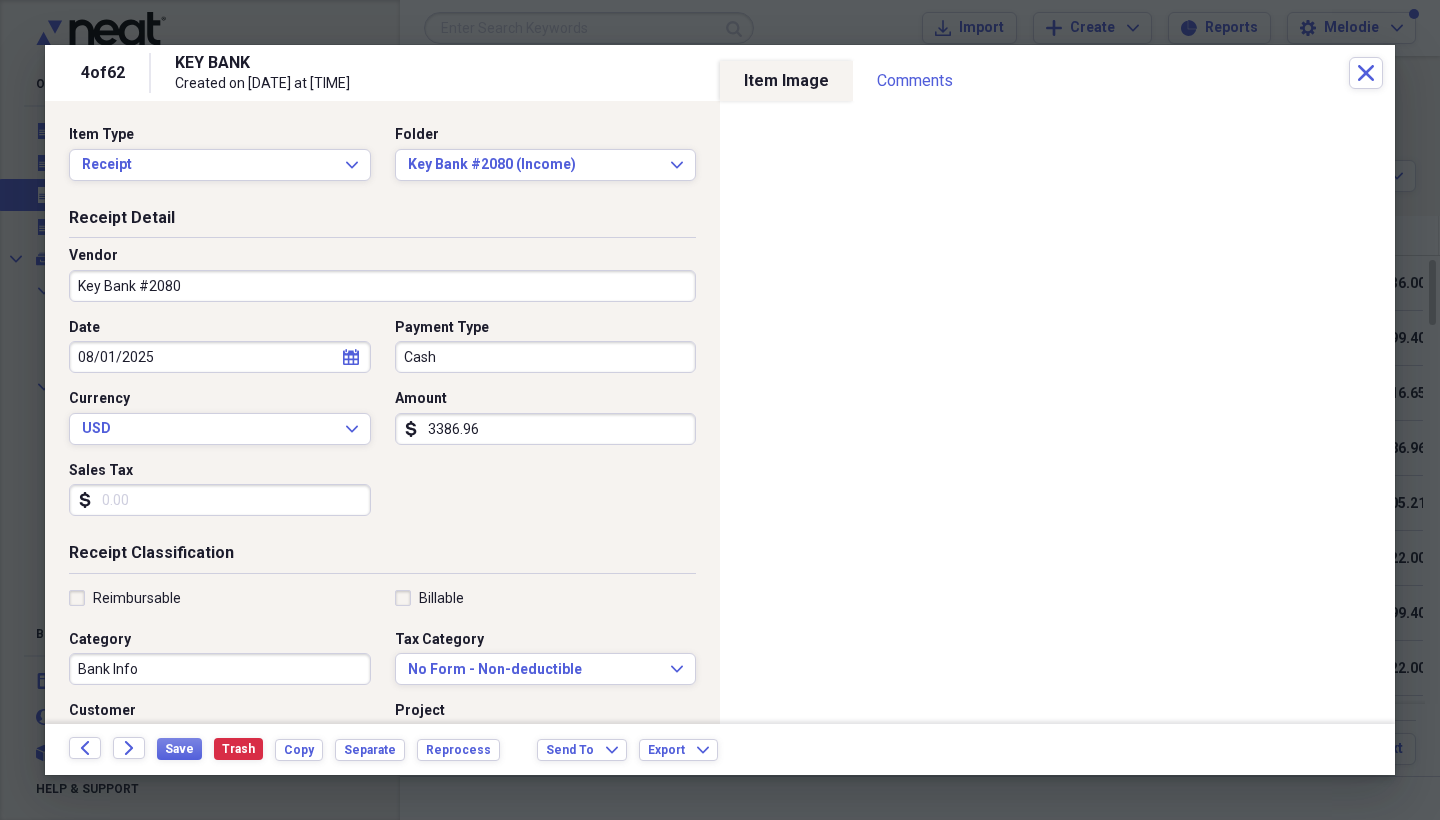 select on "7" 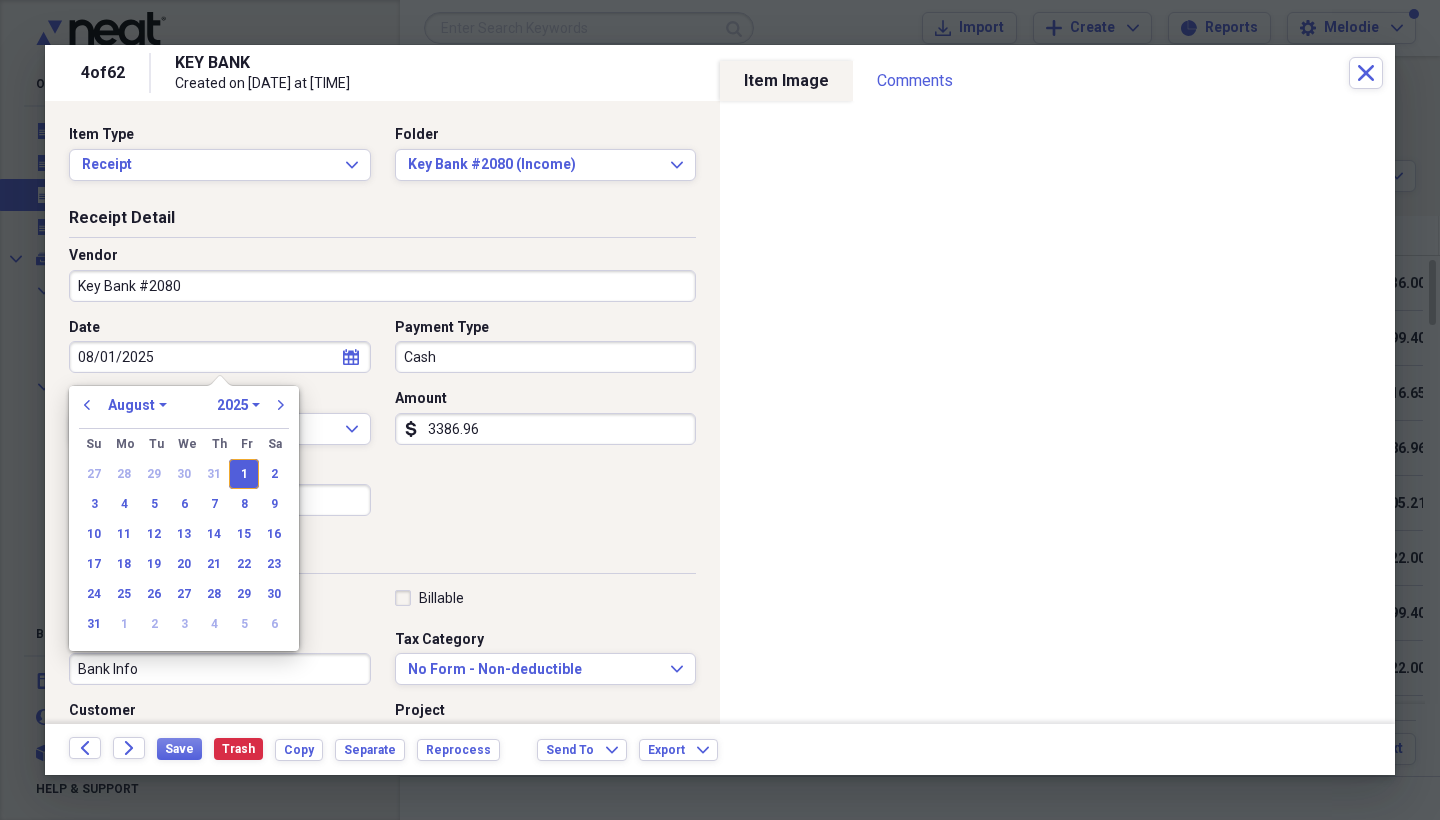 type 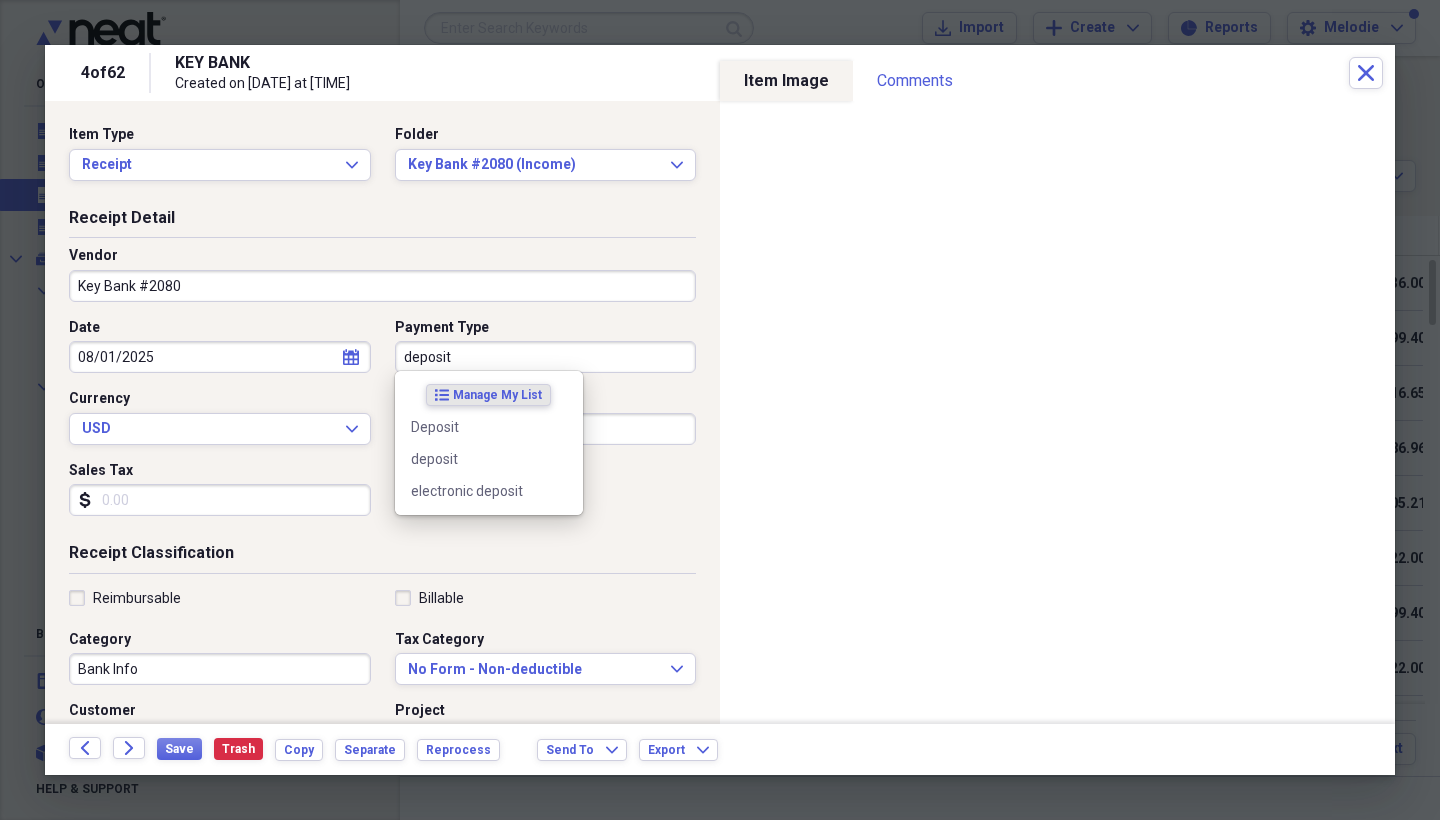 type on "deposit" 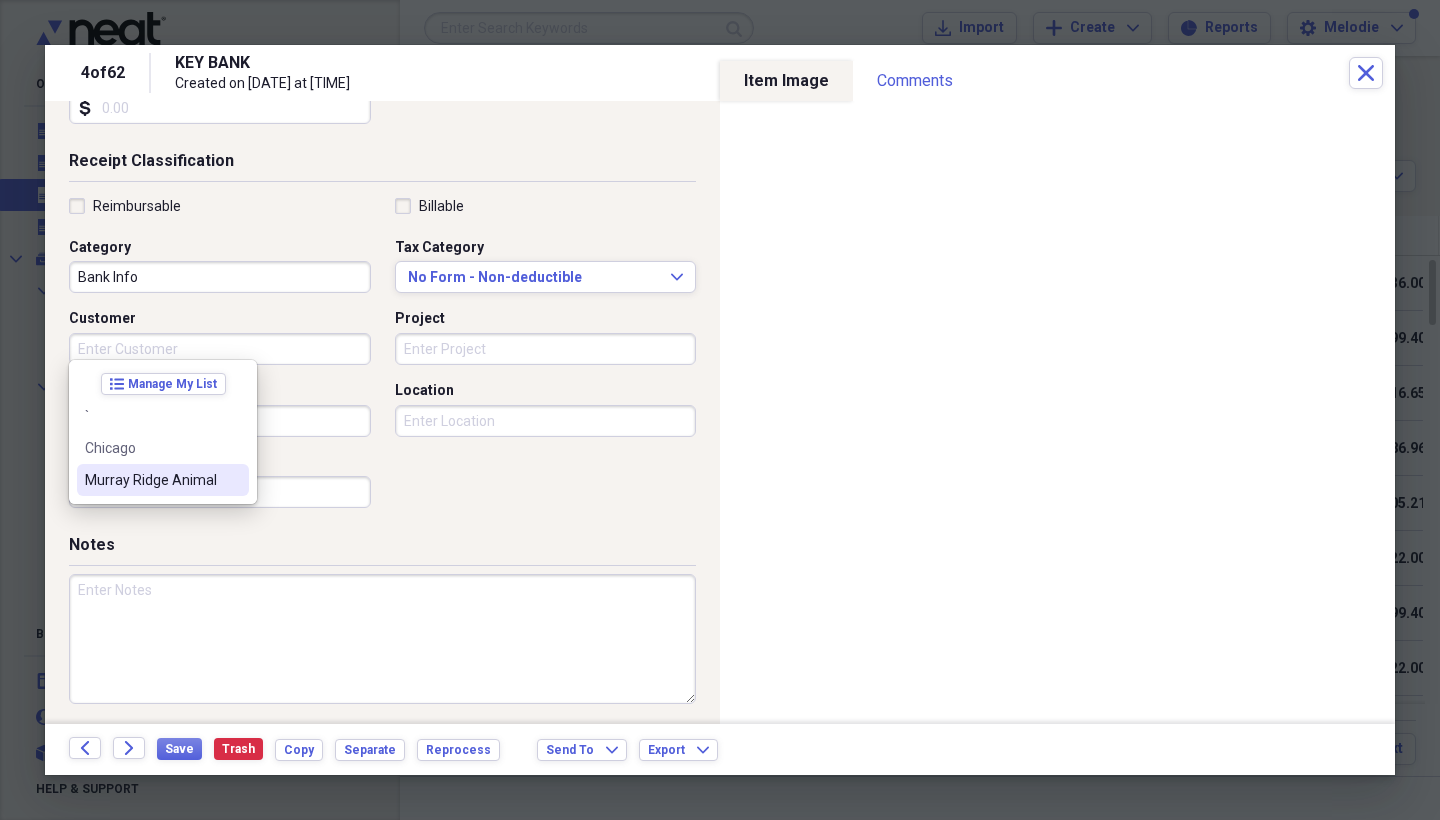 scroll, scrollTop: 391, scrollLeft: 0, axis: vertical 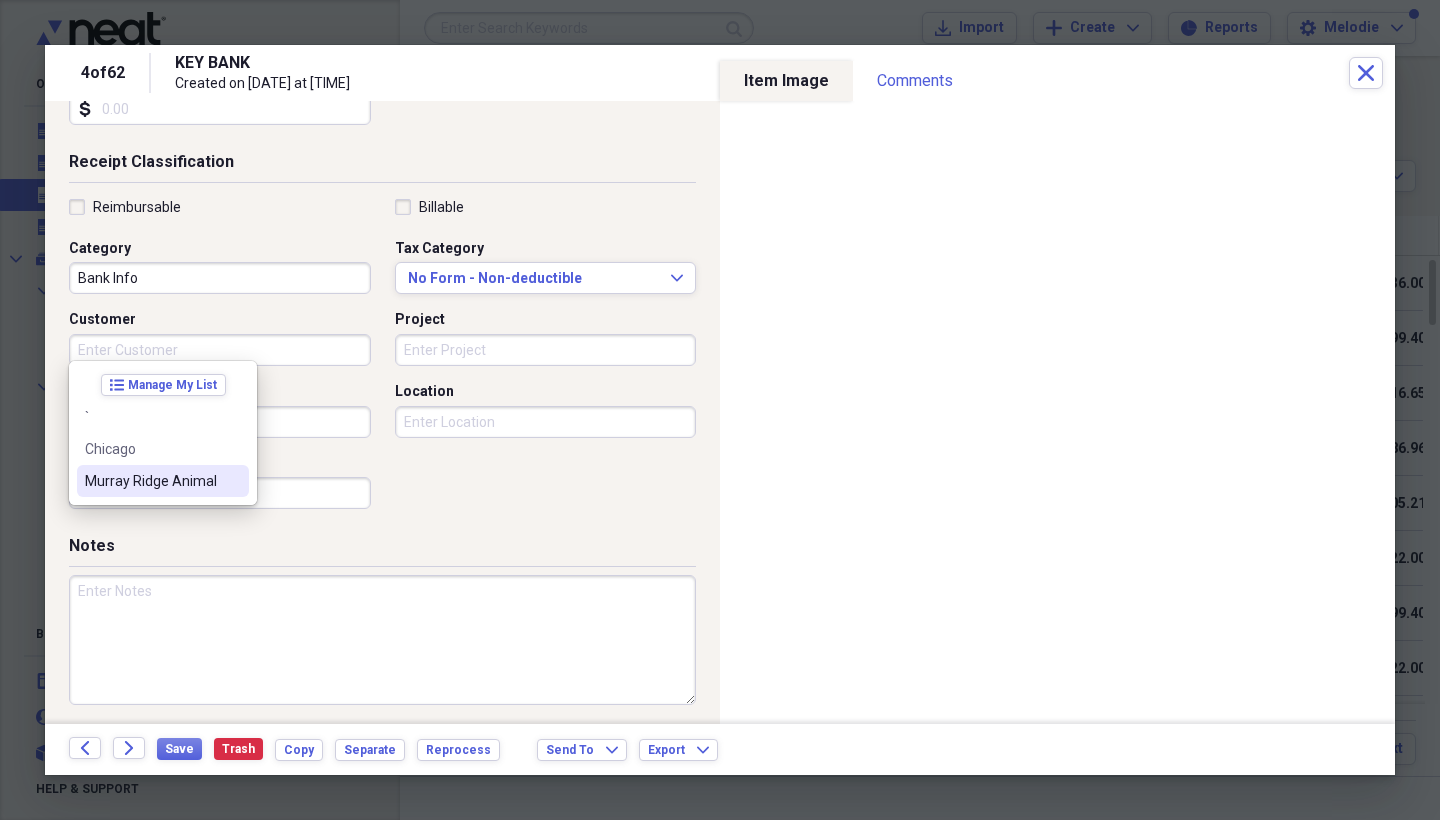 click at bounding box center [382, 640] 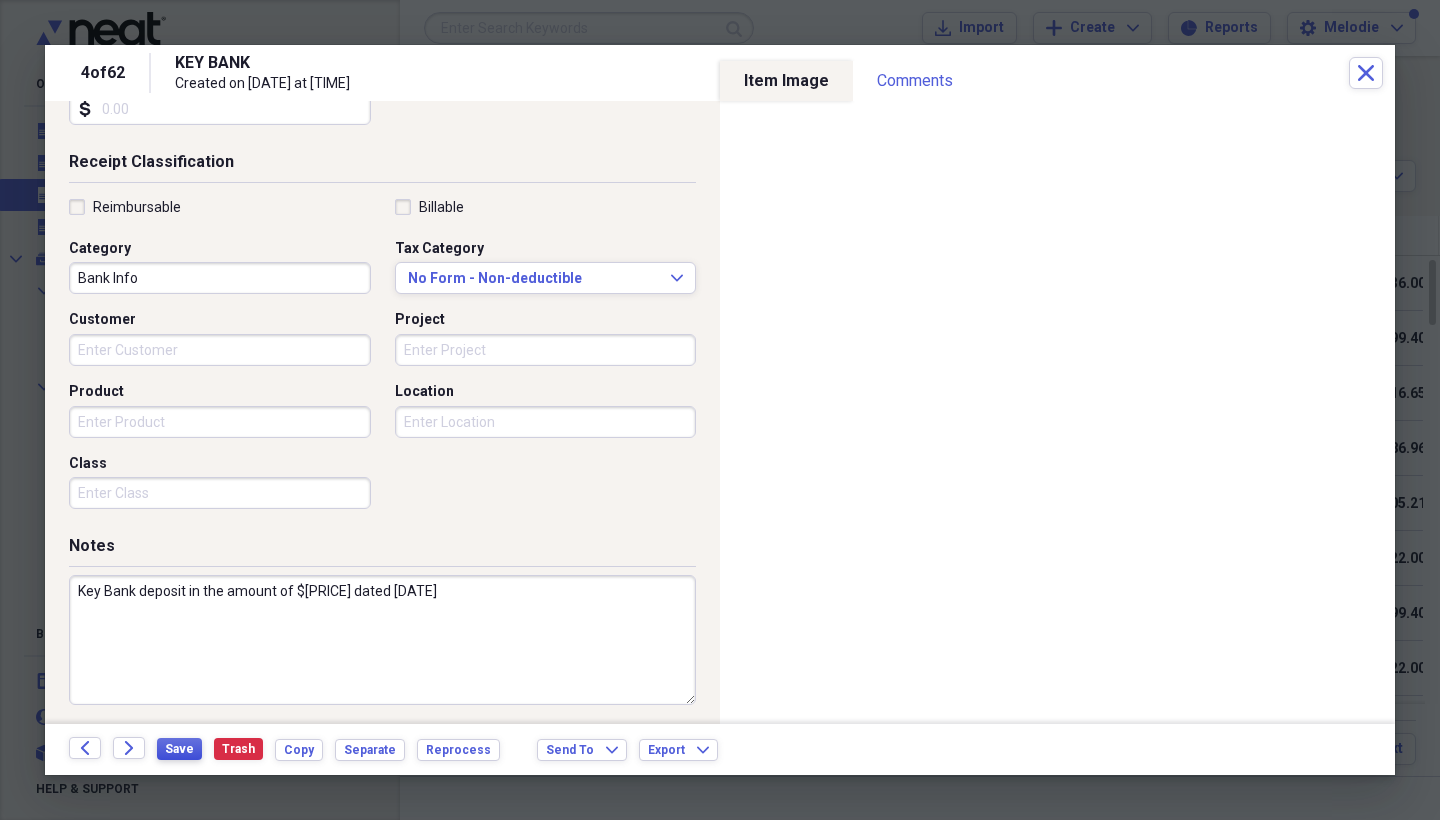 type on "Key Bank deposit in the amount of $[PRICE] dated [DATE]" 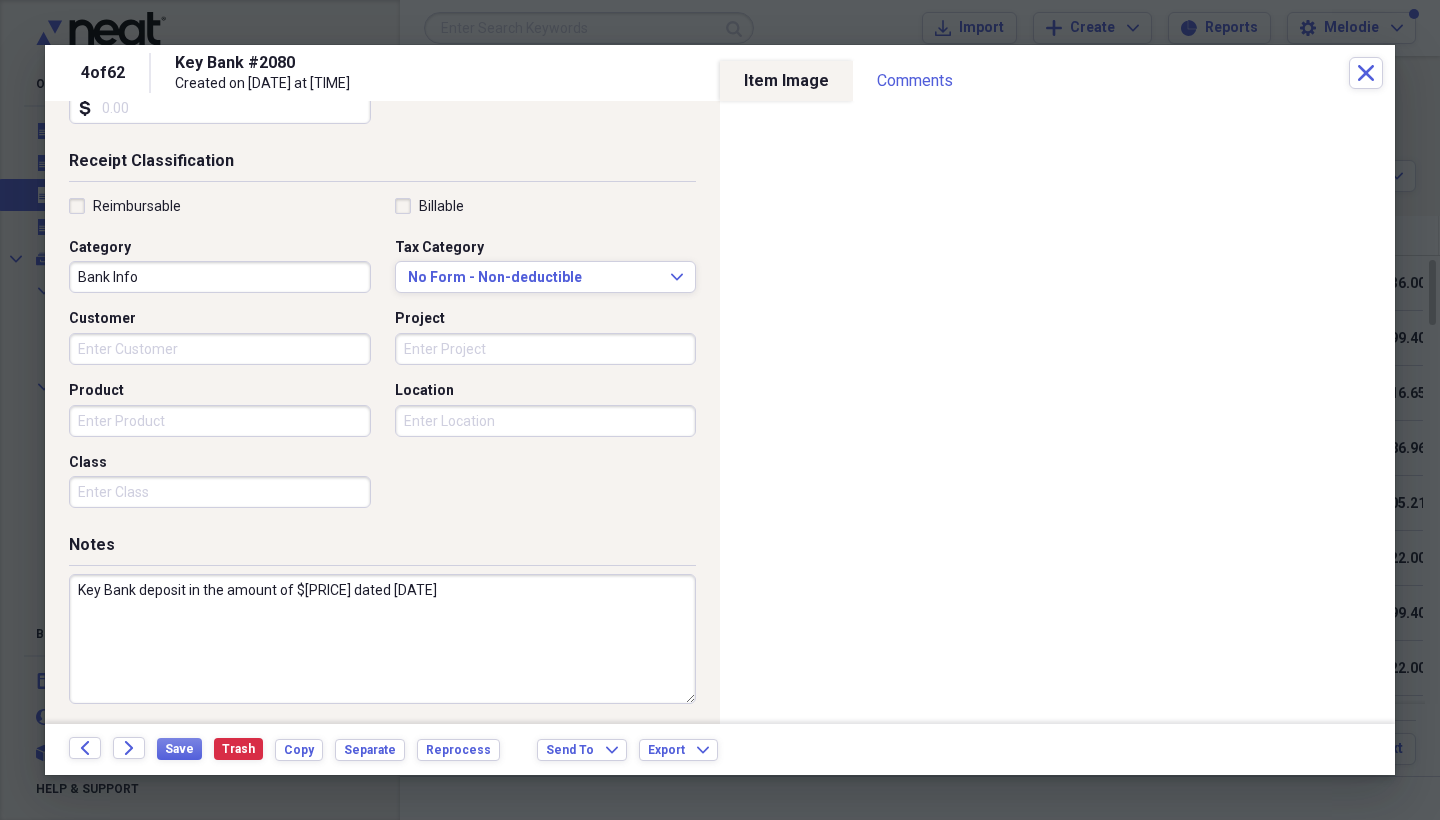 scroll, scrollTop: 391, scrollLeft: 0, axis: vertical 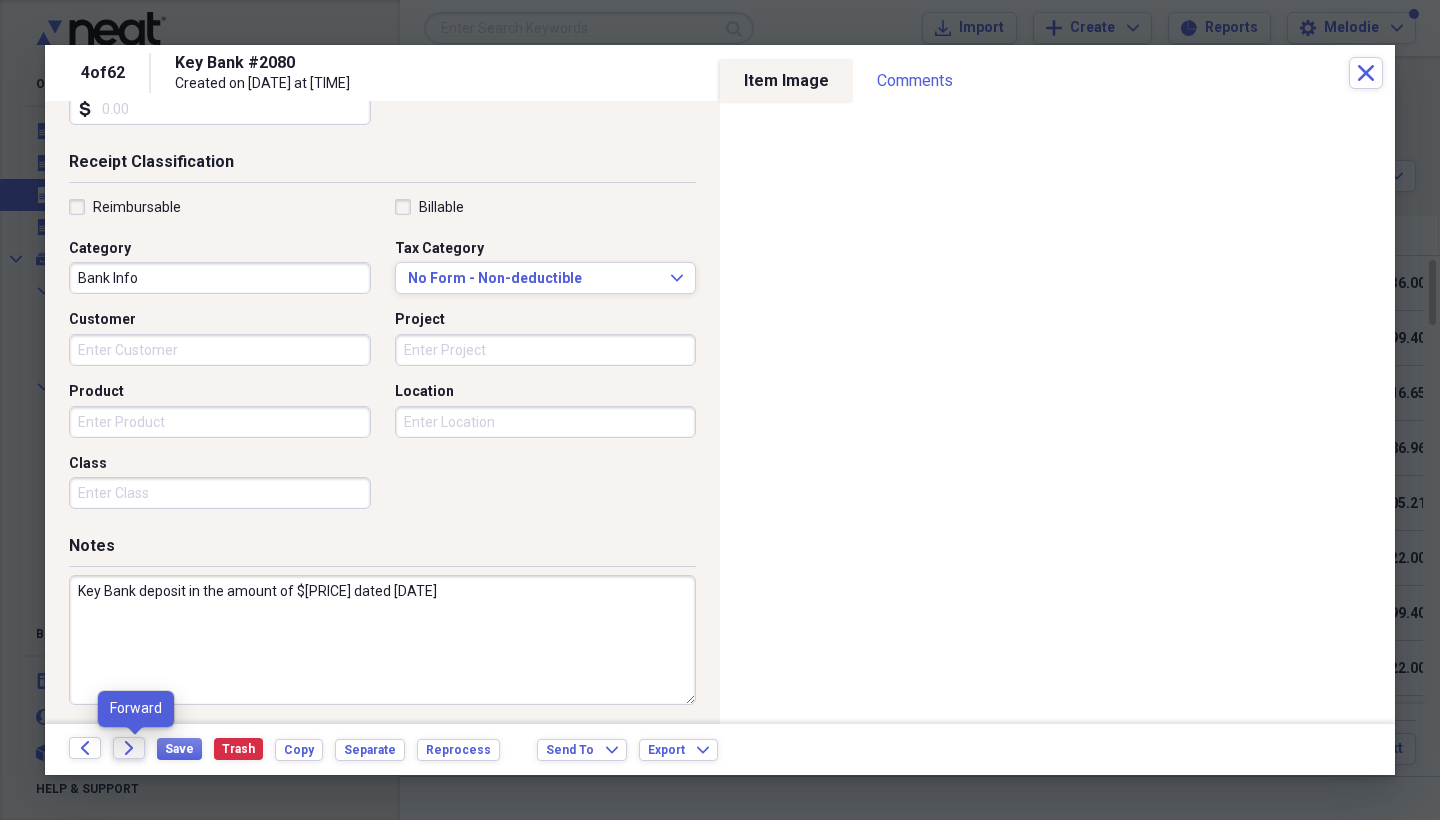 click 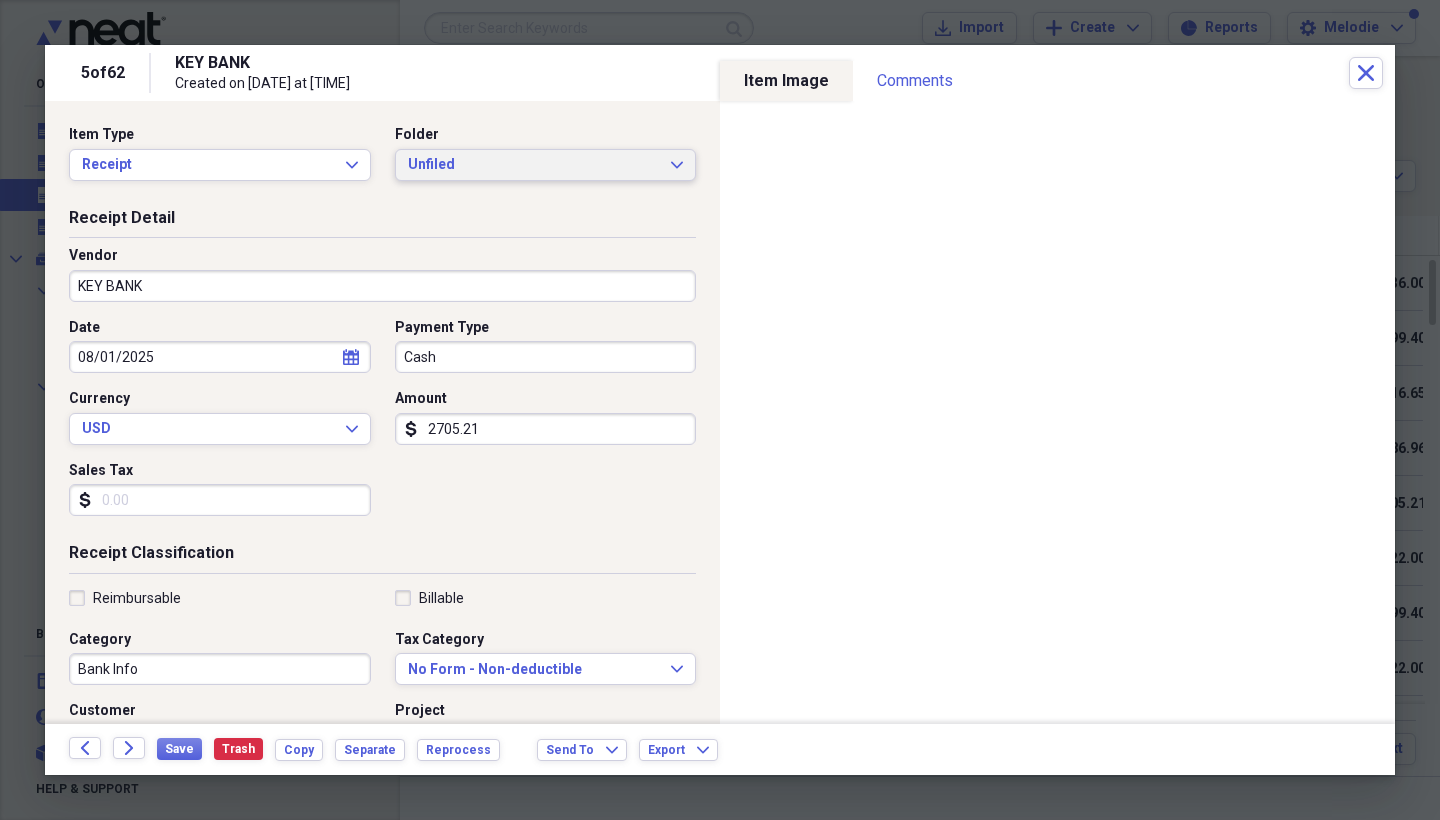 click on "Unfiled" at bounding box center (534, 165) 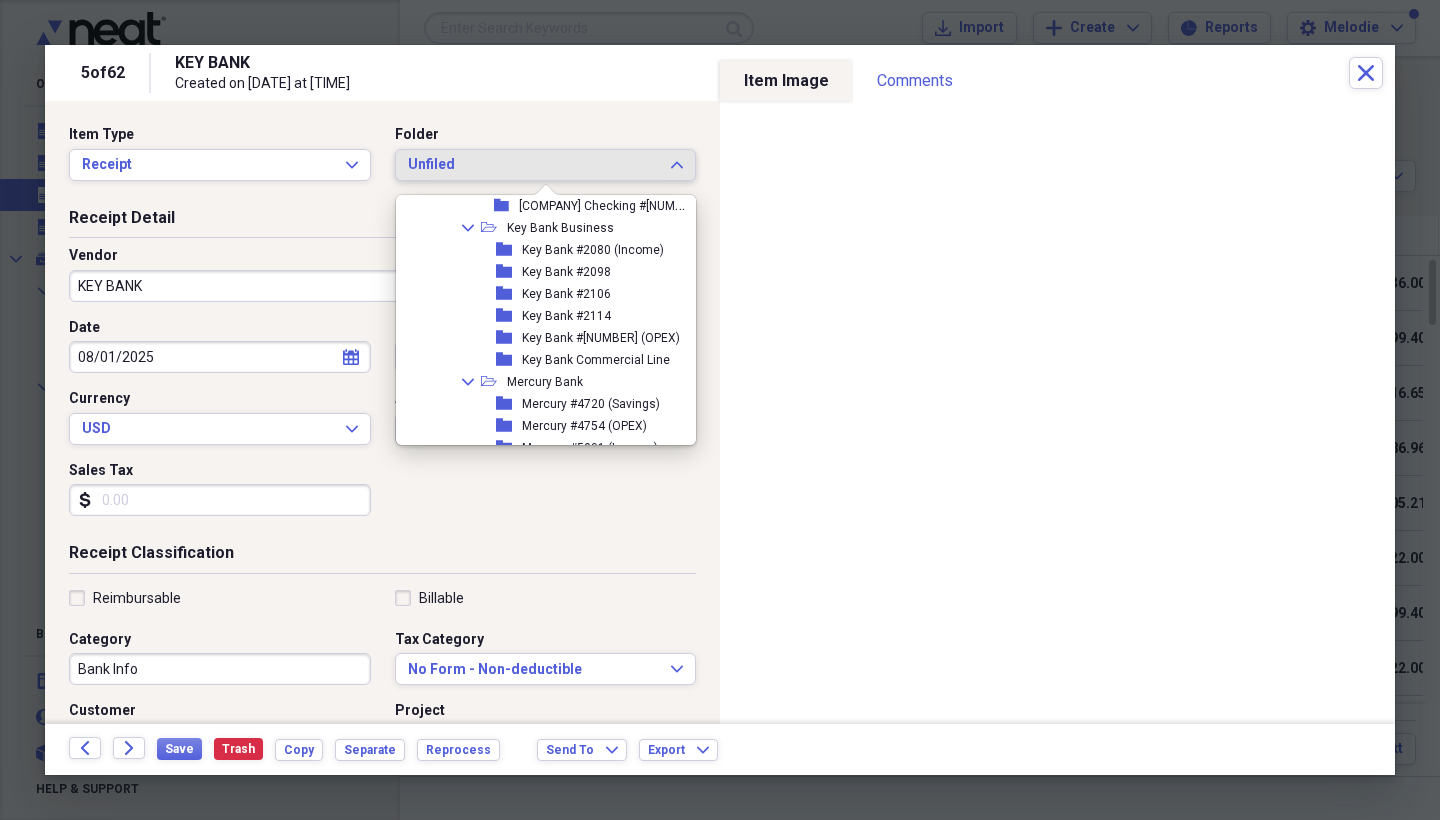 scroll, scrollTop: 4368, scrollLeft: 0, axis: vertical 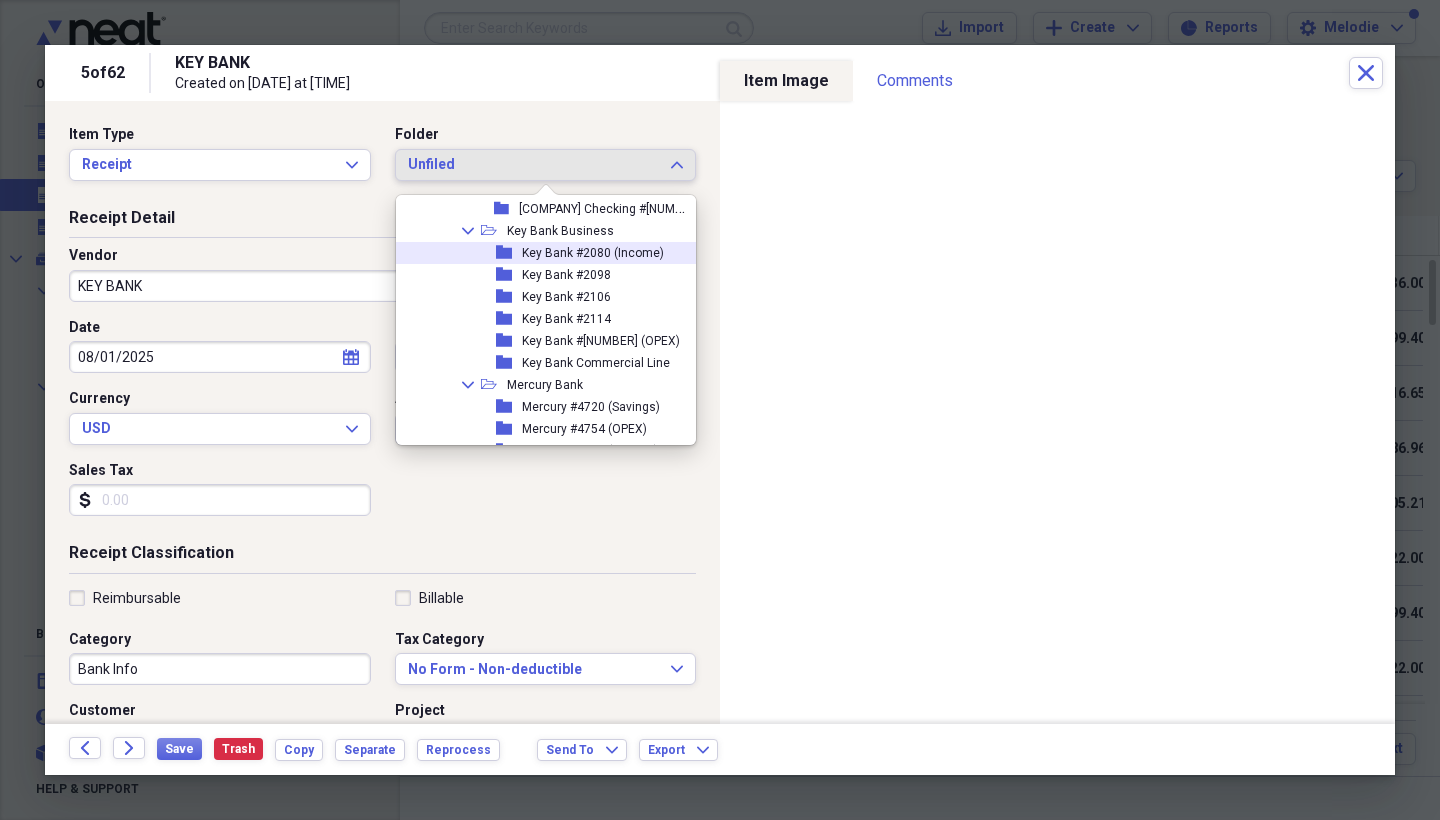 click on "Key Bank #2080 (Income)" at bounding box center [593, 253] 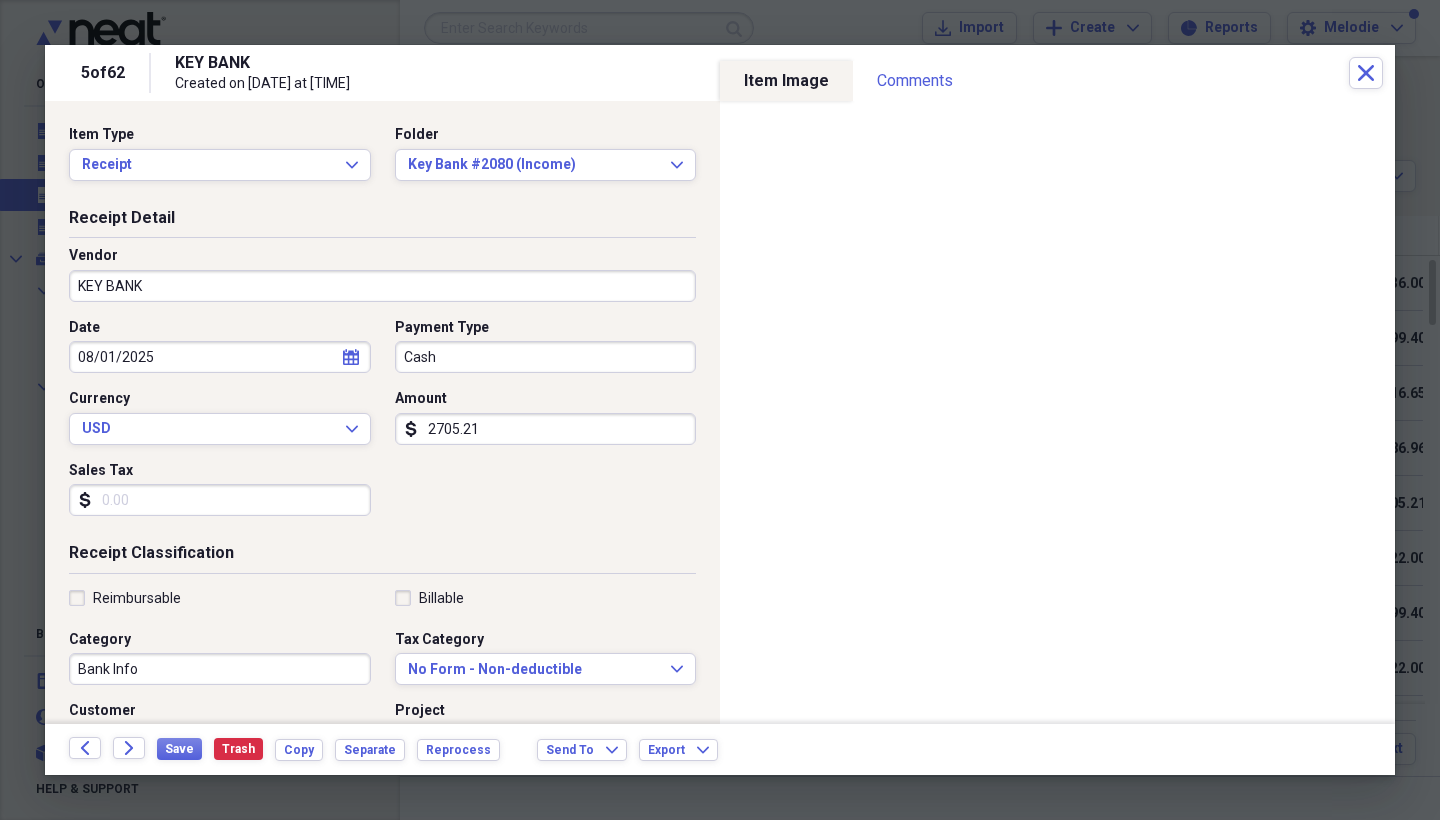 click on "KEY BANK" at bounding box center (382, 286) 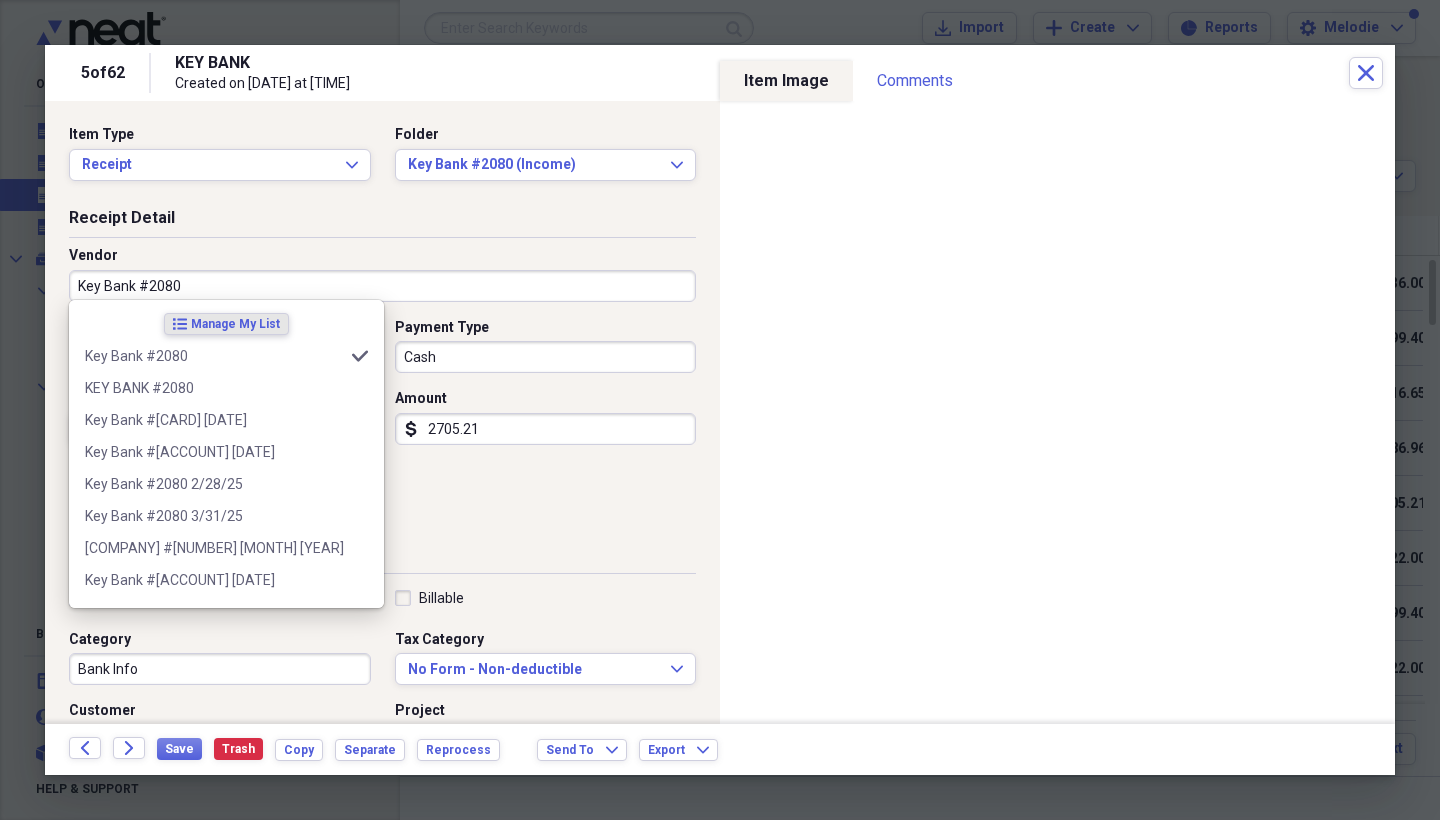 type on "Key Bank #2080" 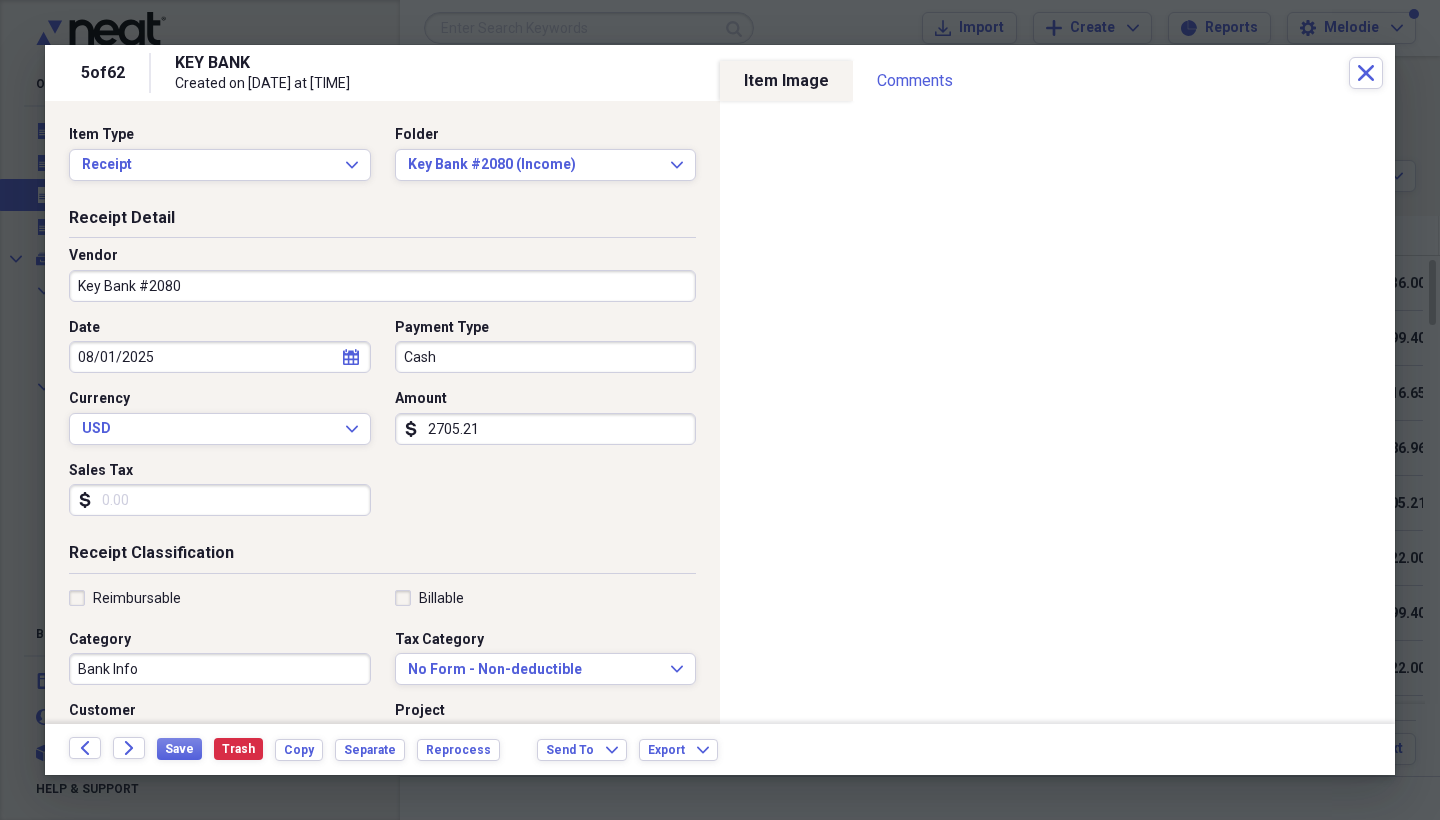 select on "7" 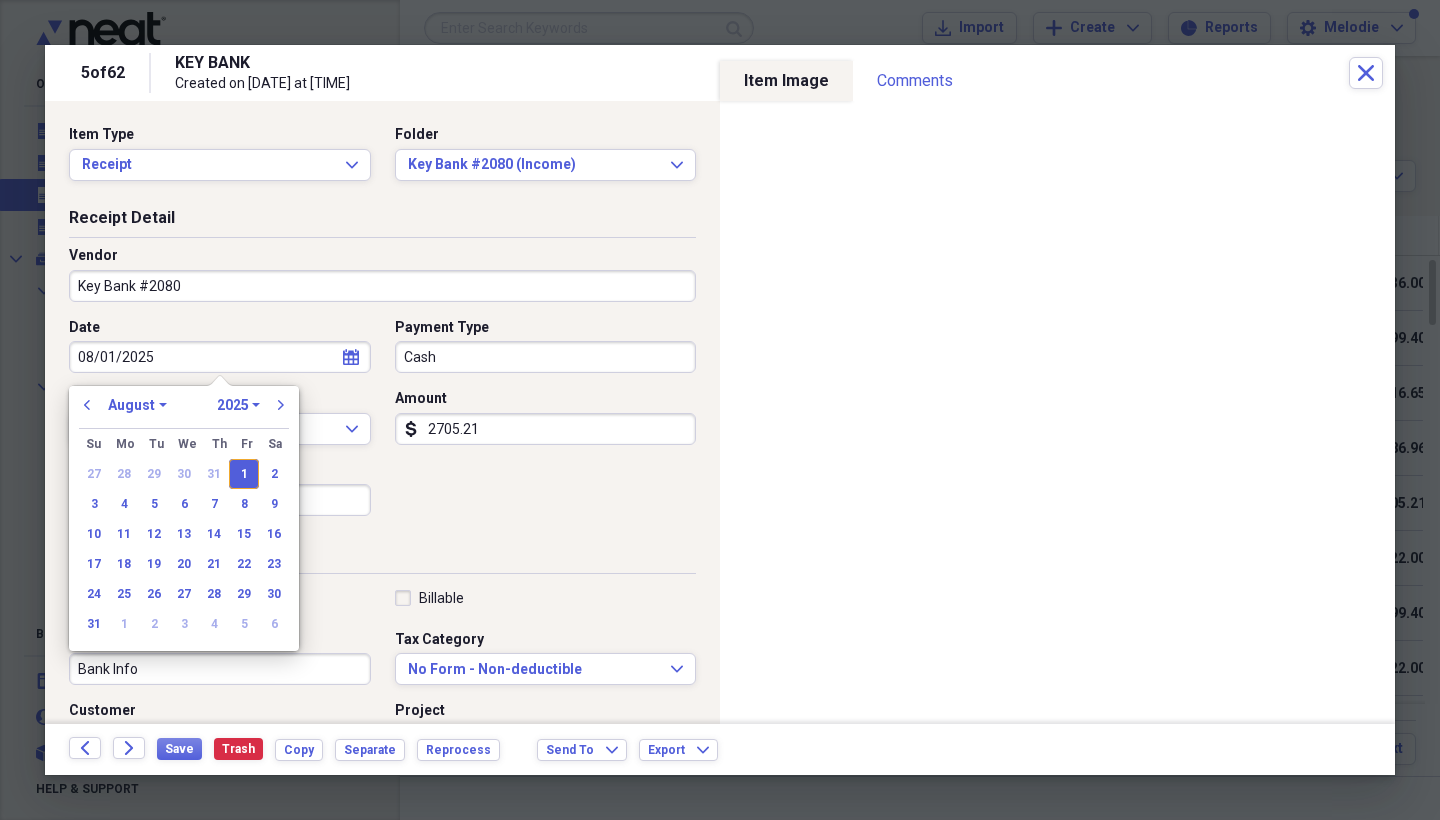 type 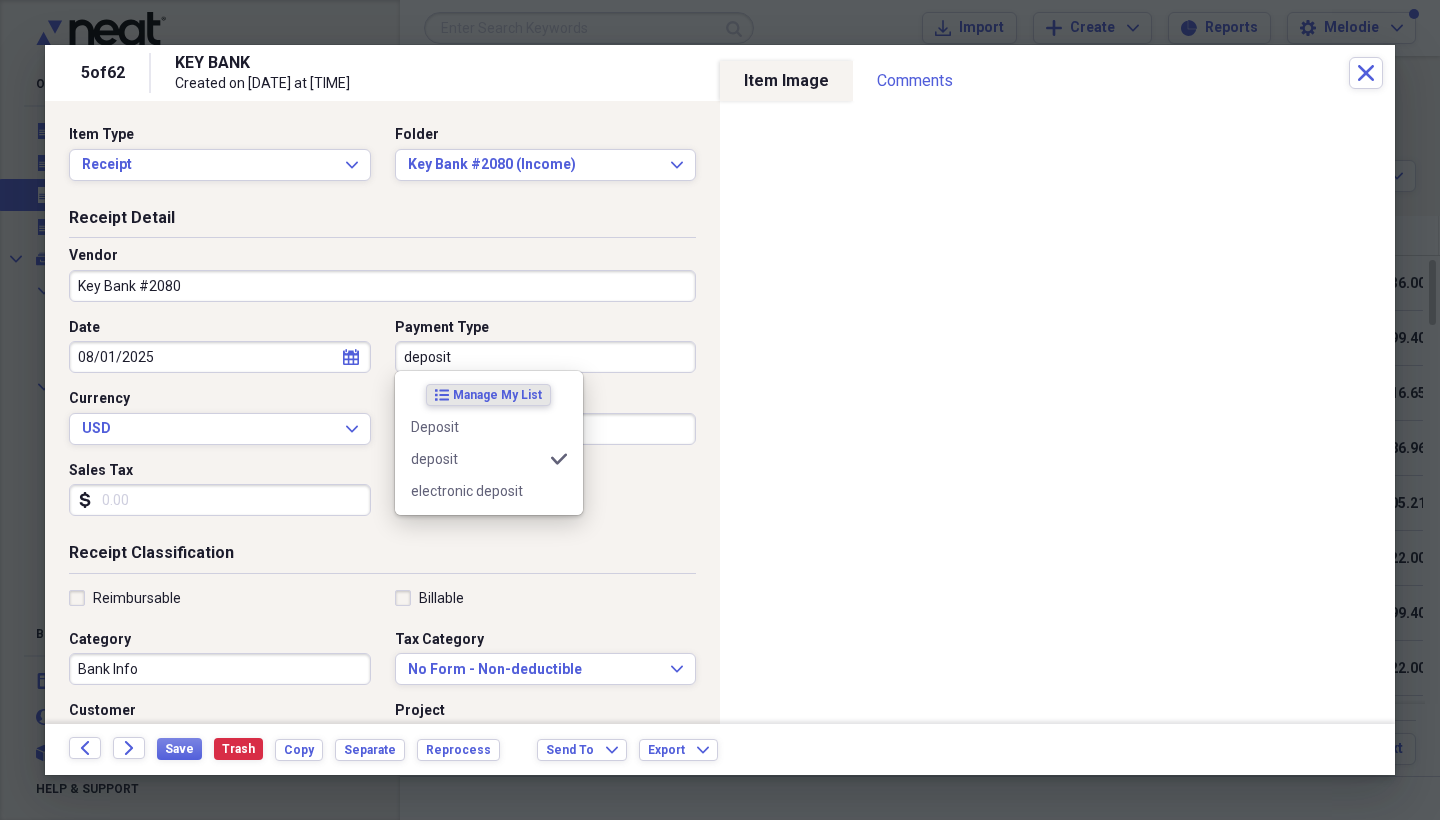type on "deposit" 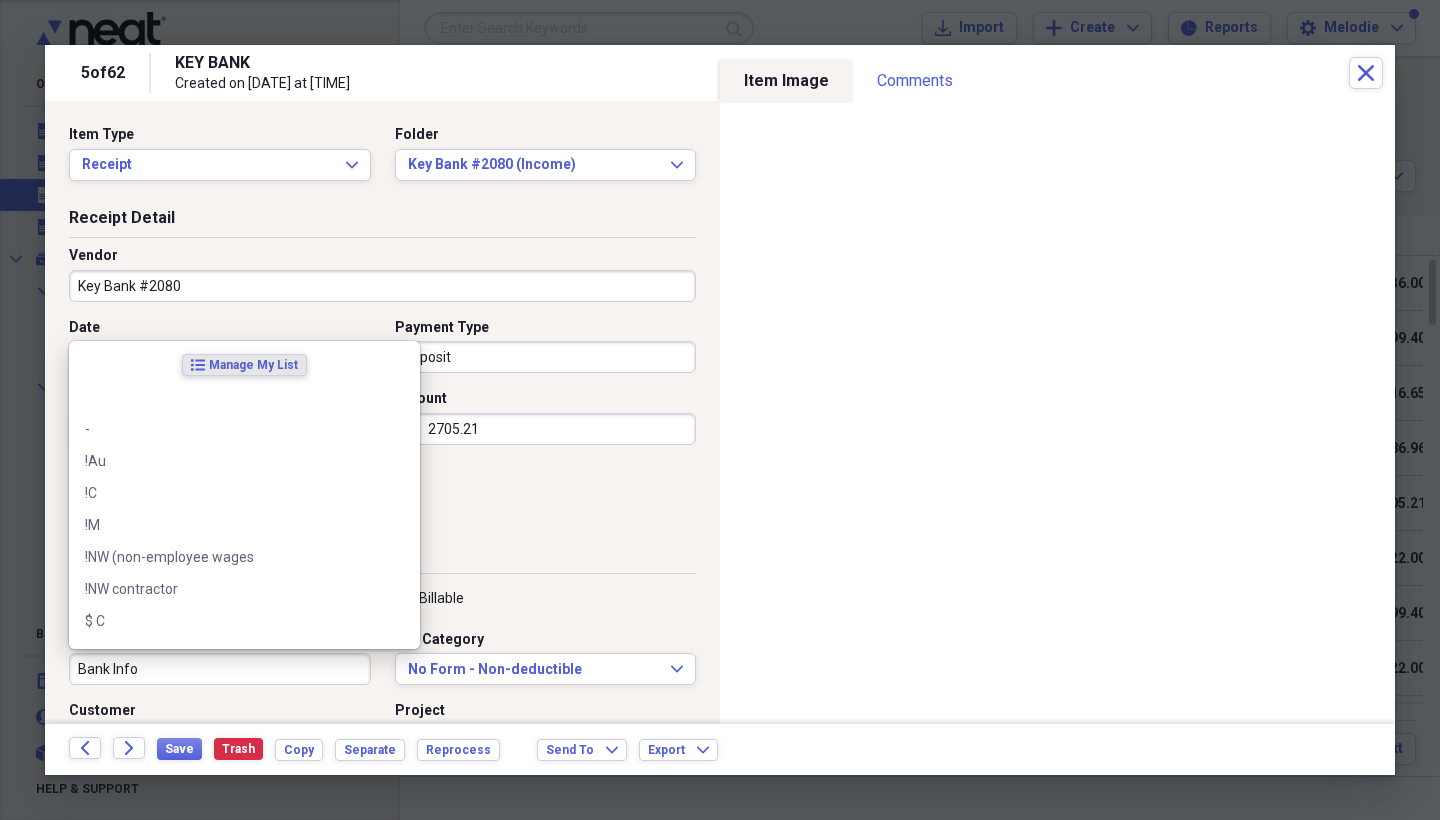 scroll, scrollTop: 324, scrollLeft: 0, axis: vertical 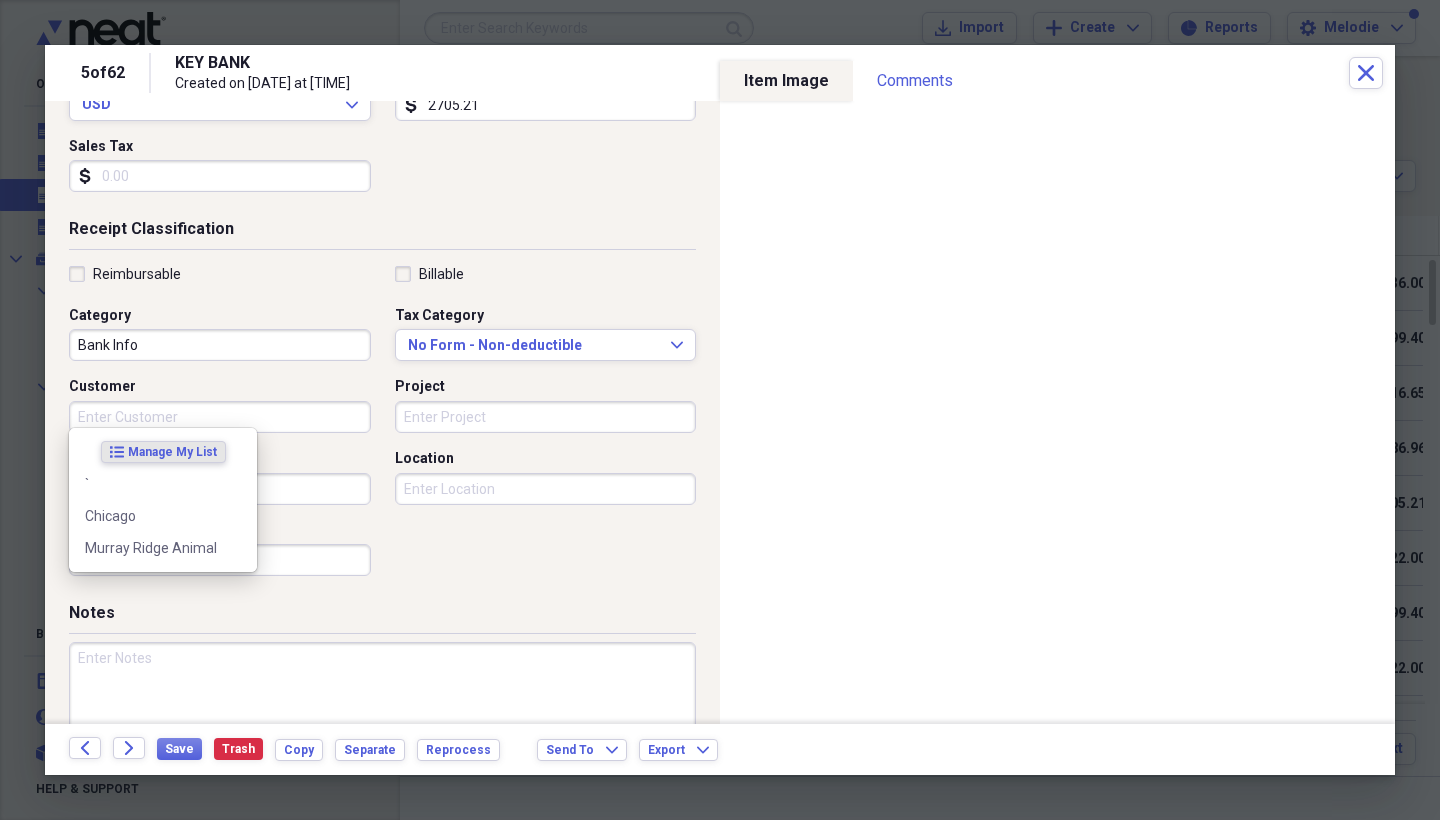click at bounding box center [382, 707] 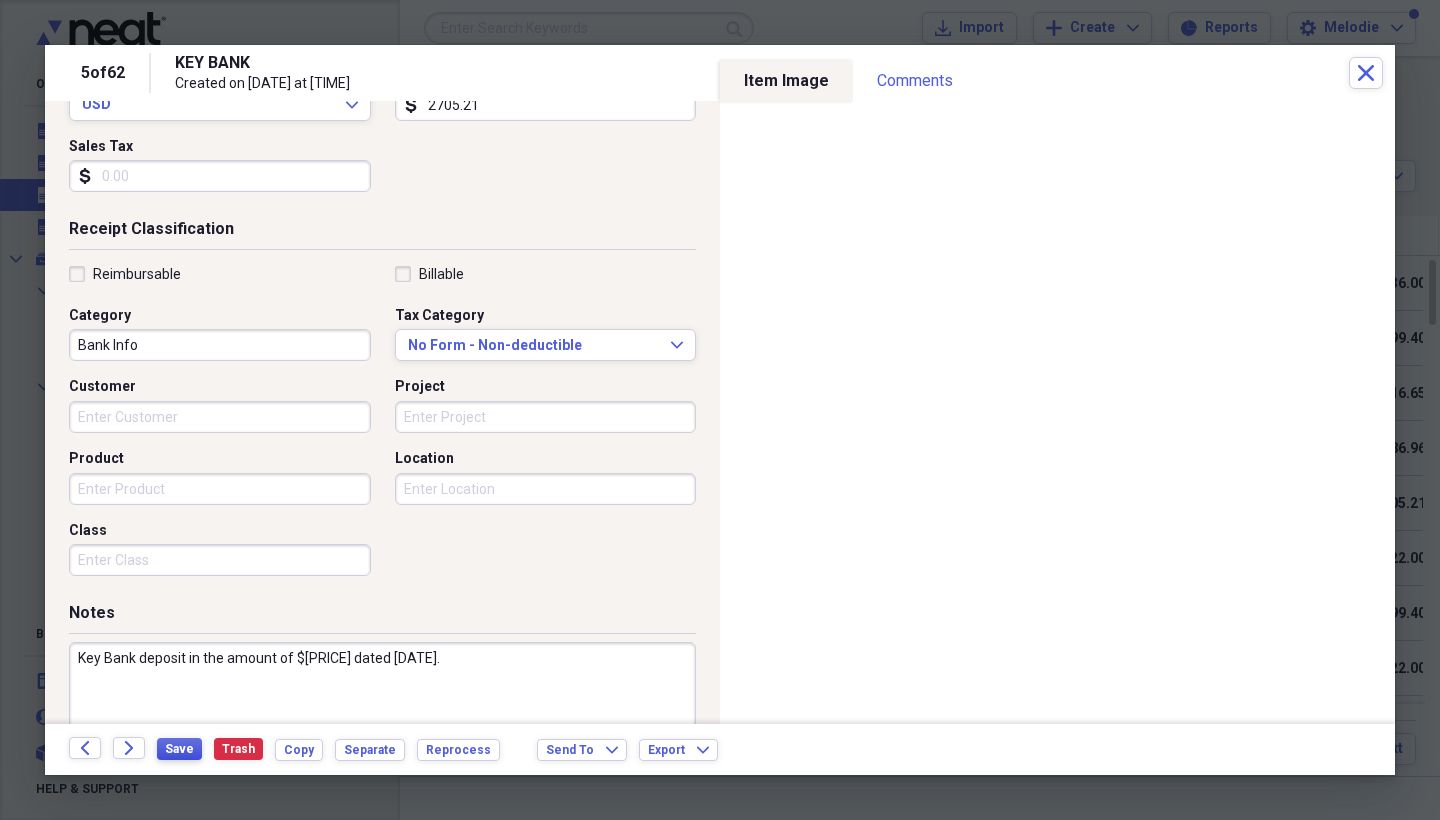 type on "Key Bank deposit in the amount of $[PRICE] dated [DATE]." 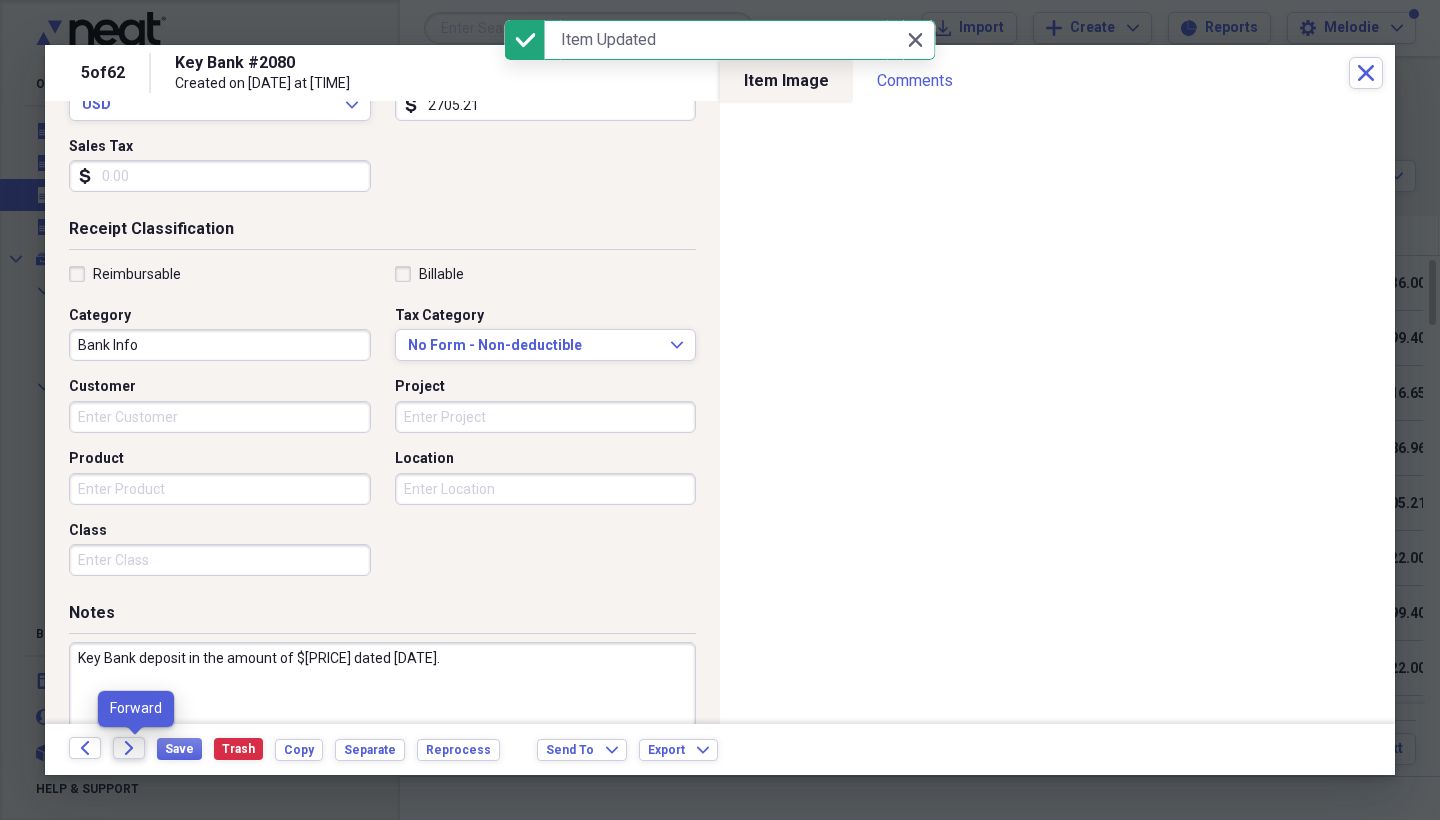 click 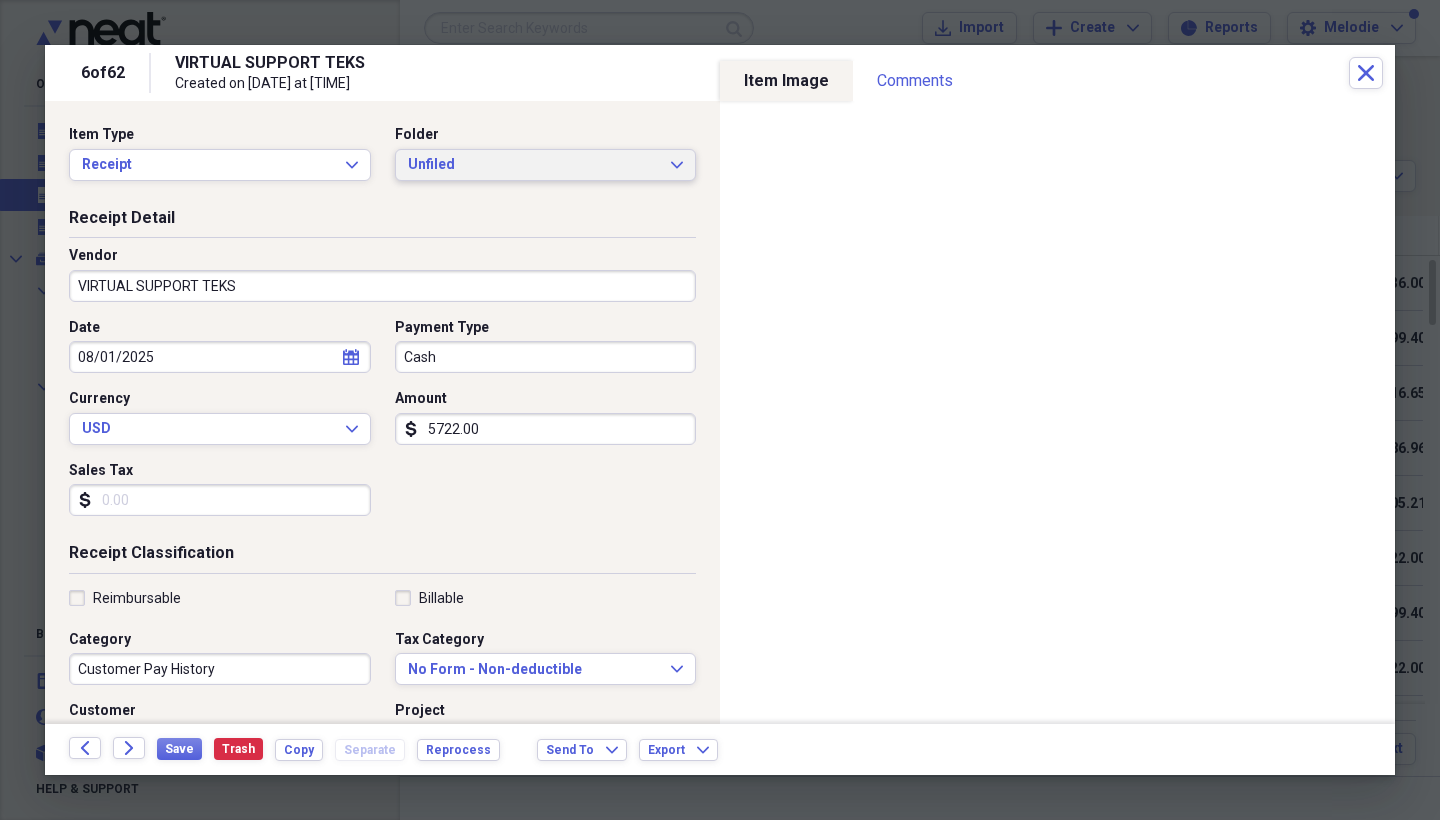 click on "Unfiled" at bounding box center (534, 165) 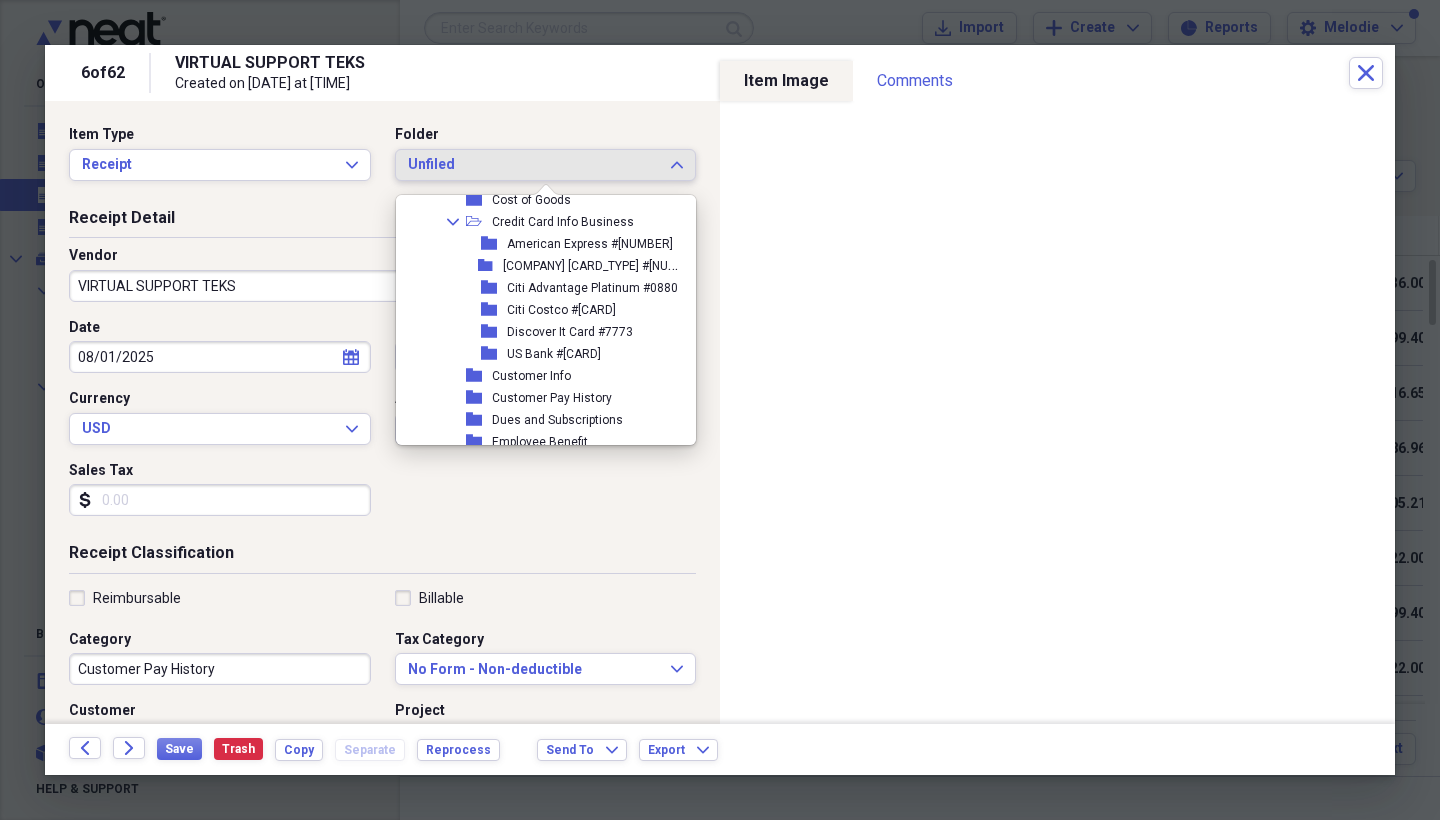 scroll, scrollTop: 3414, scrollLeft: 0, axis: vertical 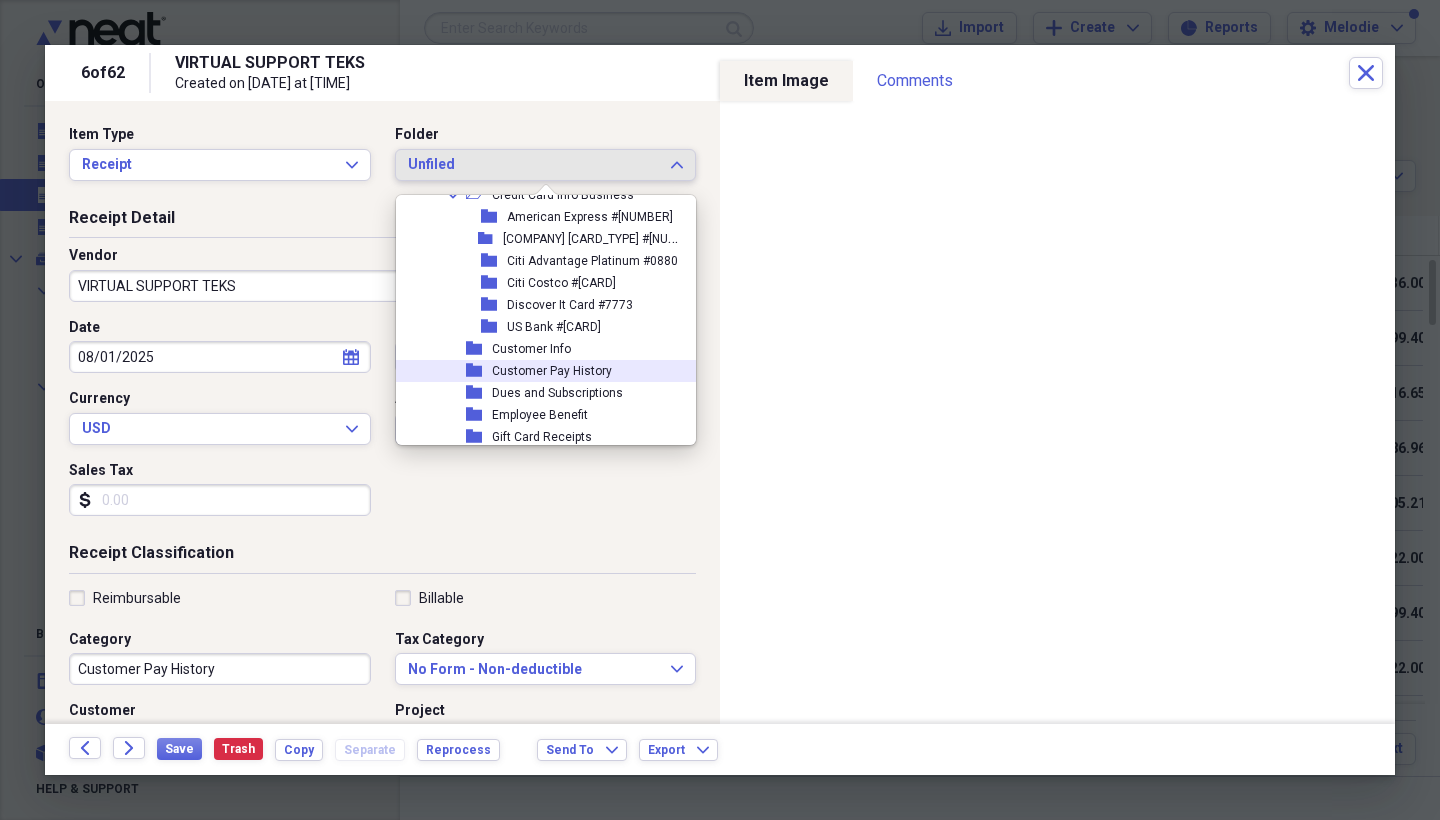 click on "Customer Pay History" at bounding box center [552, 371] 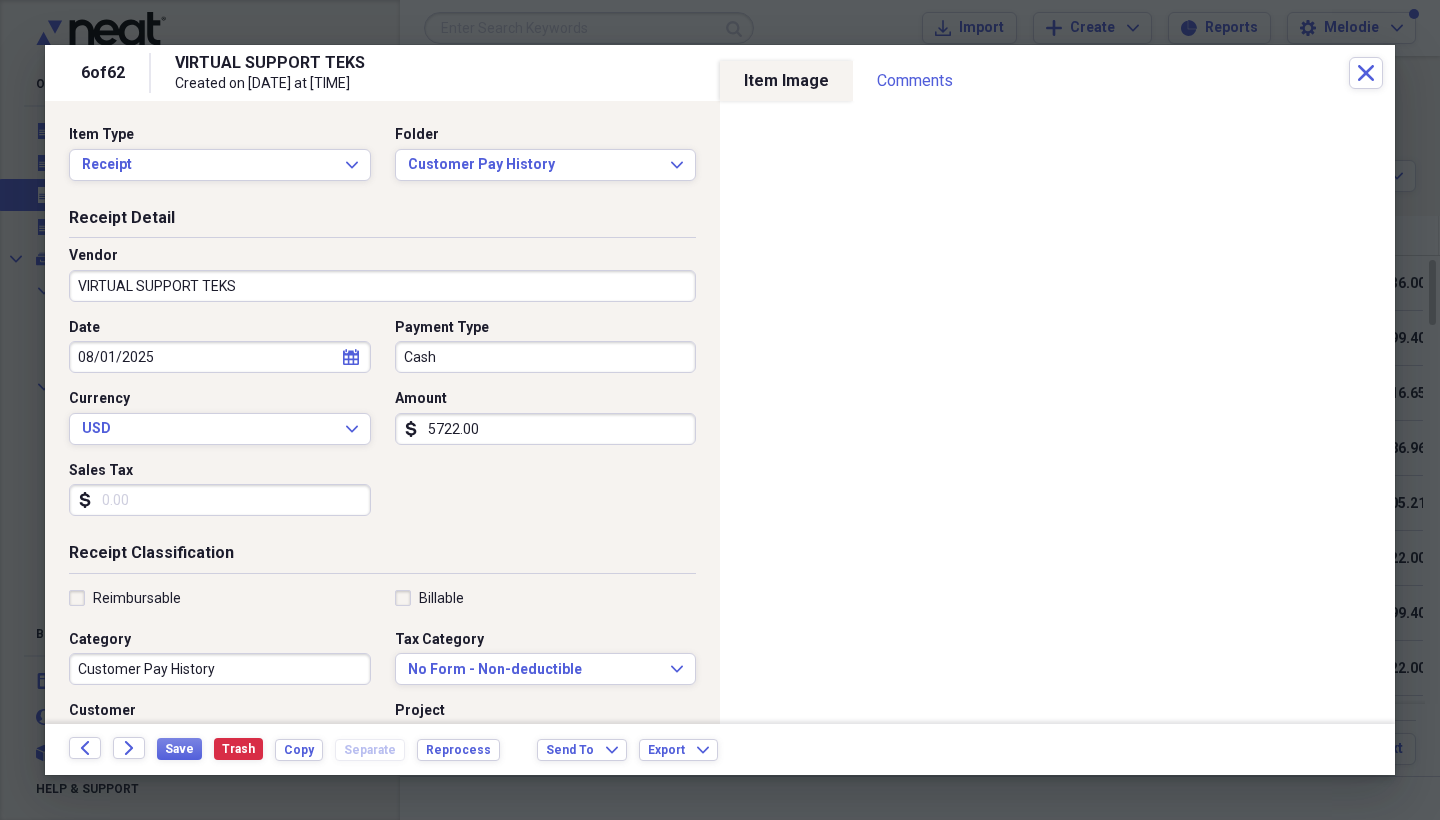 click on "VIRTUAL SUPPORT TEKS" at bounding box center [382, 286] 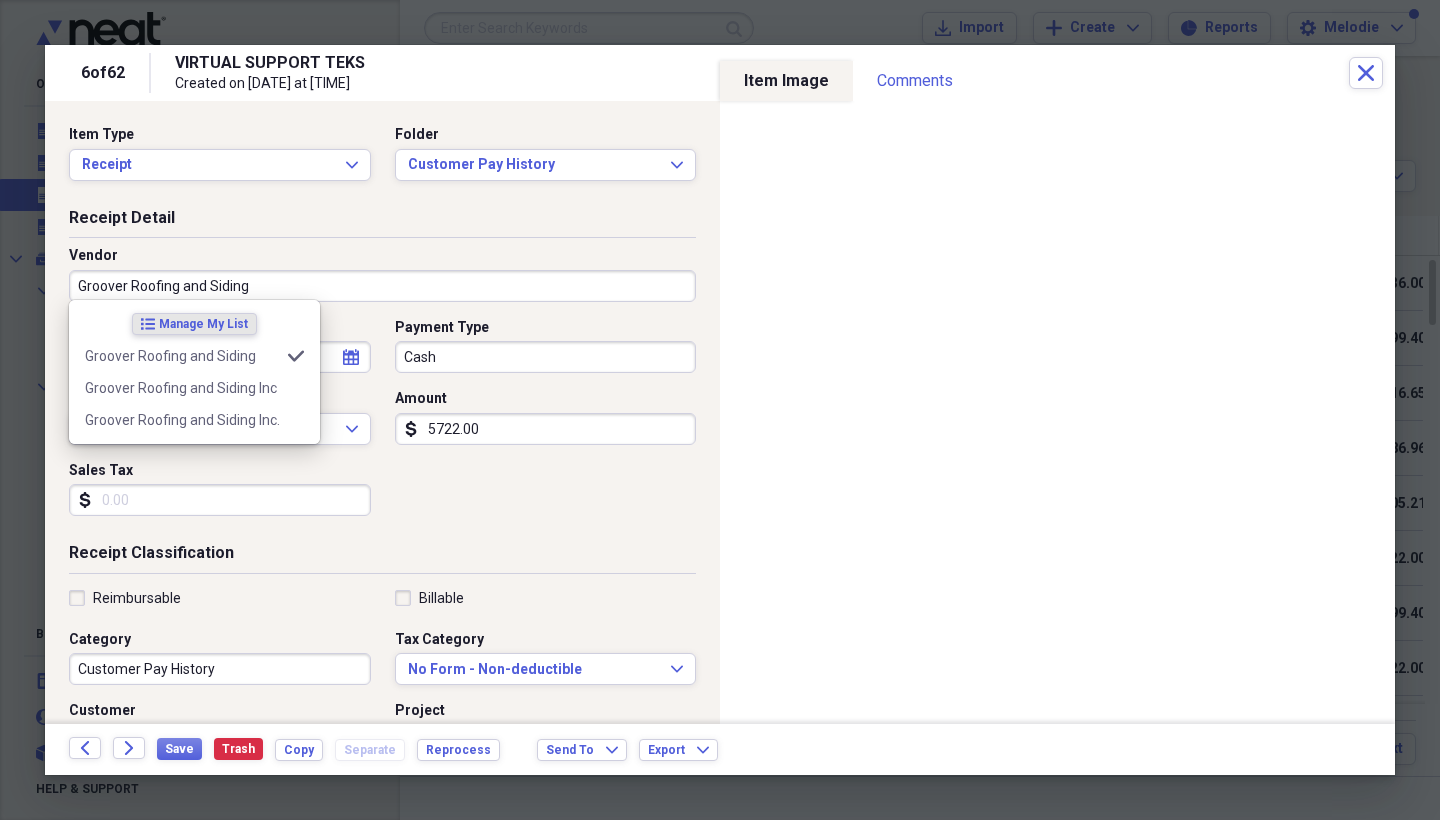 type on "Groover Roofing and Siding" 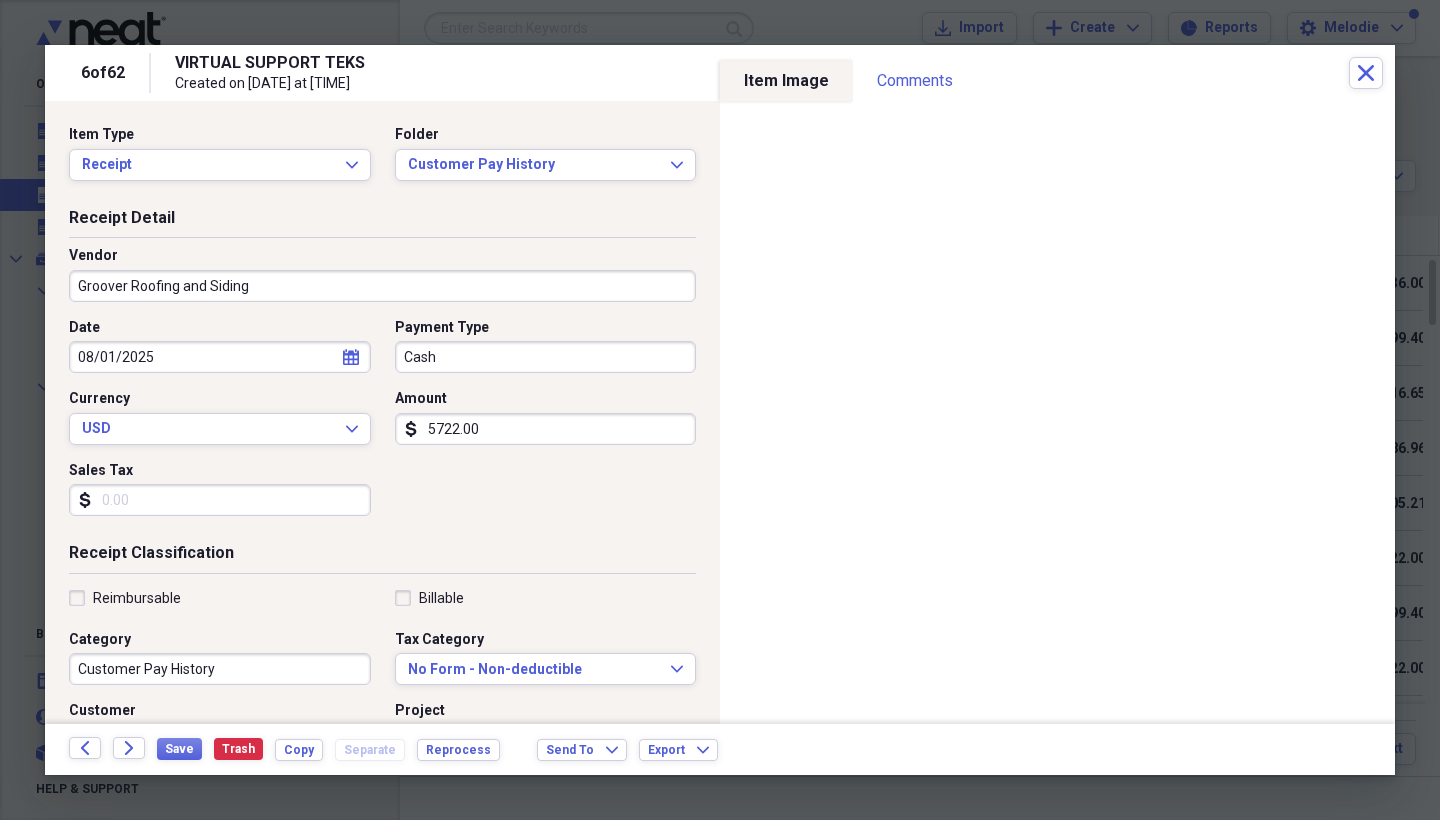select on "7" 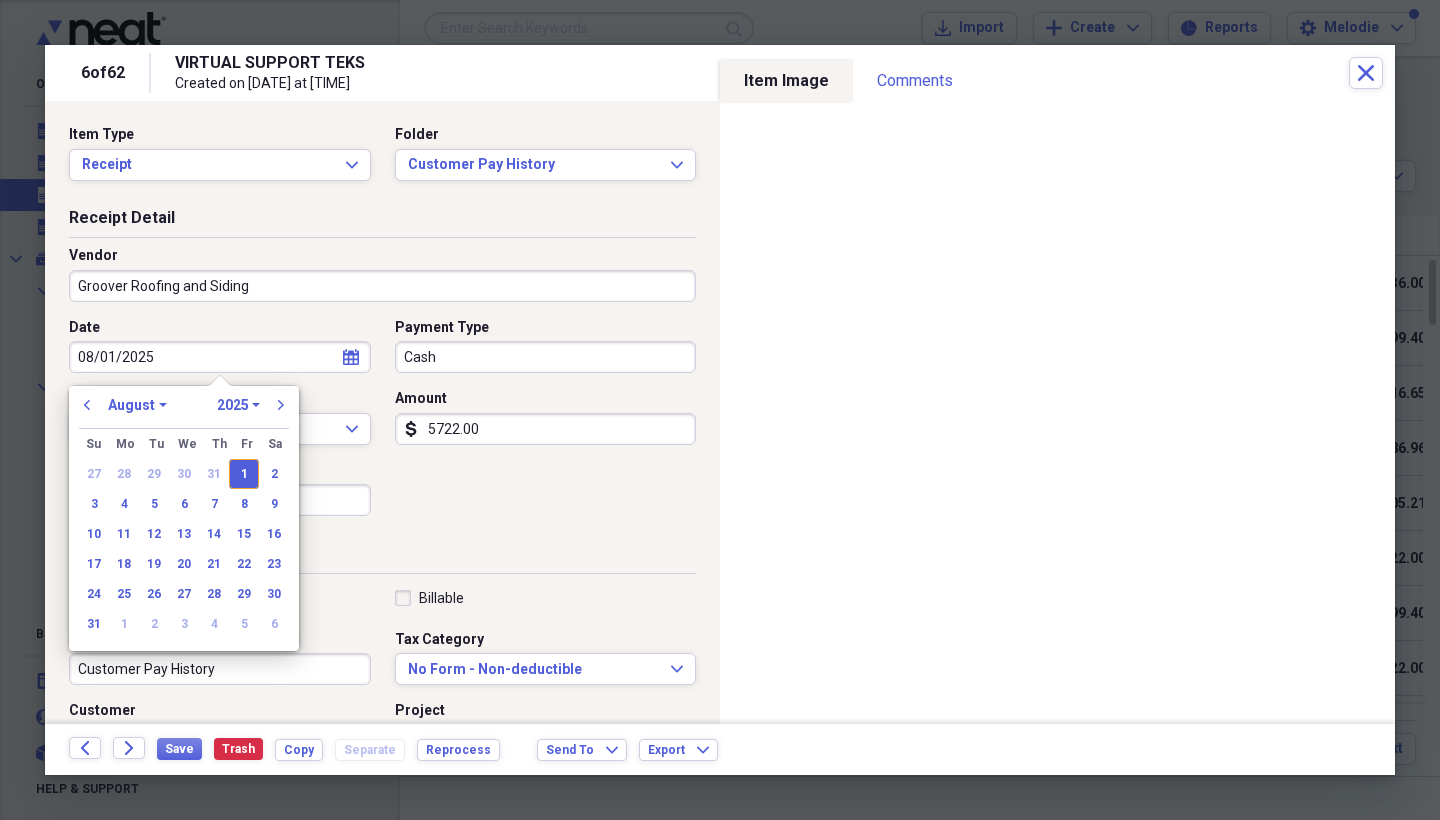 type 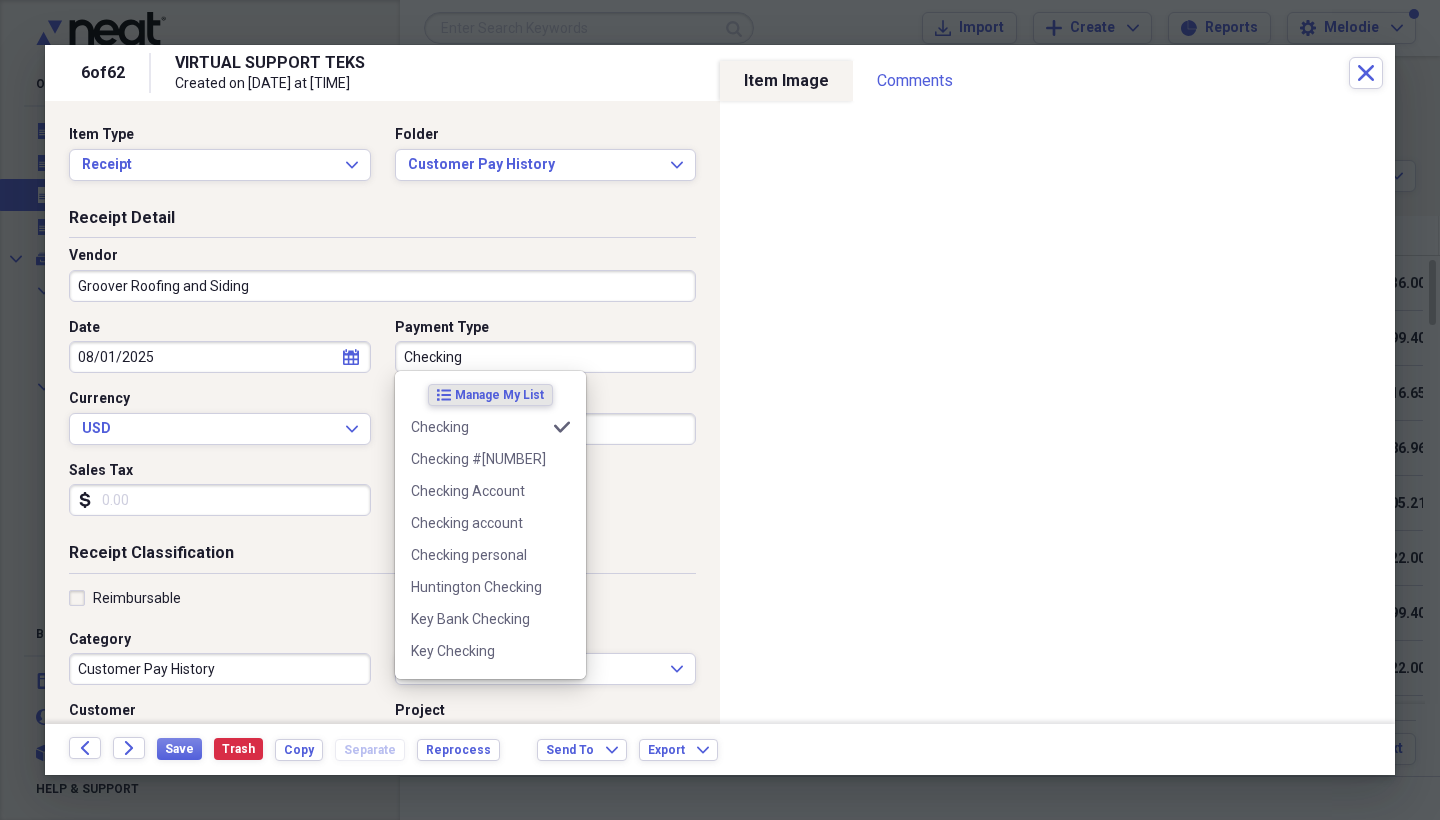 type on "Checking" 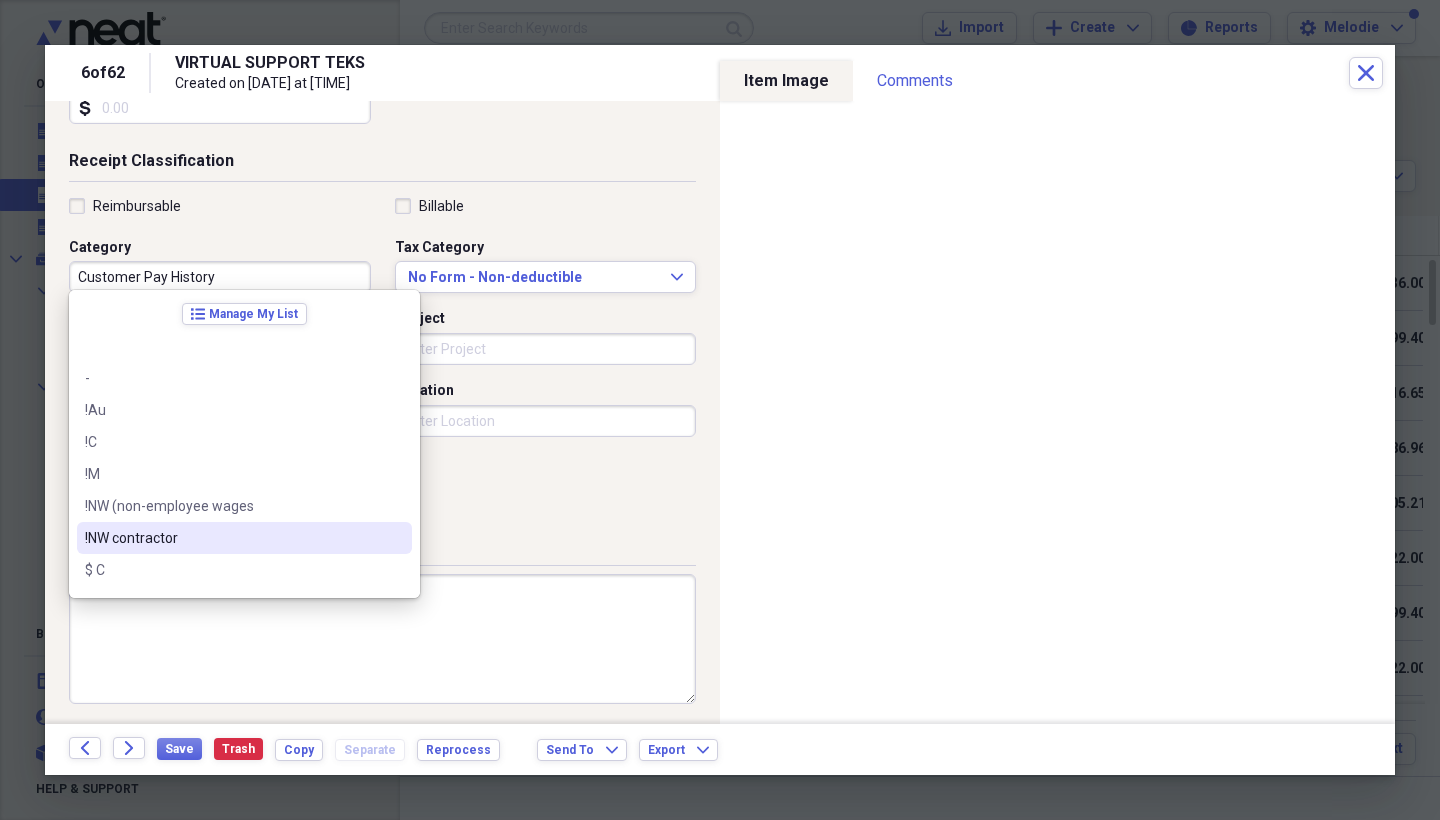 scroll, scrollTop: 391, scrollLeft: 0, axis: vertical 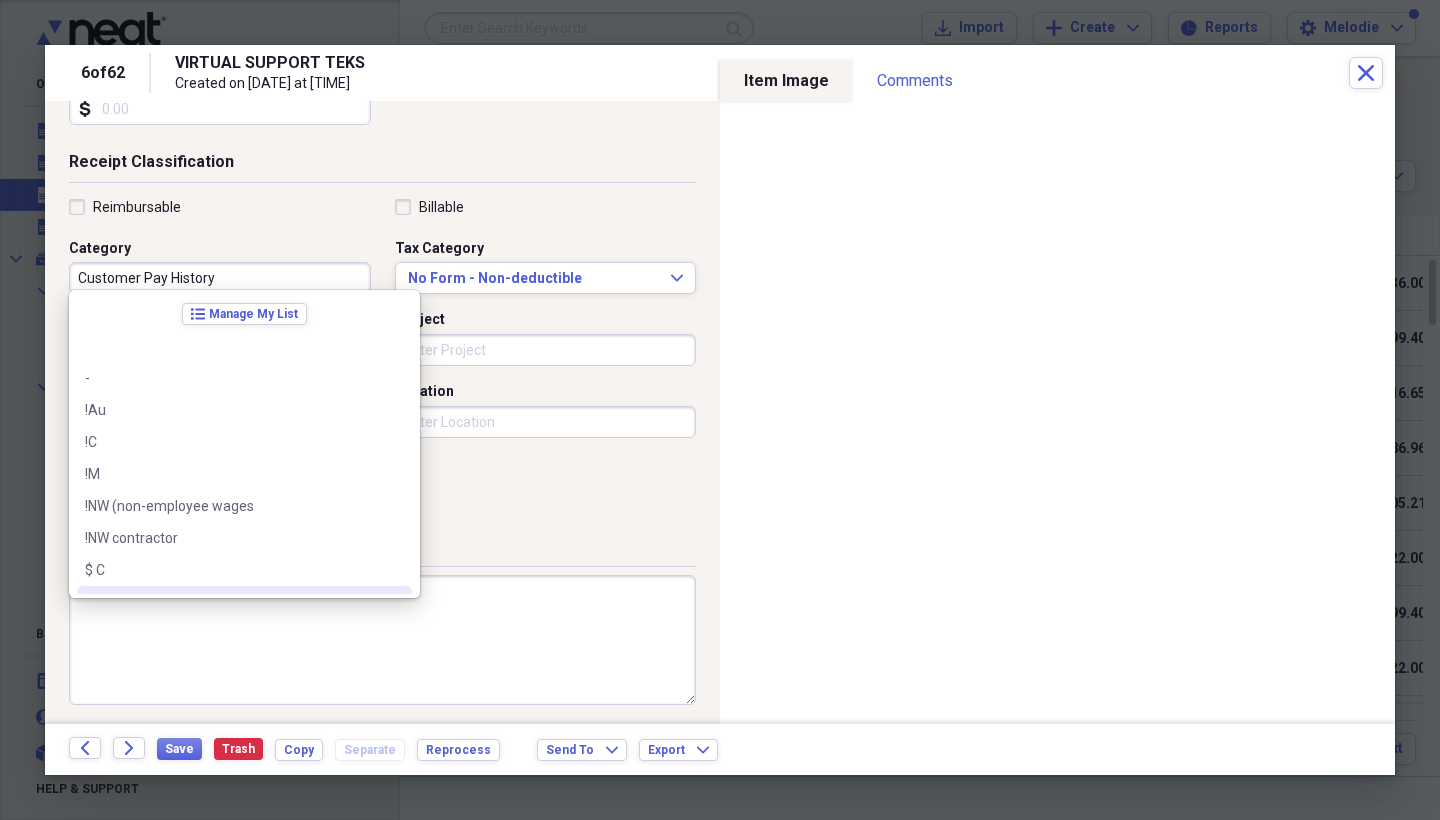 click at bounding box center [382, 640] 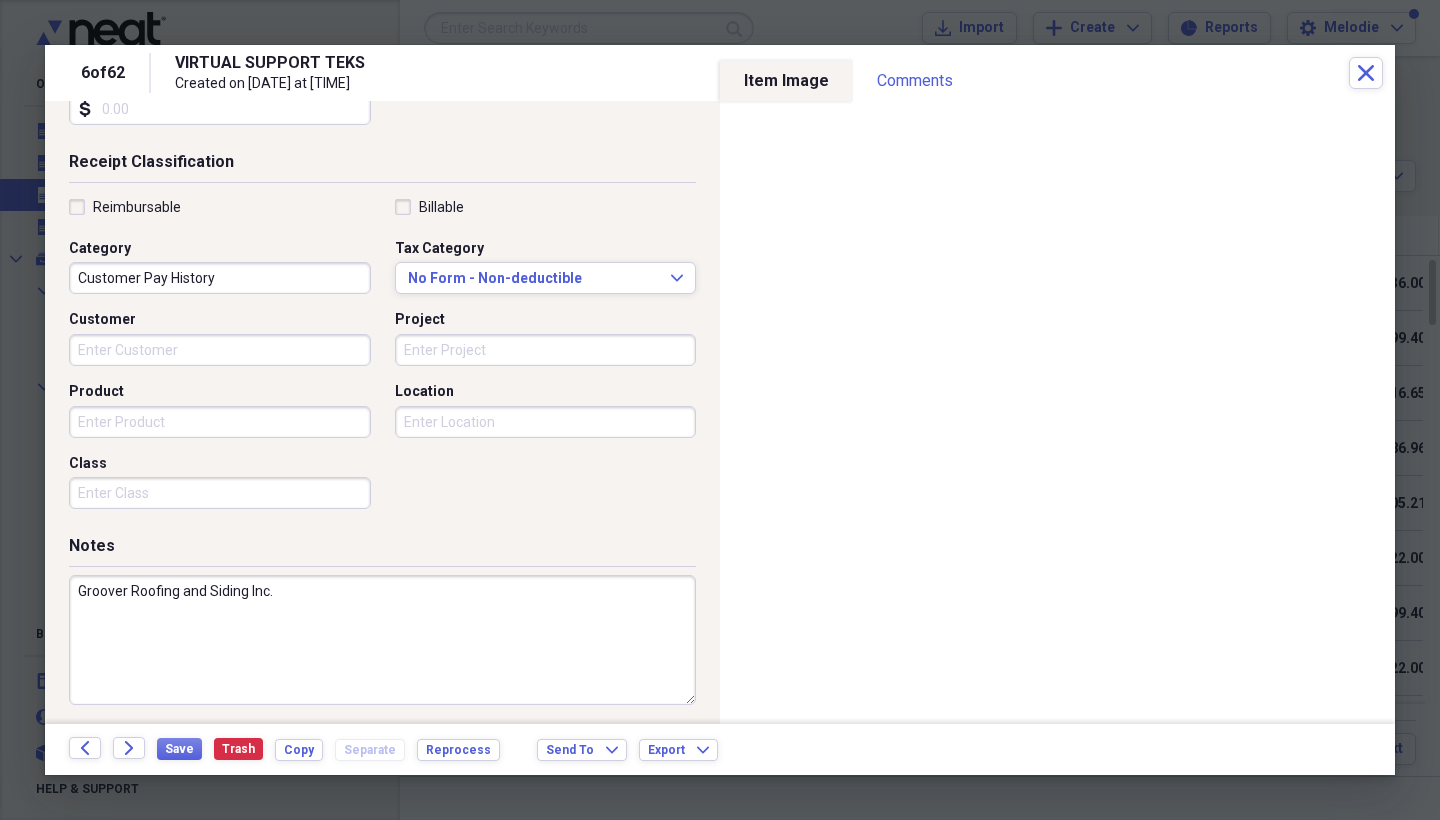 click on "Groover Roofing and Siding Inc." at bounding box center [382, 640] 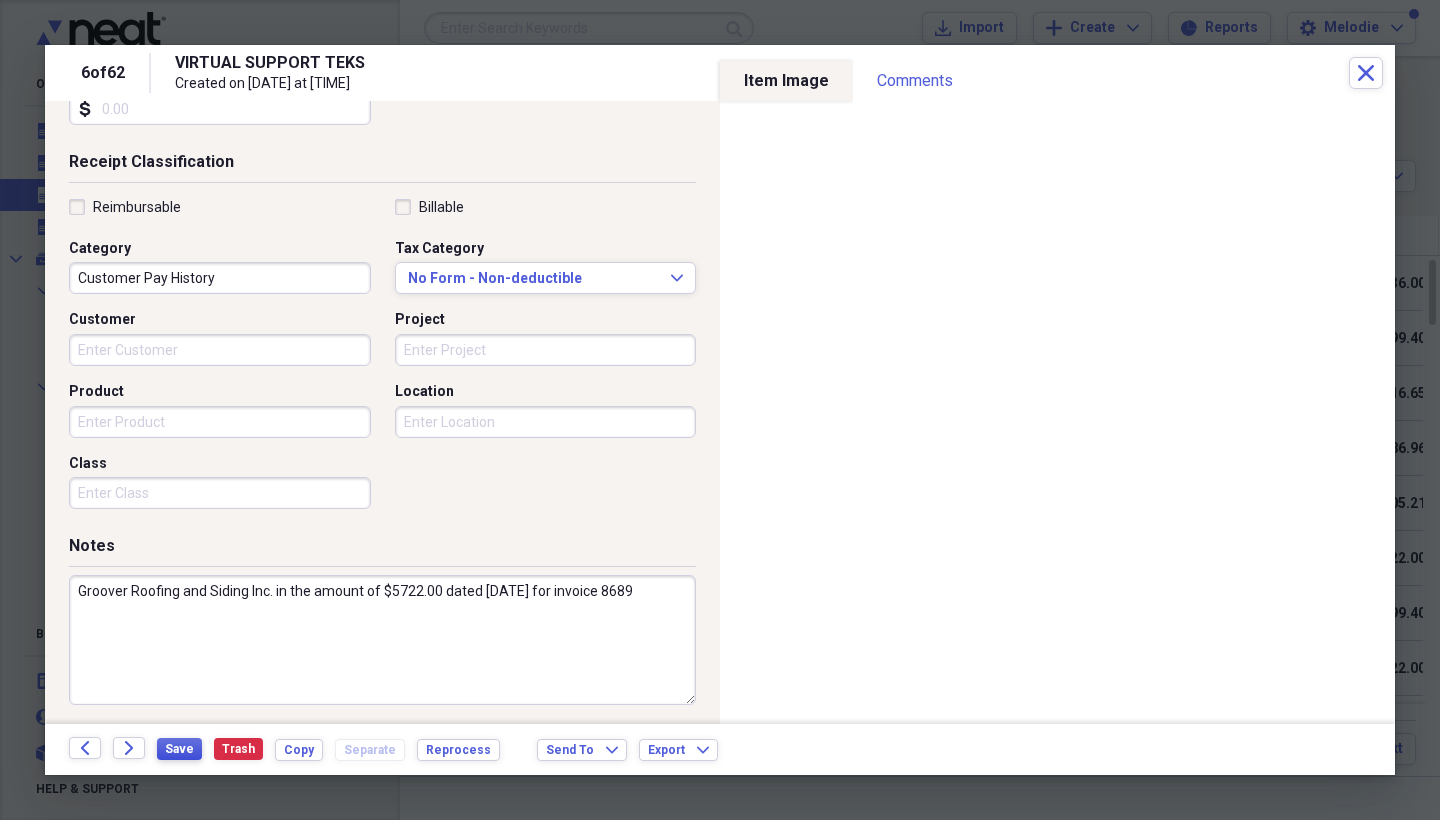 type on "Groover Roofing and Siding Inc. in the amount of $5722.00 dated [DATE] for invoice 8689" 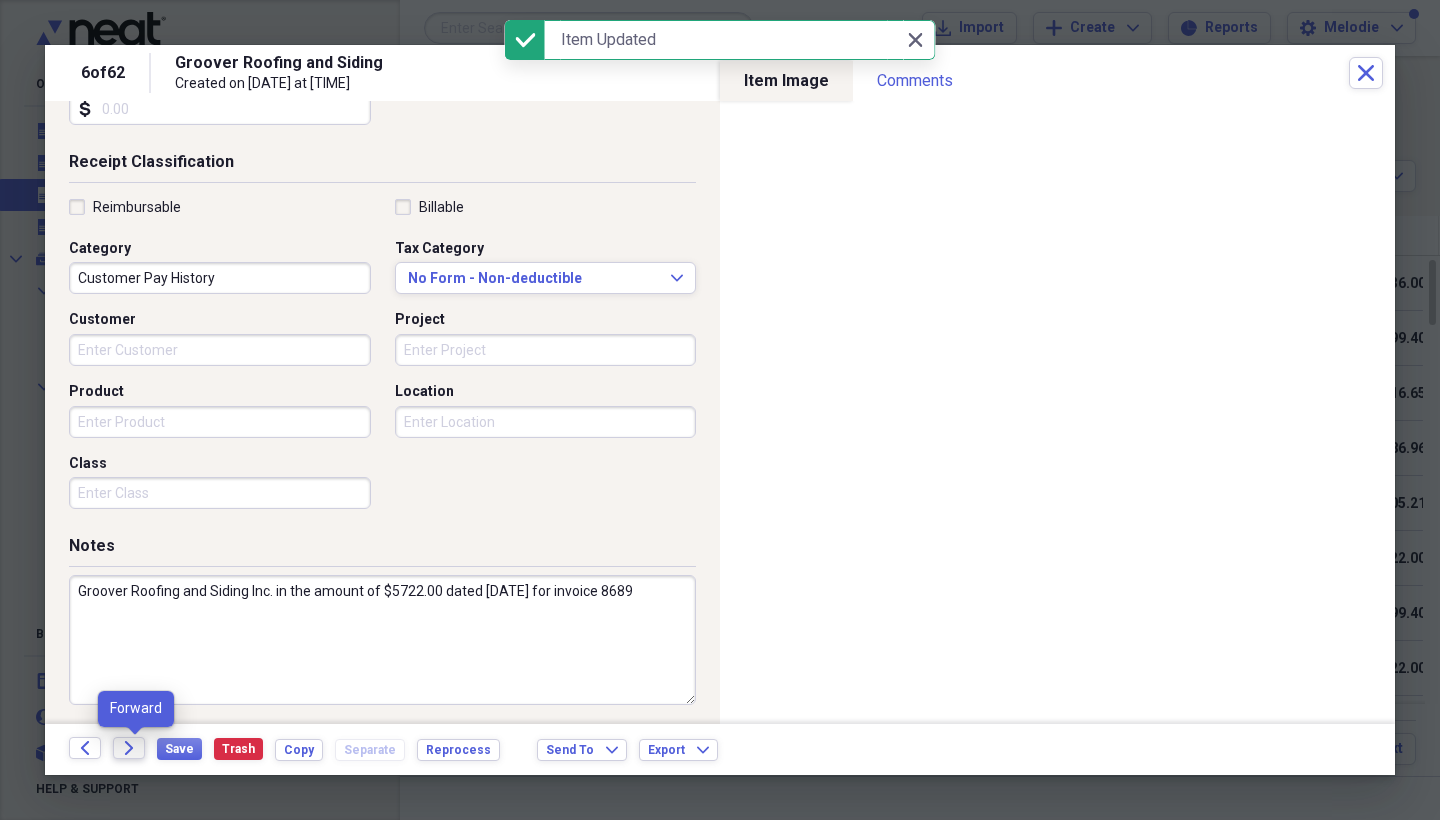 click 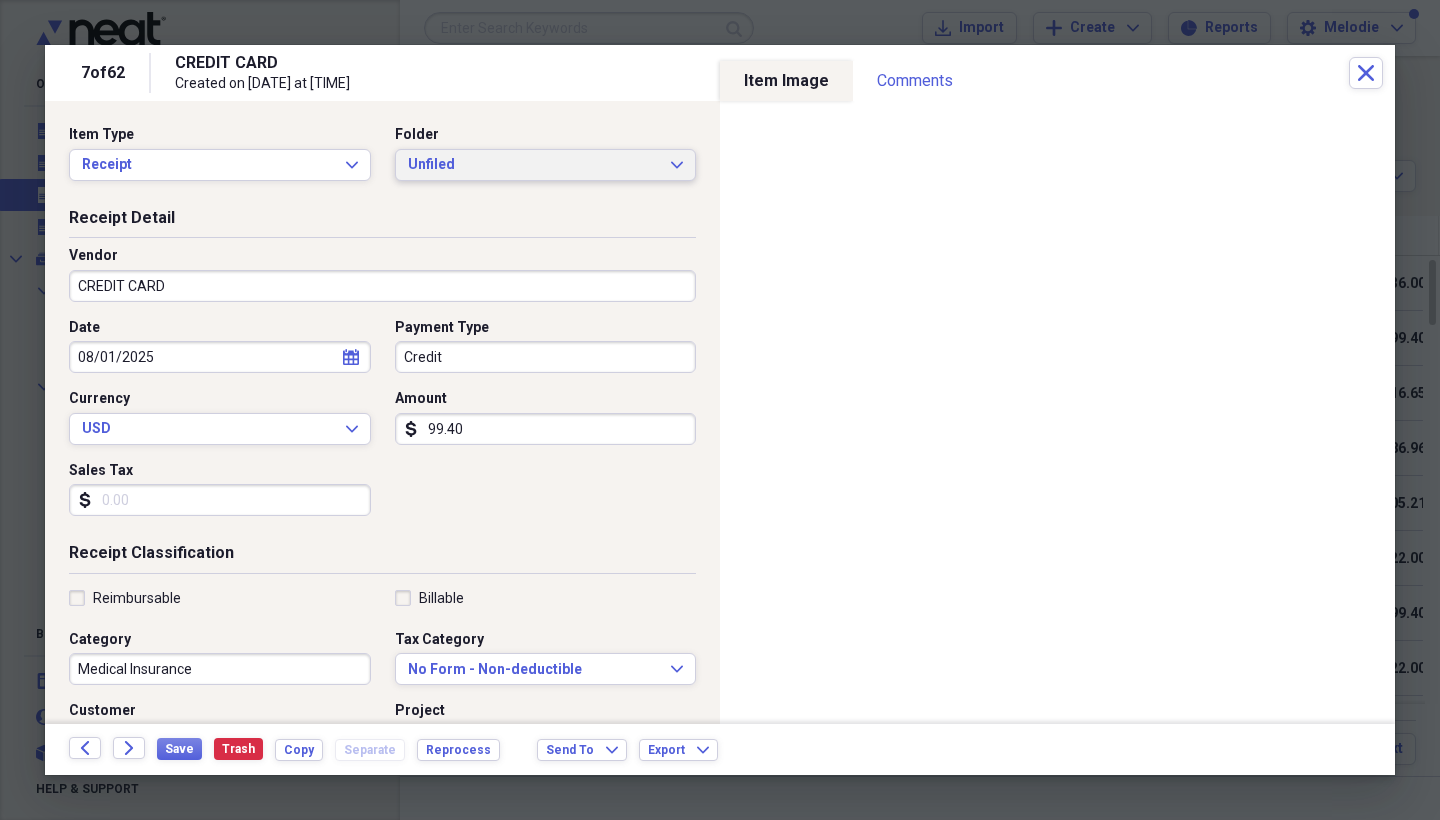 click on "Unfiled" at bounding box center (534, 165) 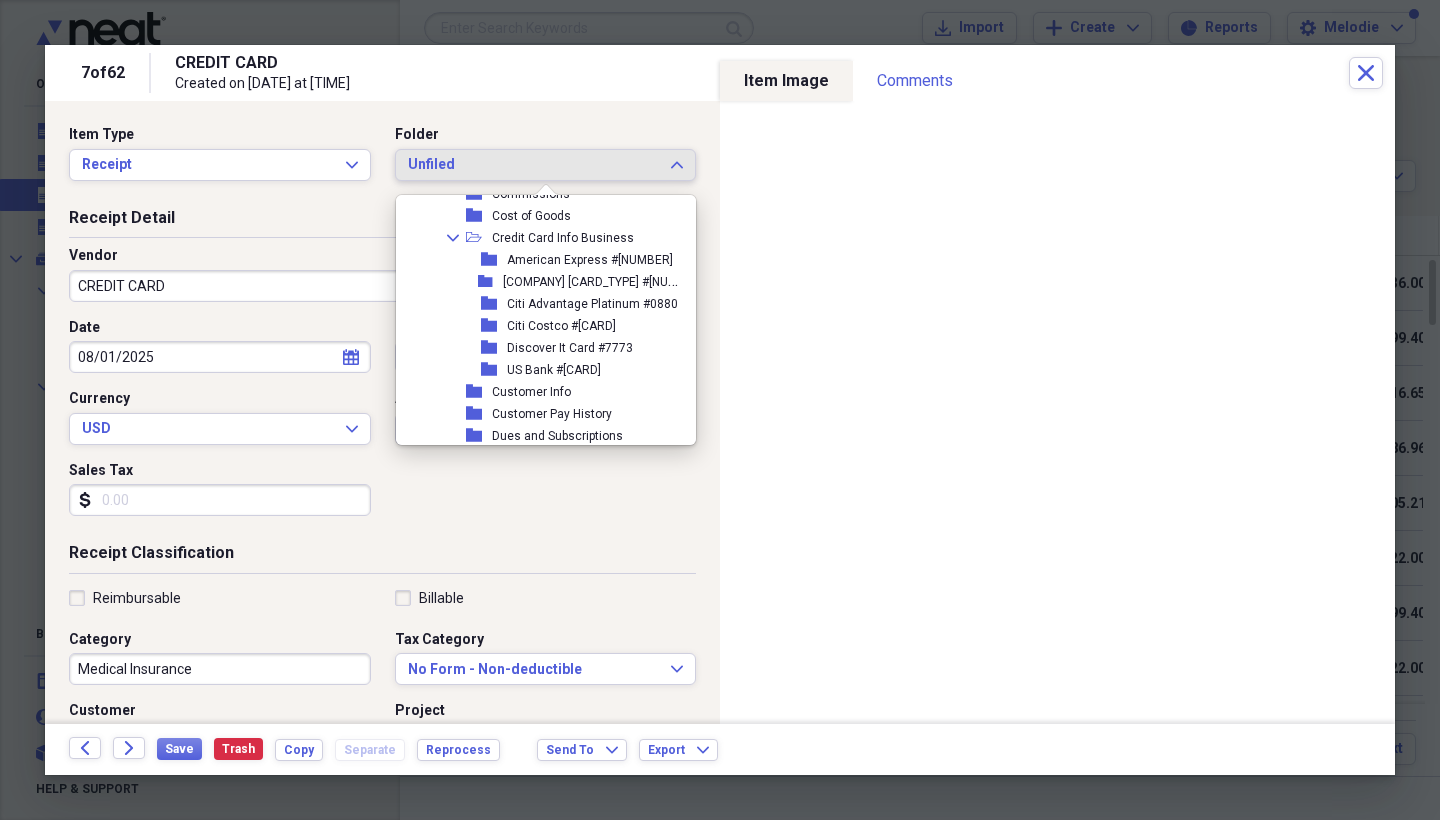 scroll, scrollTop: 3331, scrollLeft: 0, axis: vertical 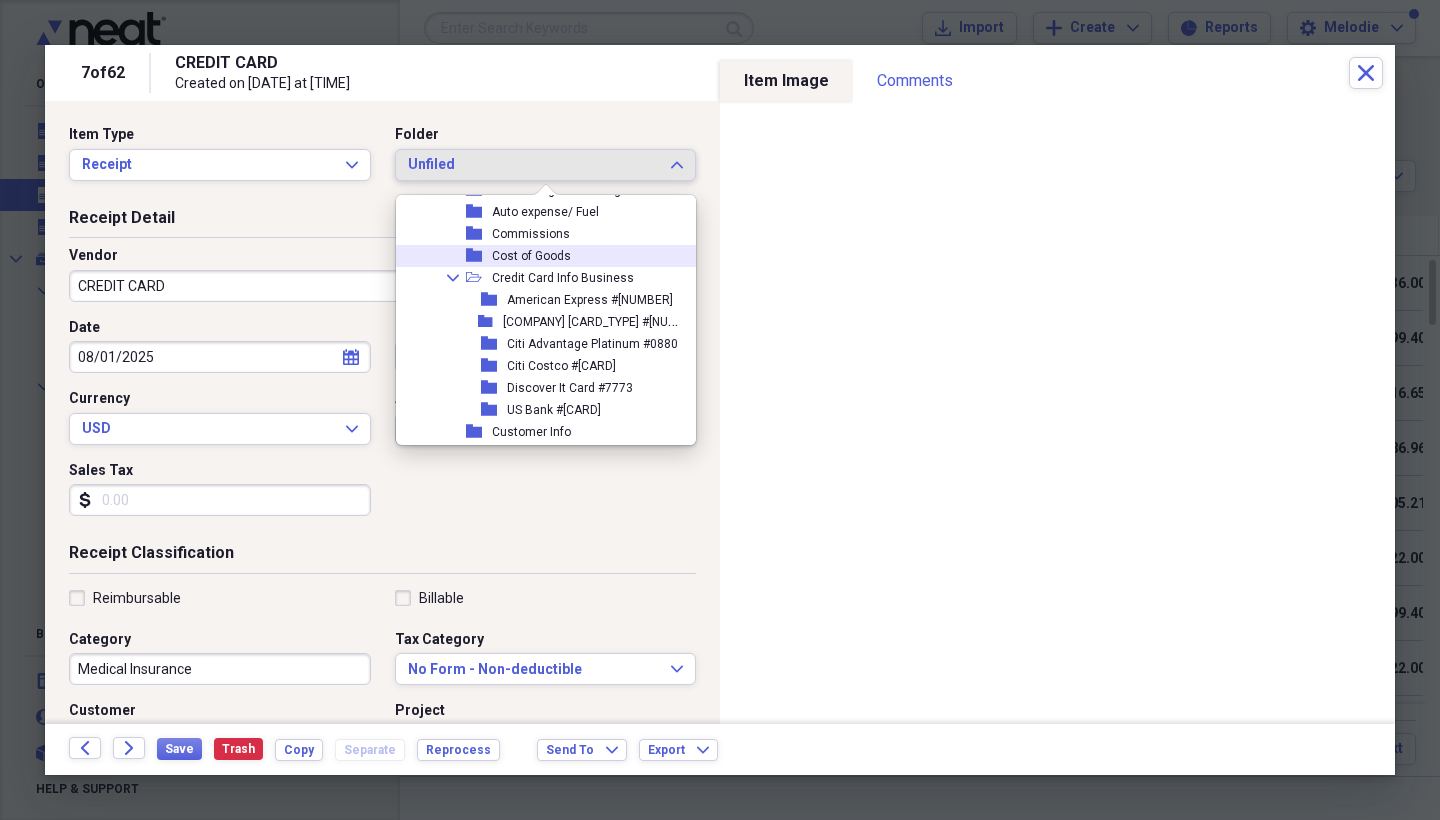 click on "Cost of Goods" at bounding box center (531, 256) 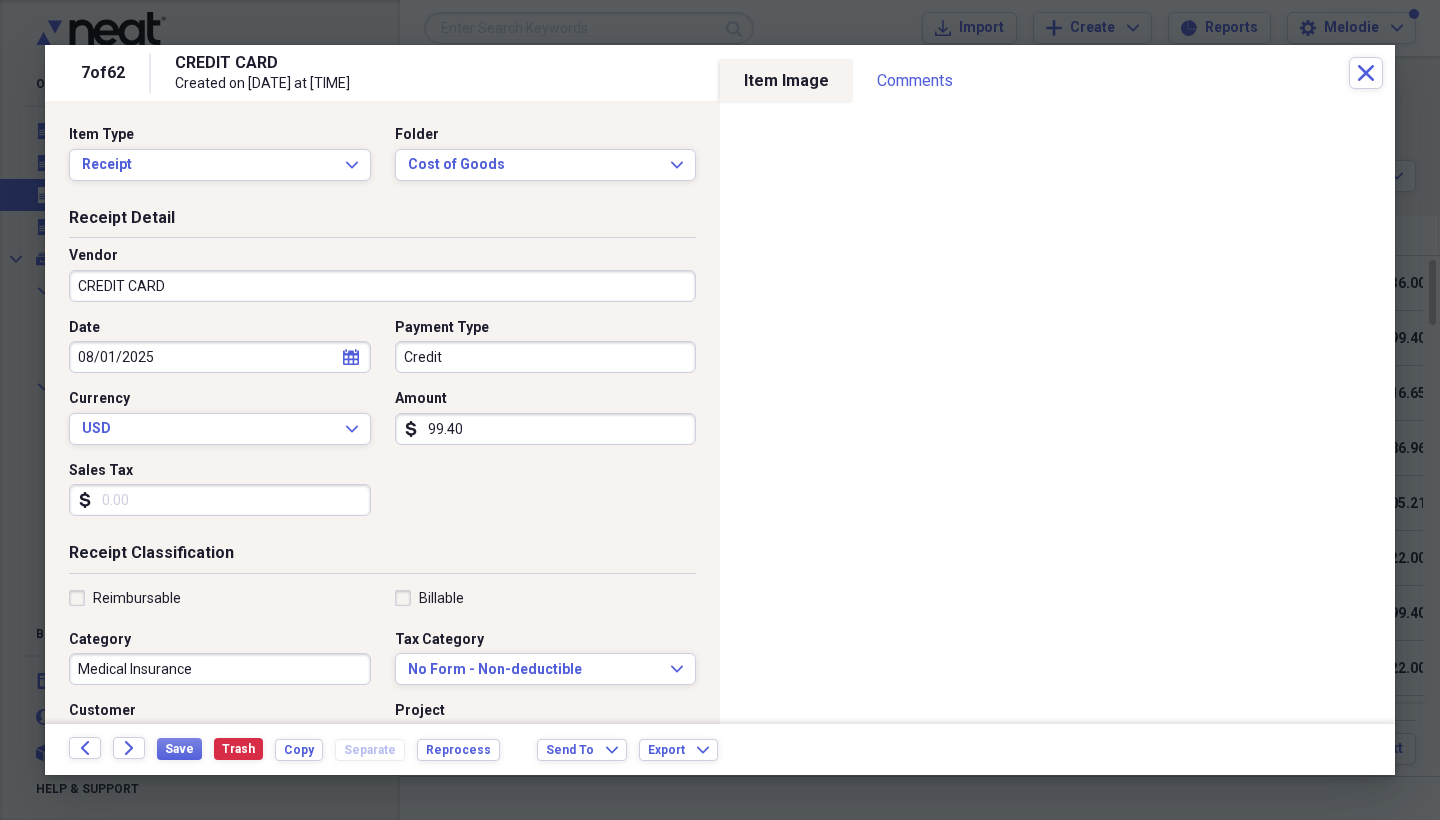 click on "CREDIT CARD" at bounding box center [382, 286] 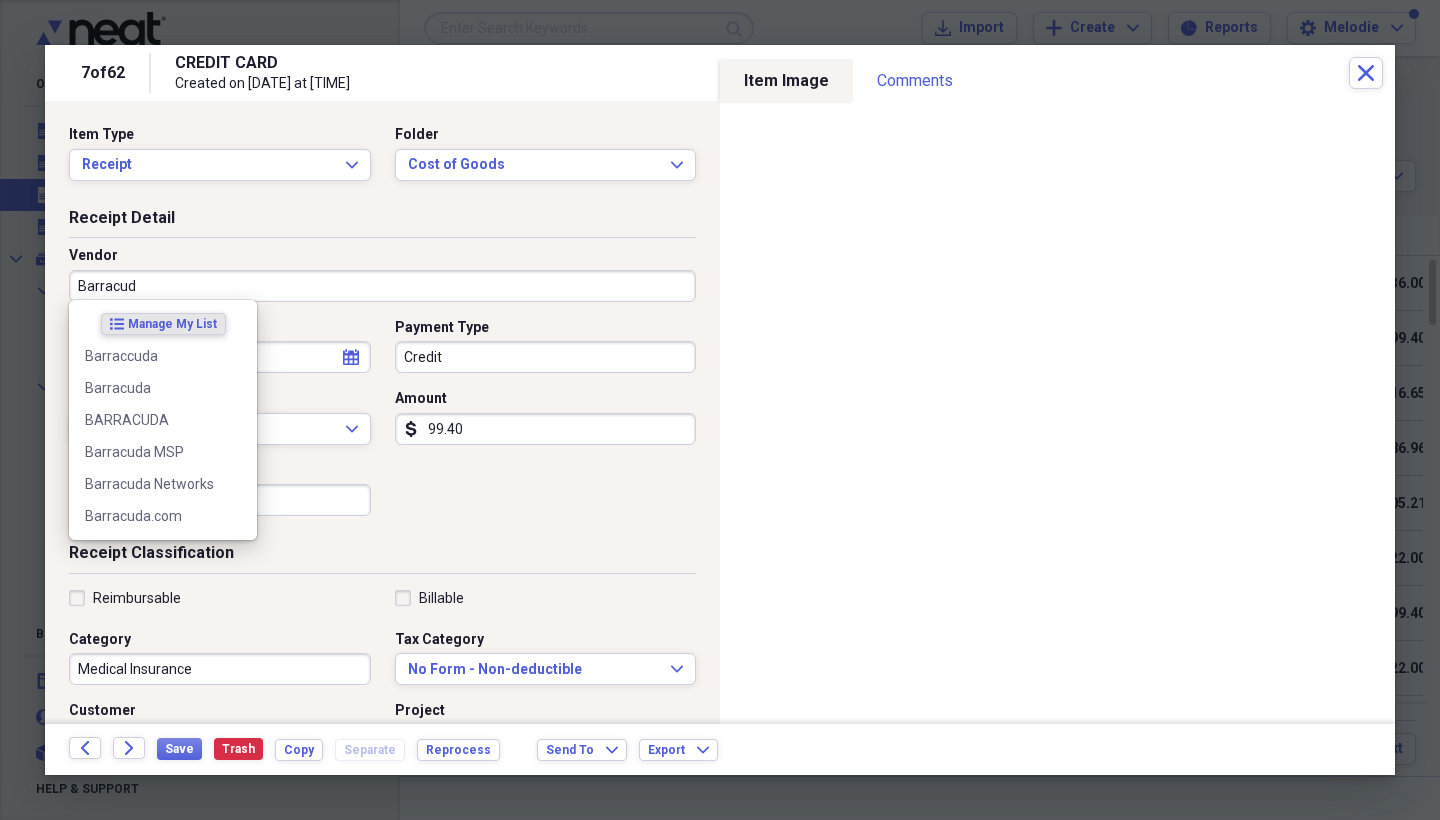 type on "Barracuda" 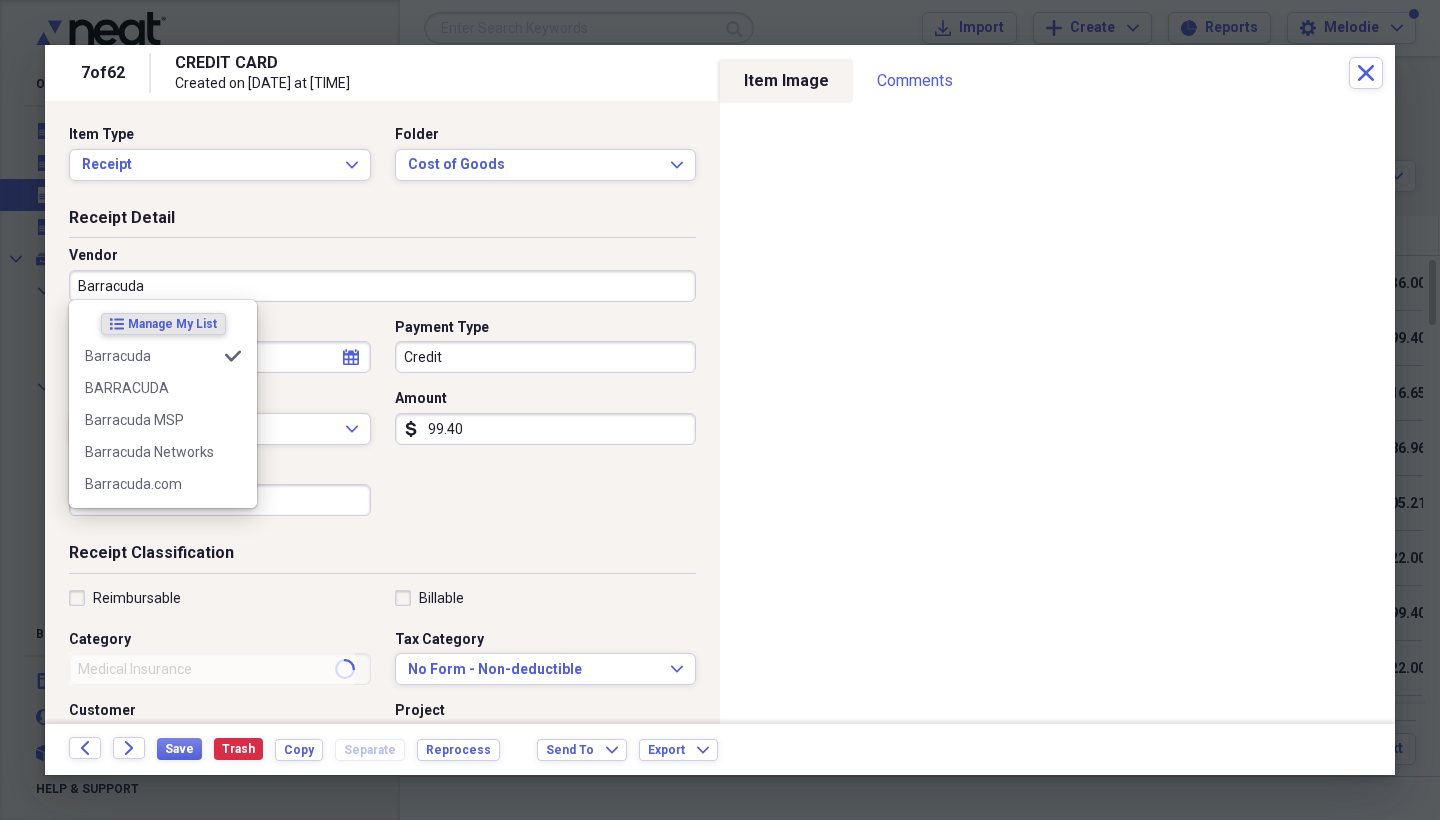 type on "Cost of Goods" 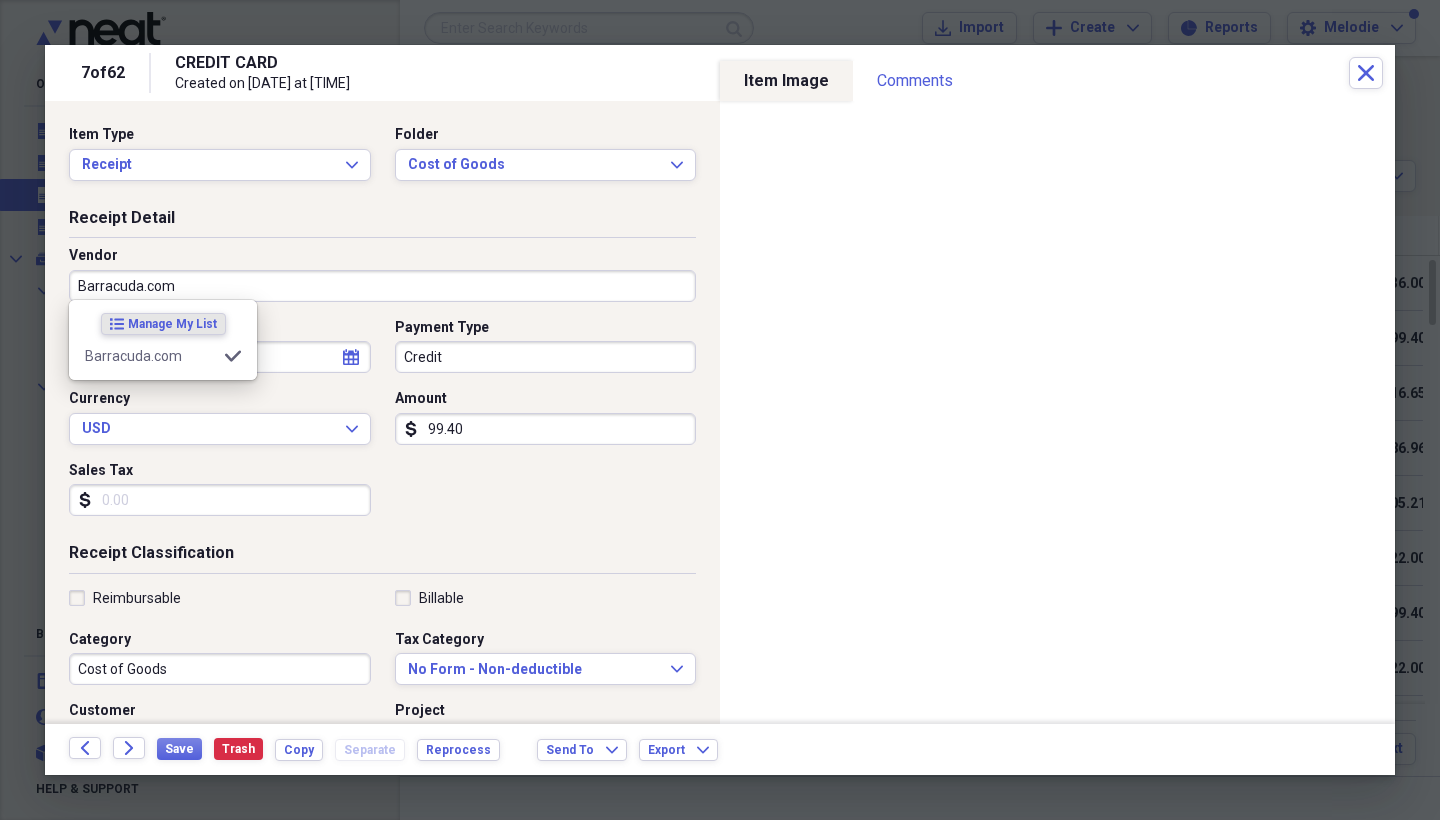 type on "Barracuda.com" 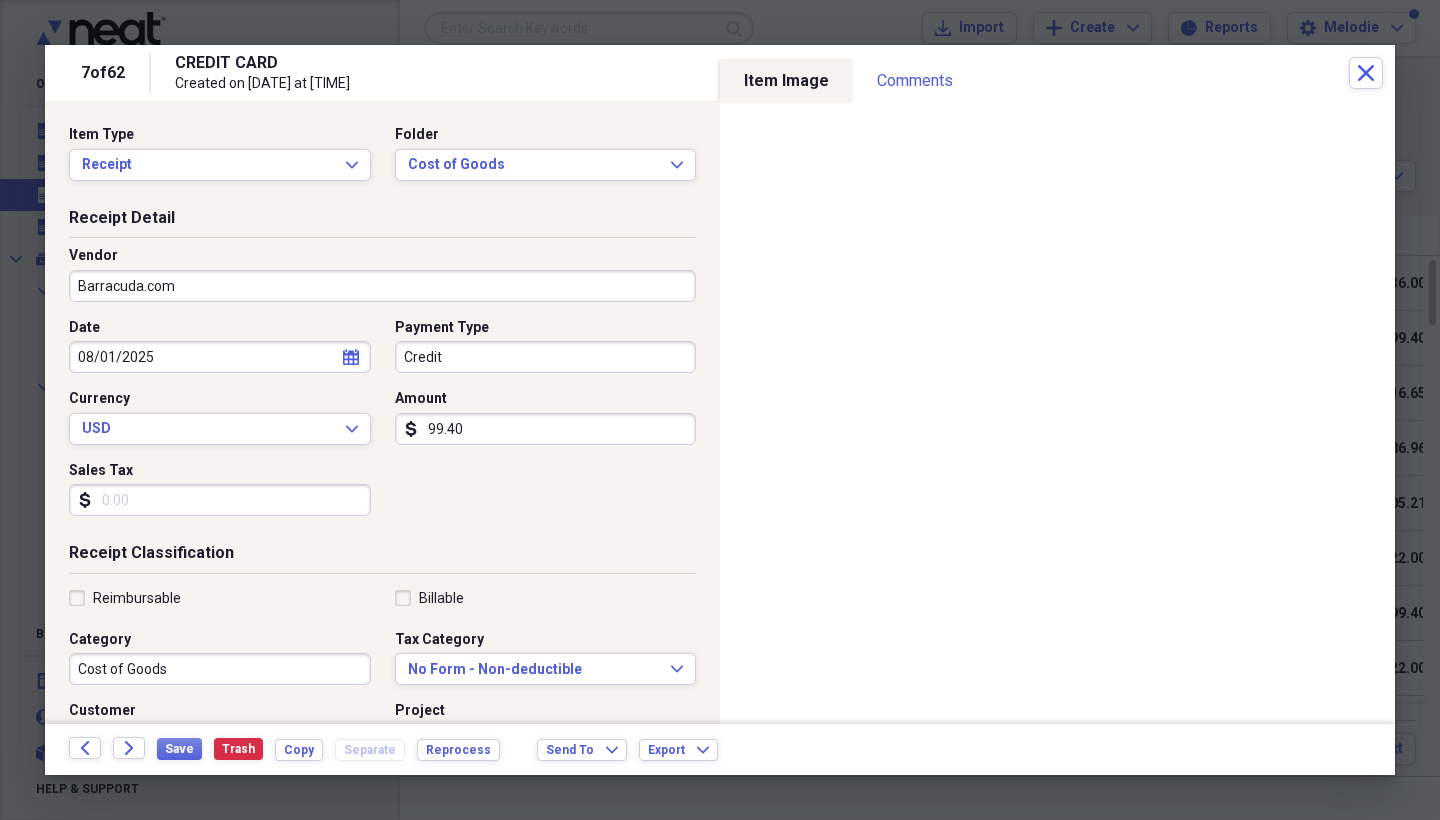 select on "7" 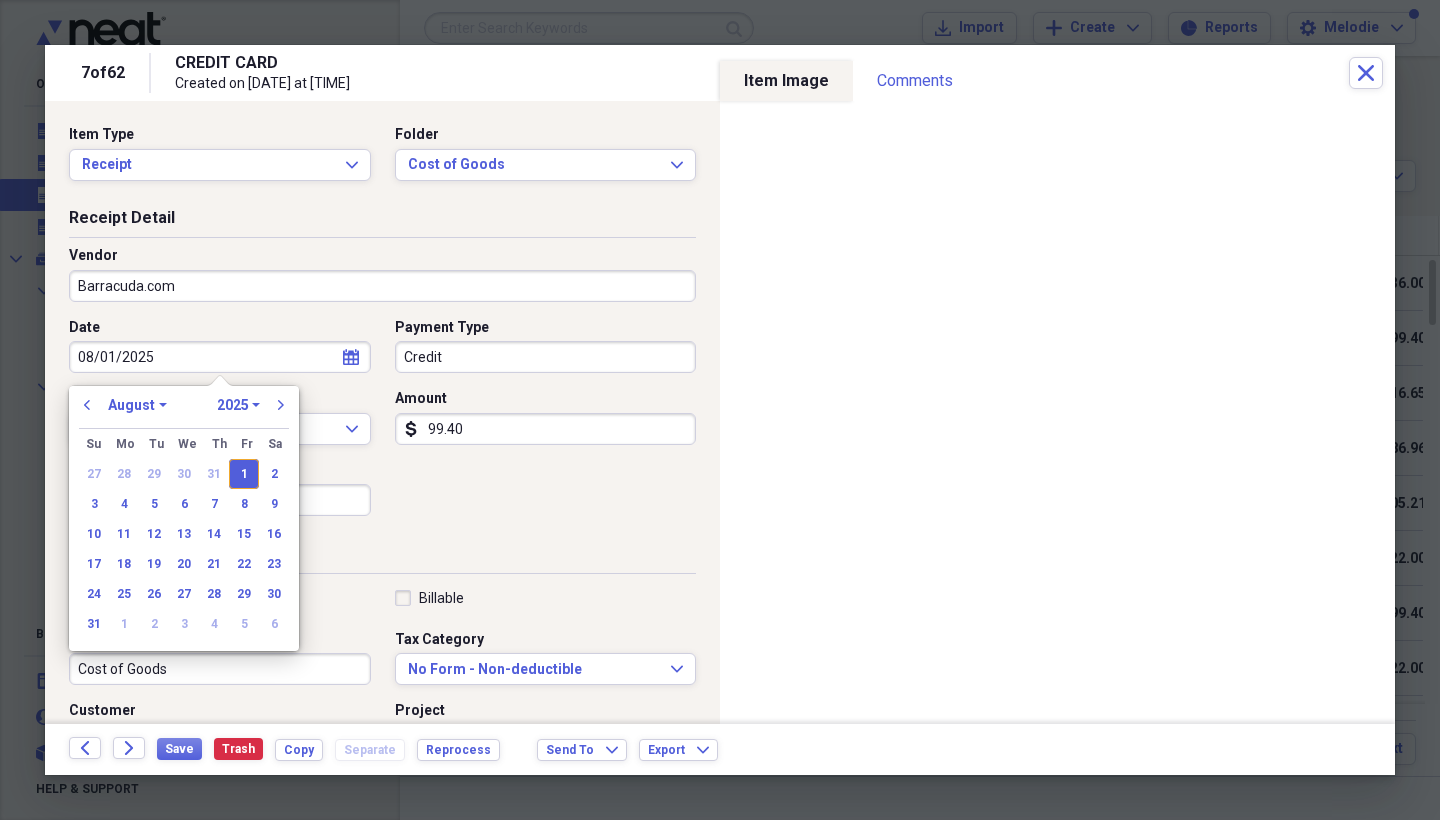 type 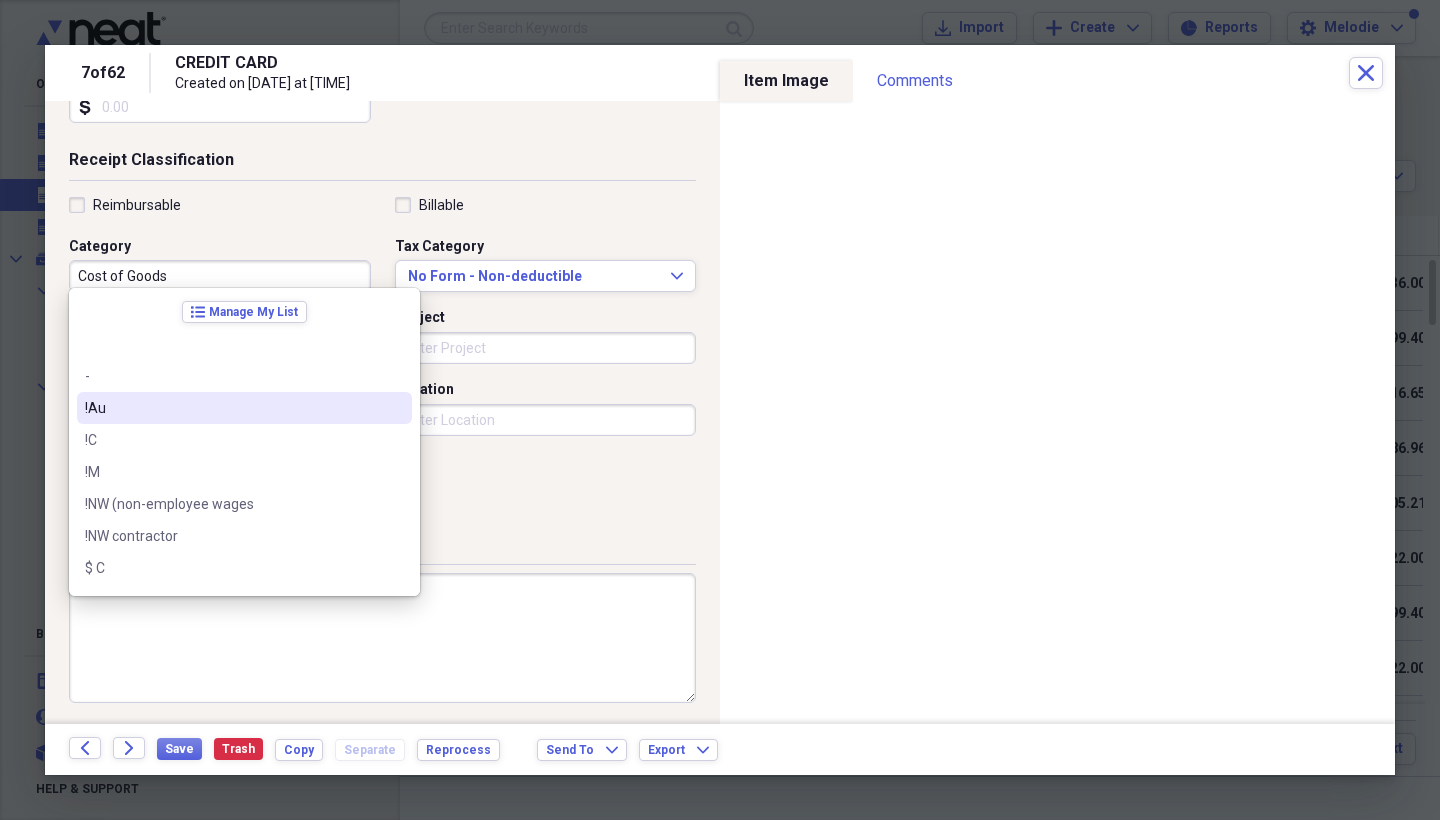 scroll, scrollTop: 391, scrollLeft: 0, axis: vertical 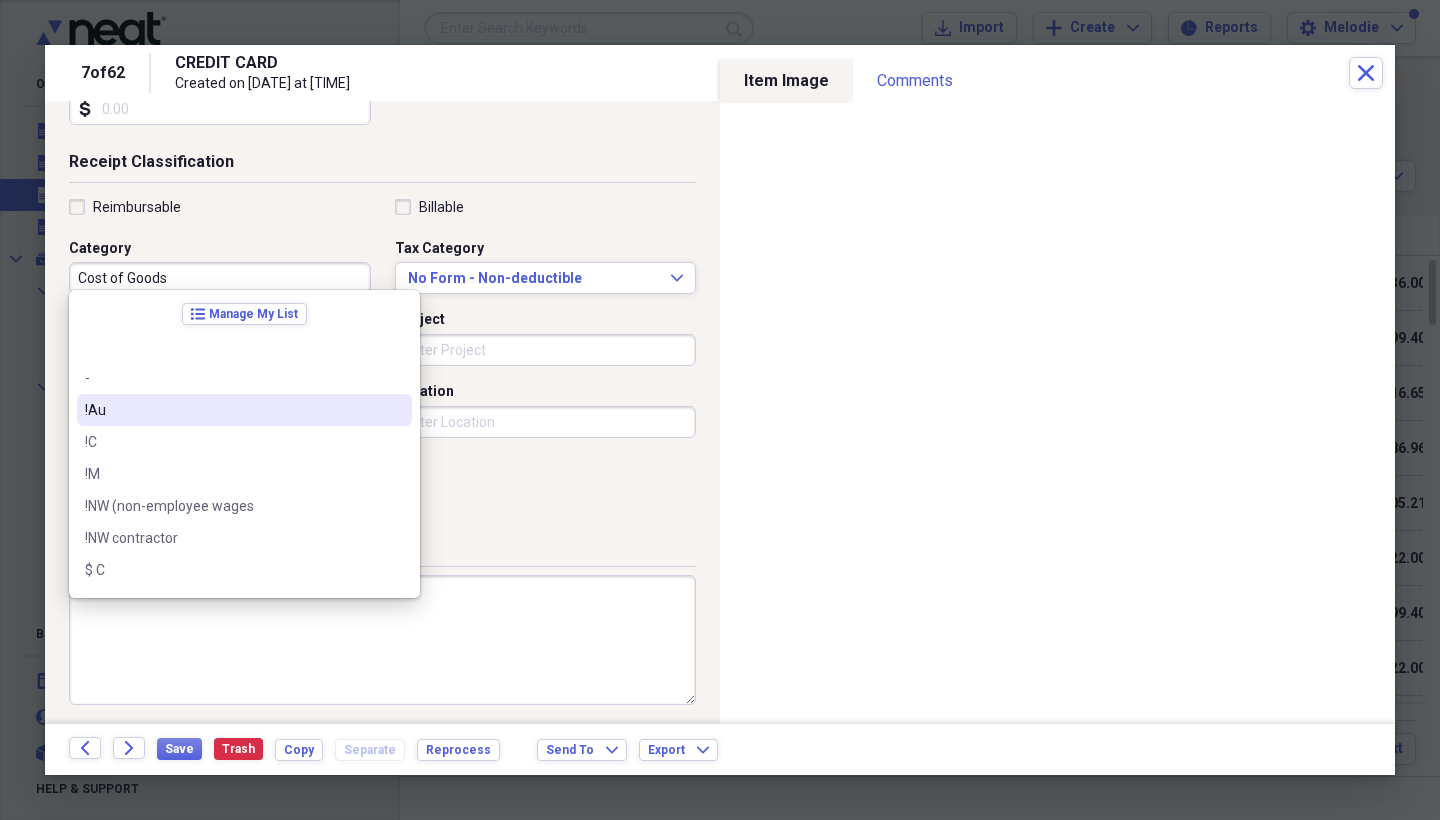 click at bounding box center [382, 640] 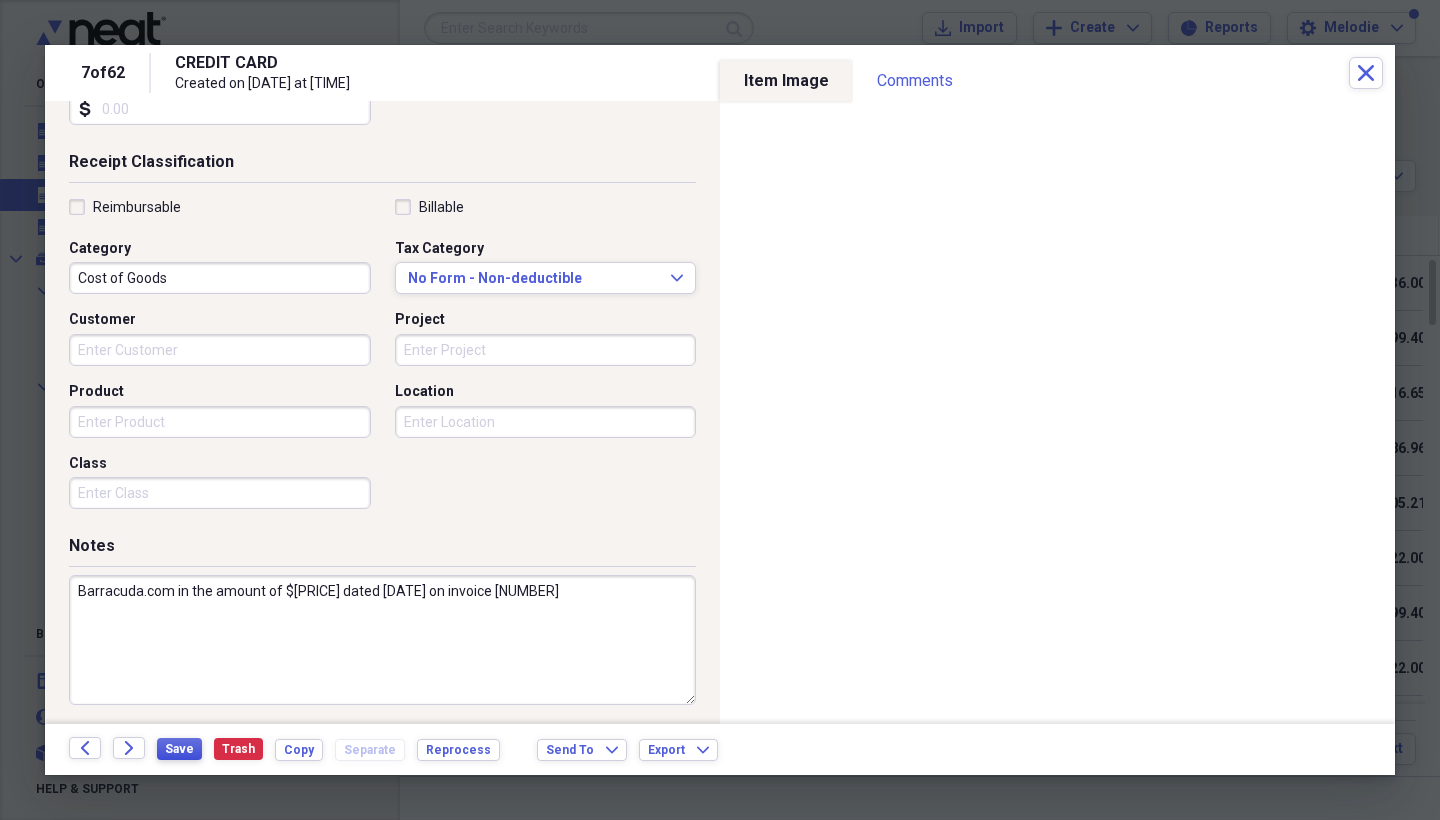 type on "Barracuda.com in the amount of $[PRICE] dated [DATE] on invoice [NUMBER]" 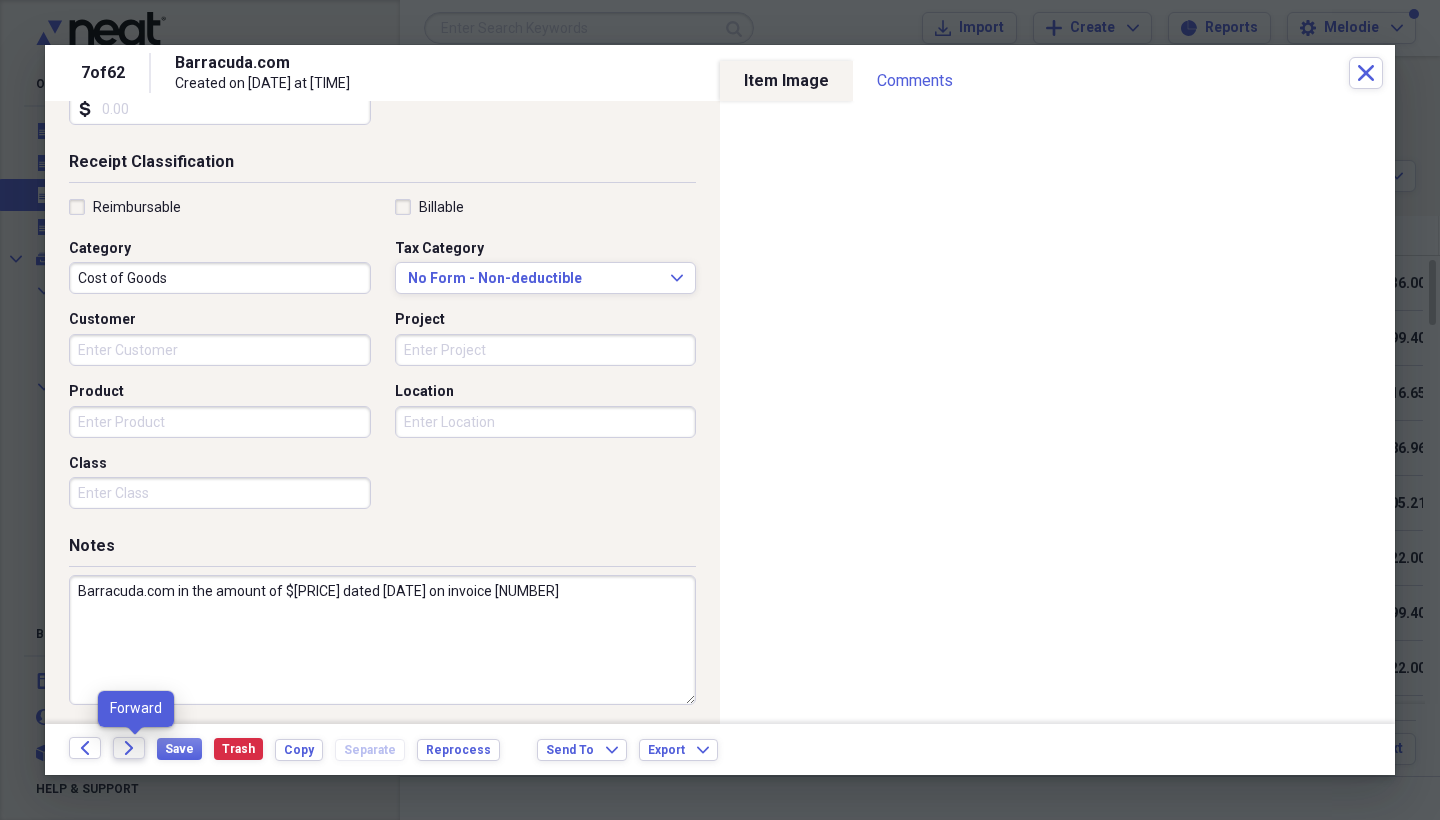 click 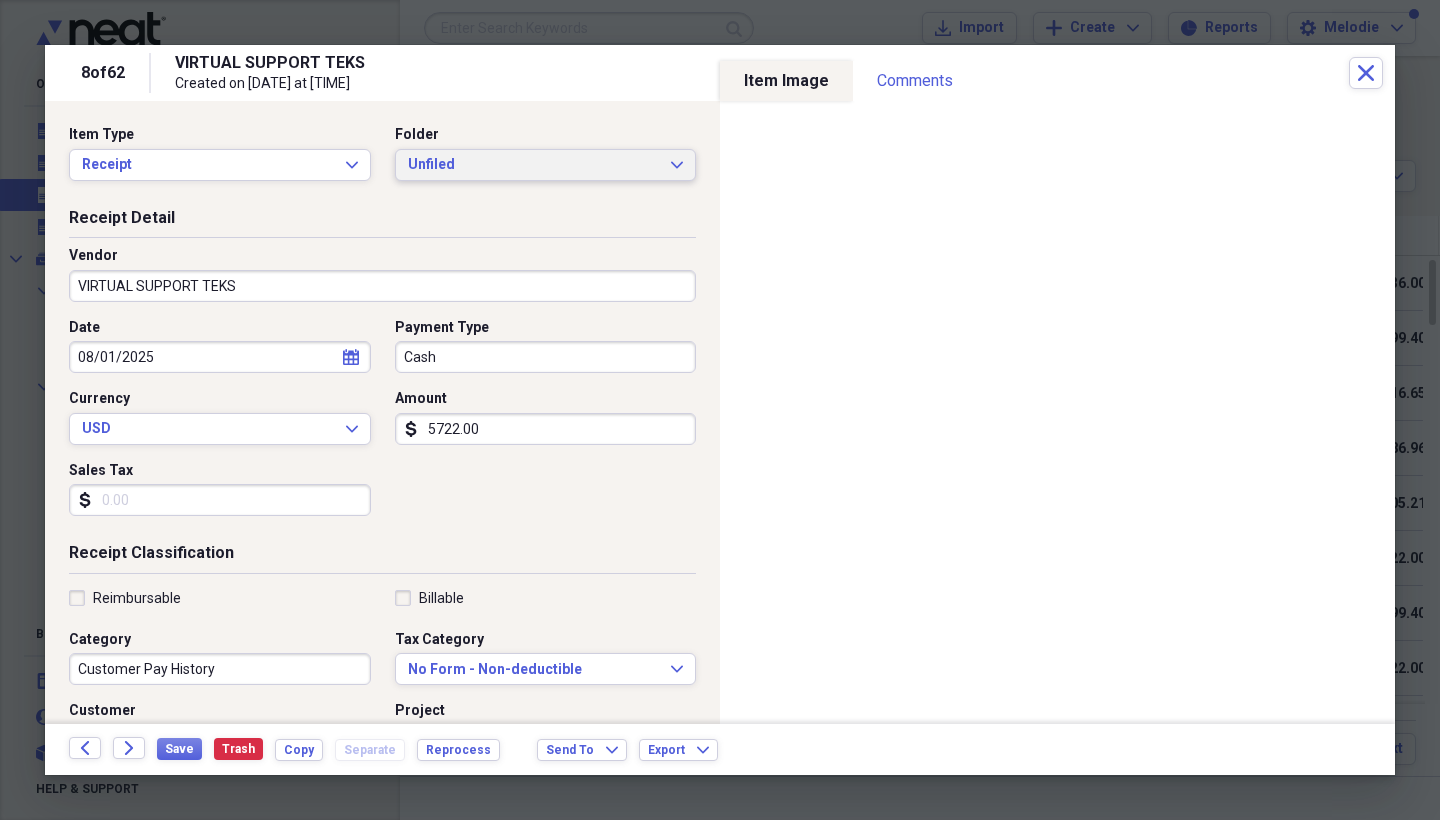 click on "Unfiled Expand" at bounding box center [546, 165] 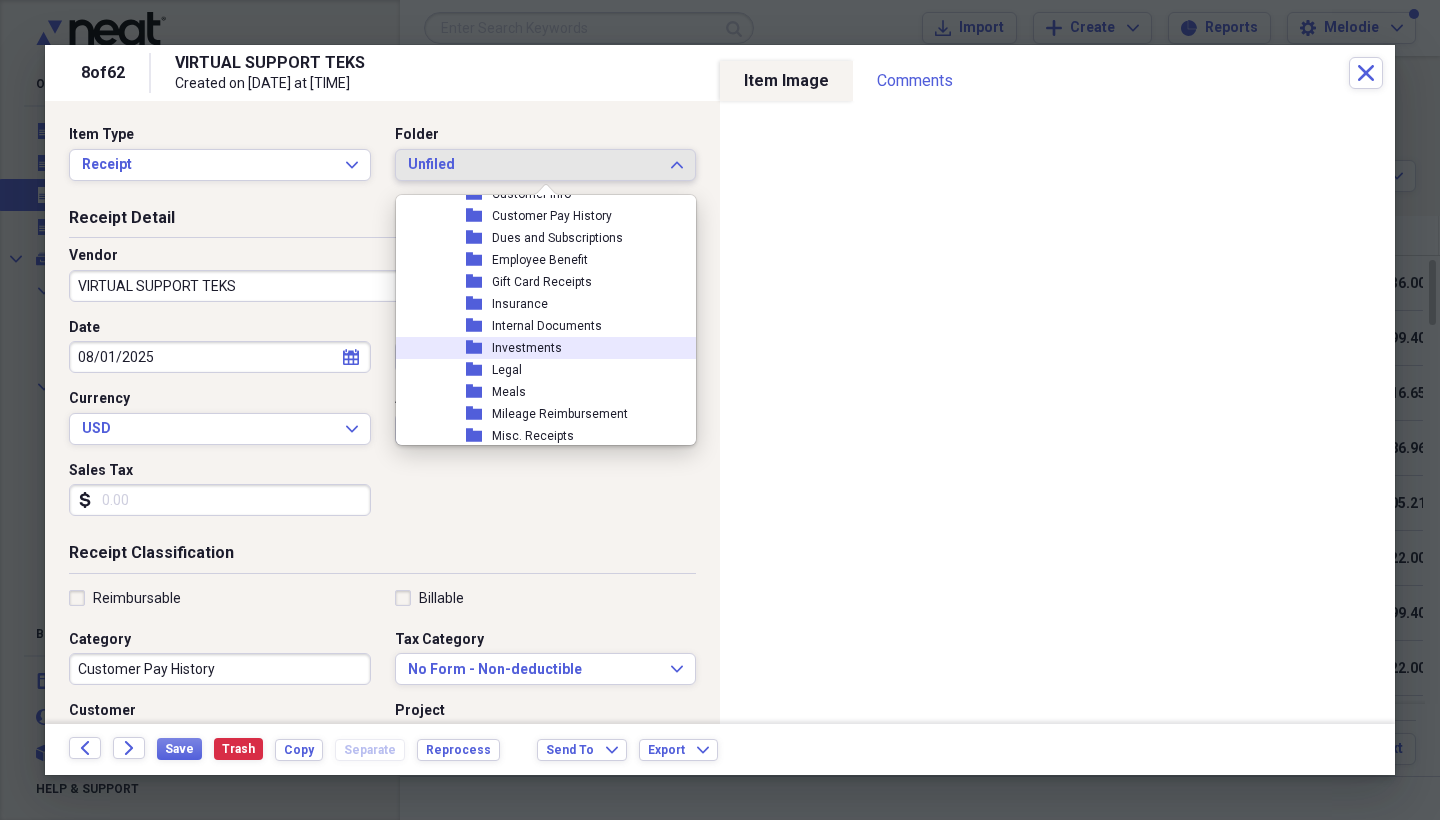 scroll, scrollTop: 3571, scrollLeft: 0, axis: vertical 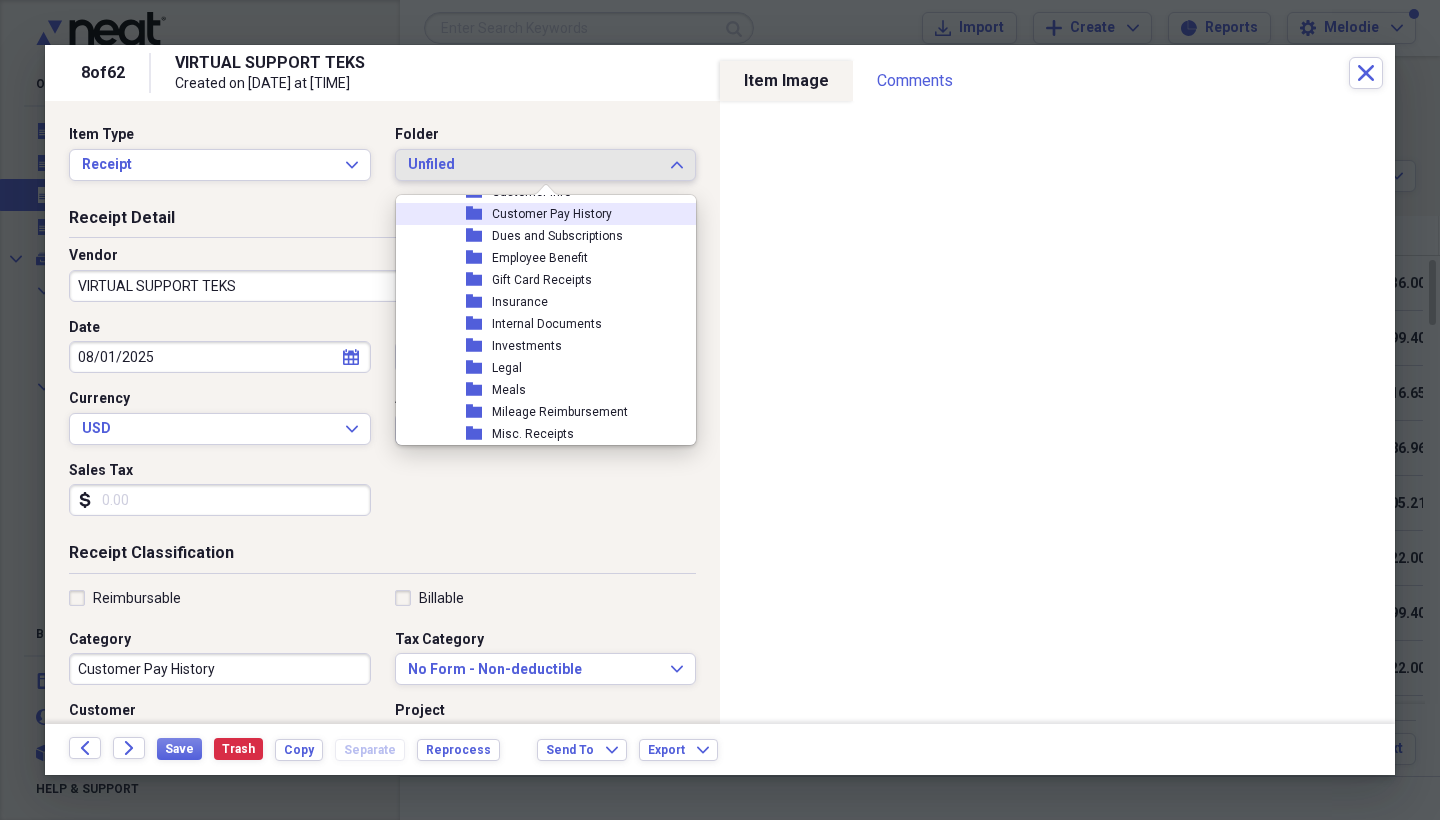 click on "Customer Pay History" at bounding box center [552, 214] 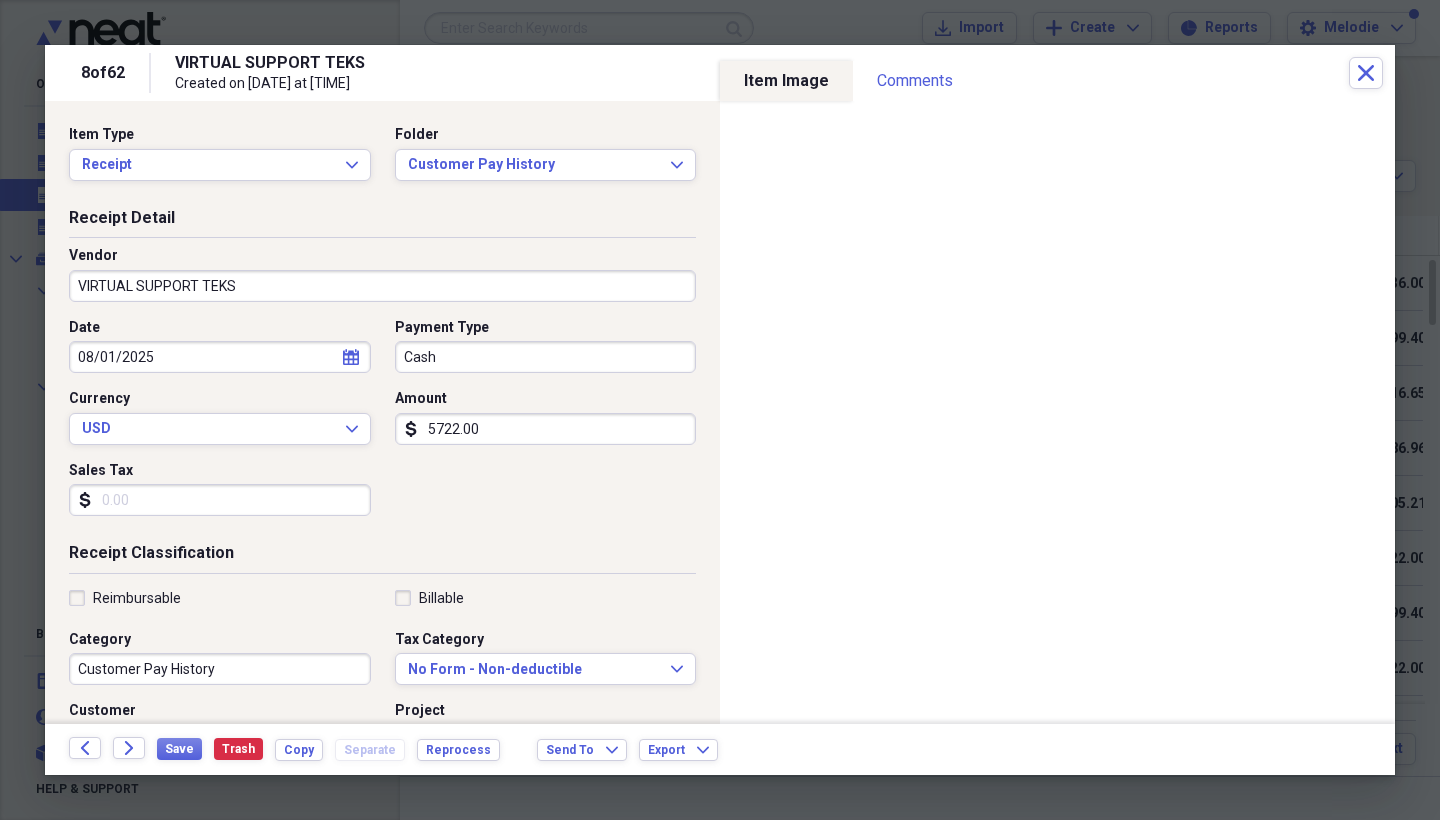 click on "VIRTUAL SUPPORT TEKS" at bounding box center [382, 286] 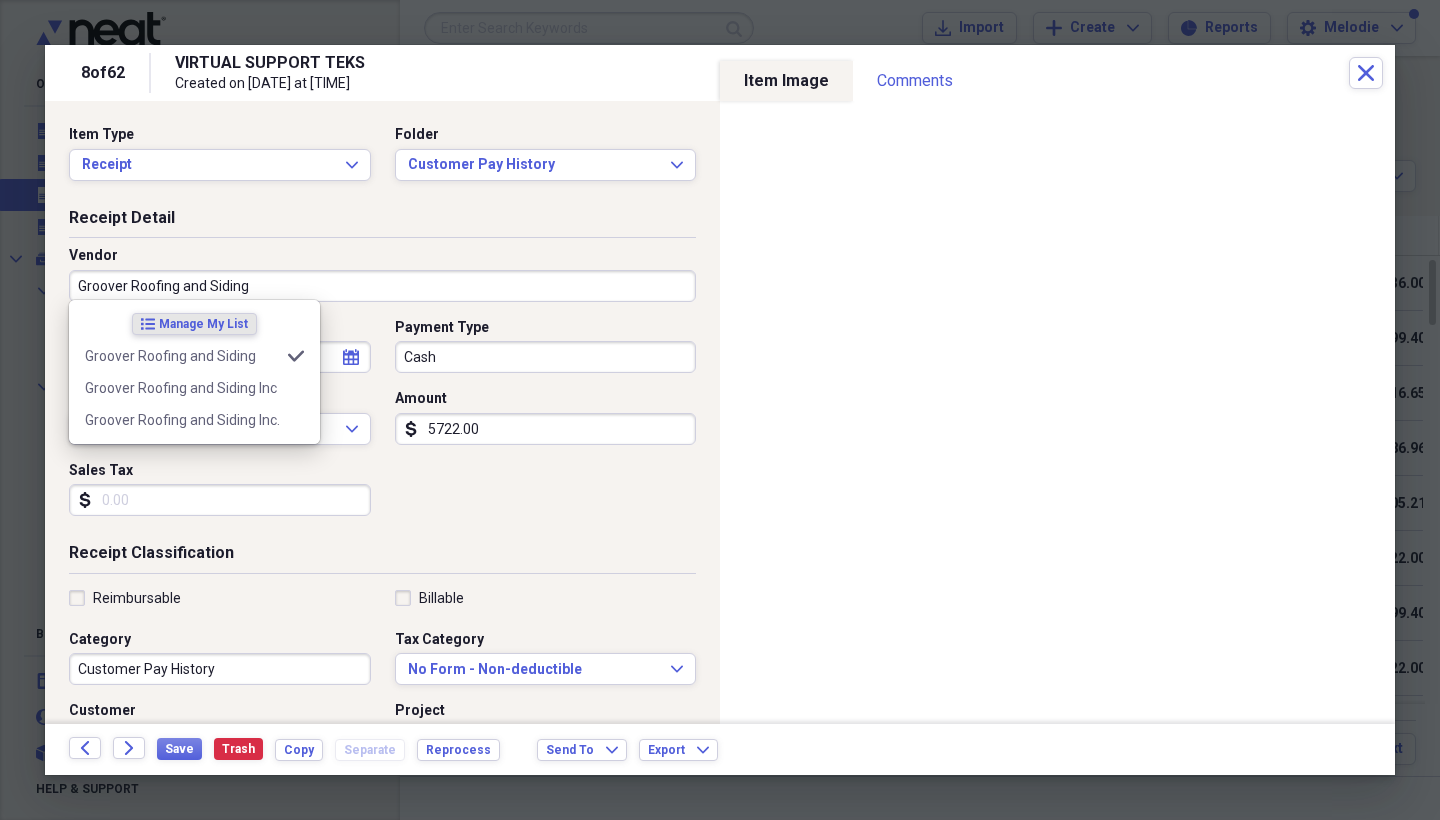 type on "Groover Roofing and Siding" 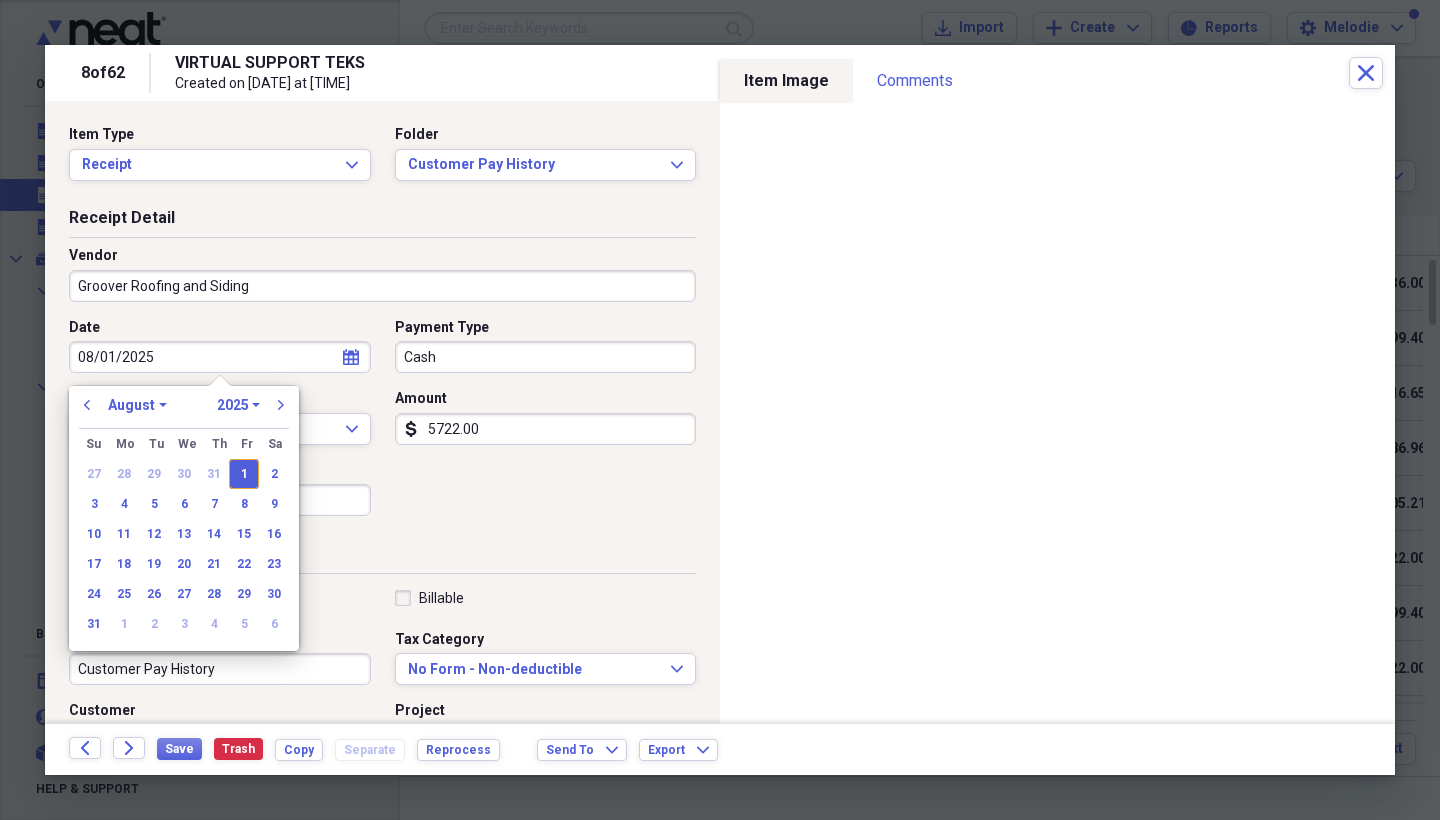 type 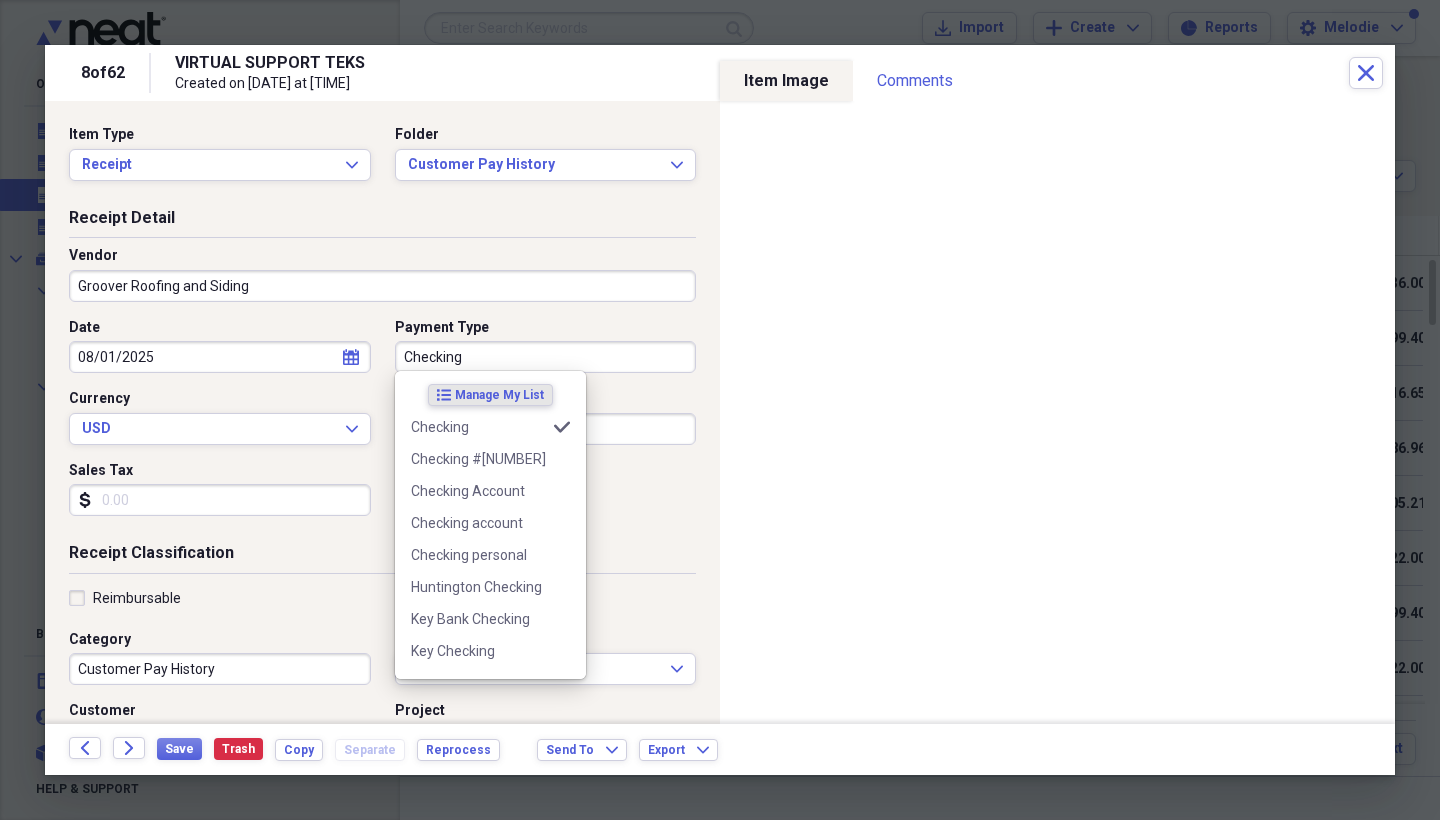 type on "Checking" 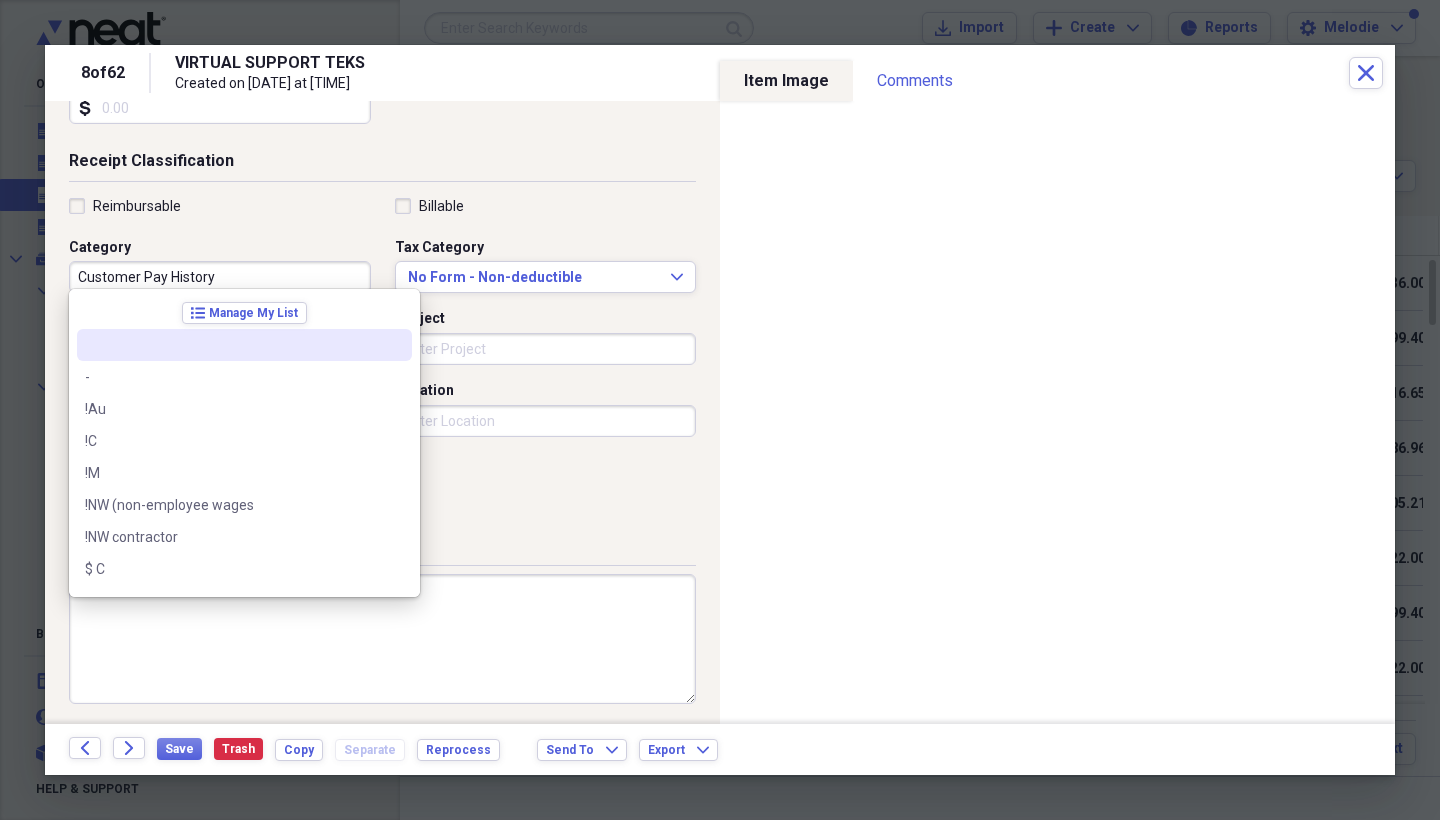 scroll, scrollTop: 391, scrollLeft: 0, axis: vertical 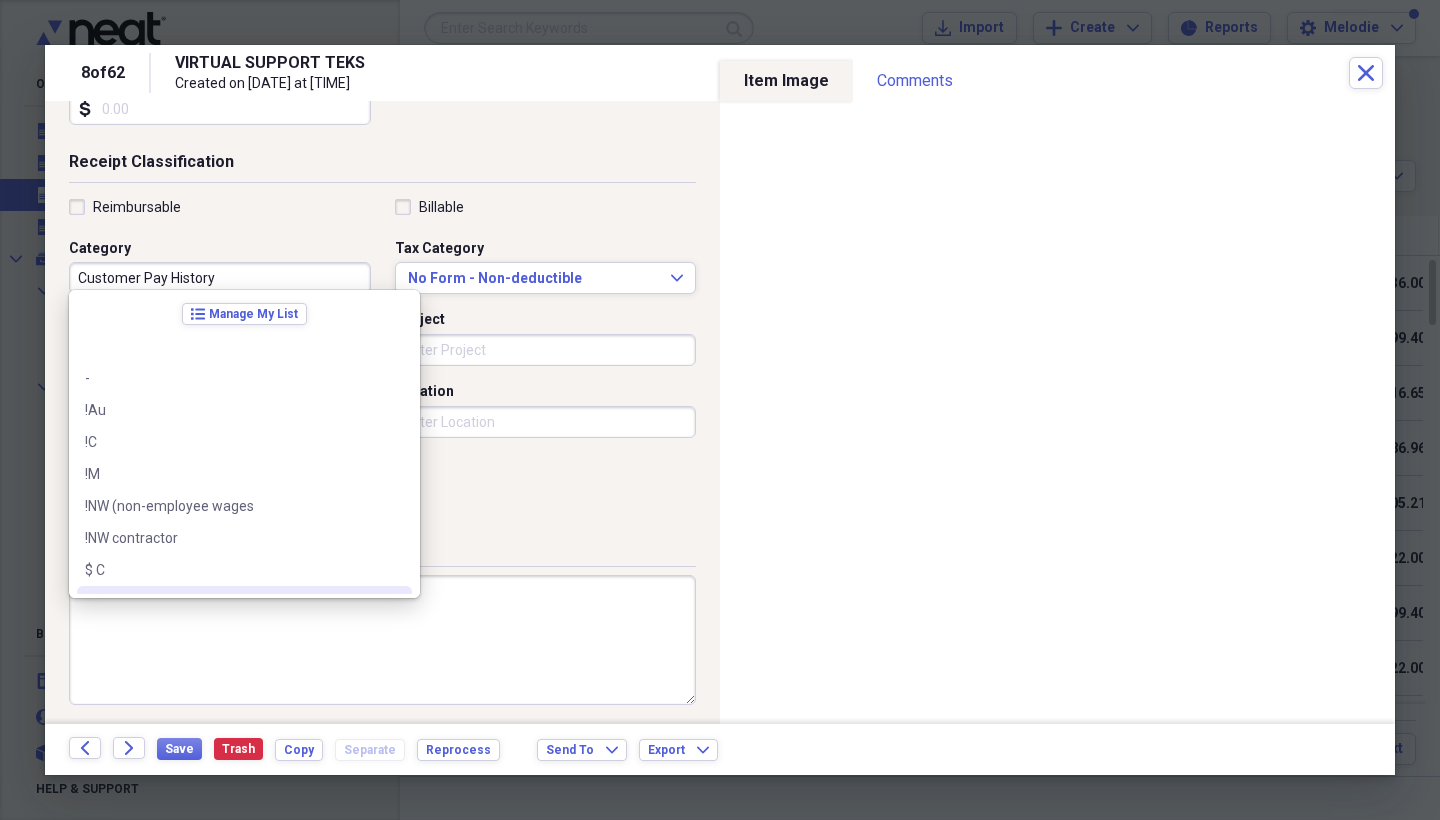 click at bounding box center (382, 640) 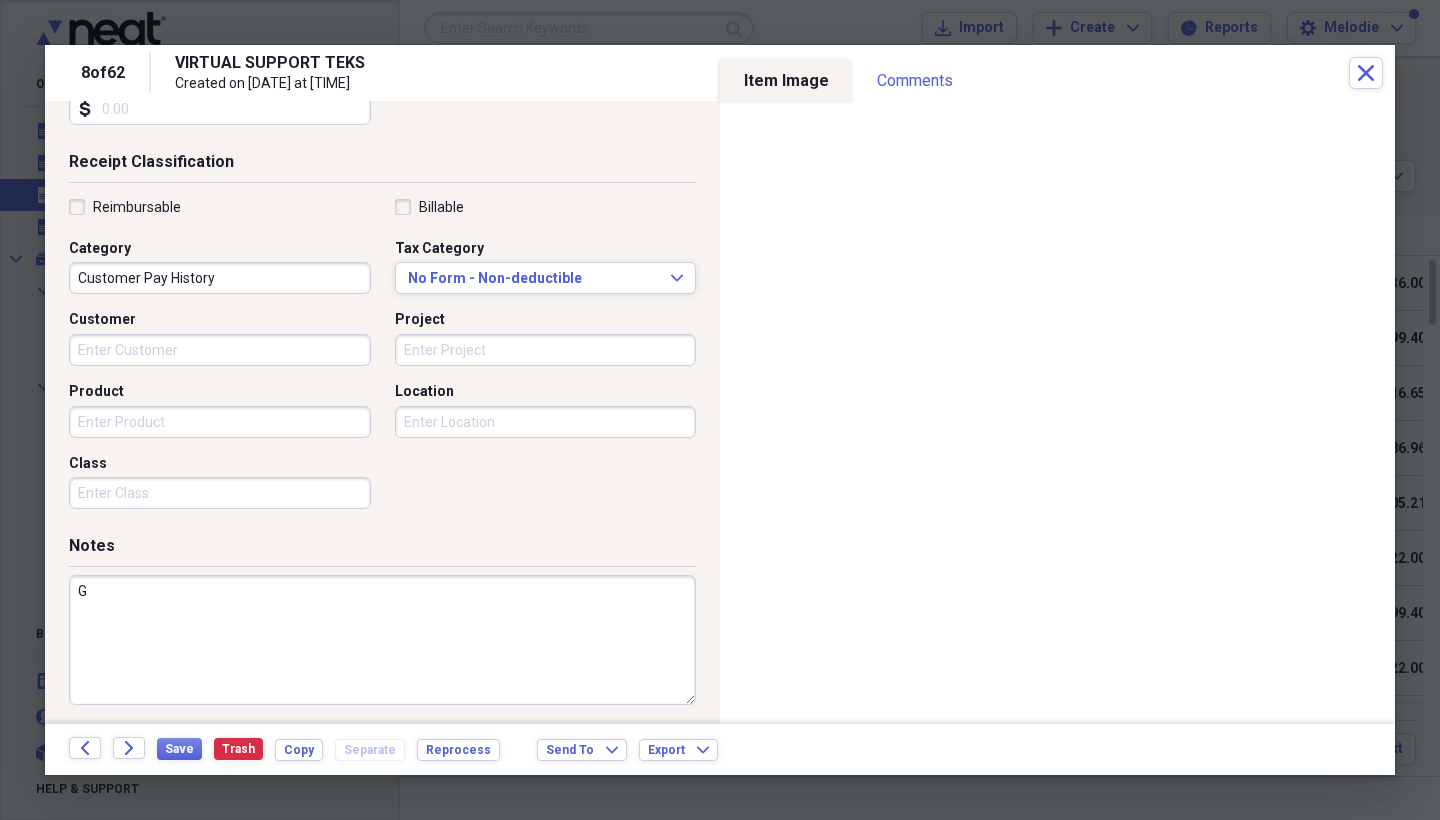 type on "r" 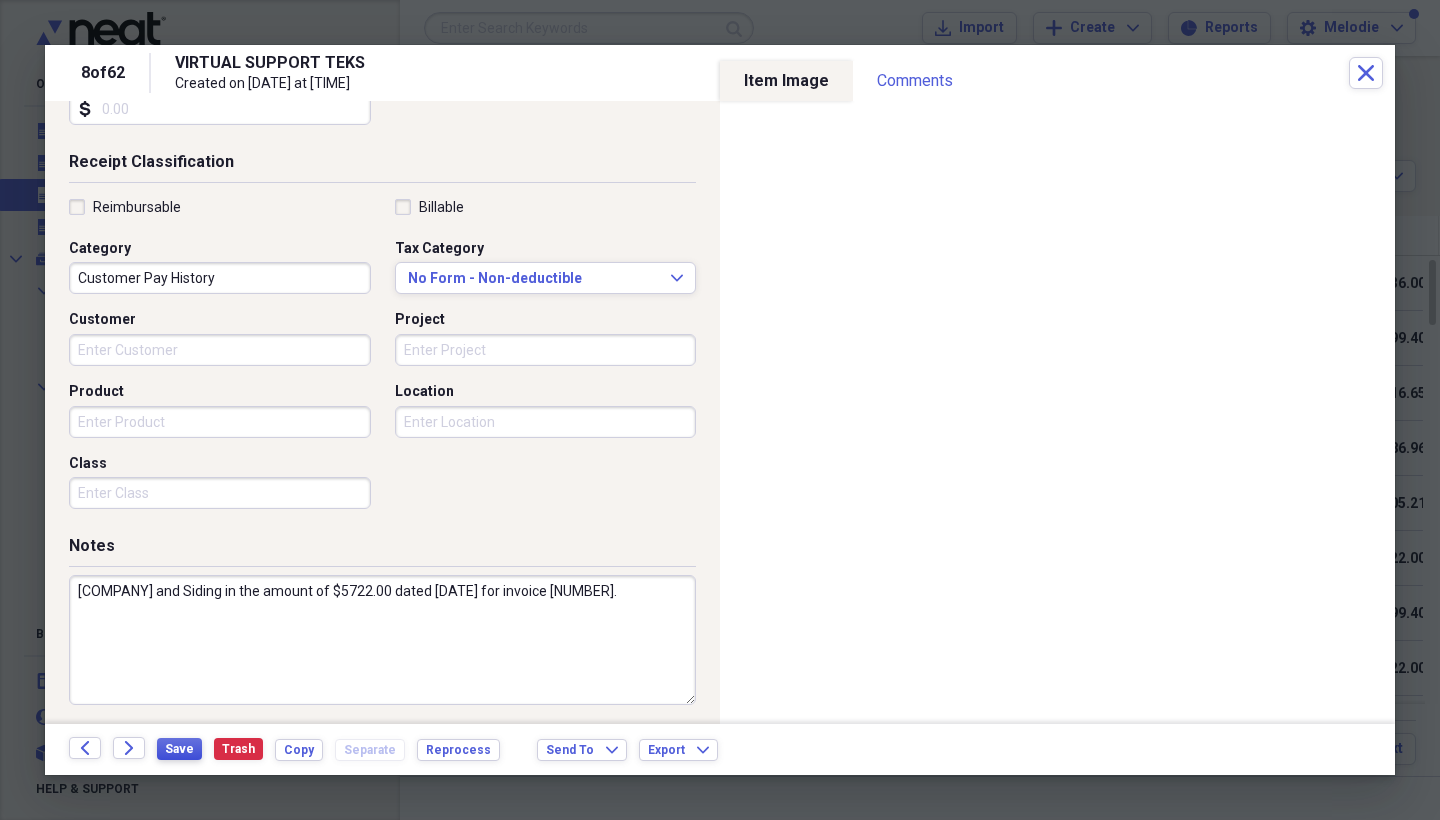 type on "[COMPANY] and Siding in the amount of $5722.00 dated [DATE] for invoice [NUMBER]." 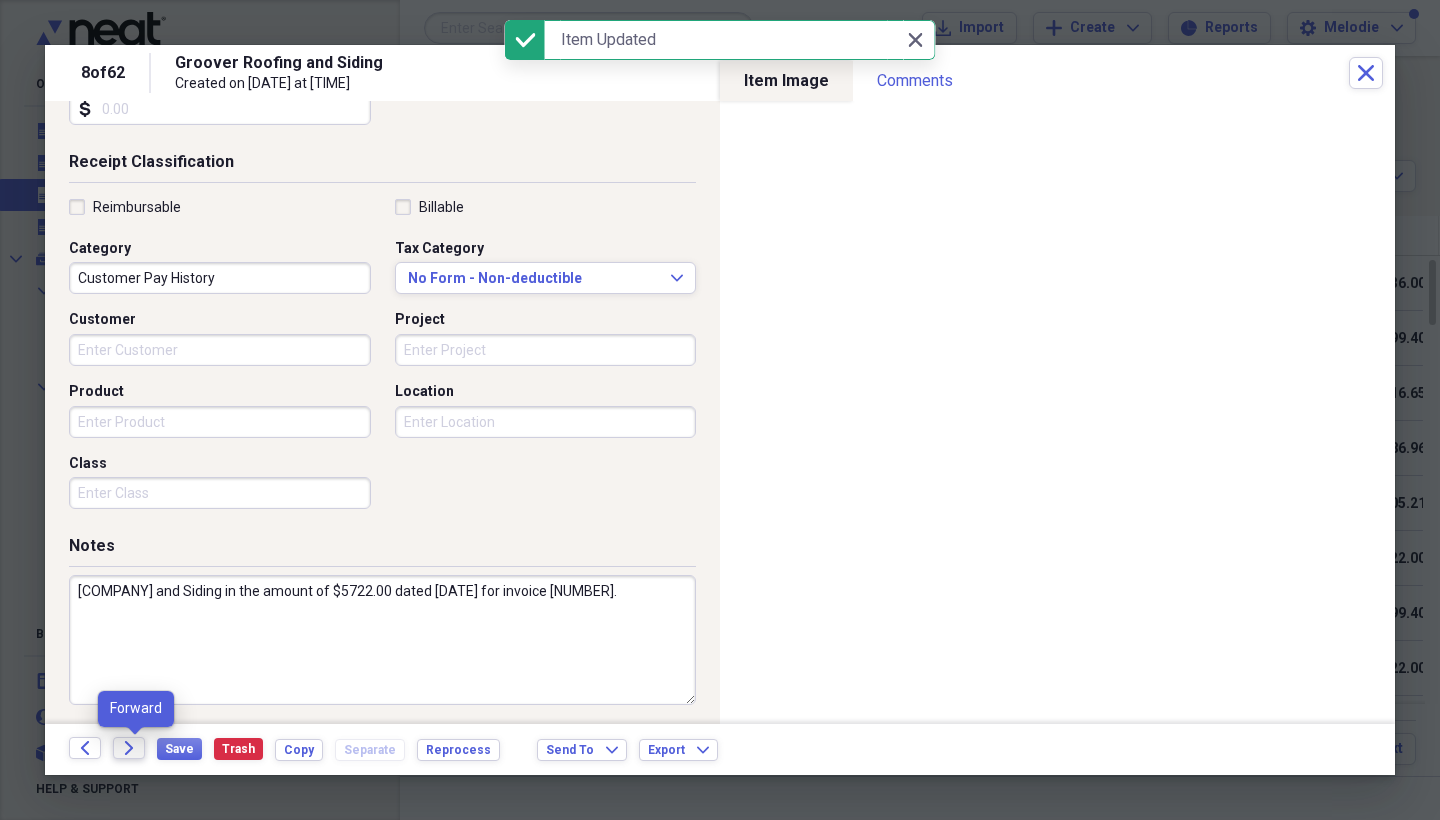 click on "Forward" 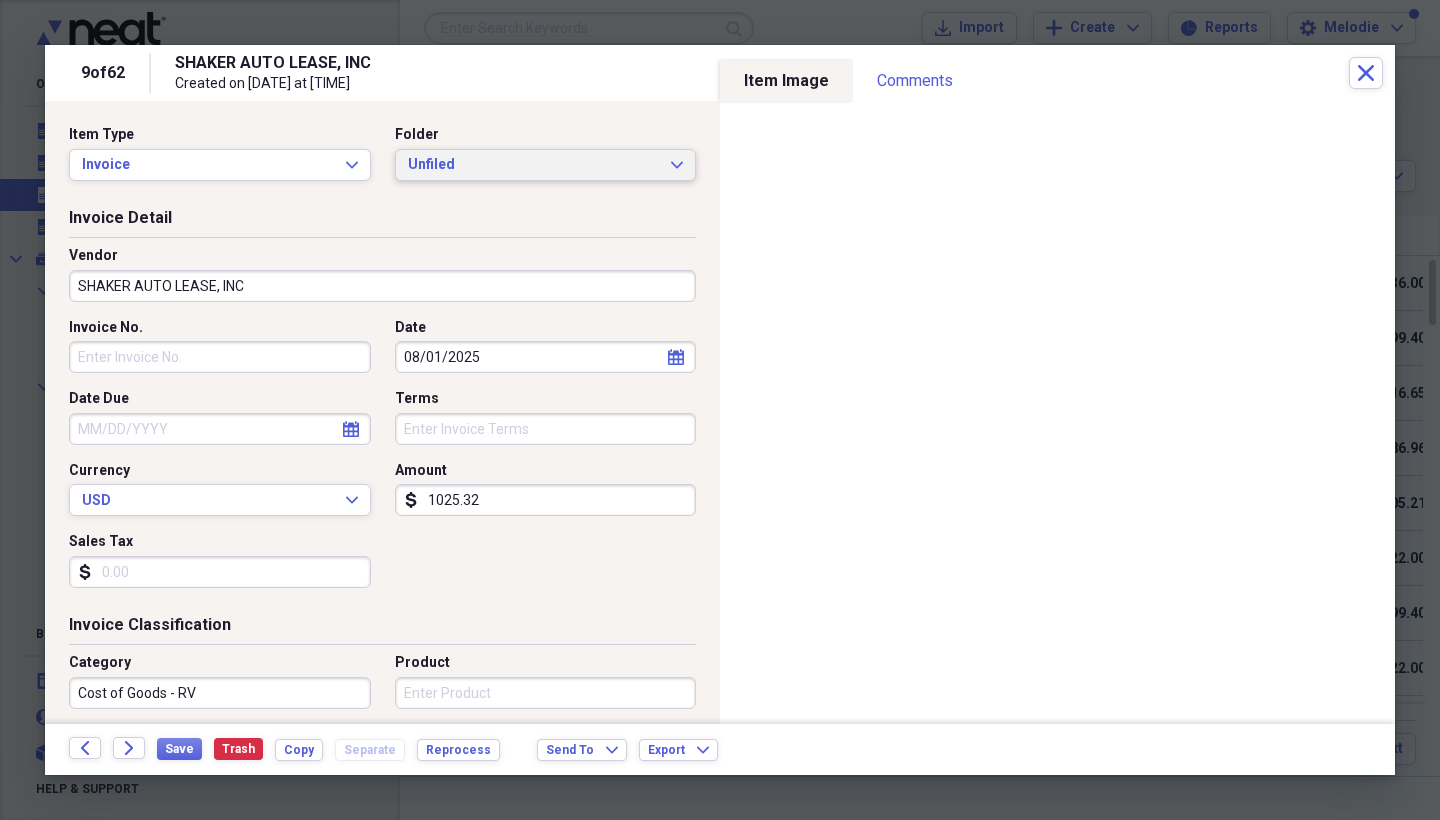 click on "Unfiled" at bounding box center (534, 165) 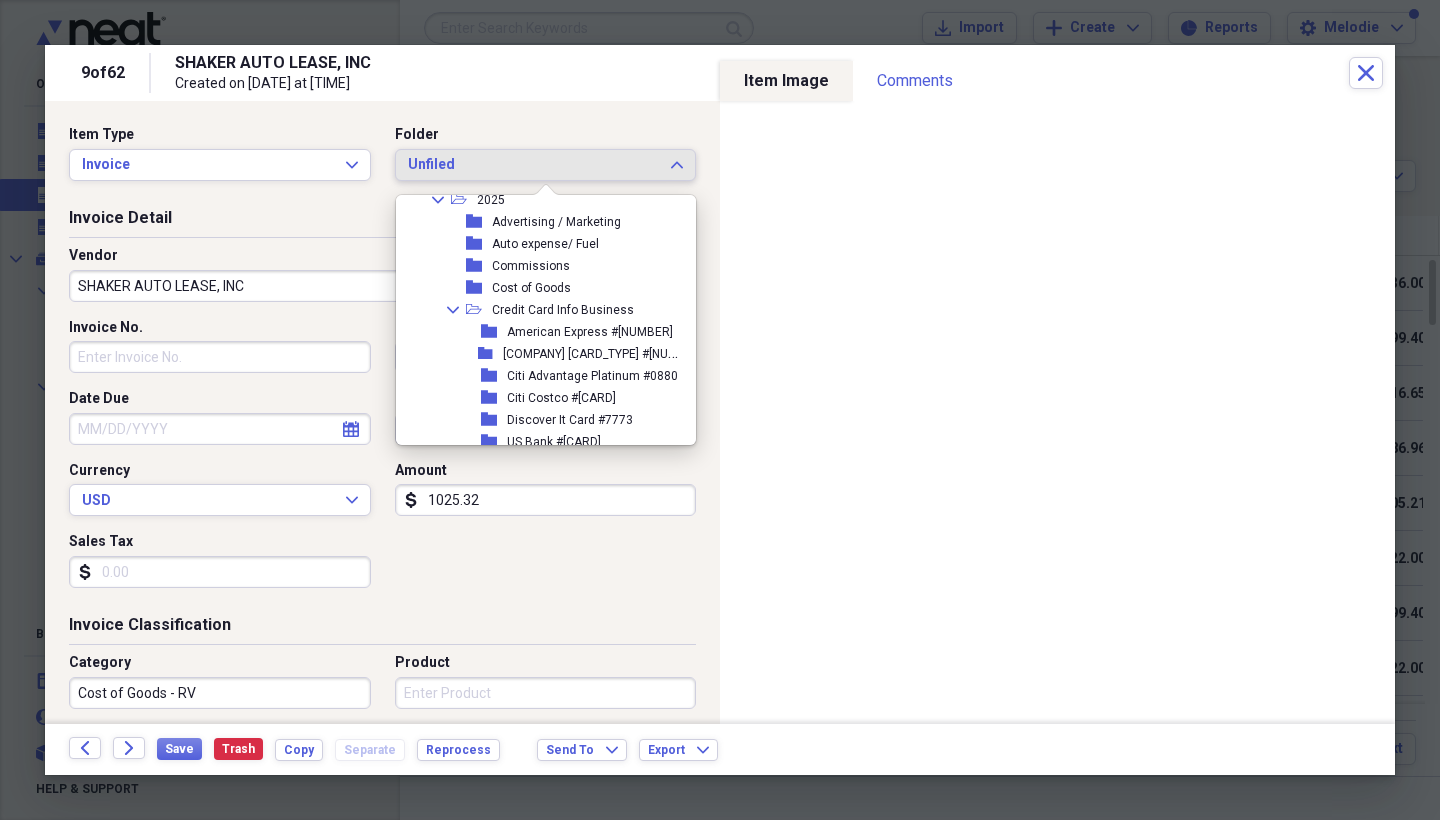 scroll, scrollTop: 3295, scrollLeft: 0, axis: vertical 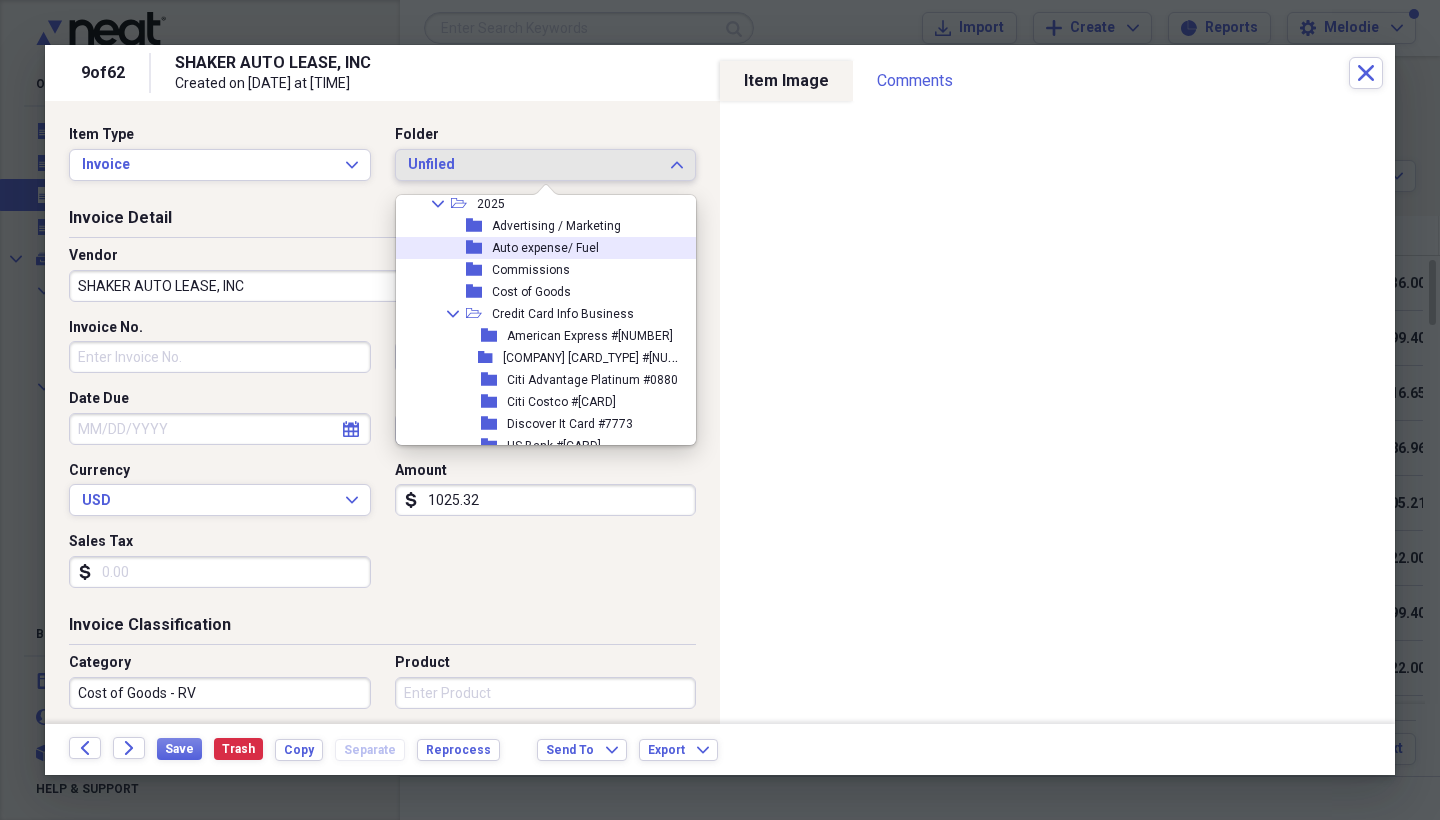 click on "Auto expense/ Fuel" at bounding box center [545, 248] 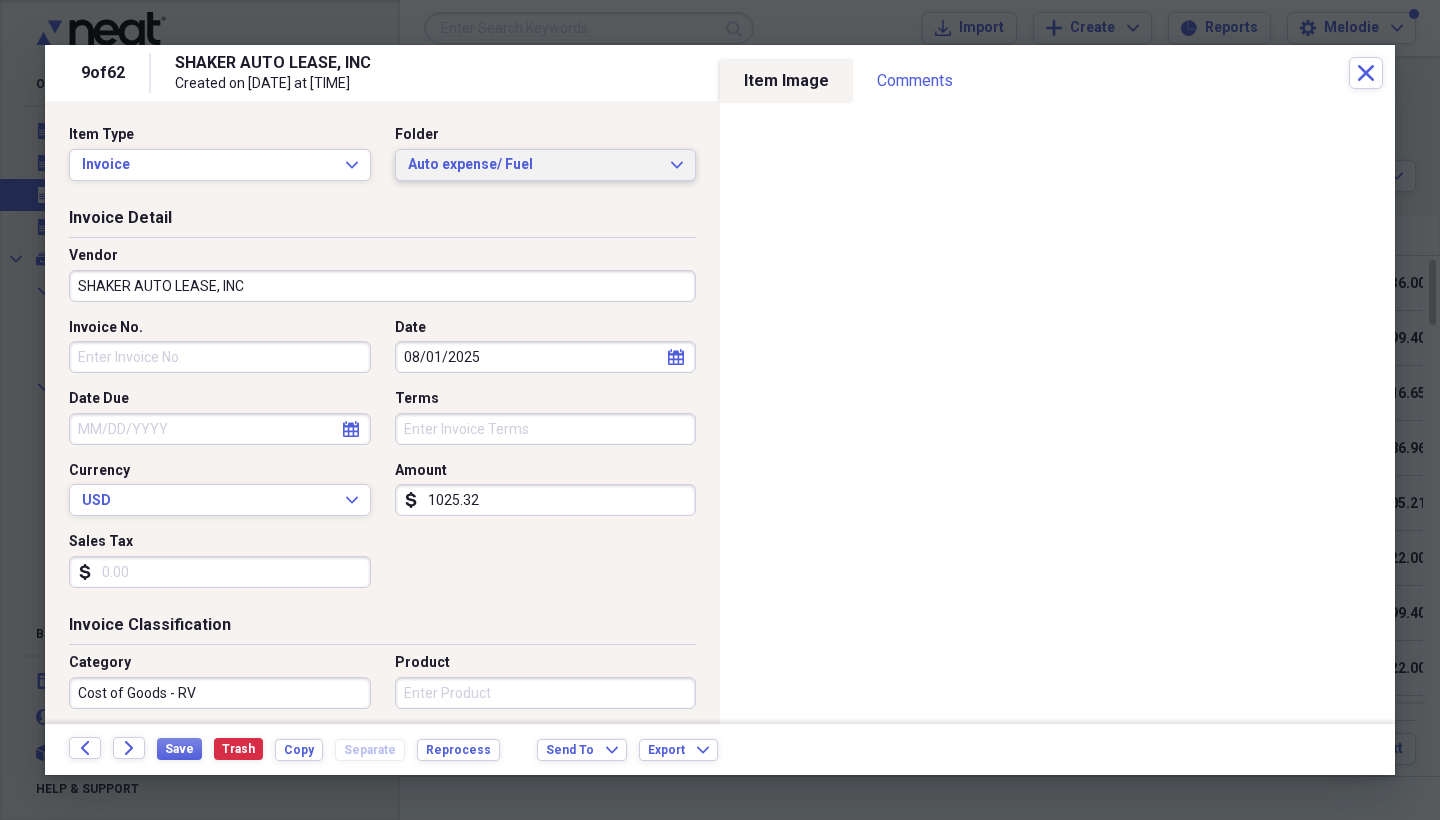 click on "Expand" 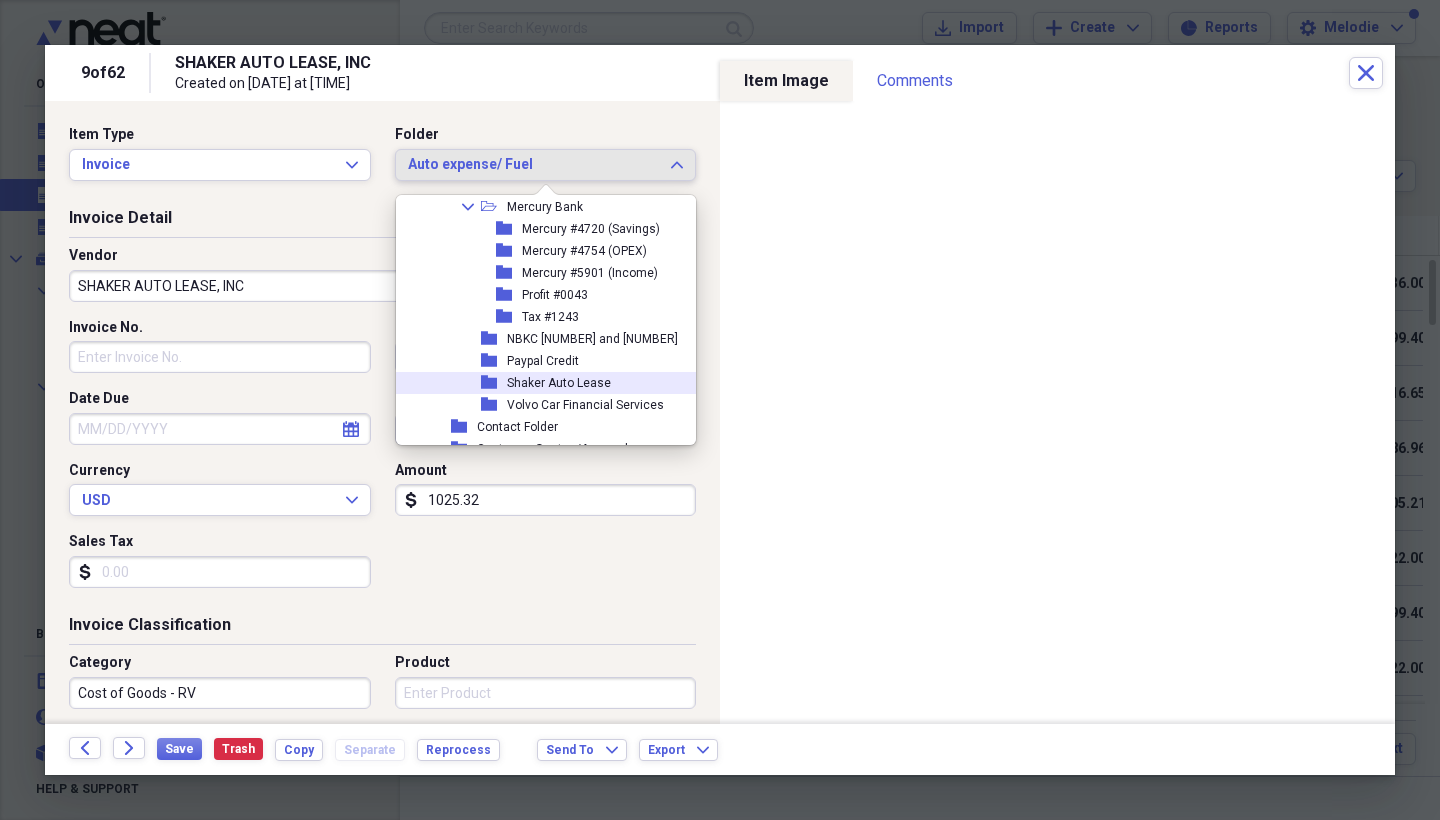 scroll, scrollTop: 4548, scrollLeft: 0, axis: vertical 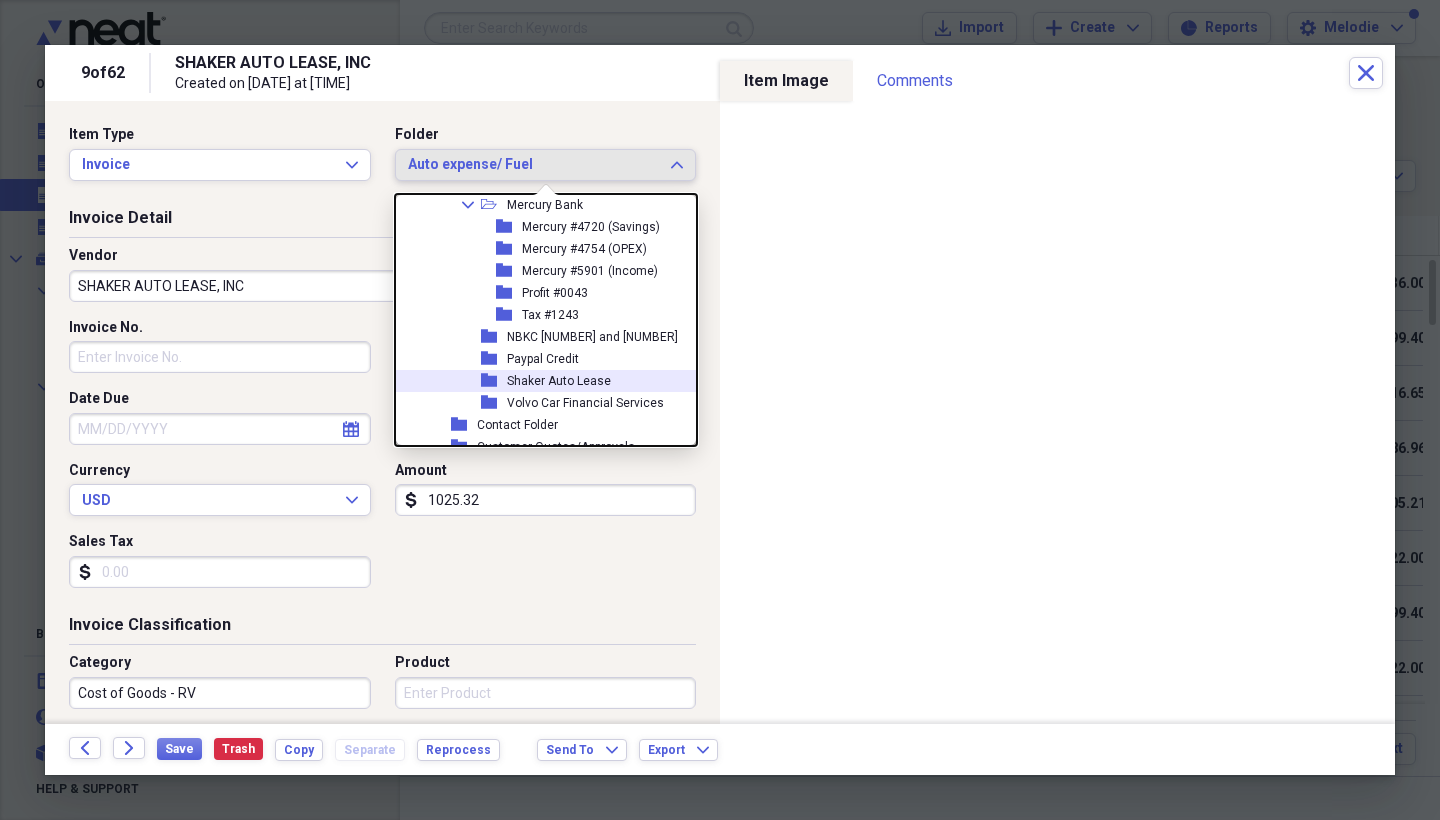 click on "Shaker Auto Lease" at bounding box center (559, 381) 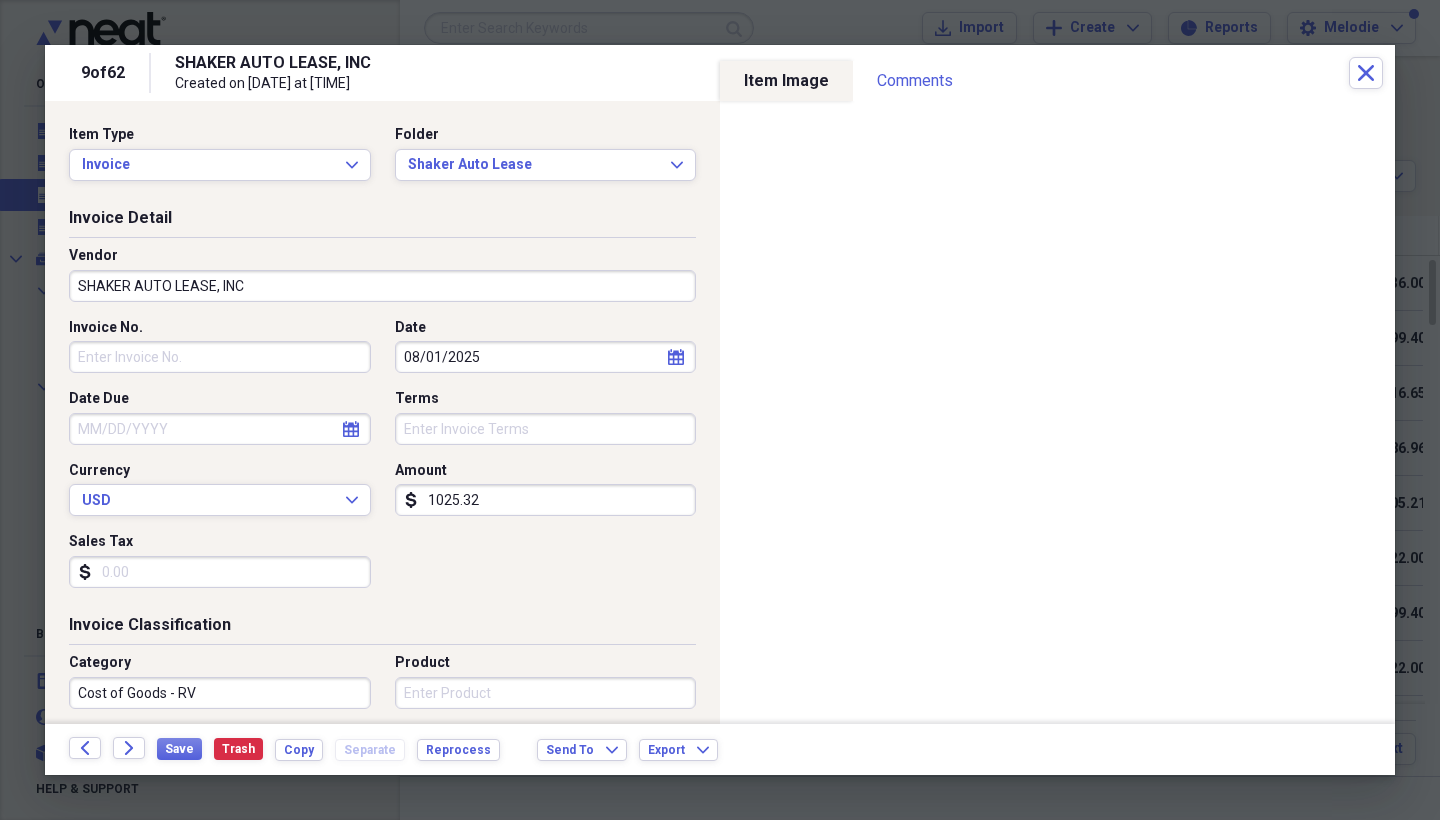 click on "Invoice No." at bounding box center [220, 357] 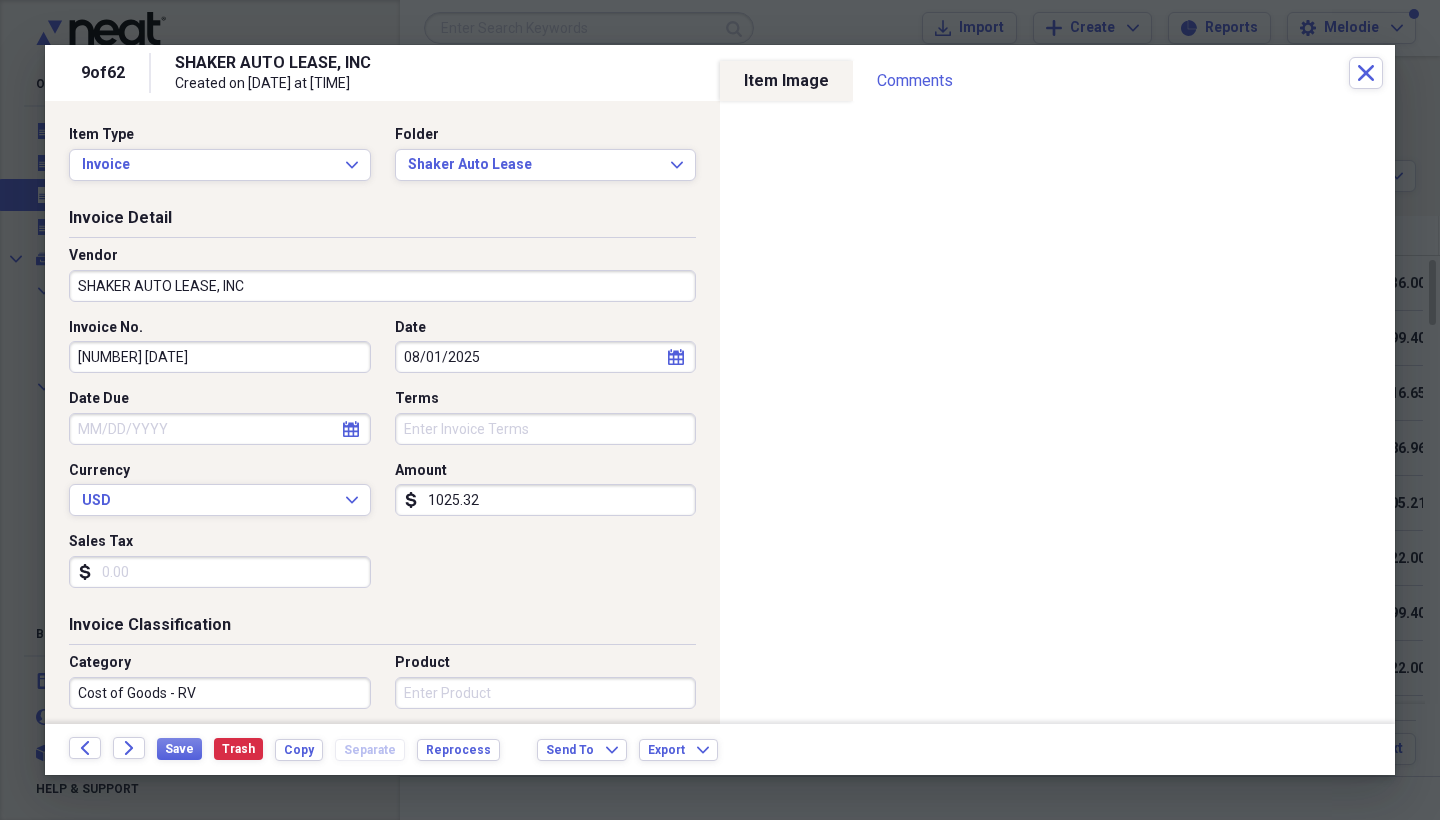 type on "[NUMBER] [DATE]" 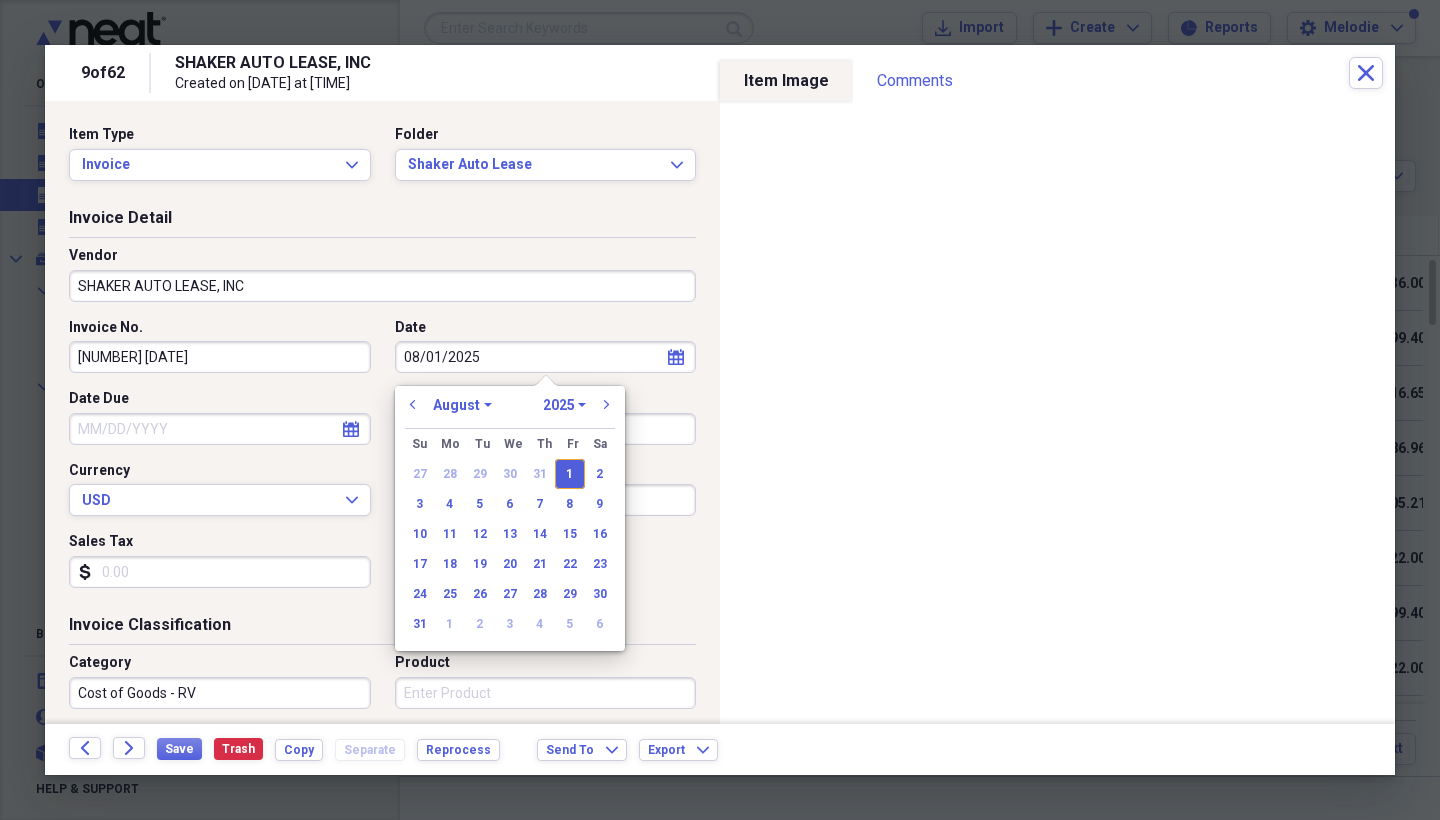 type 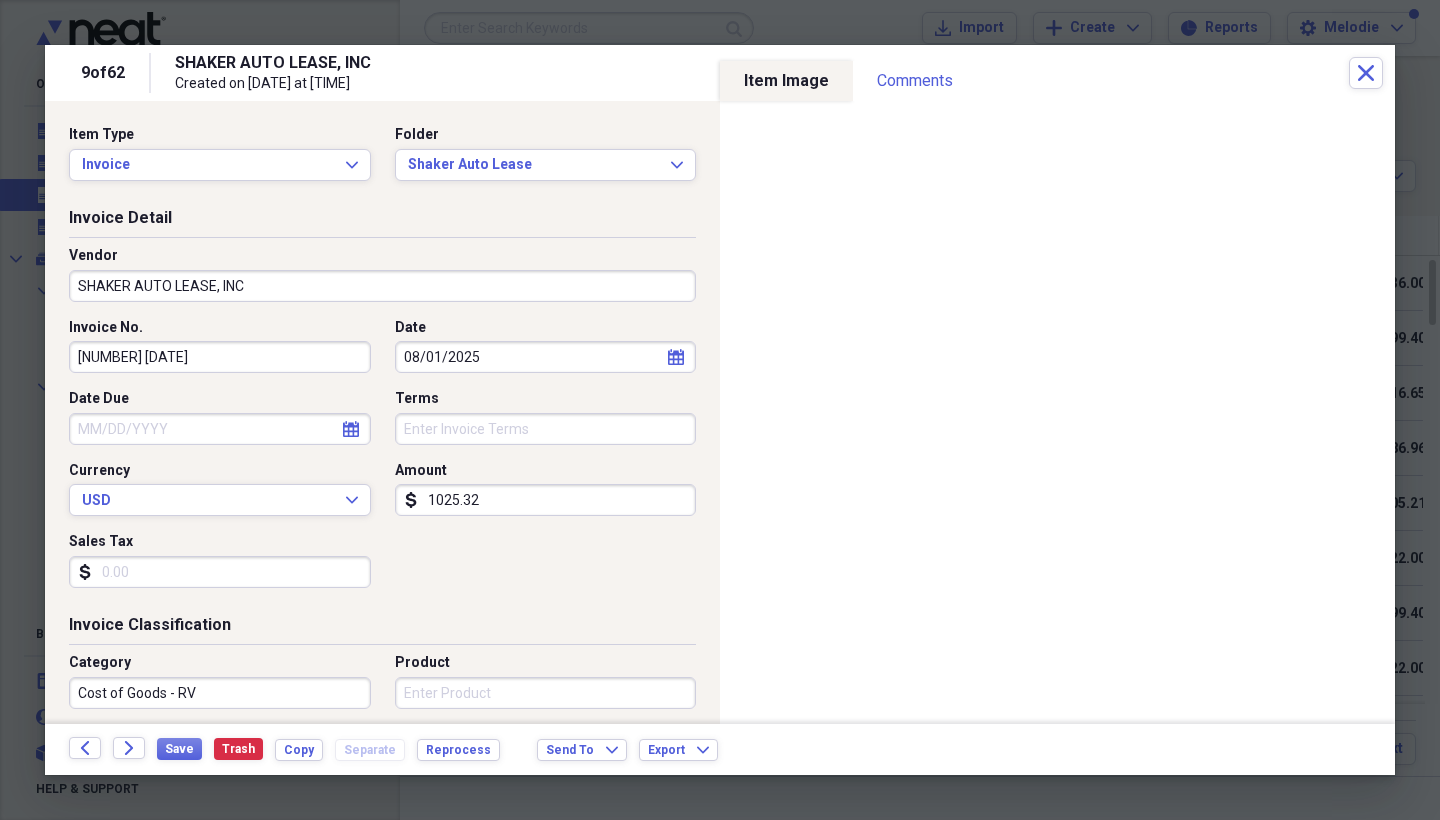 select on "7" 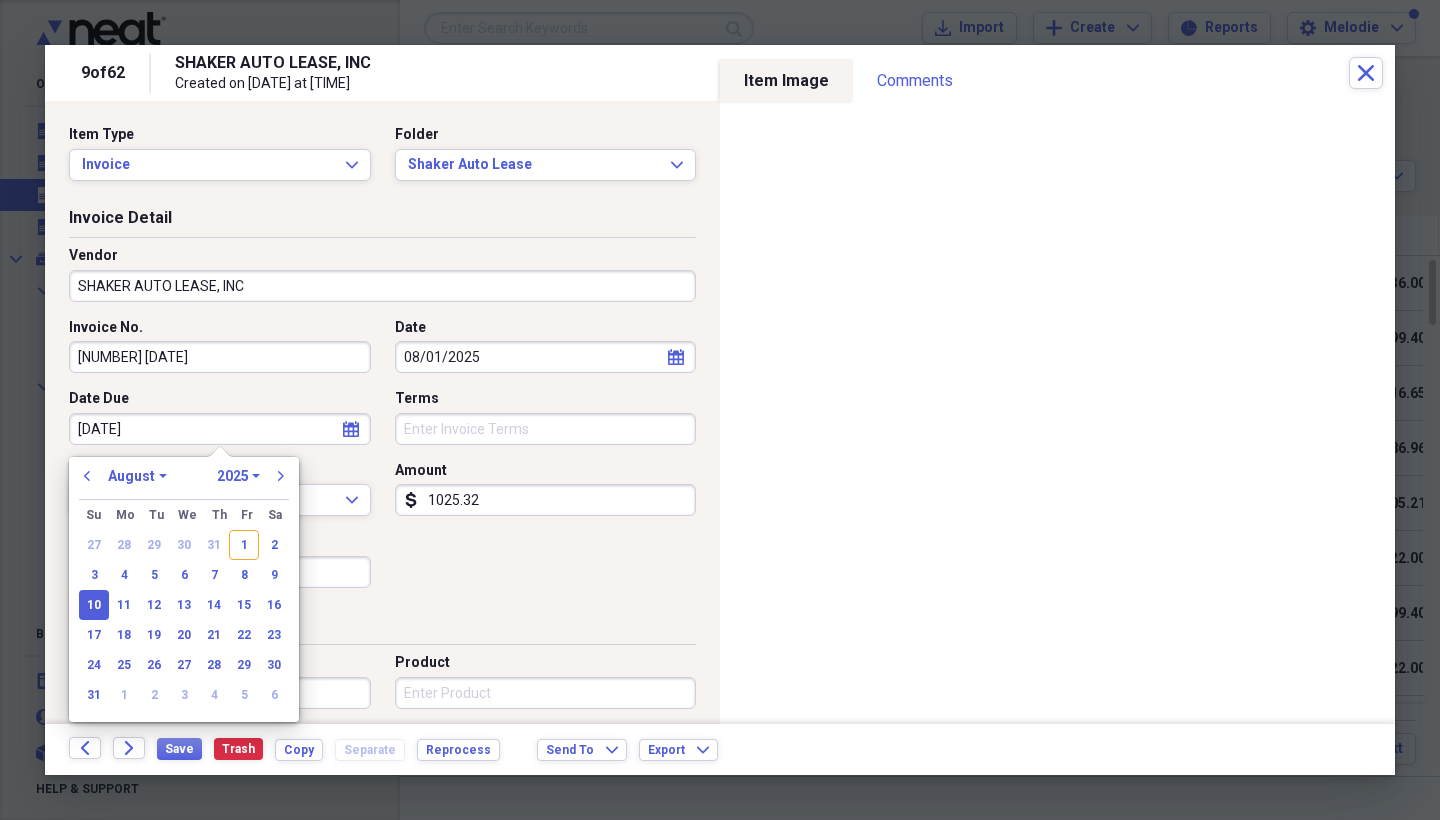 type on "08/10/2025" 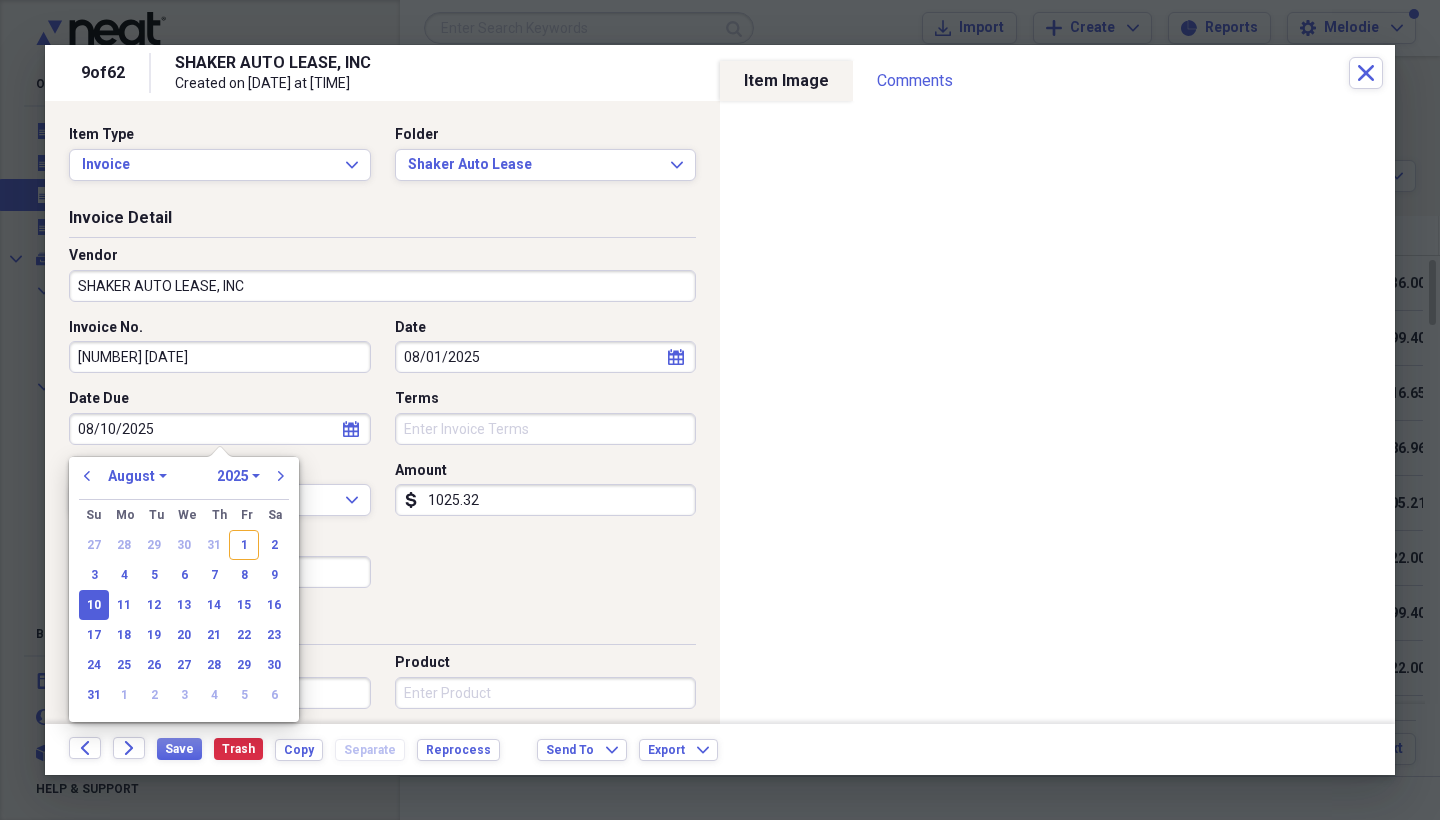 type 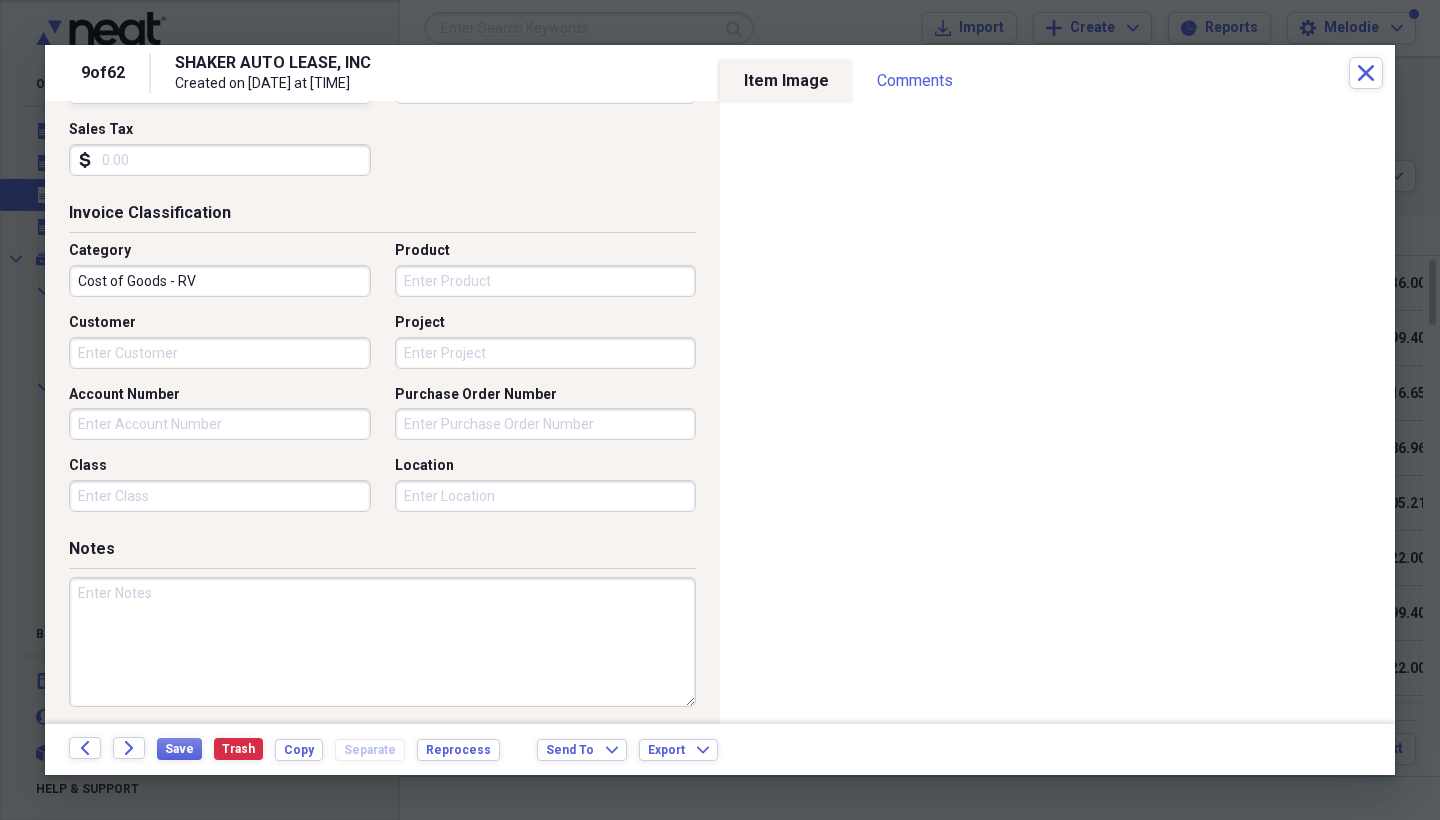 scroll, scrollTop: 414, scrollLeft: 0, axis: vertical 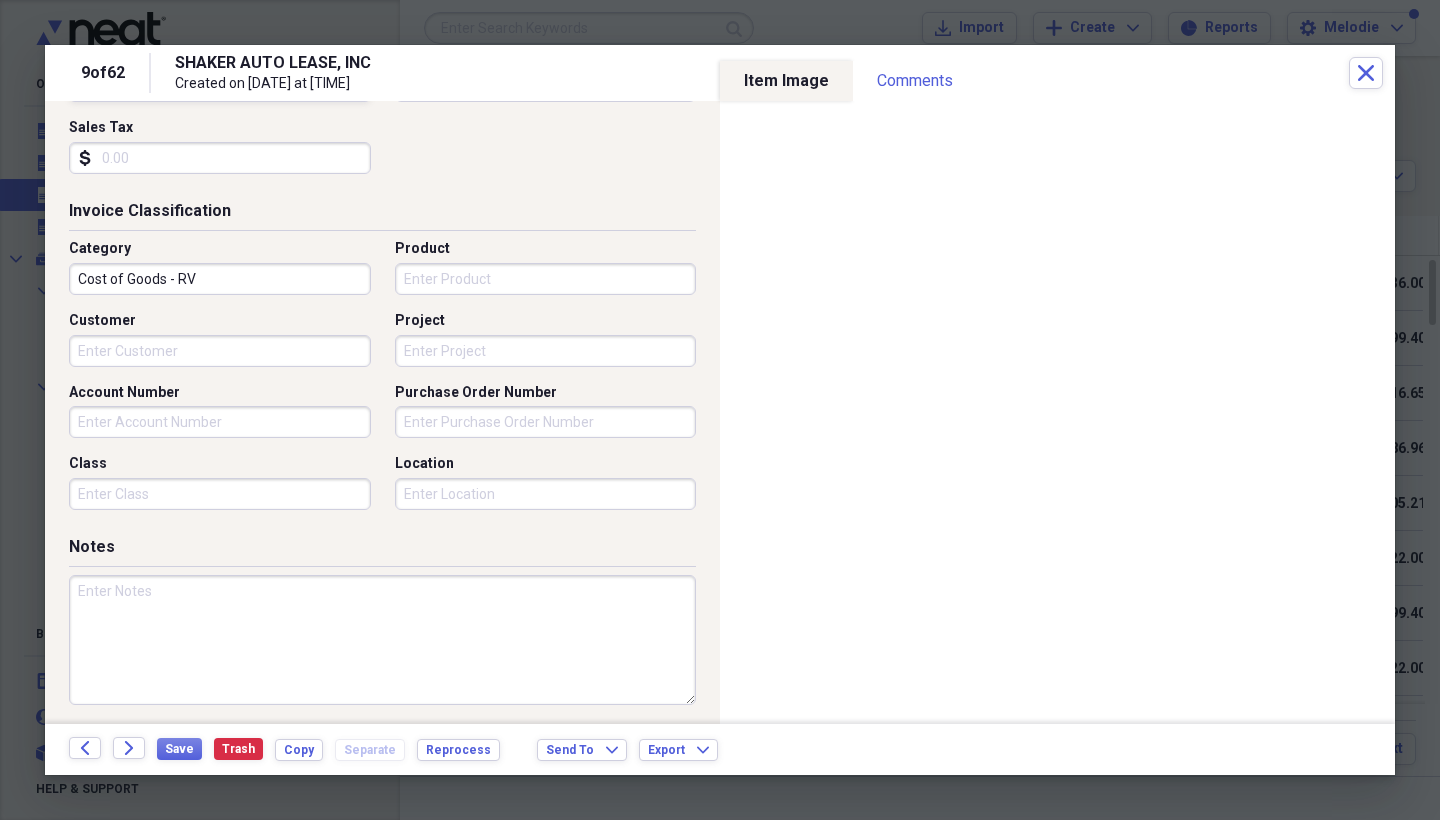 click on "Cost of Goods - RV" at bounding box center (220, 279) 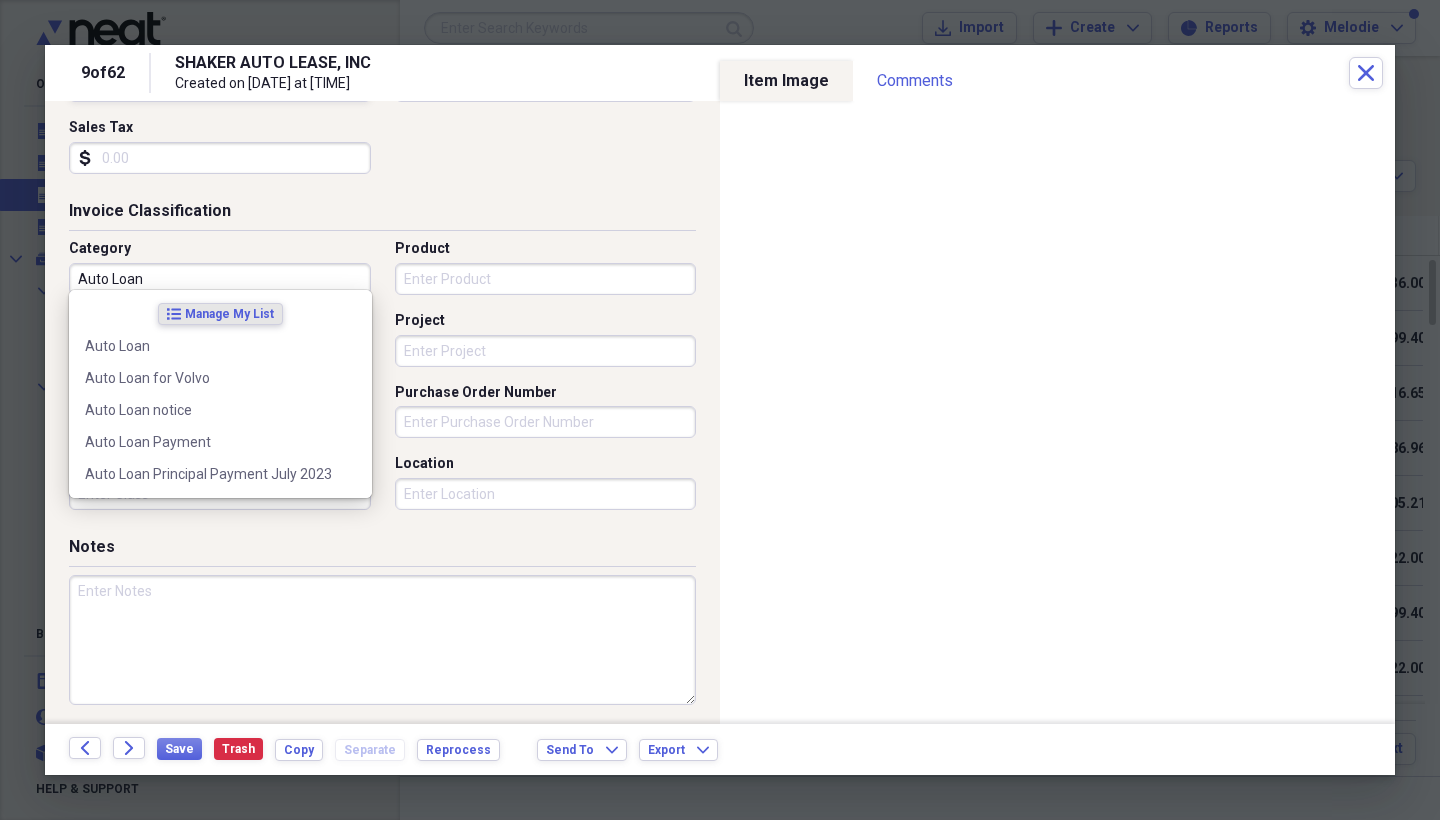 type on "Auto Loan" 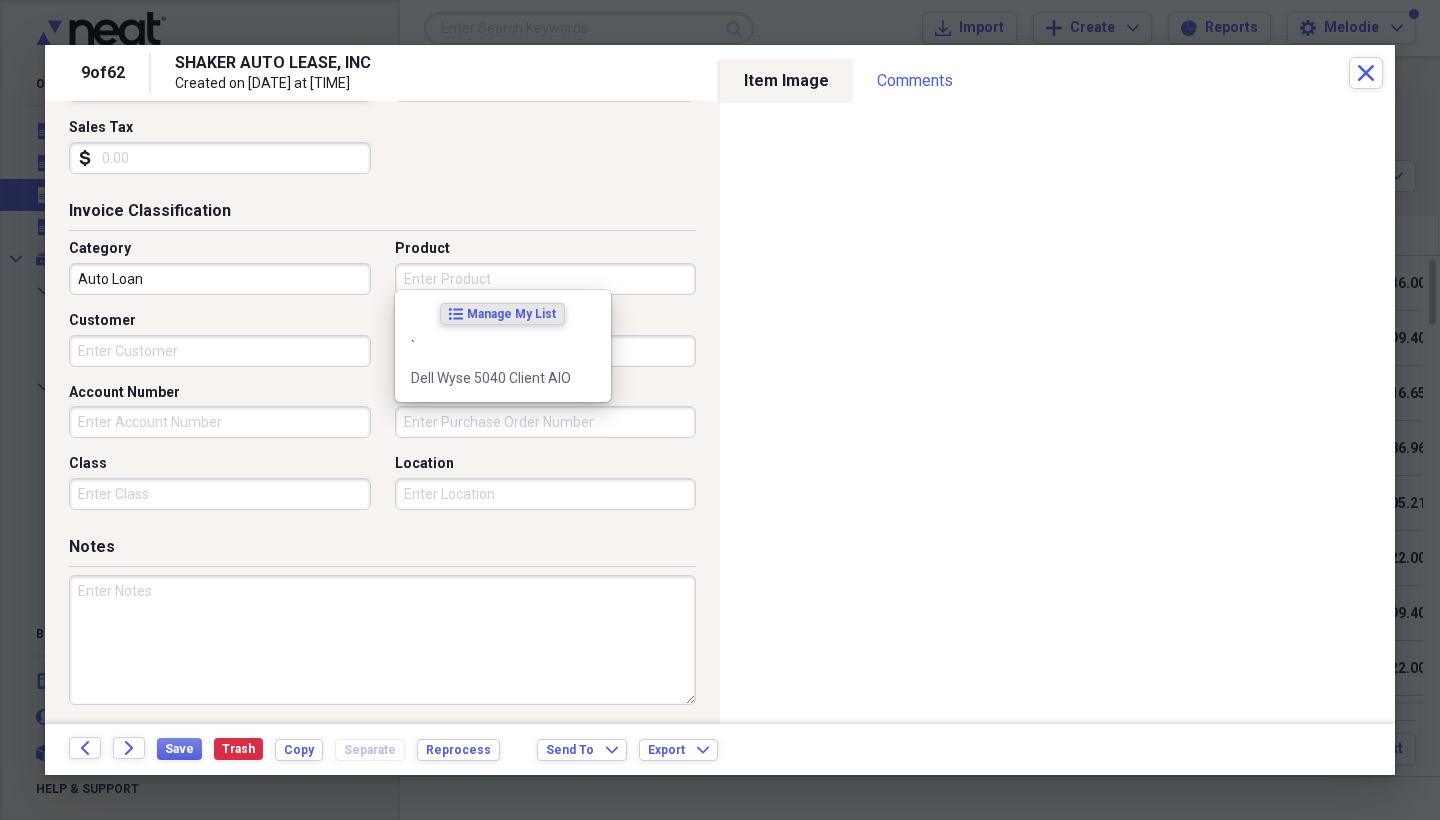 click at bounding box center [382, 640] 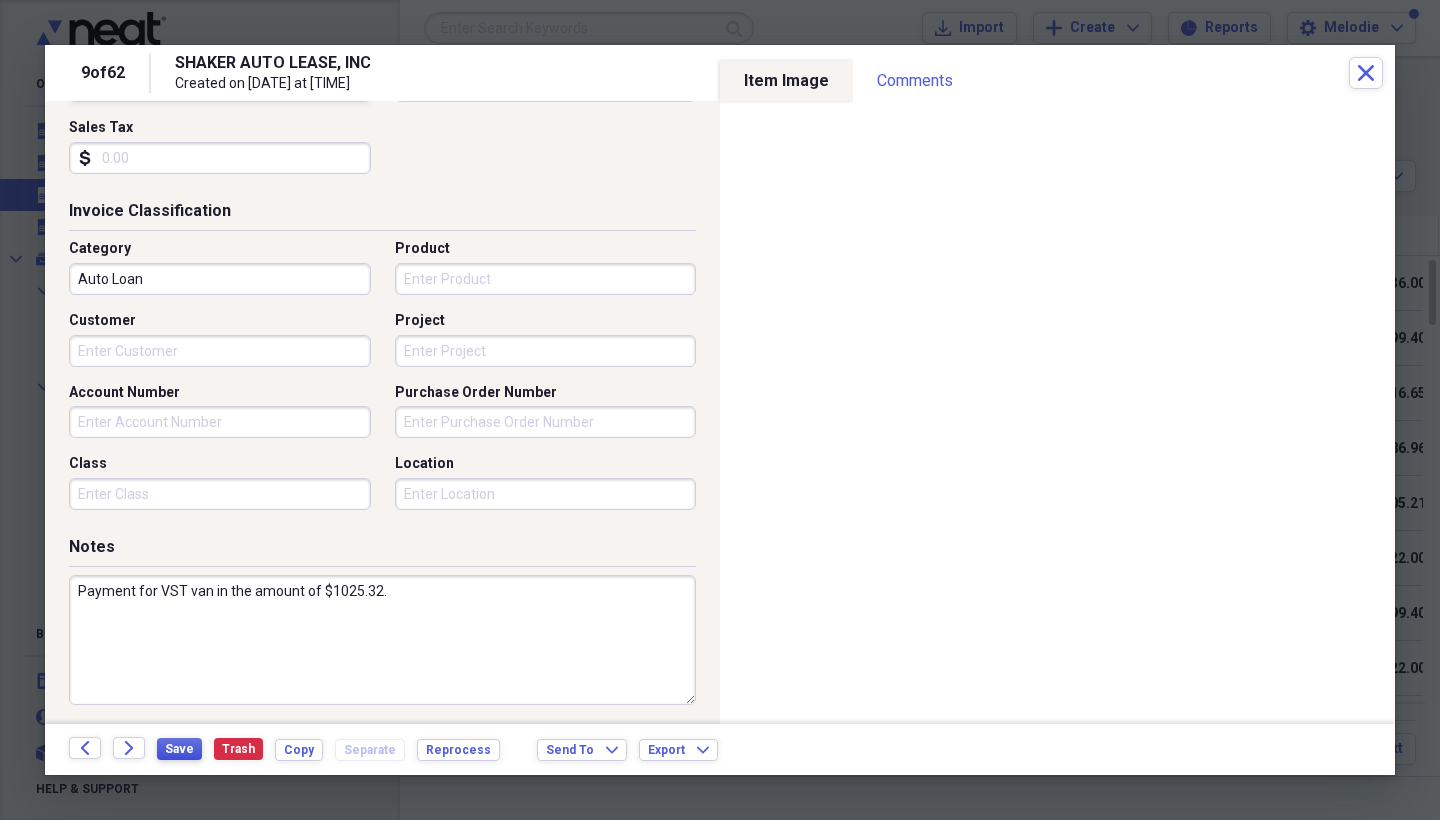 type on "Payment for VST van in the amount of $1025.32." 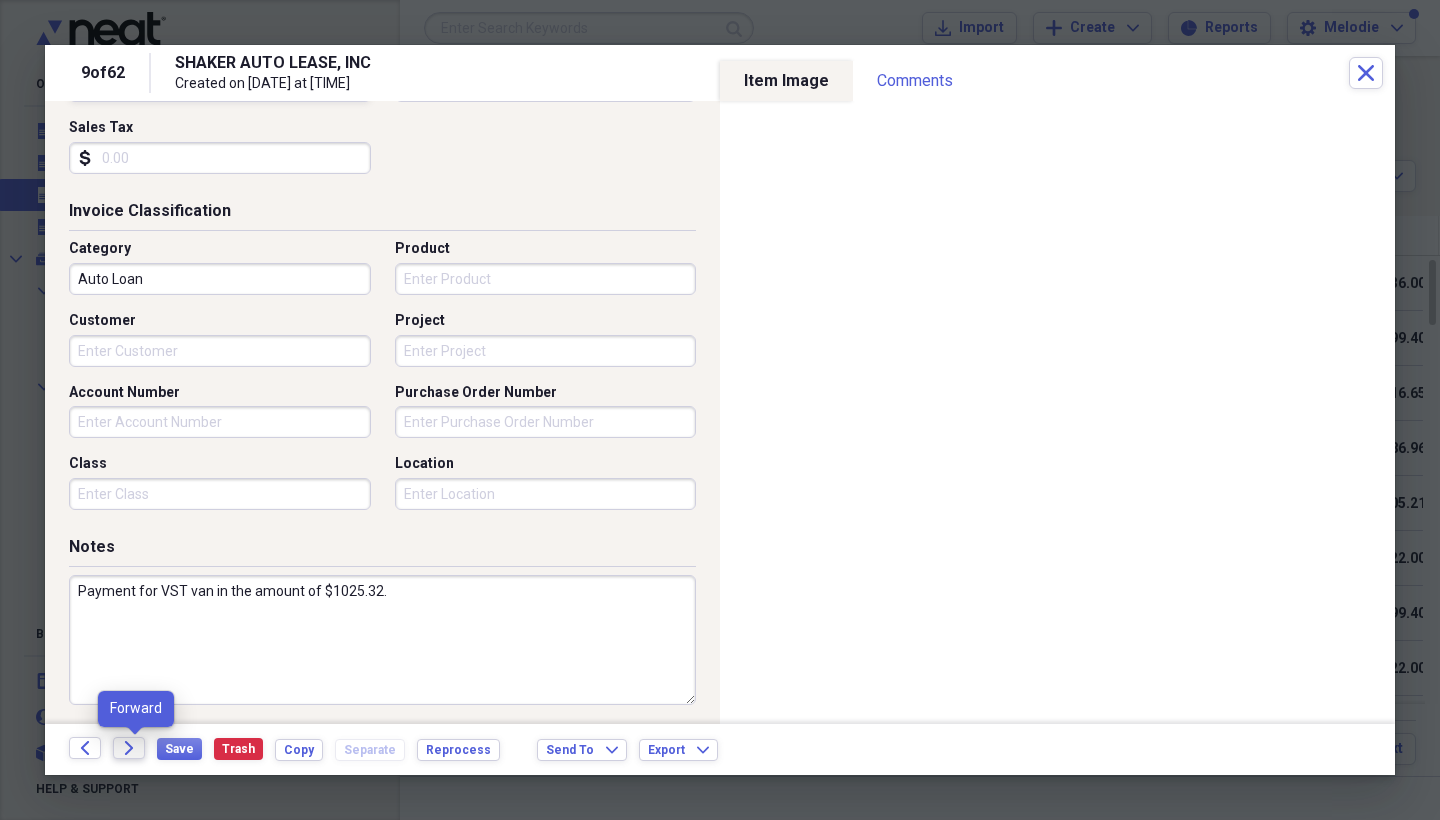 click on "Forward" 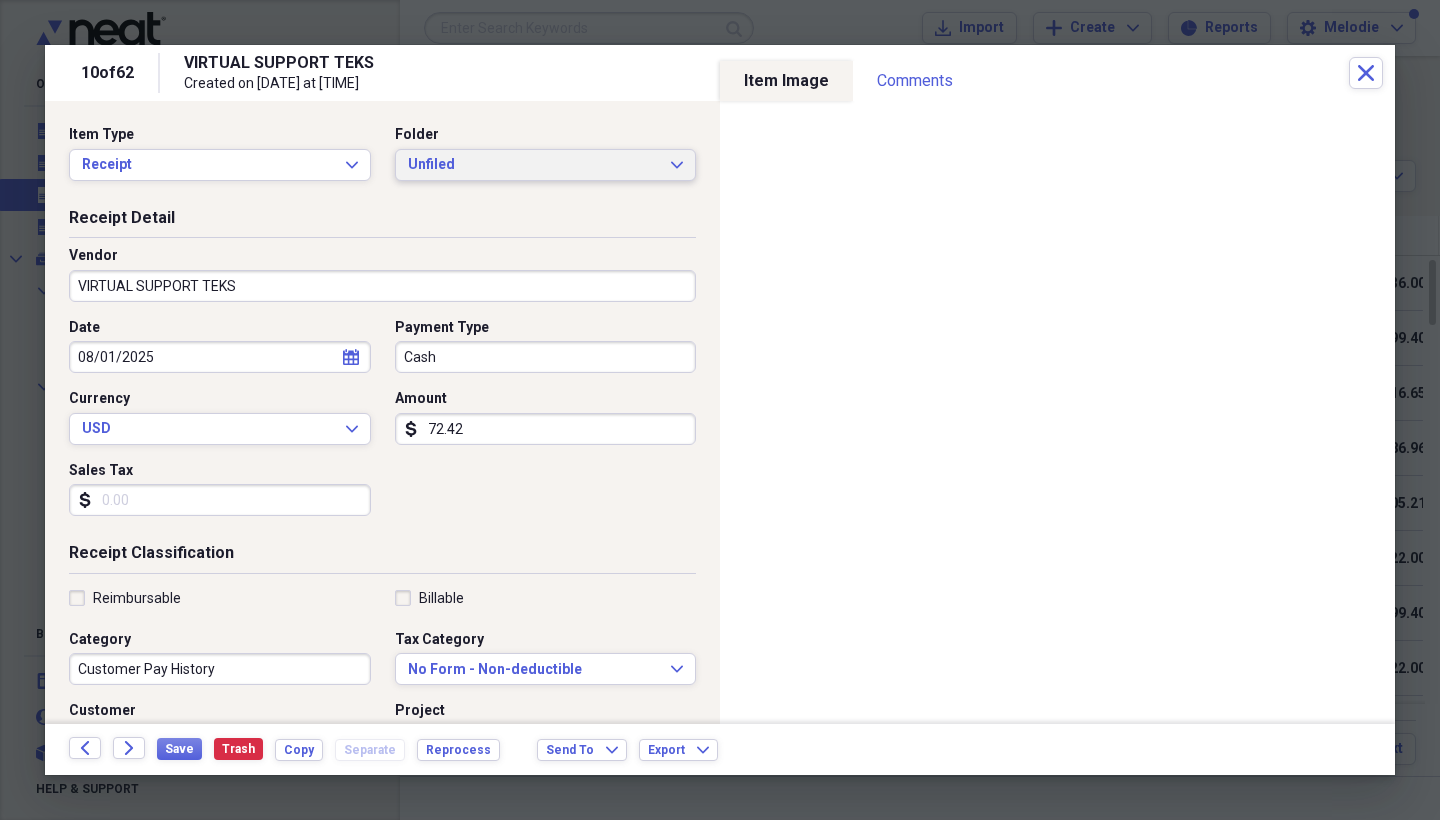 click on "Unfiled" at bounding box center [534, 165] 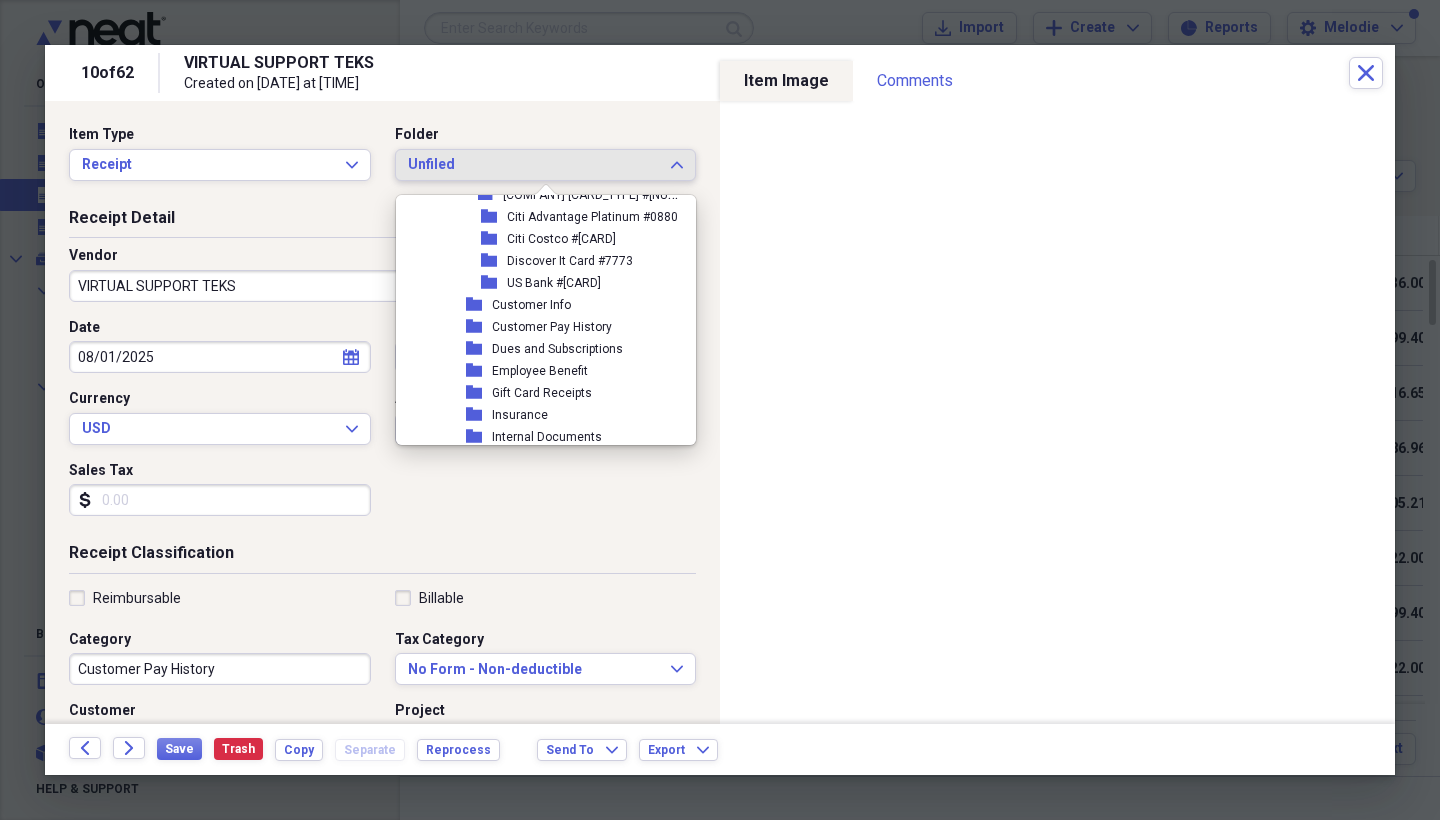 scroll, scrollTop: 3457, scrollLeft: 0, axis: vertical 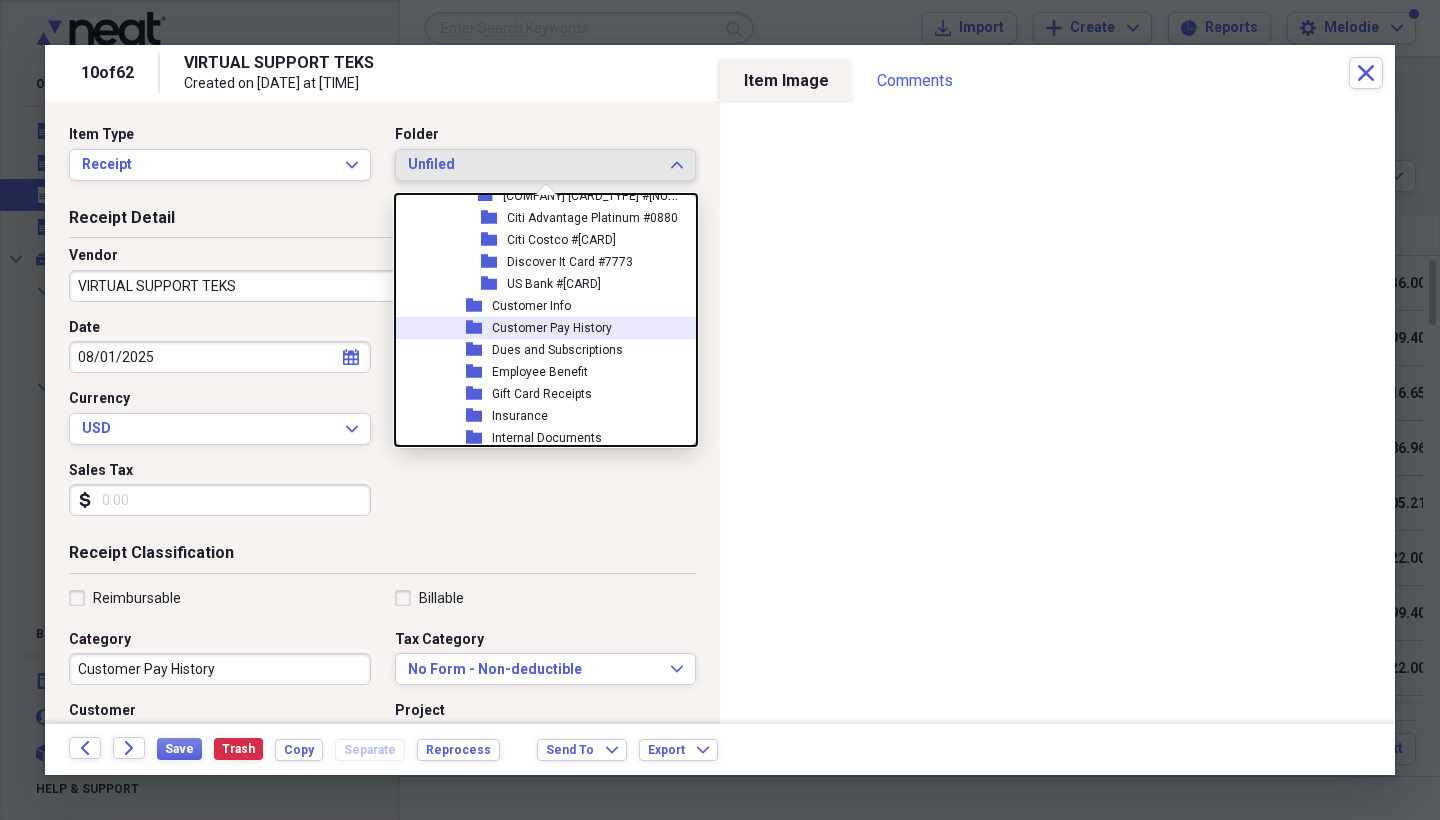 click on "Customer Pay History" at bounding box center [552, 328] 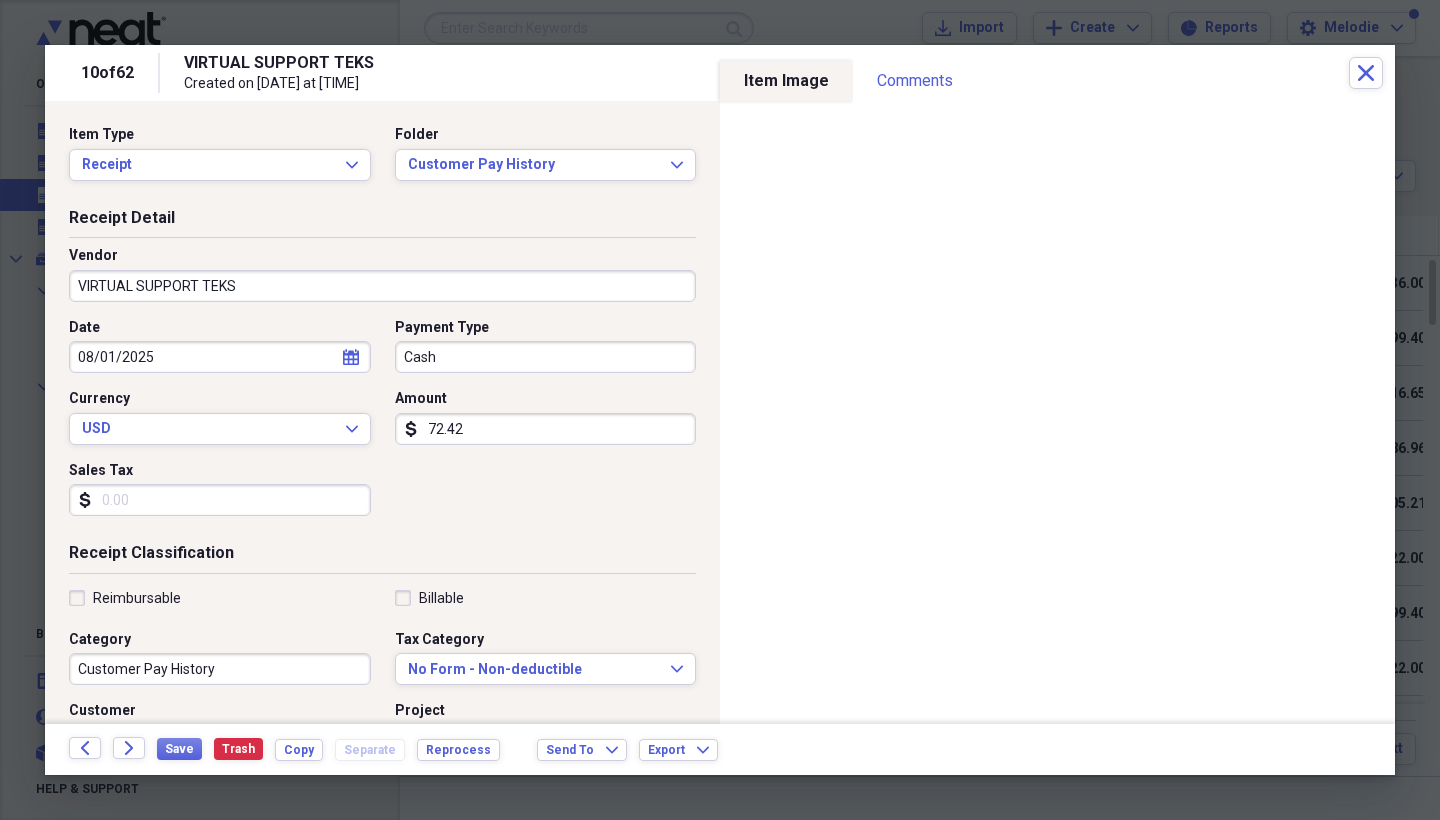click on "VIRTUAL SUPPORT TEKS" at bounding box center [382, 286] 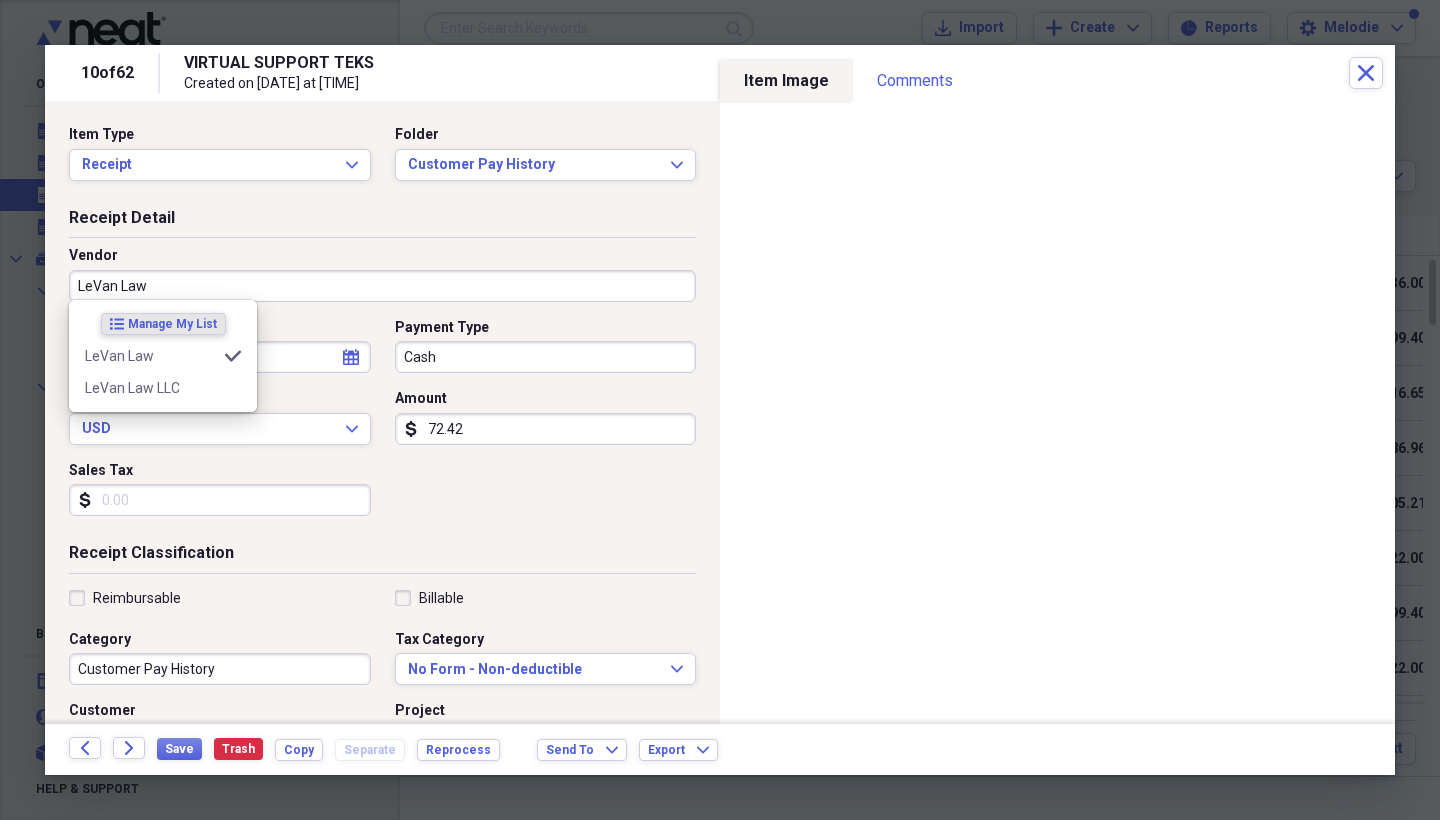 type on "LeVan Law" 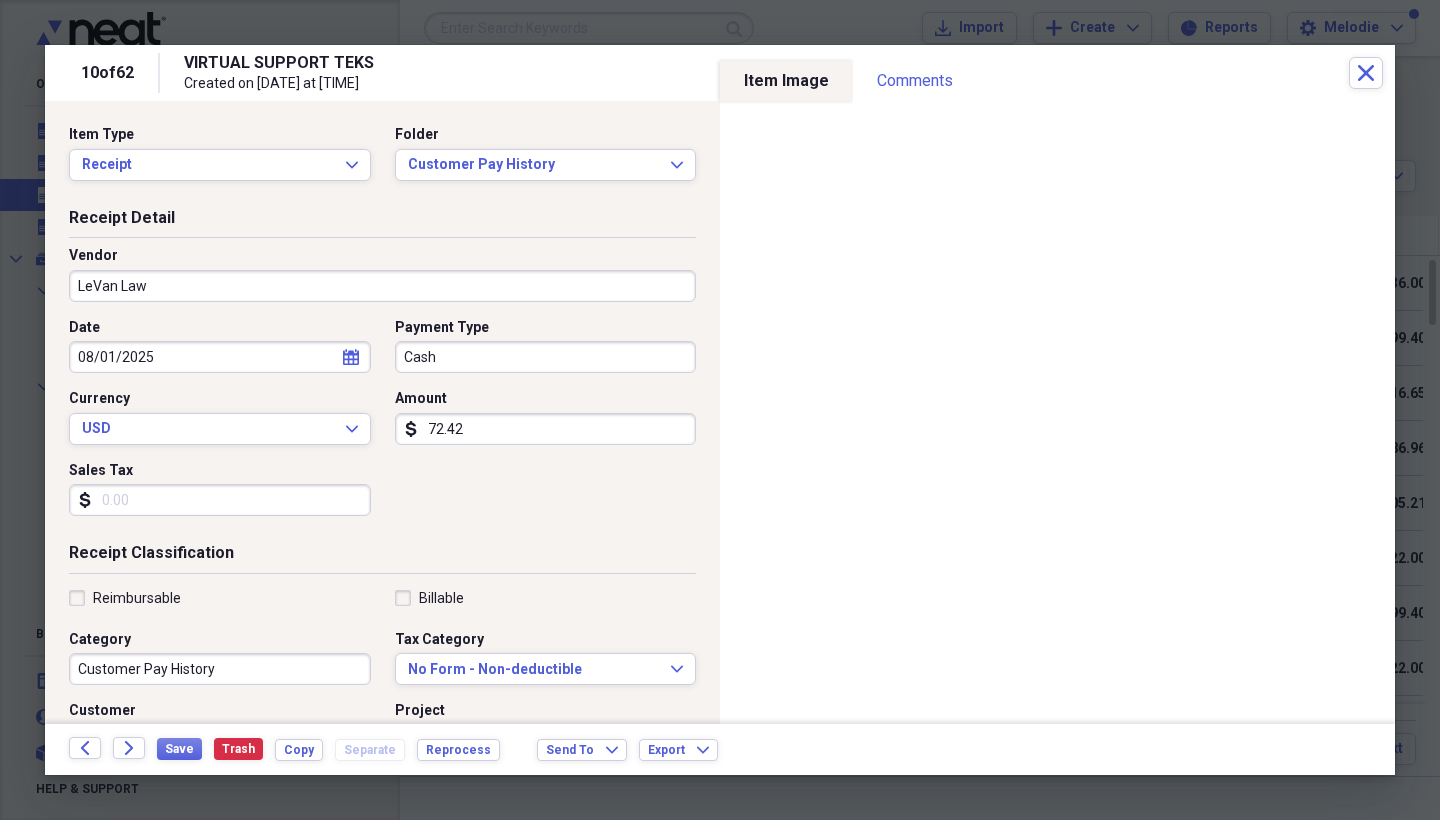 select on "7" 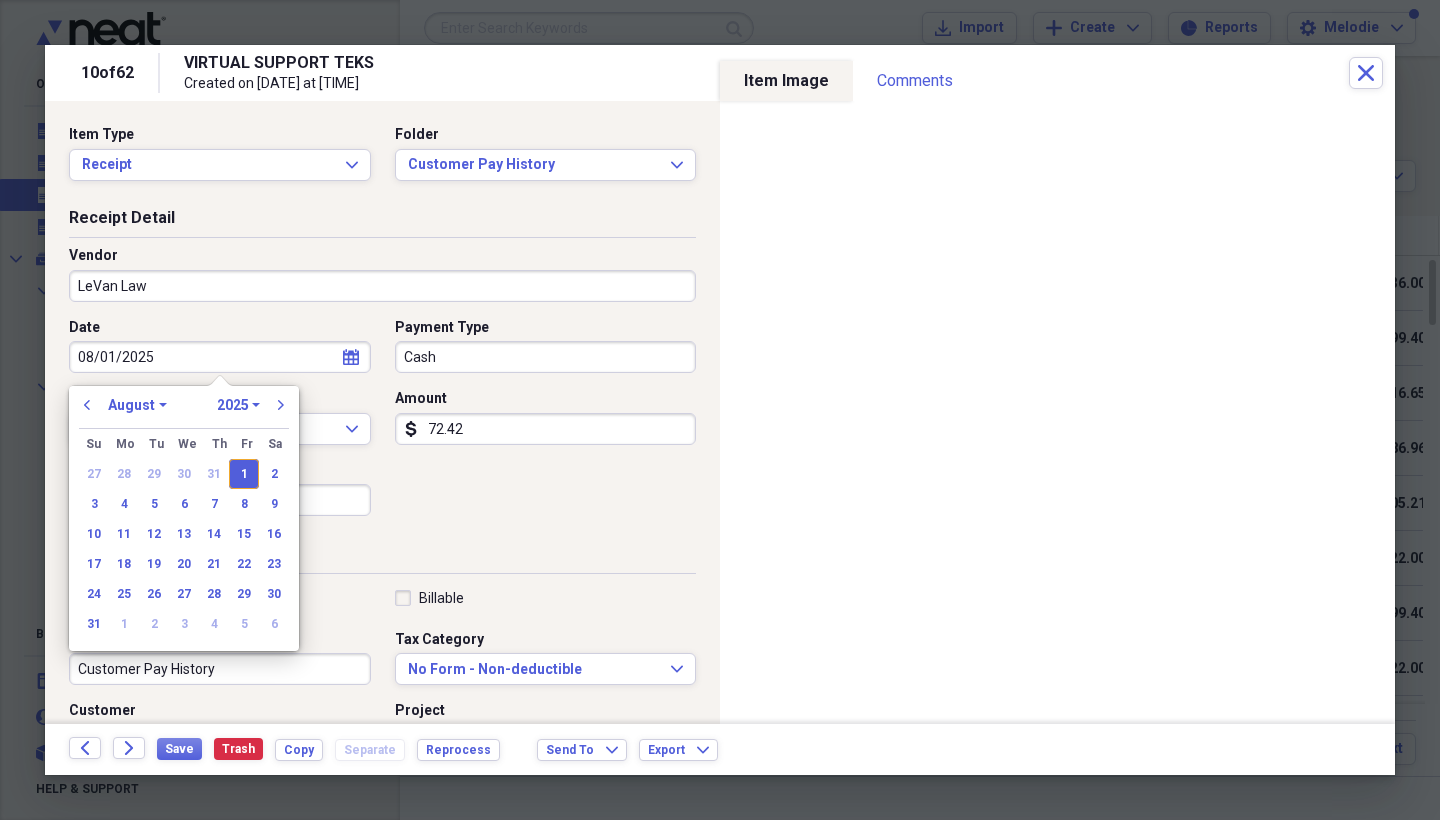 type 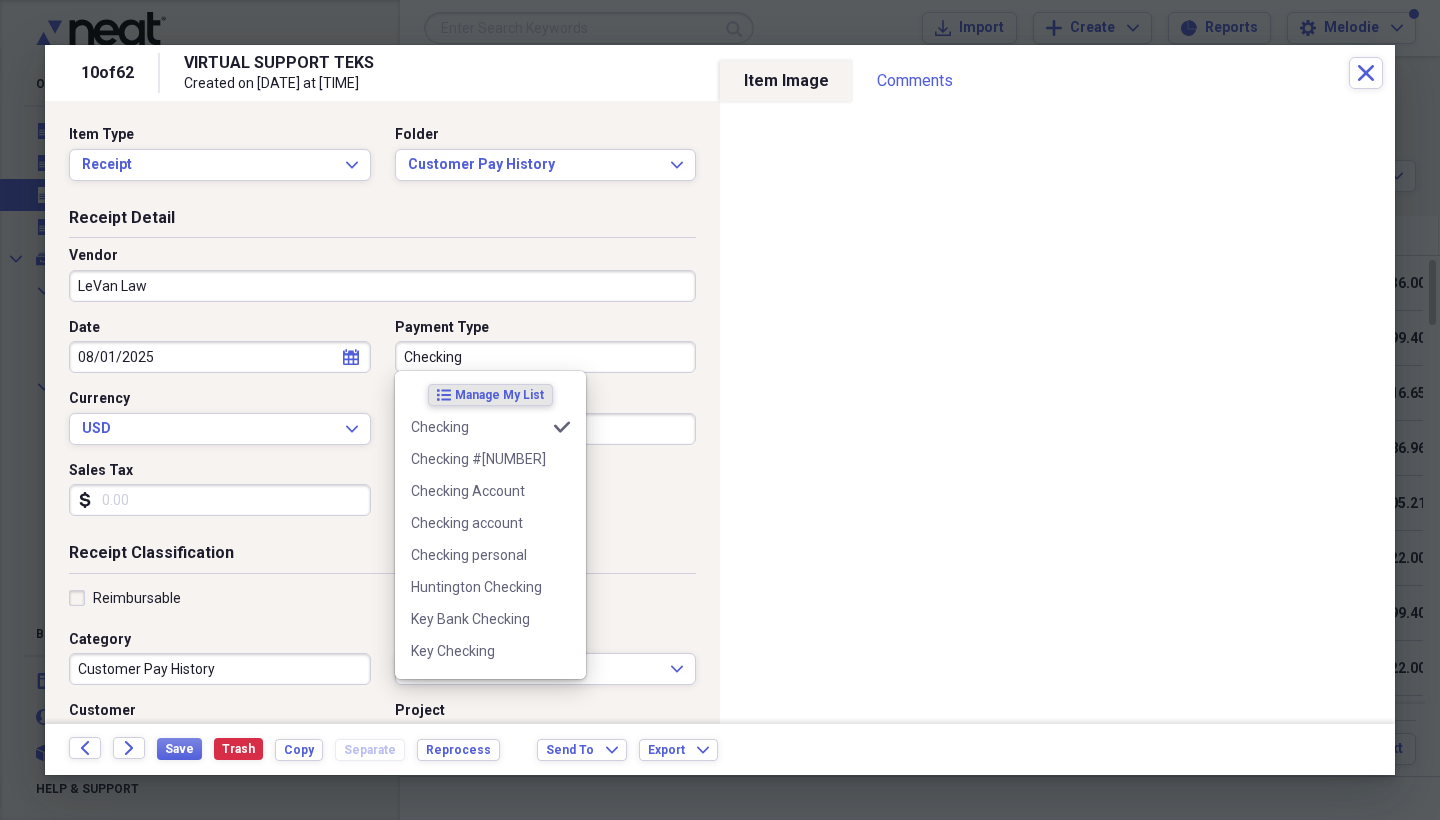 type on "Checking" 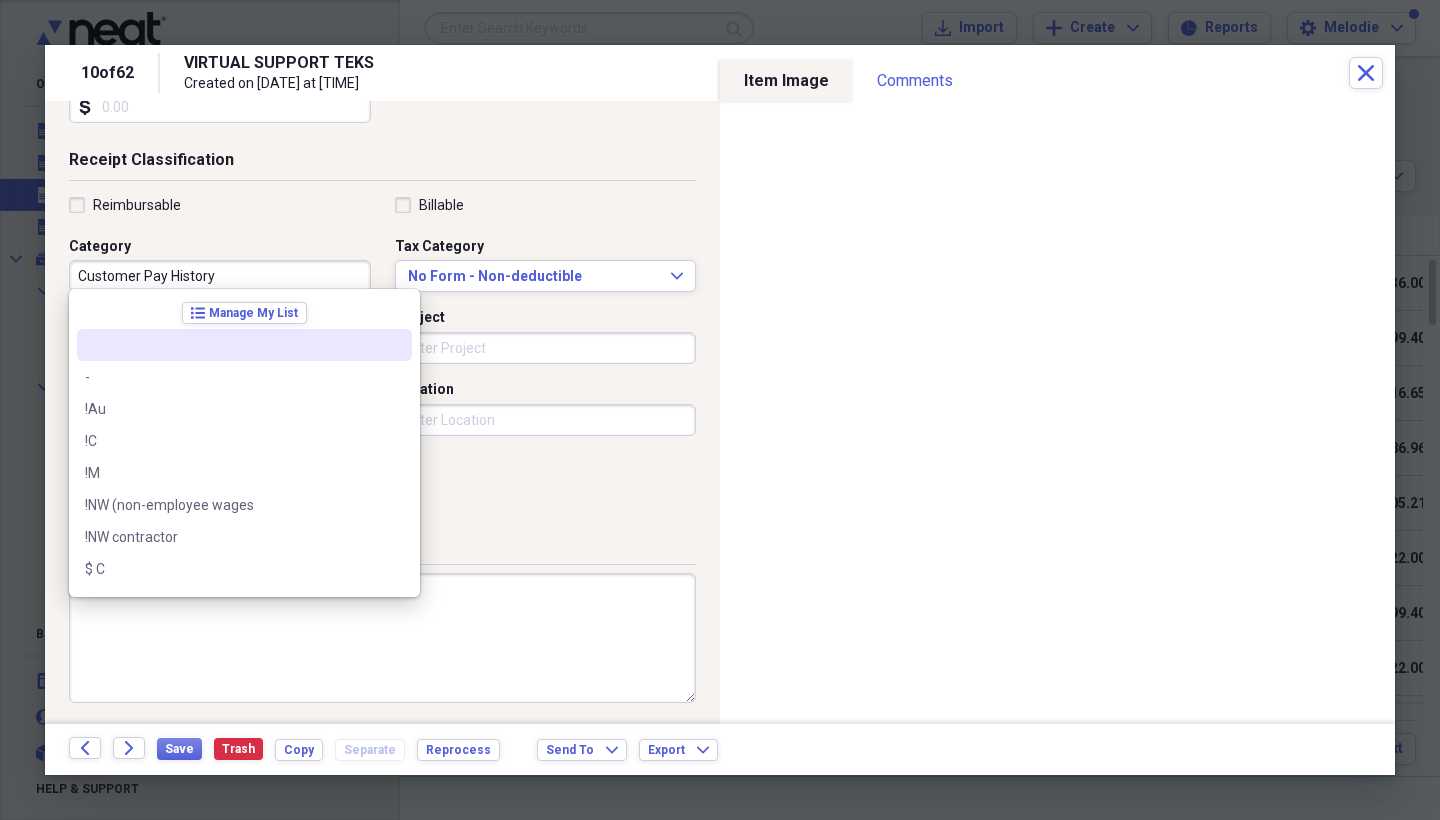 scroll, scrollTop: 391, scrollLeft: 0, axis: vertical 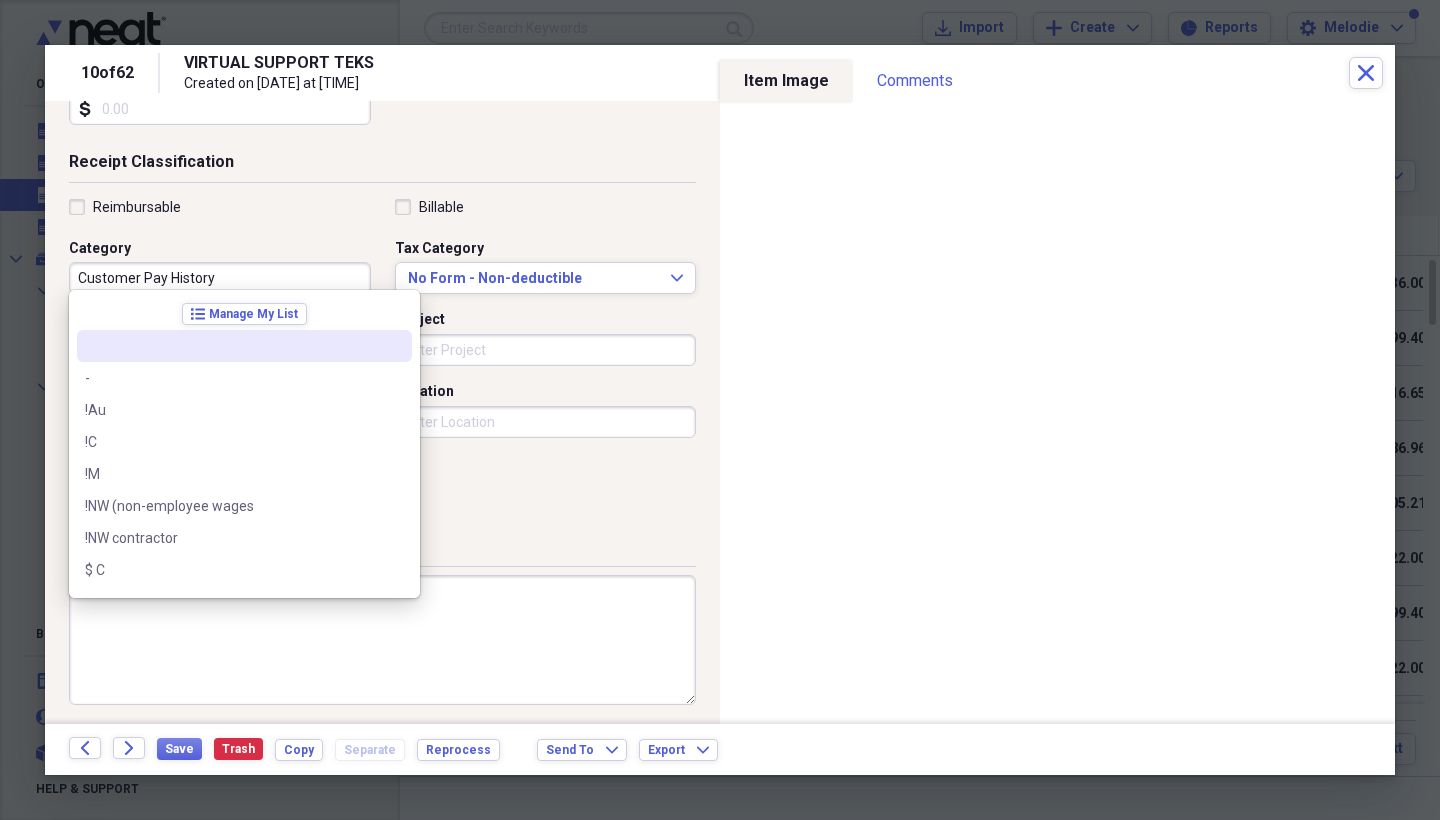 click at bounding box center [382, 640] 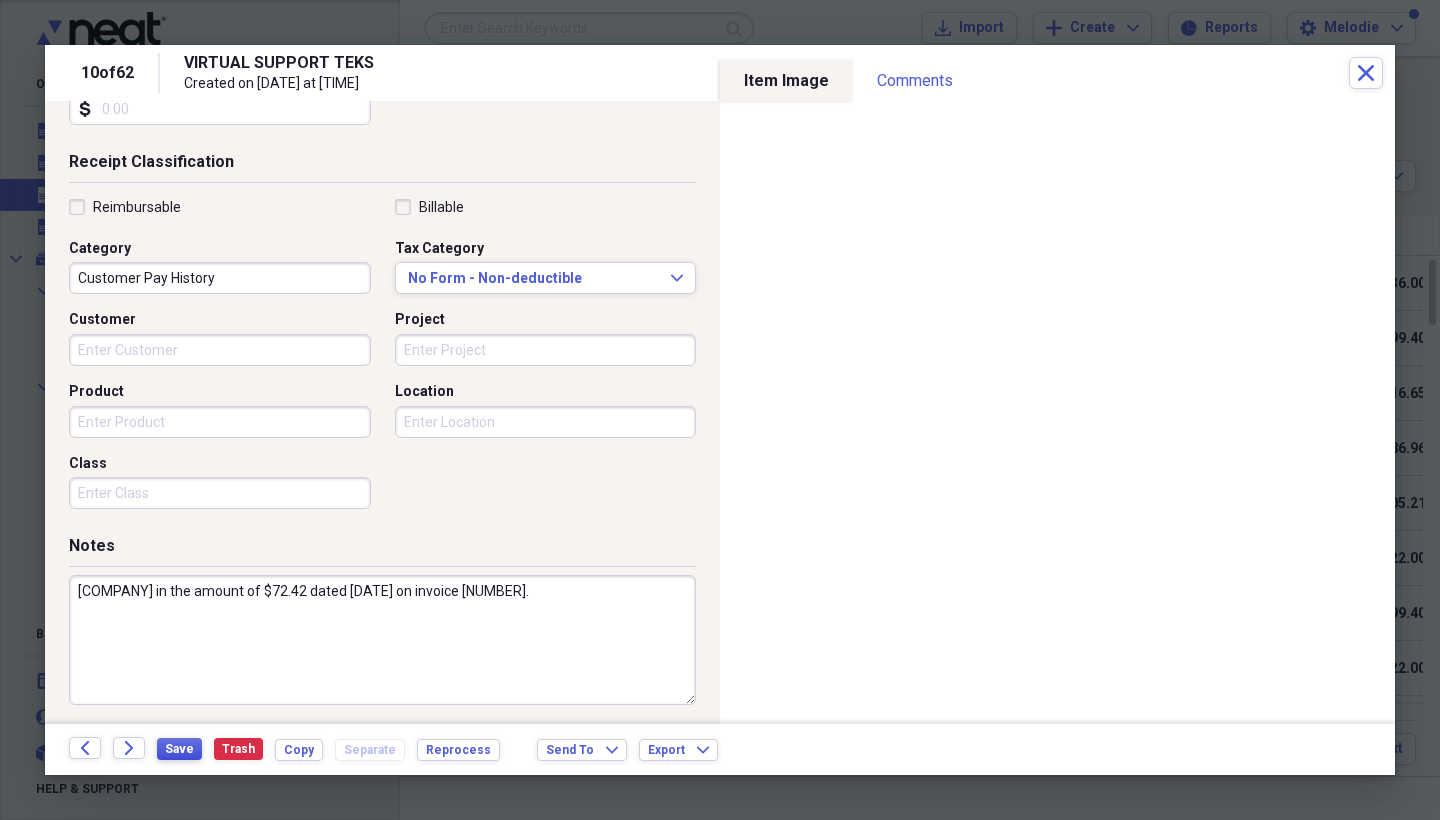 type on "[COMPANY] in the amount of $72.42 dated [DATE] on invoice [NUMBER]." 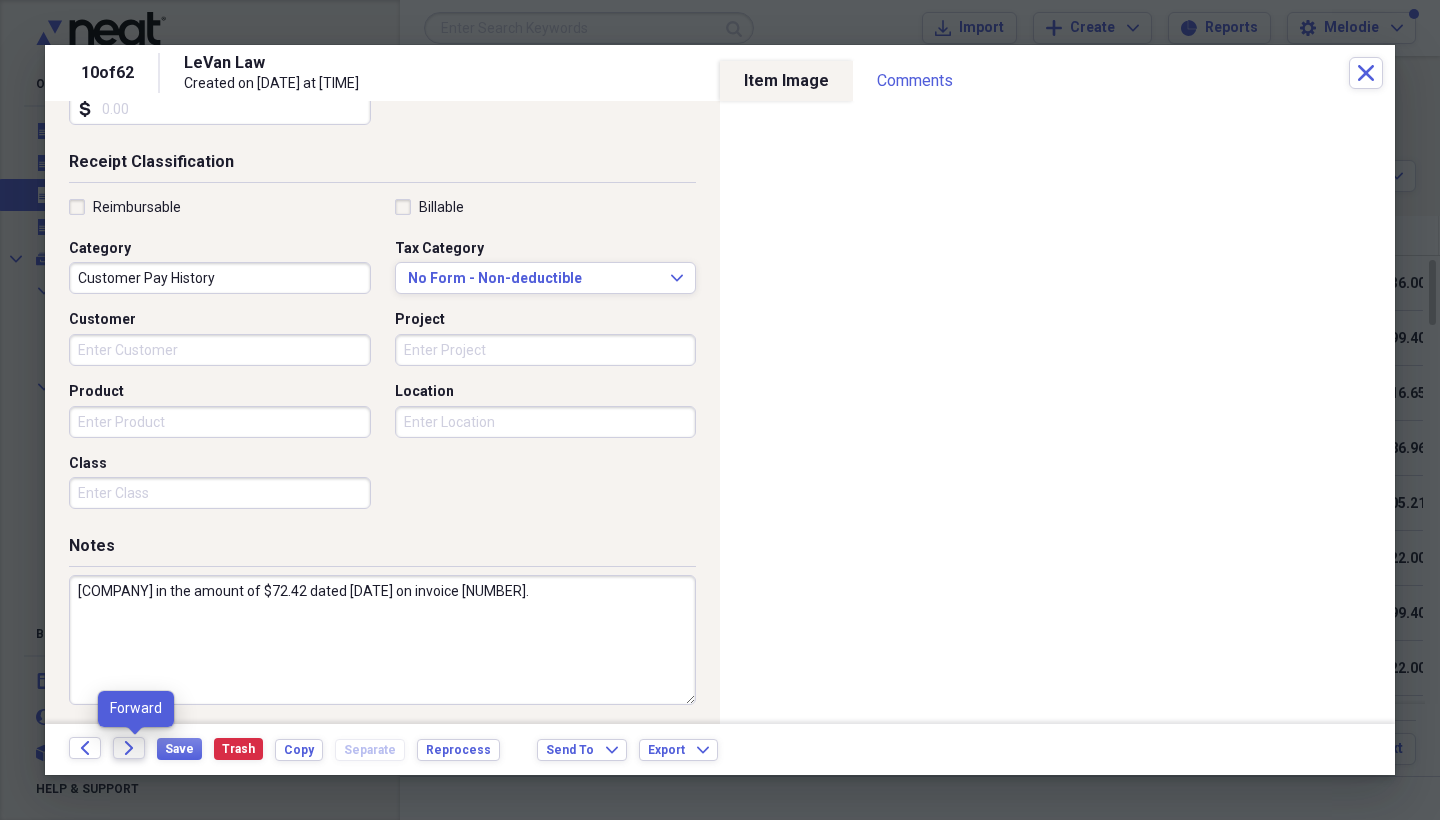 click 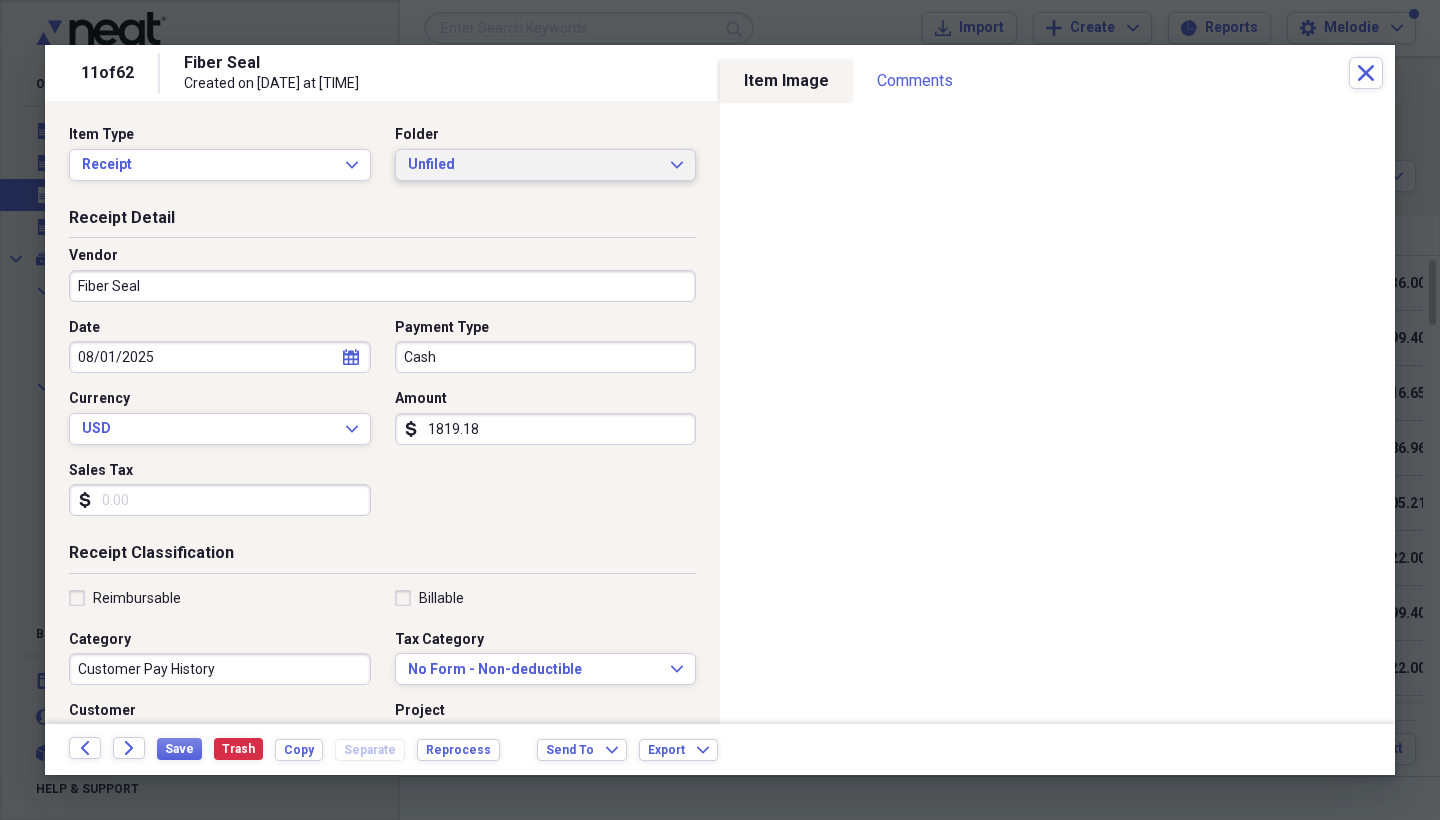 click on "Unfiled" at bounding box center (534, 165) 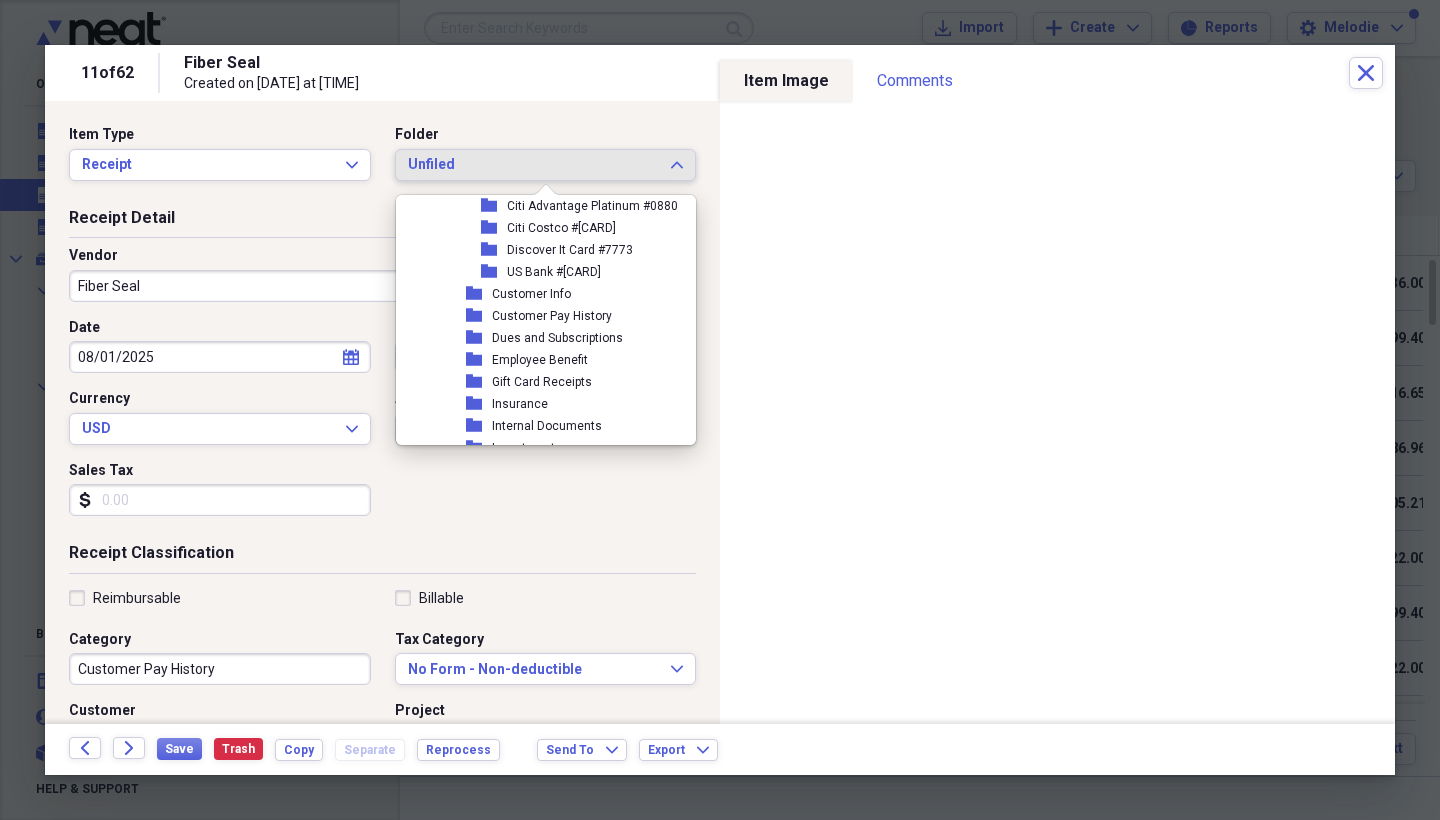 scroll, scrollTop: 3444, scrollLeft: 0, axis: vertical 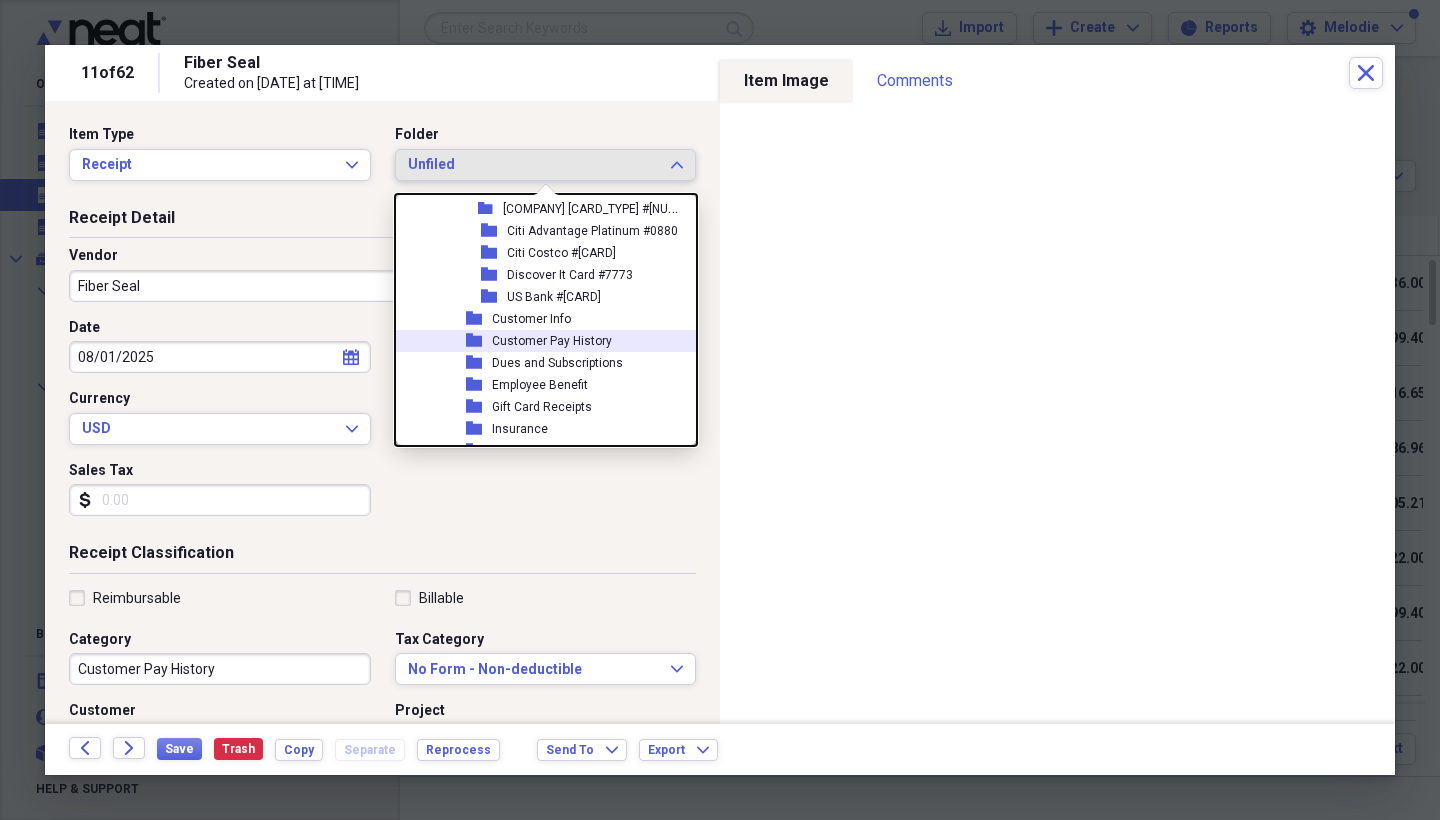 click on "Customer Pay History" at bounding box center [552, 341] 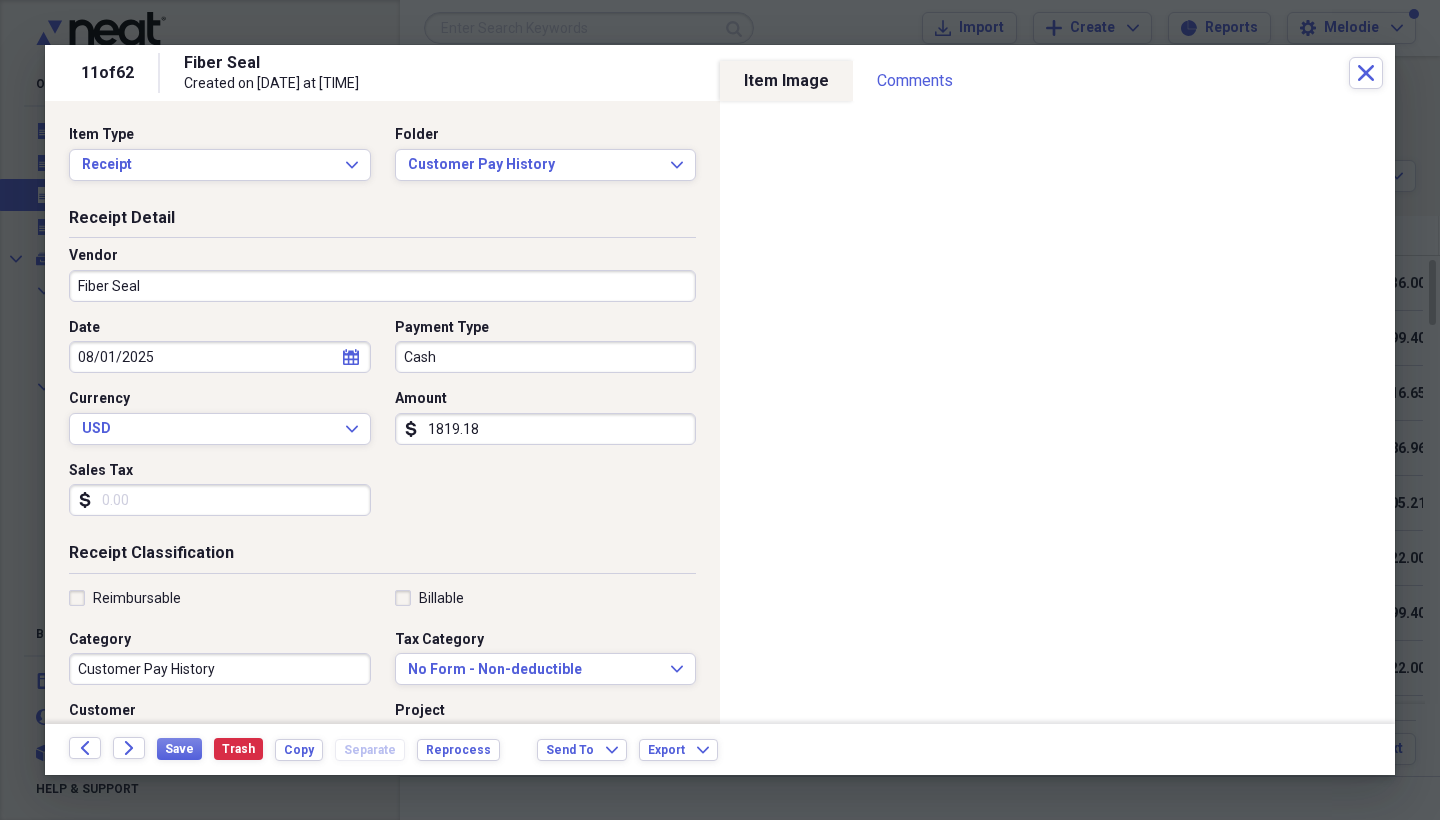 click on "Cash" at bounding box center [546, 357] 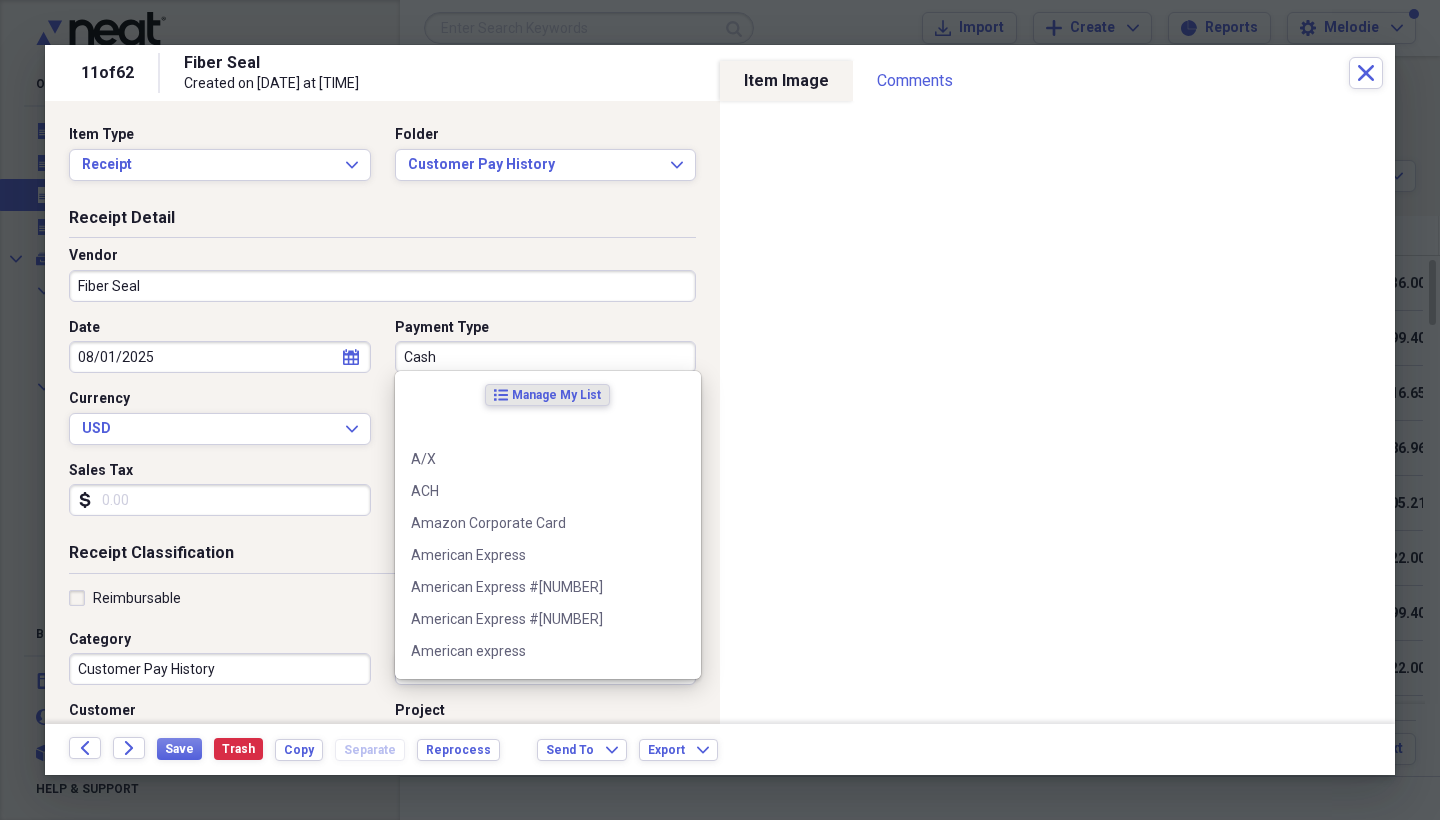 type on "h" 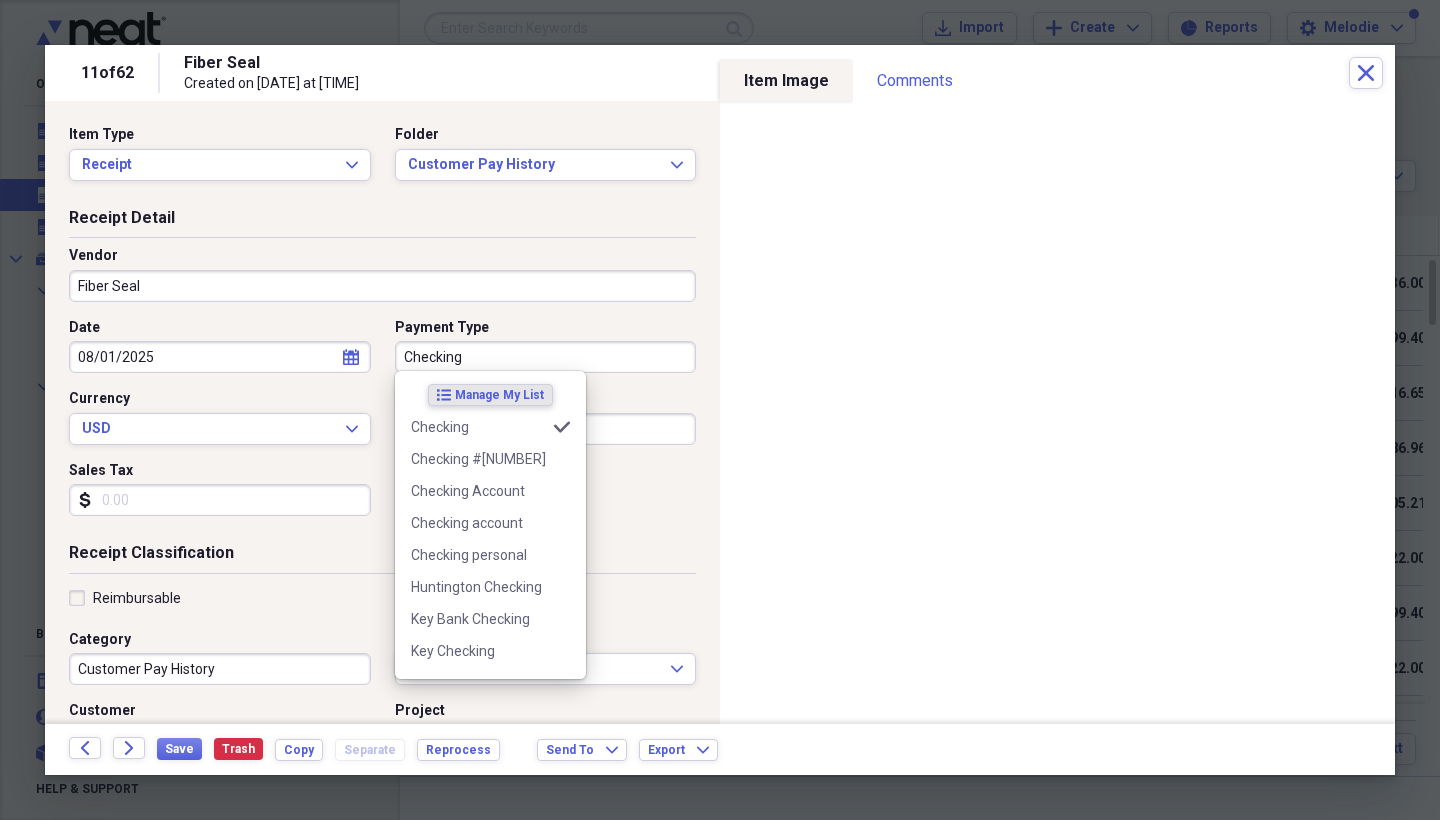 type on "Checking" 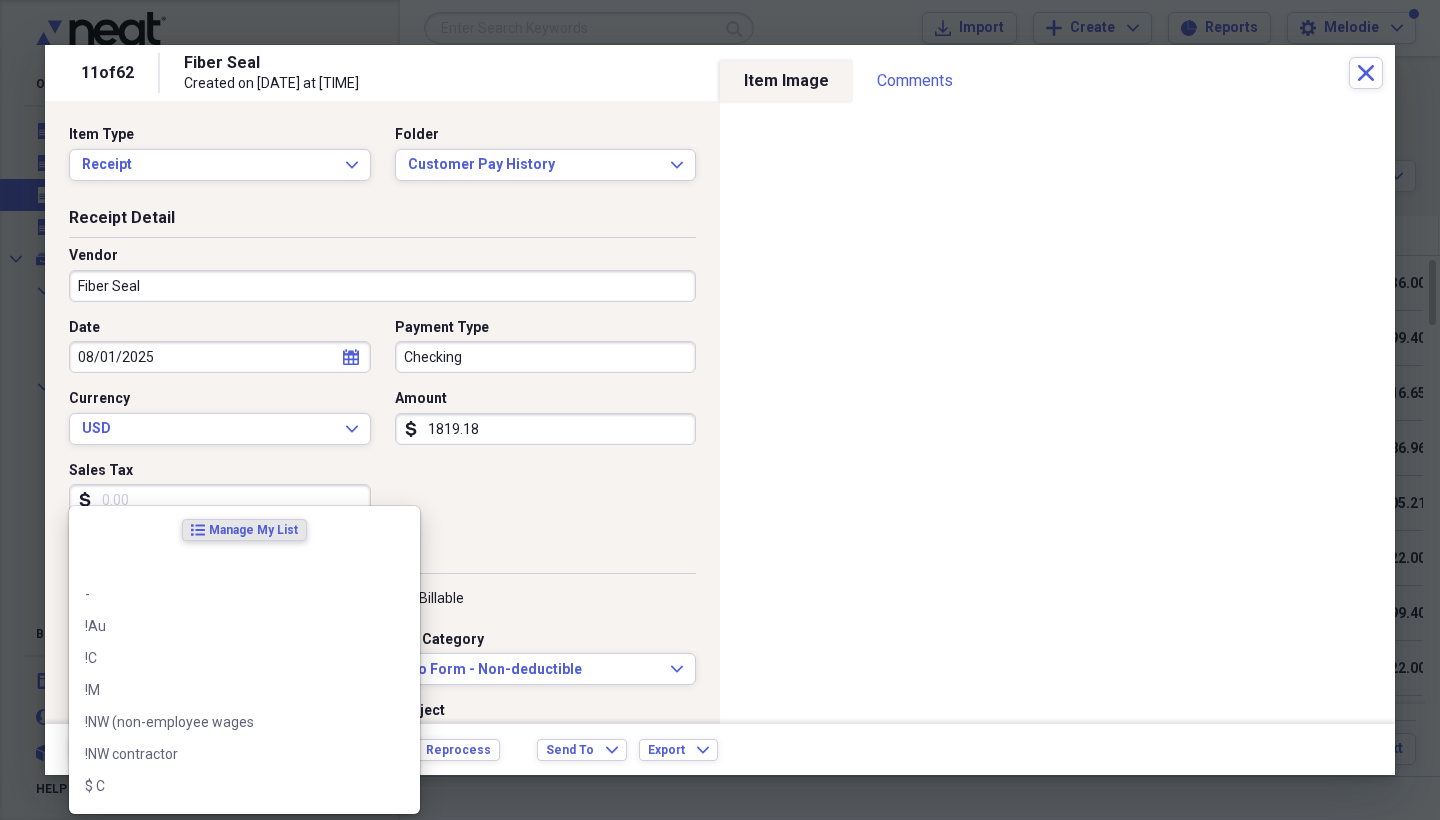 scroll, scrollTop: 391, scrollLeft: 0, axis: vertical 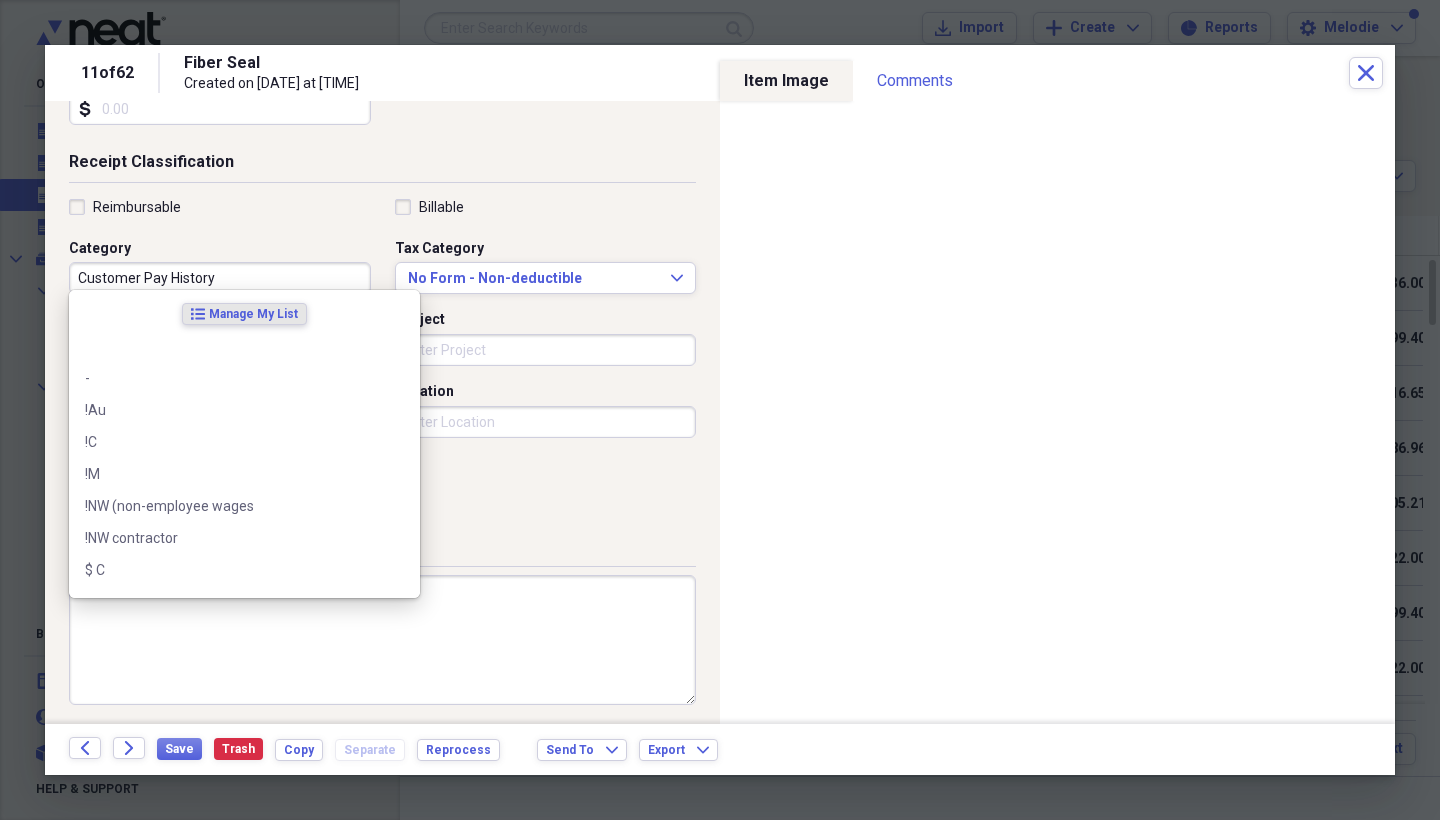 click at bounding box center [382, 640] 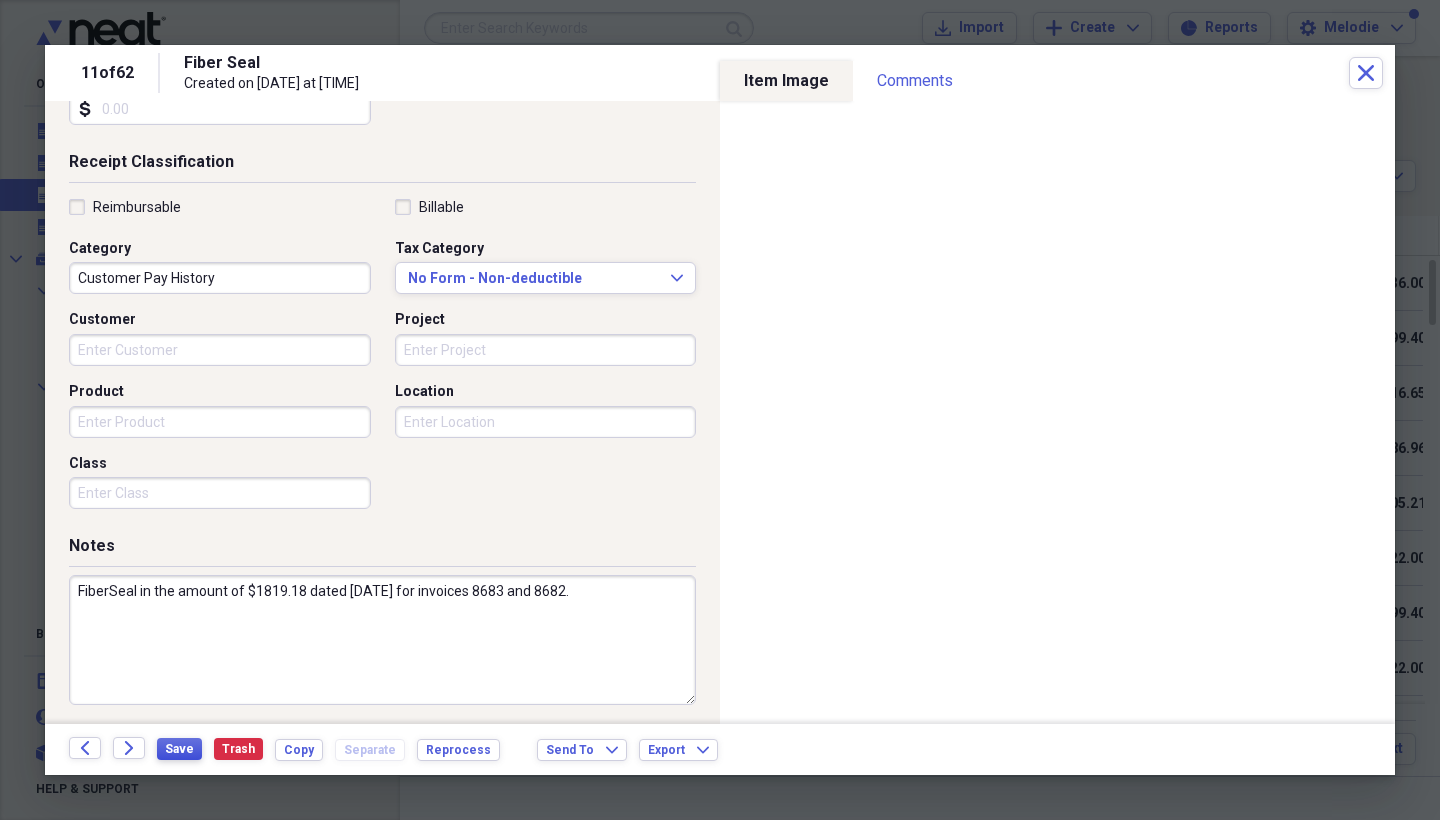type on "FiberSeal in the amount of $1819.18 dated [DATE] for invoices 8683 and 8682." 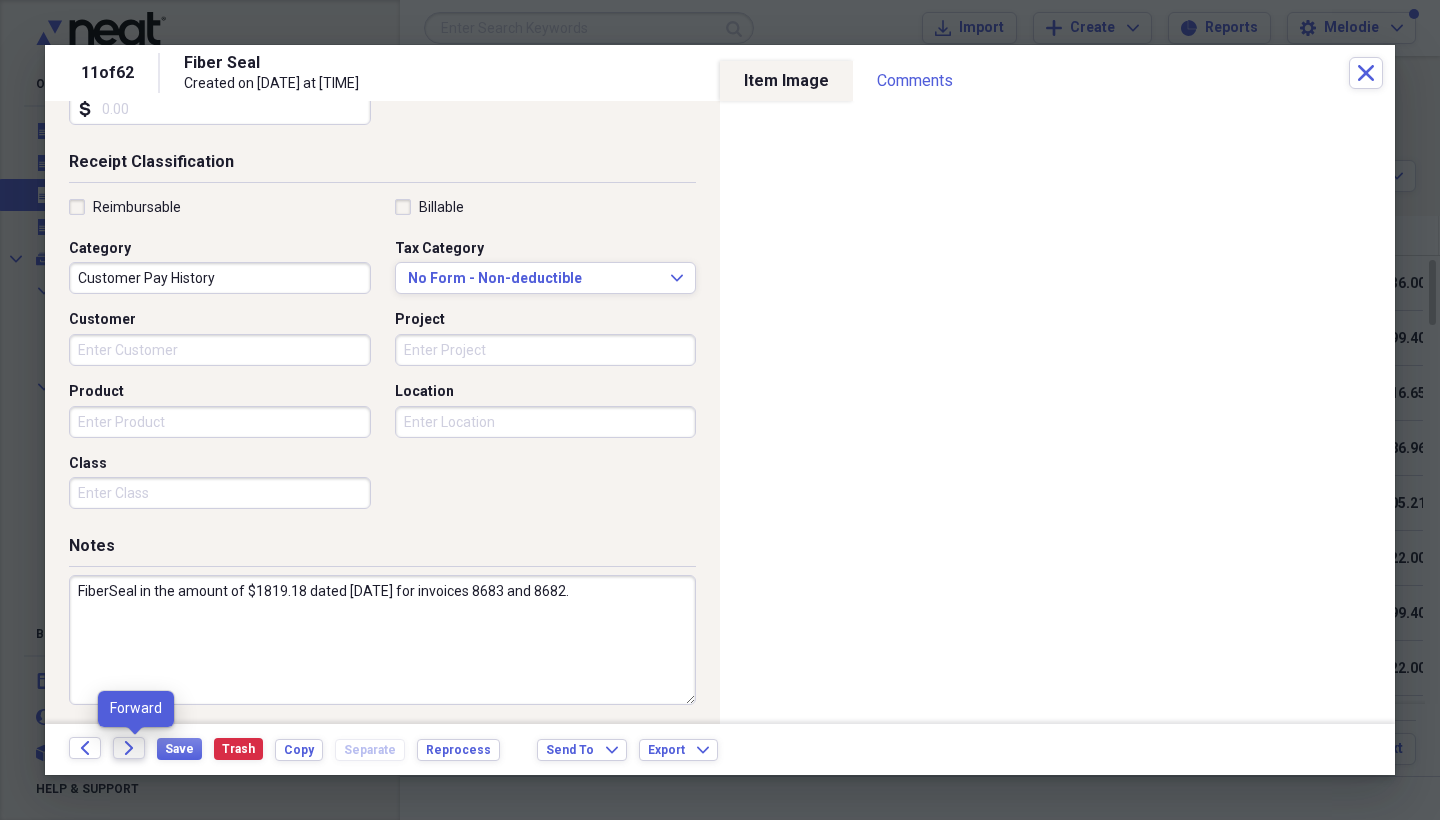 click 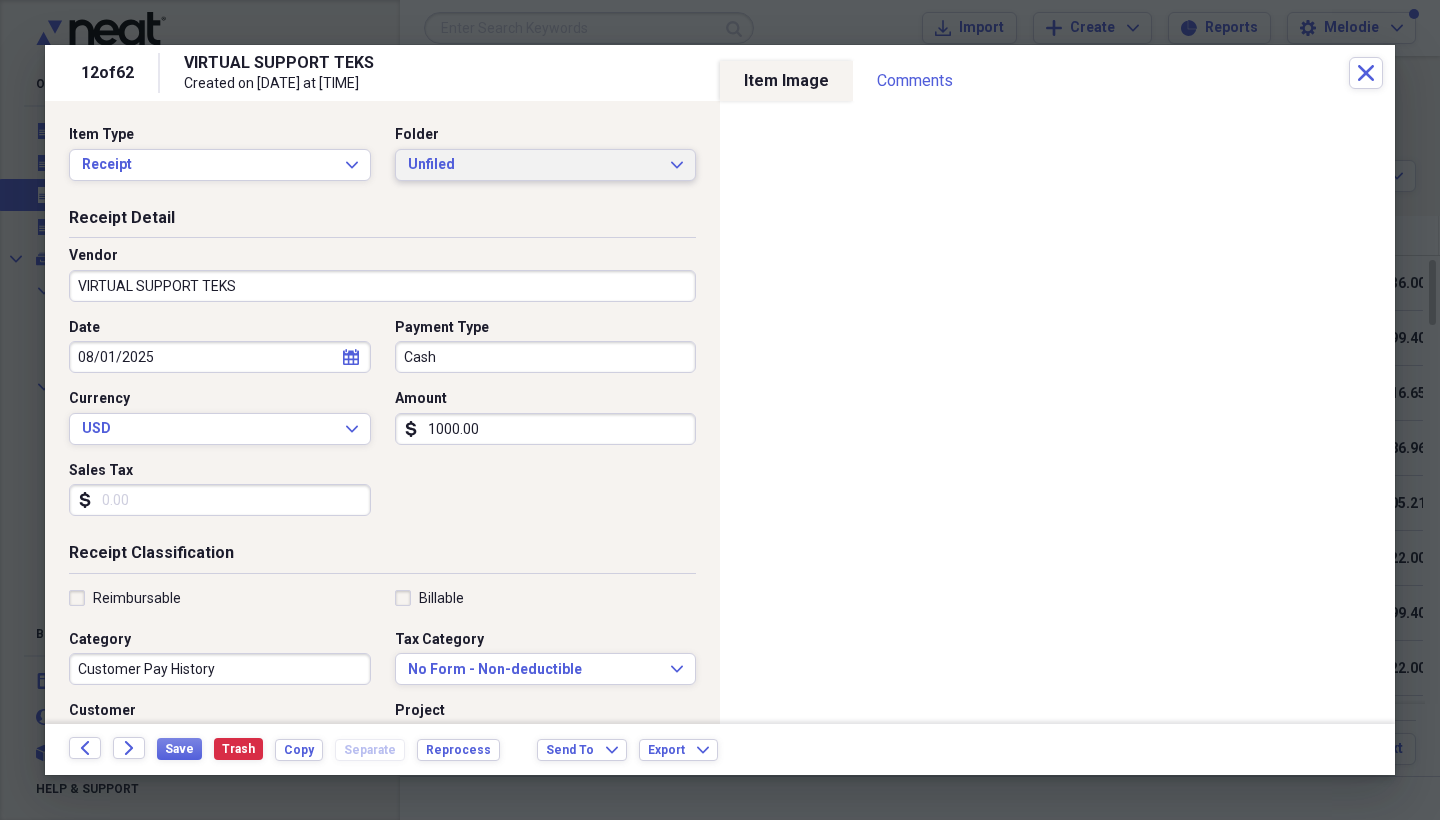 click on "Unfiled" at bounding box center [534, 165] 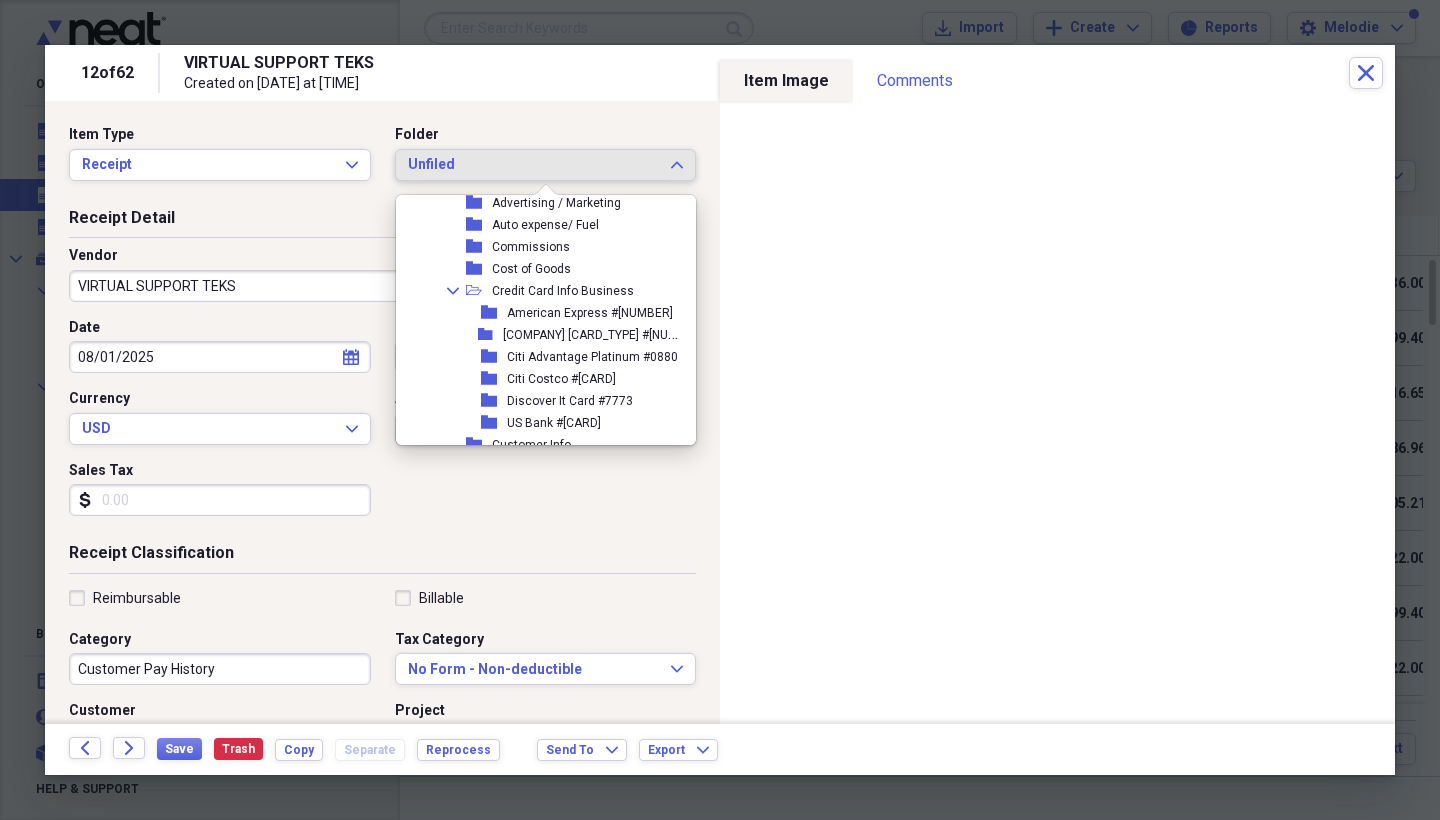scroll, scrollTop: 3371, scrollLeft: 0, axis: vertical 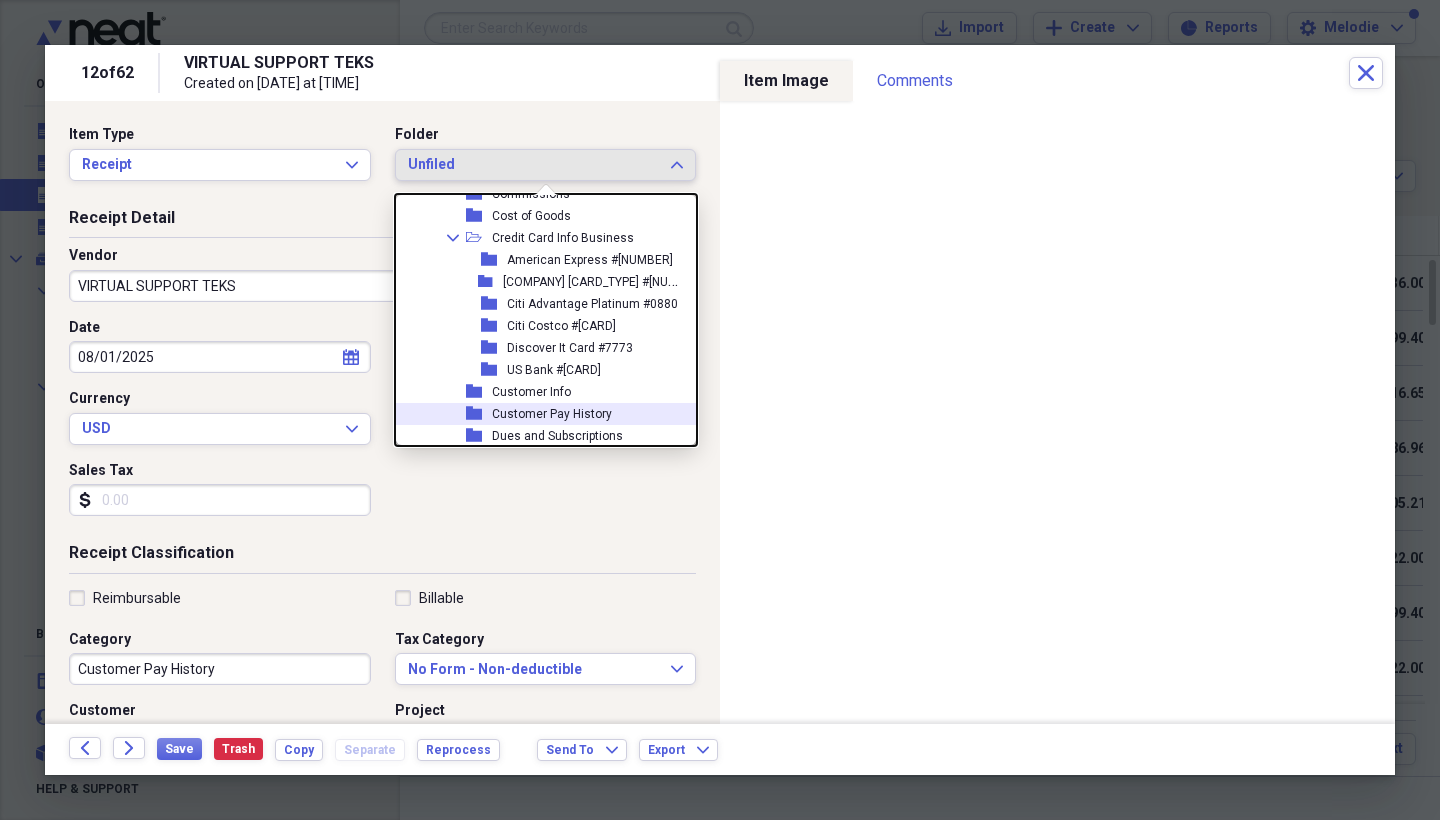 click on "Customer Pay History" at bounding box center [552, 414] 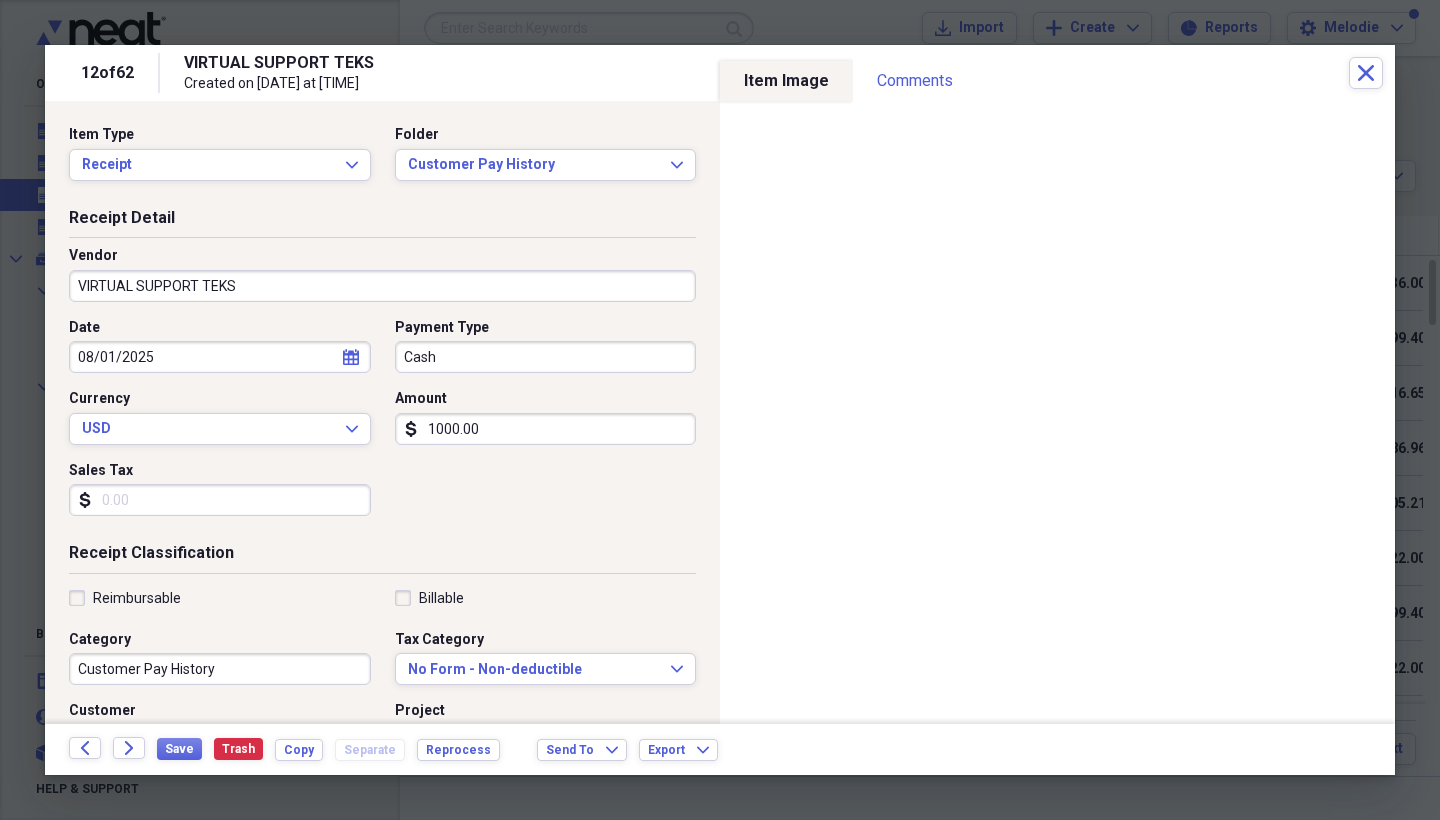 click on "VIRTUAL SUPPORT TEKS" at bounding box center [382, 286] 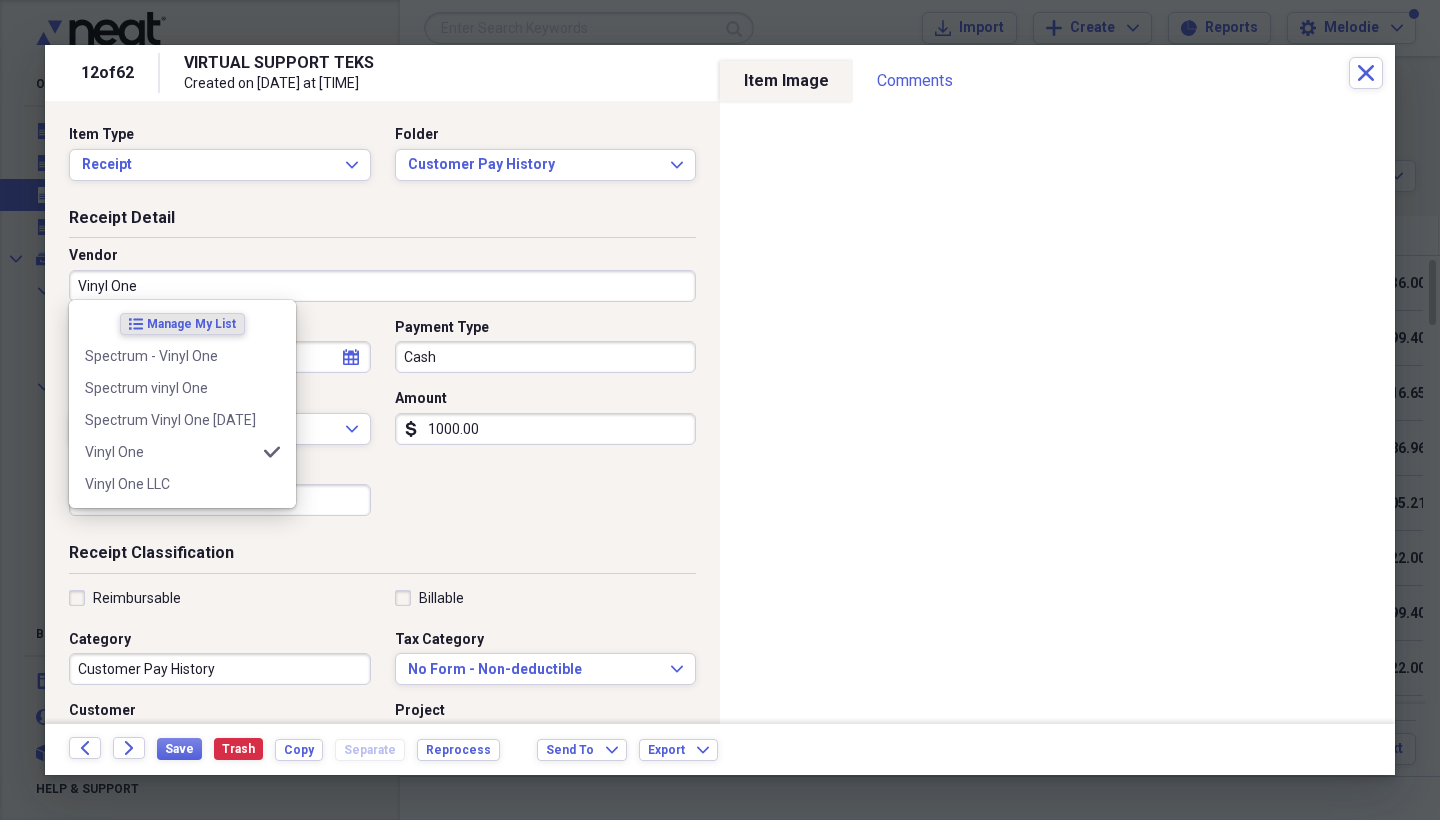type on "Vinyl One" 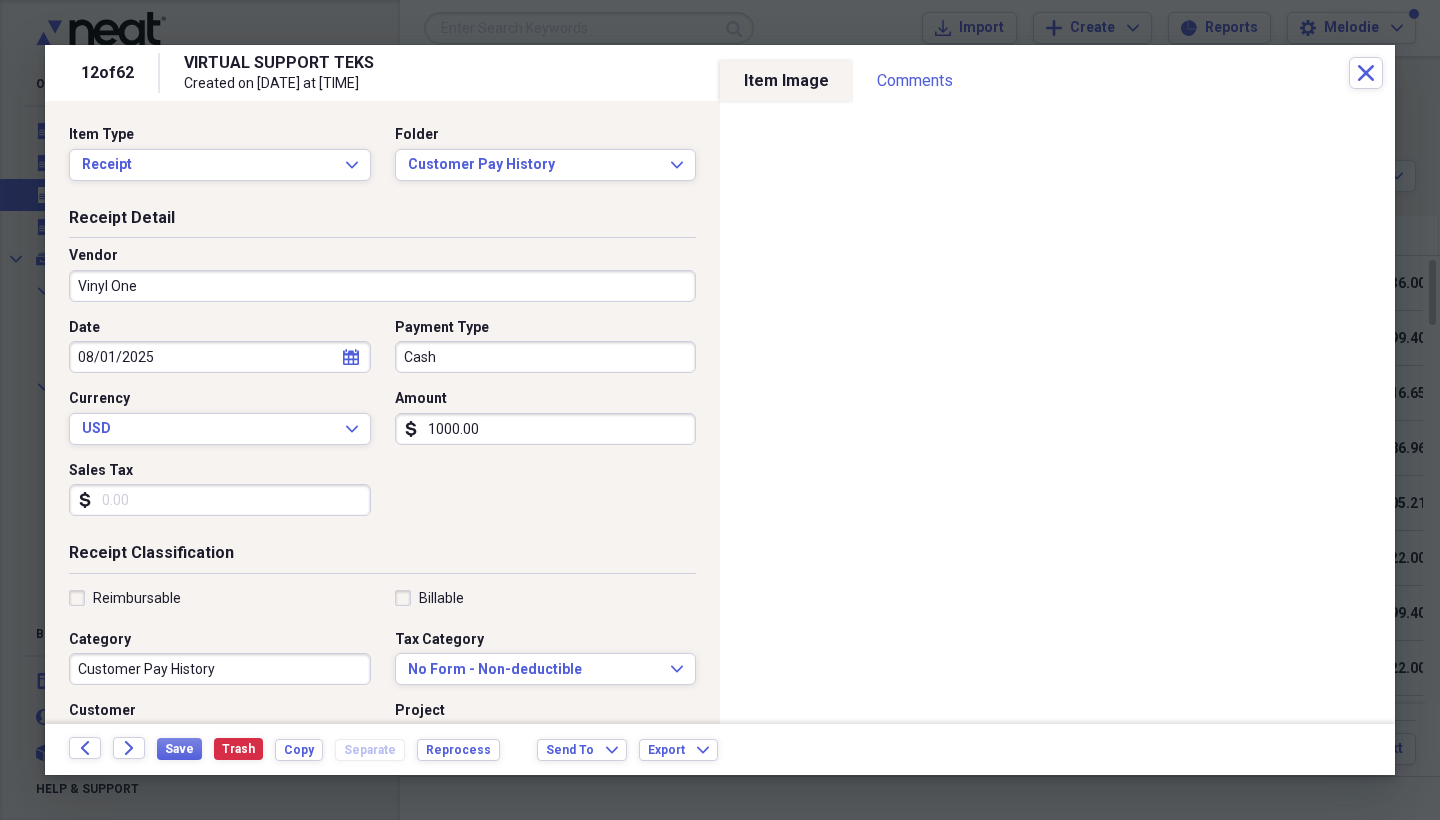 select on "7" 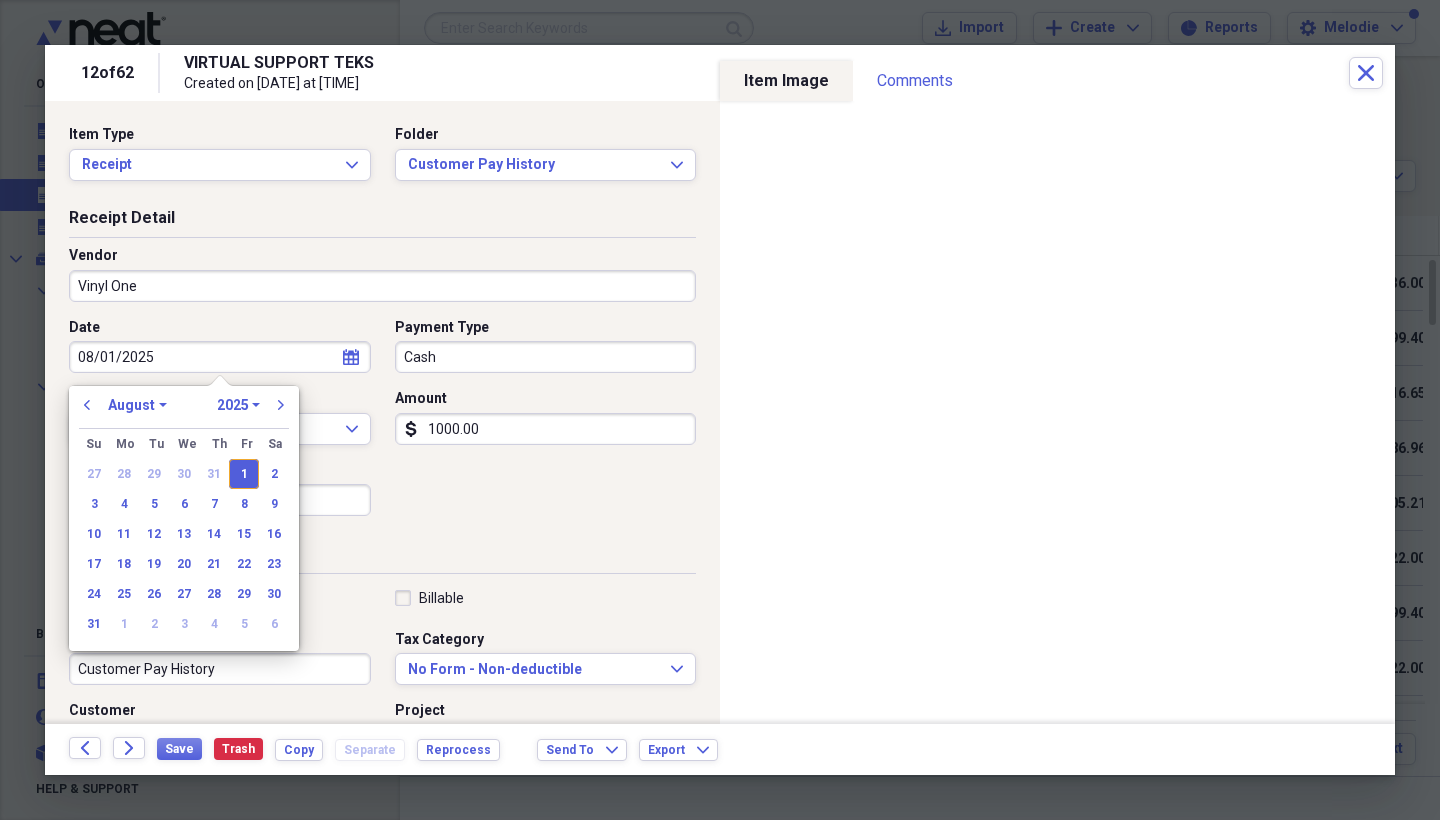 type 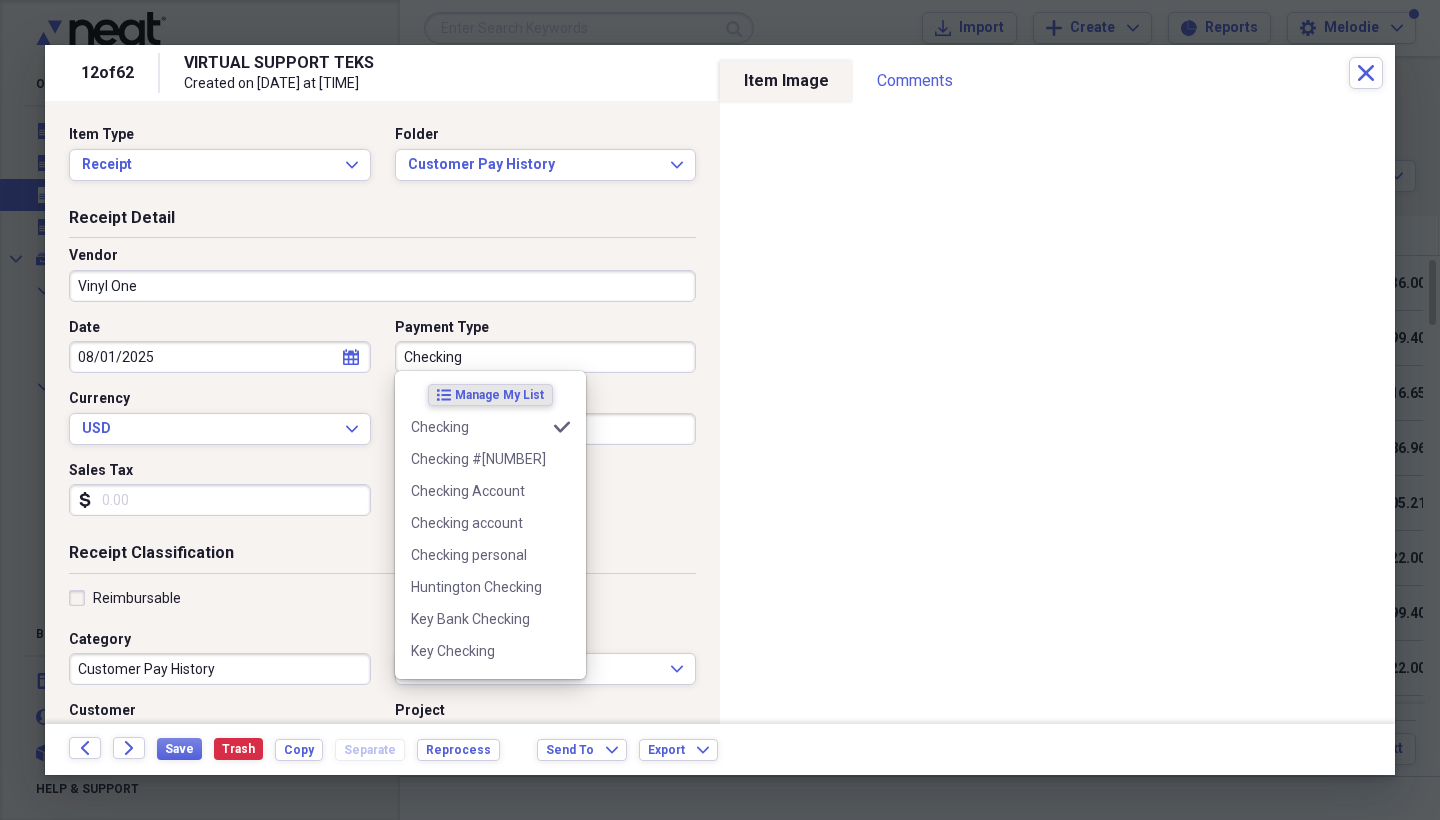 type on "Checking" 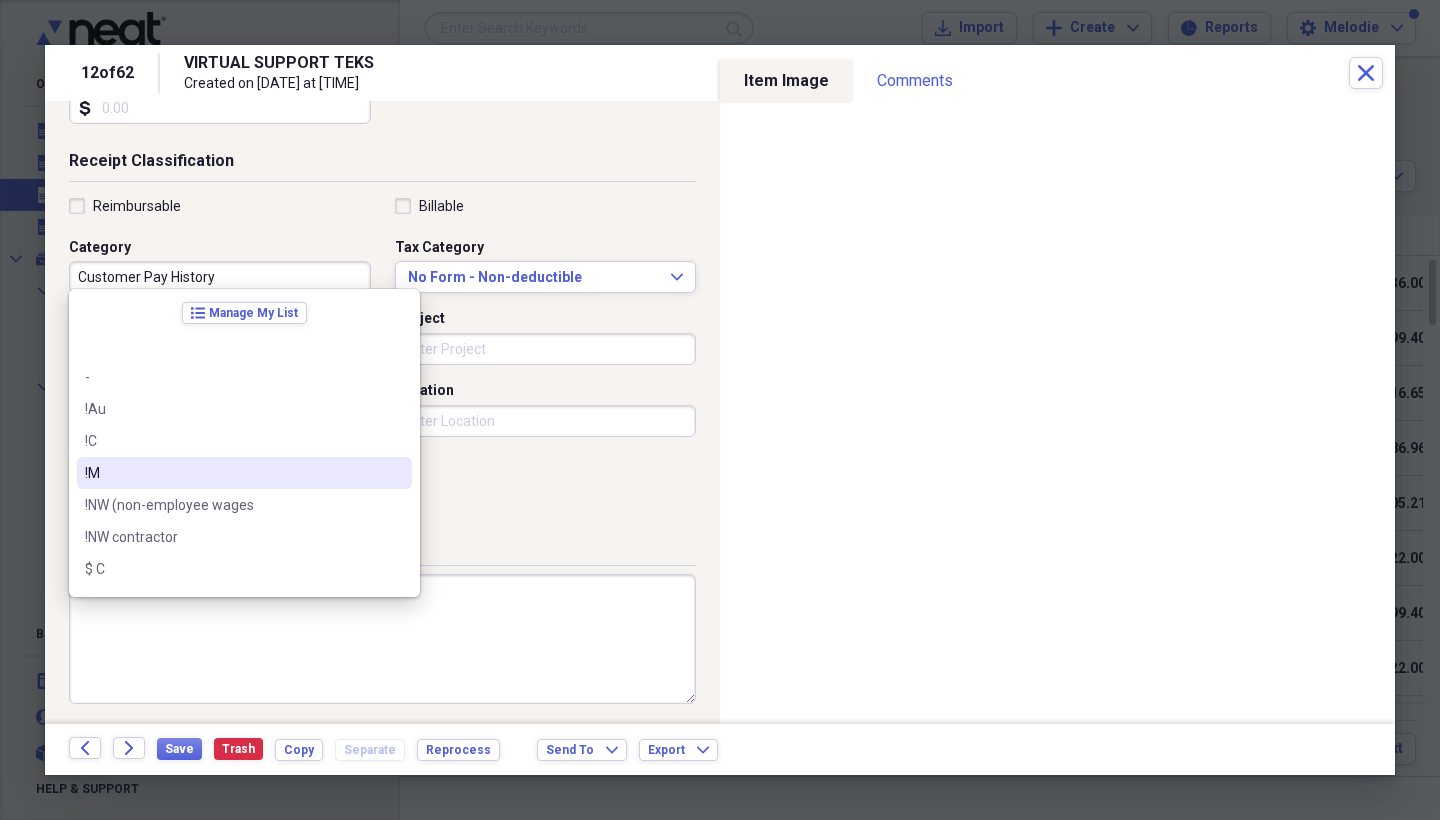 scroll, scrollTop: 391, scrollLeft: 0, axis: vertical 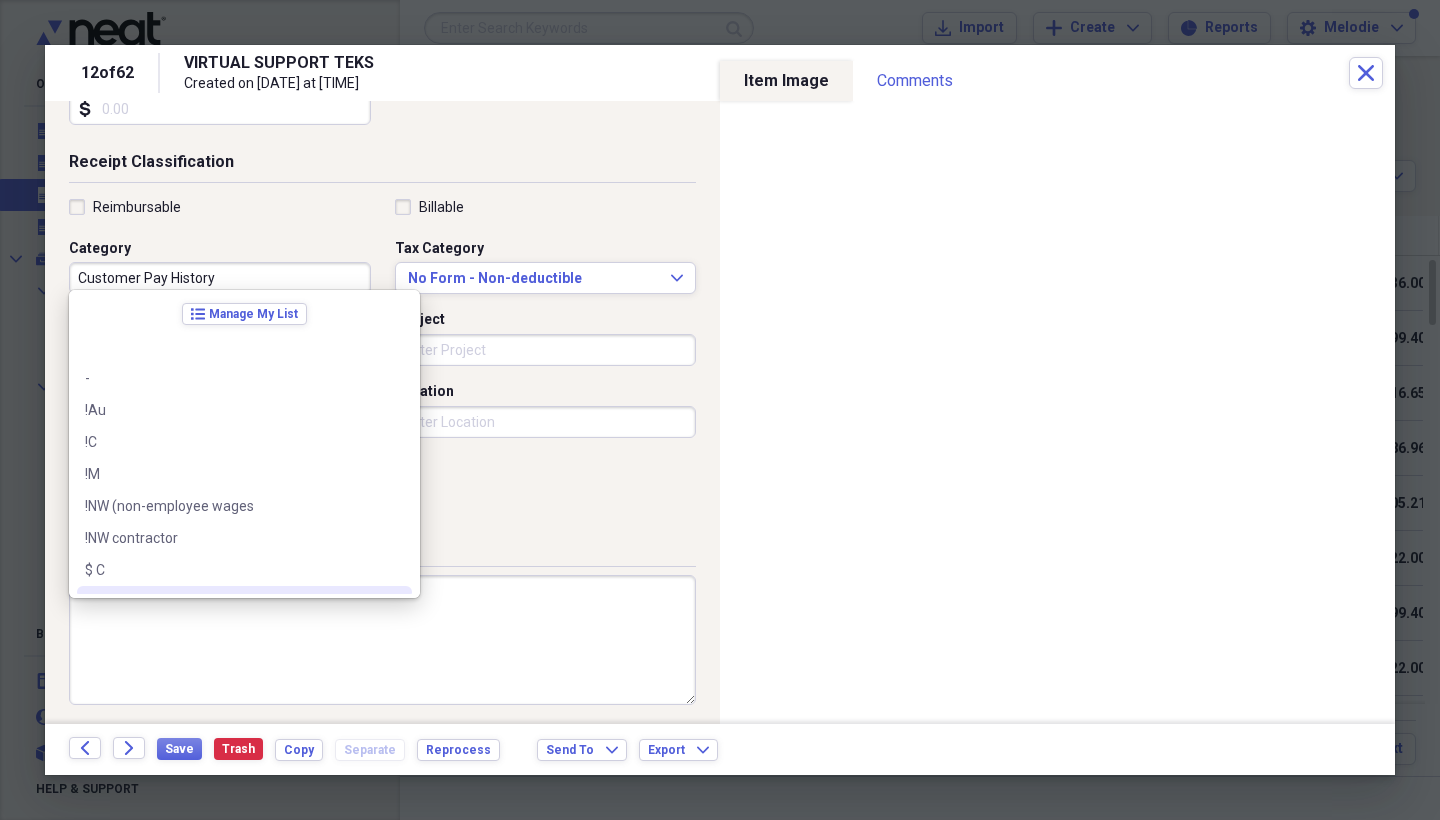 click at bounding box center (382, 640) 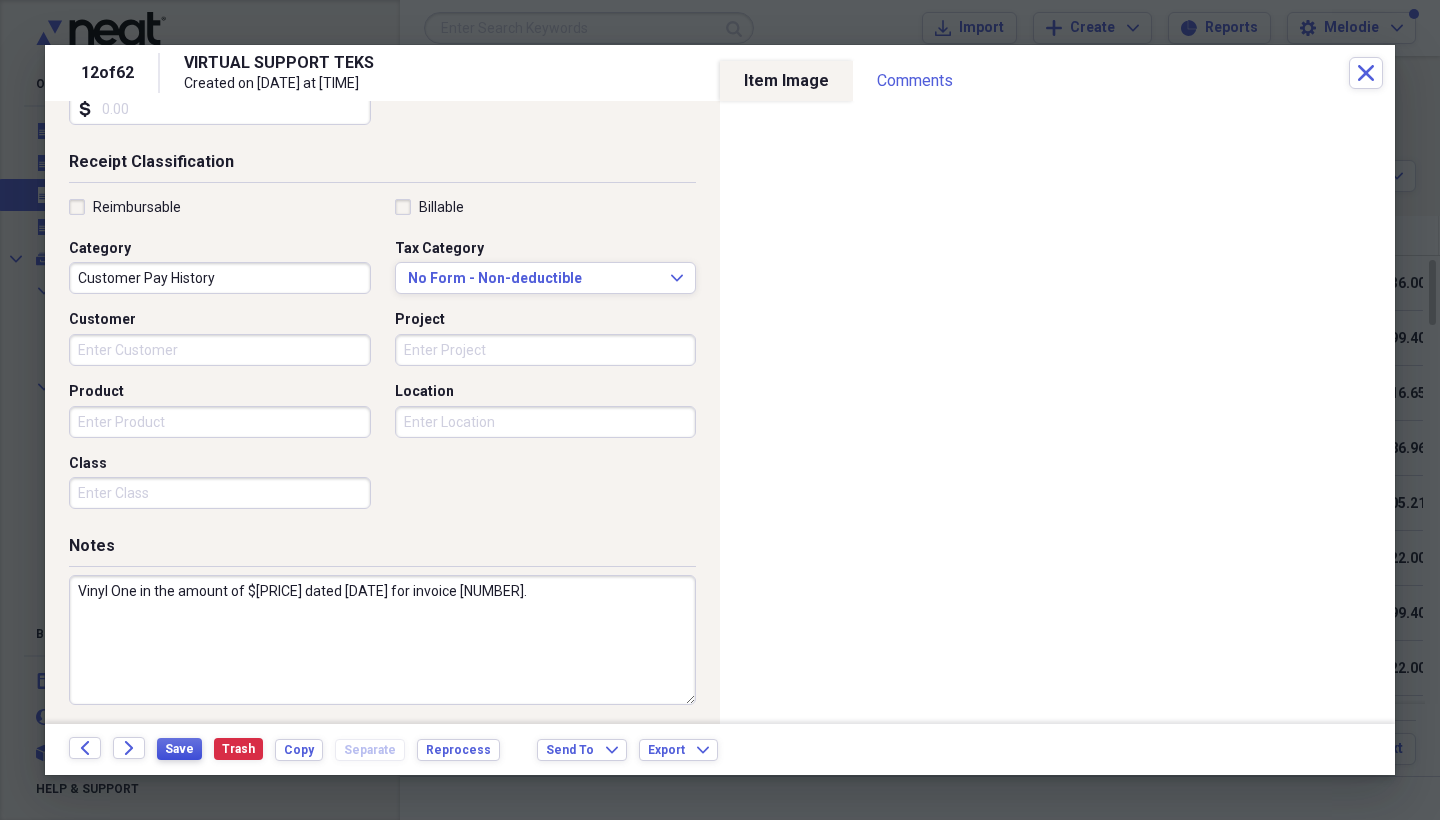 type on "Vinyl One in the amount of $[PRICE] dated [DATE] for invoice [NUMBER]." 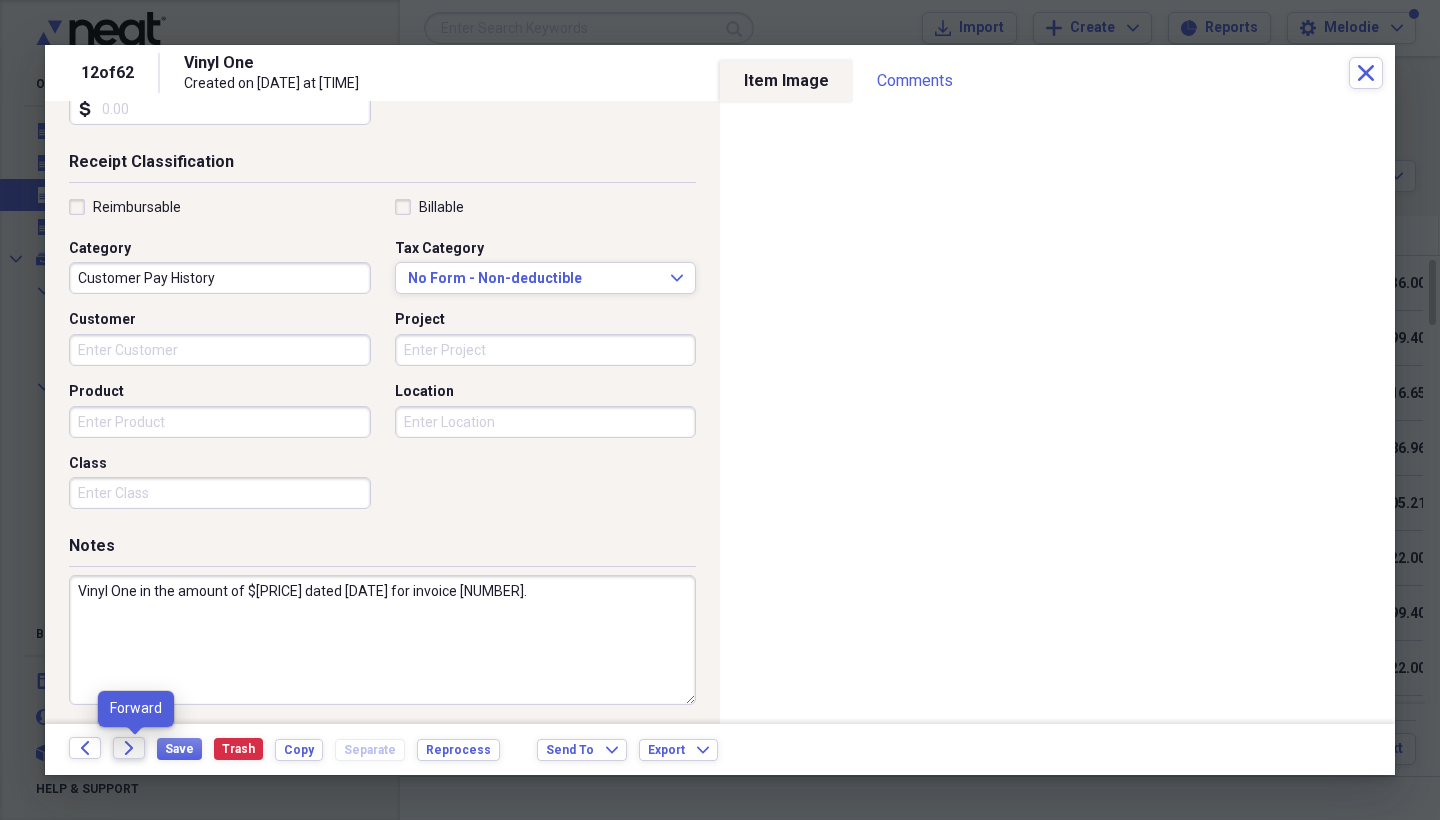click on "Forward" 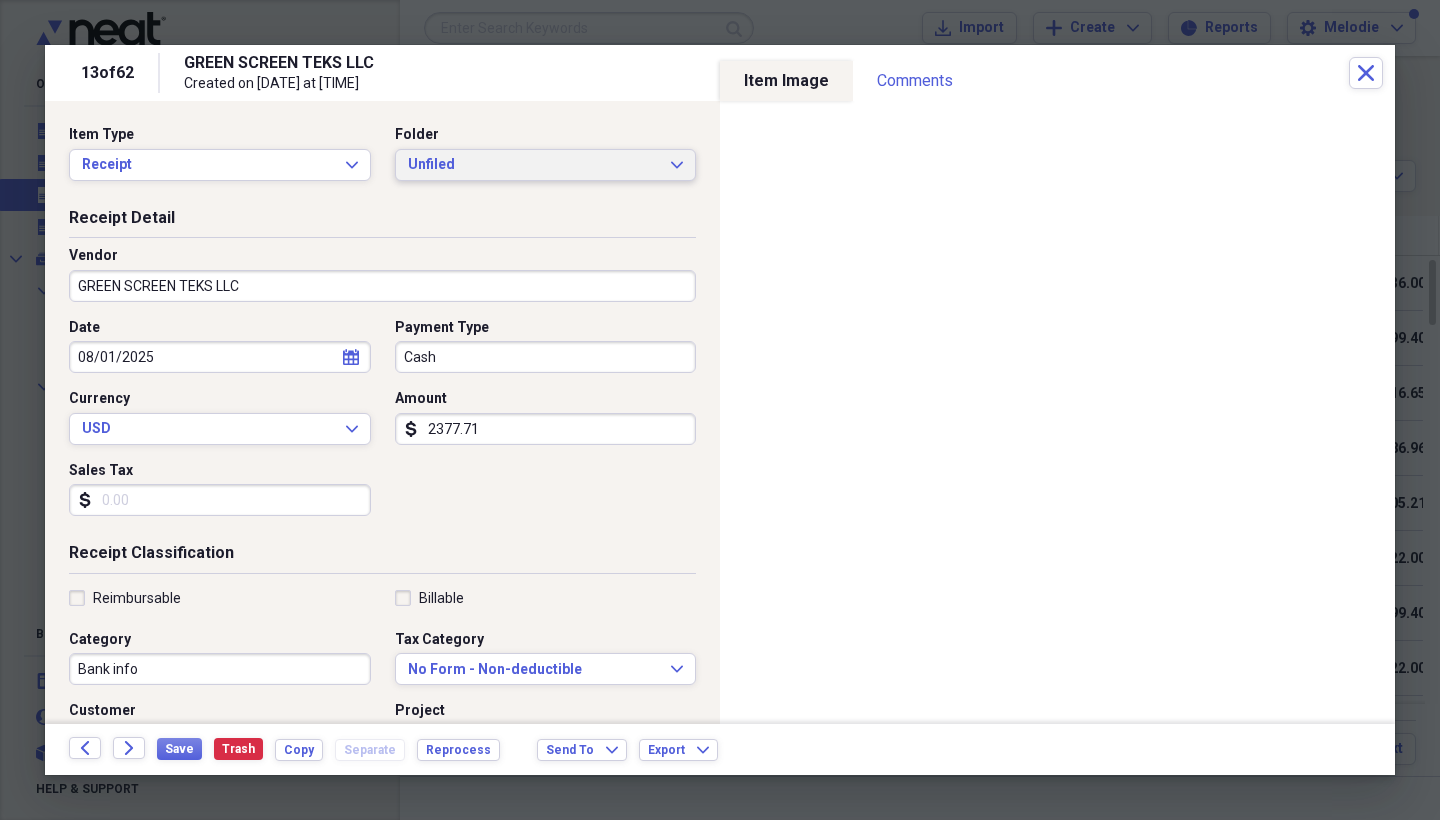 click on "Unfiled" at bounding box center [534, 165] 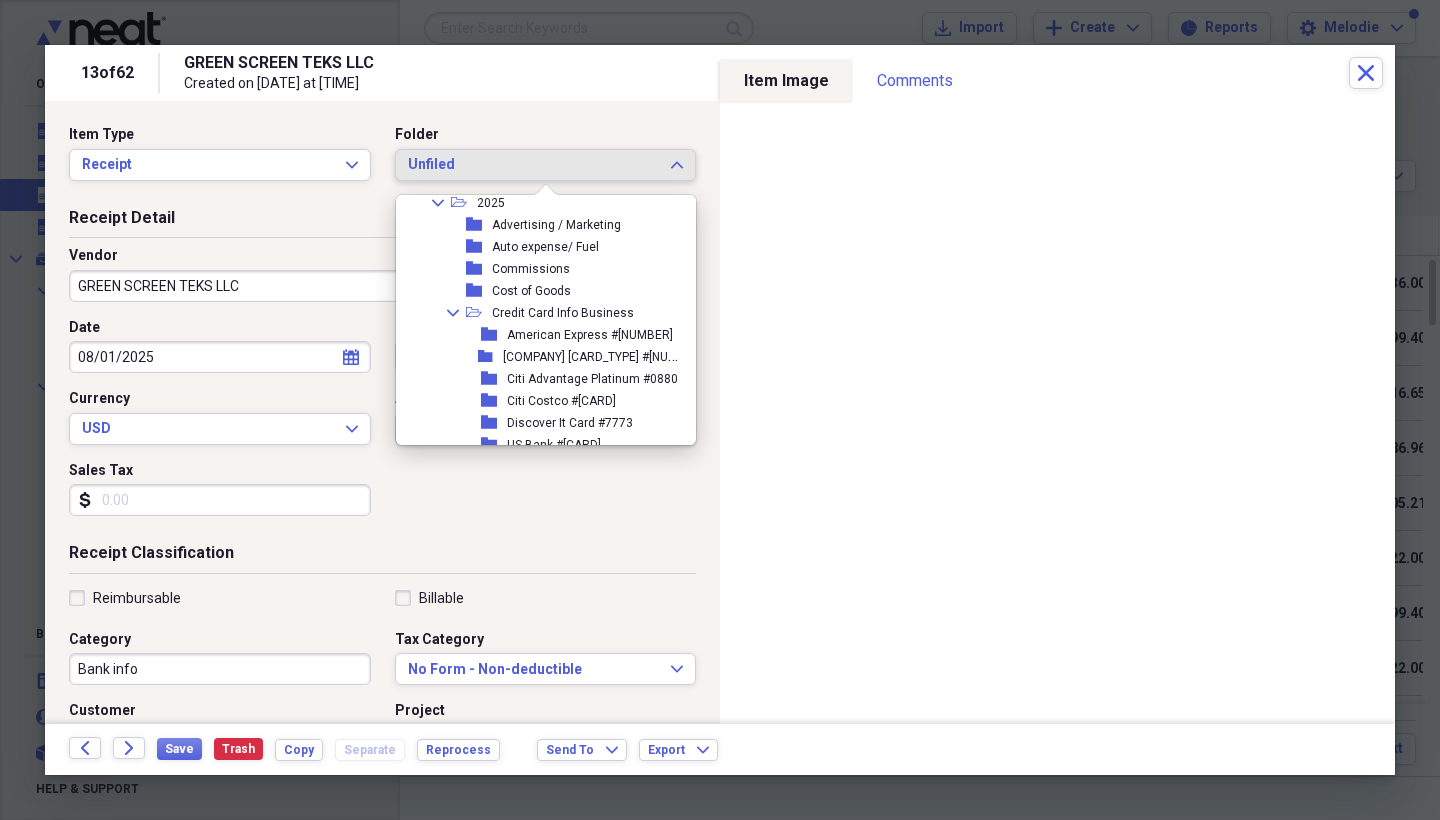 scroll, scrollTop: 3290, scrollLeft: 0, axis: vertical 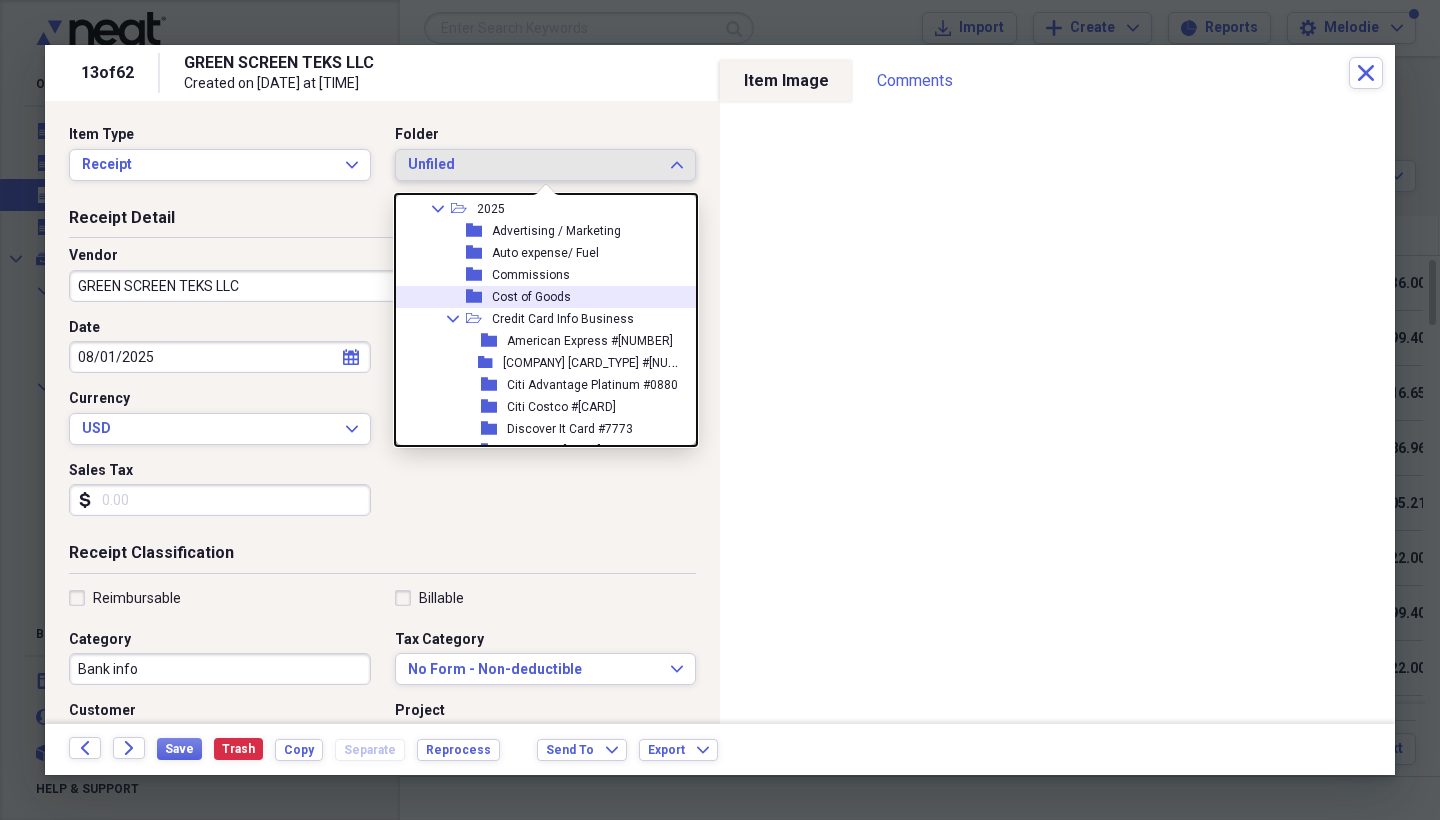click on "Cost of Goods" at bounding box center [531, 297] 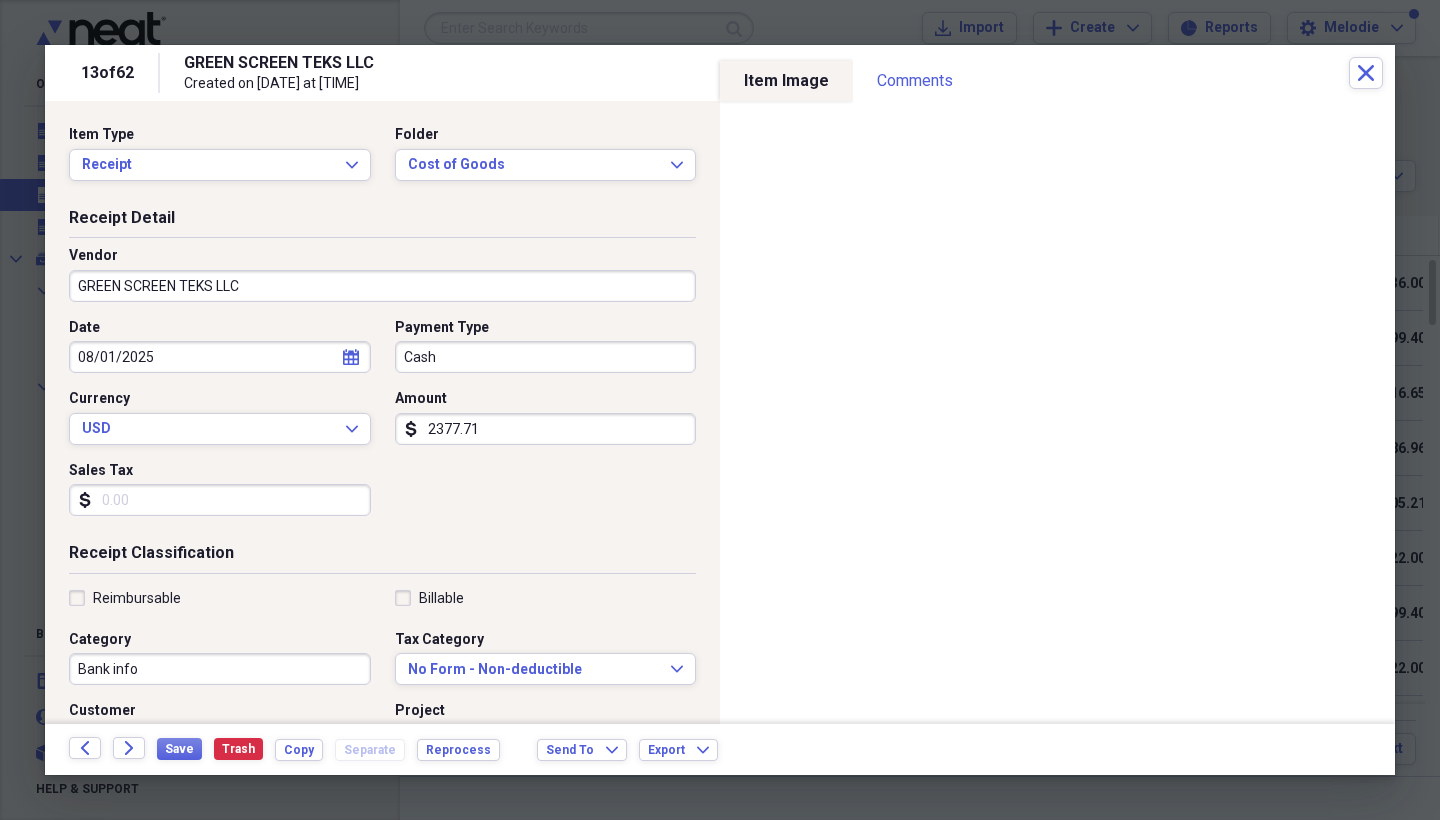click on "GREEN SCREEN TEKS LLC" at bounding box center [382, 286] 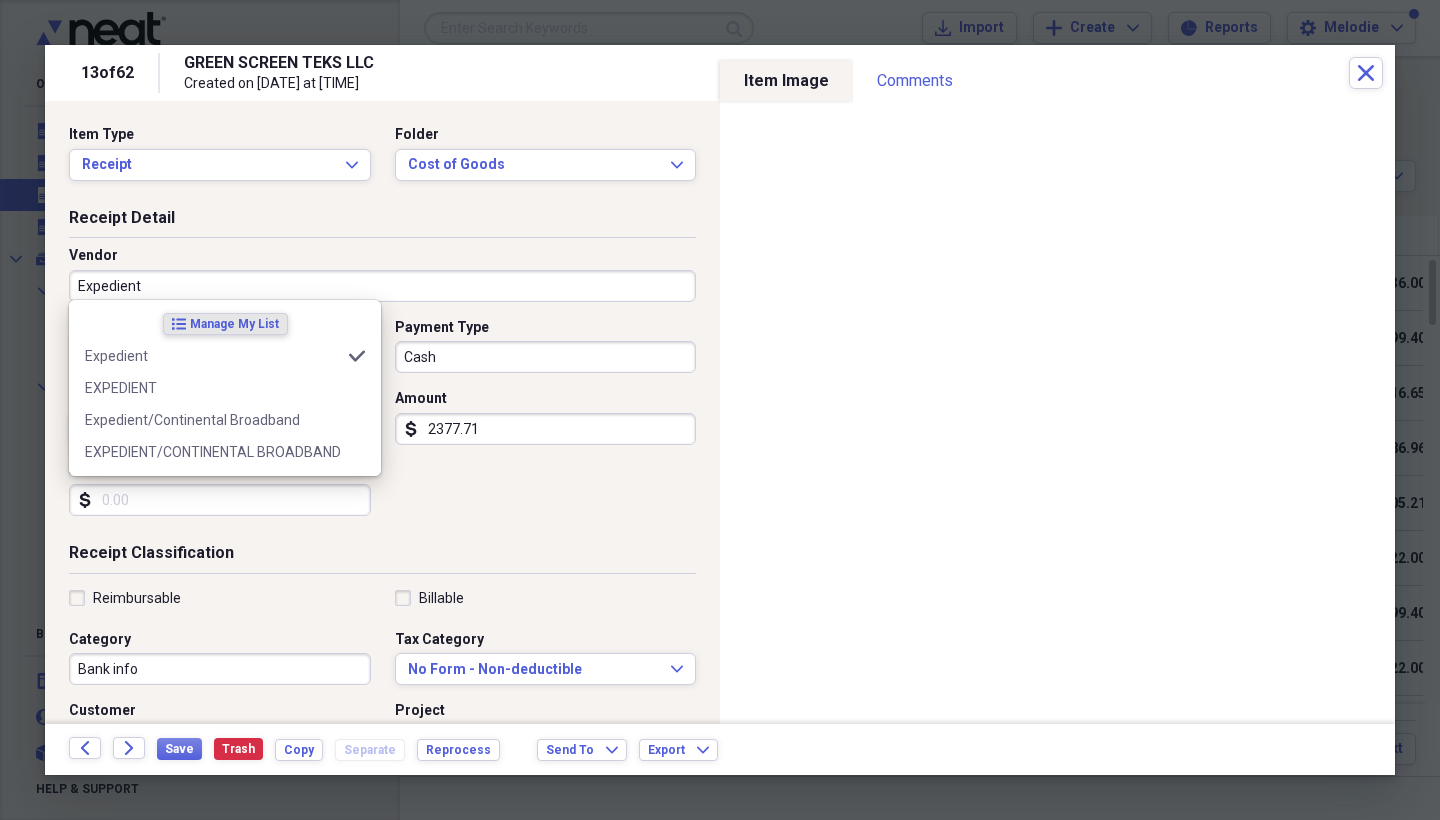 type on "Expedient" 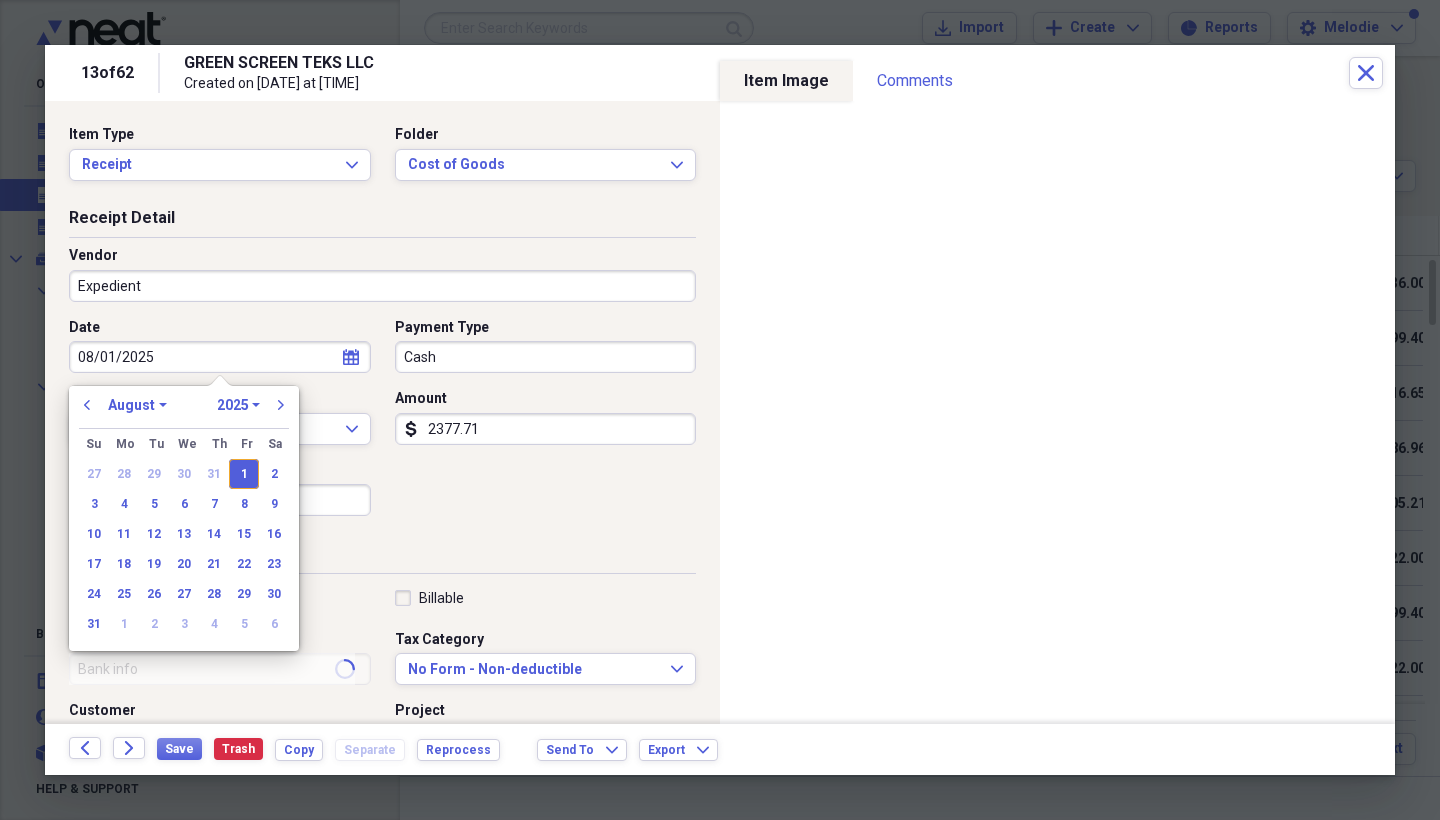 type on "Cost of Goods" 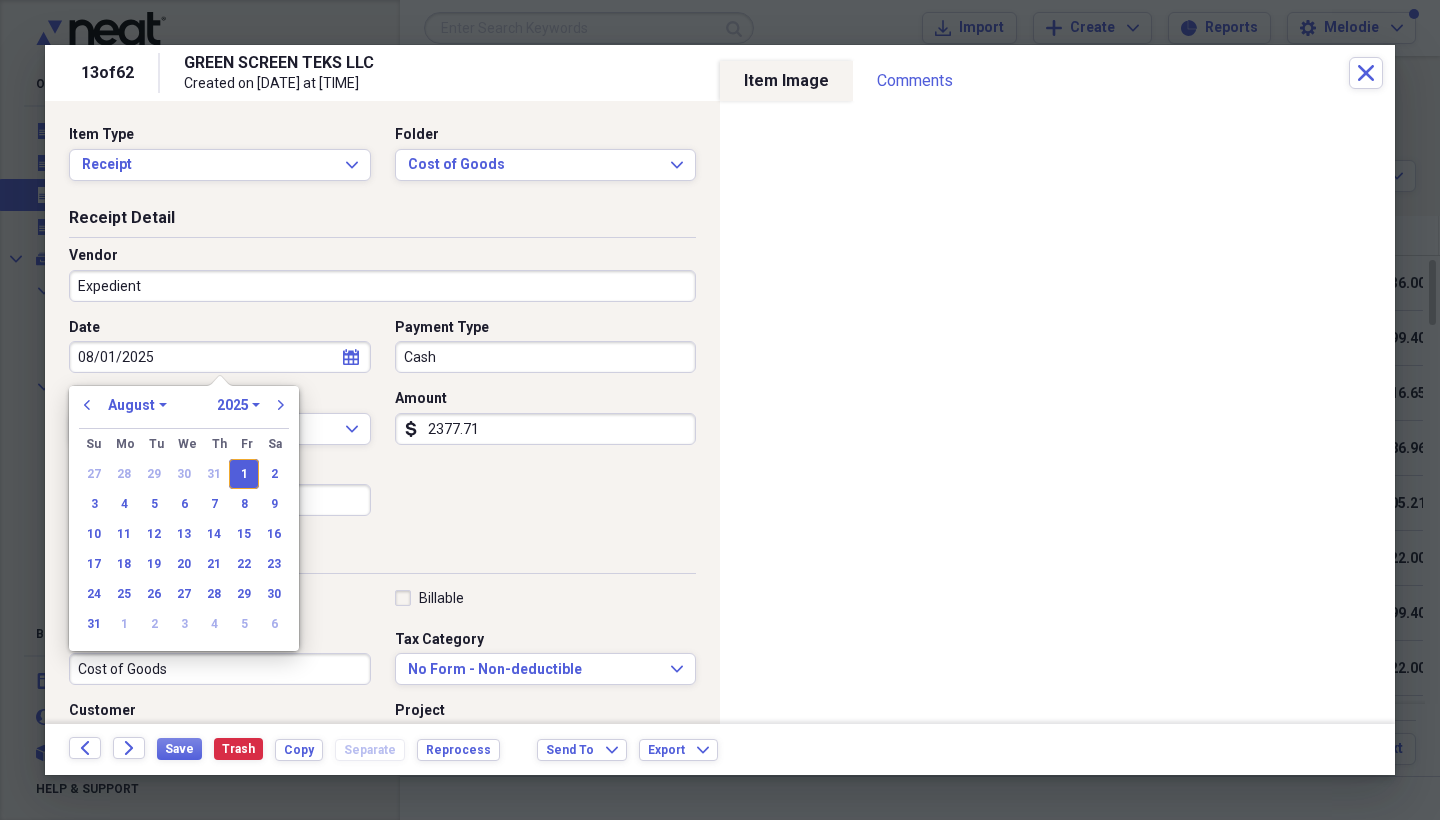 type 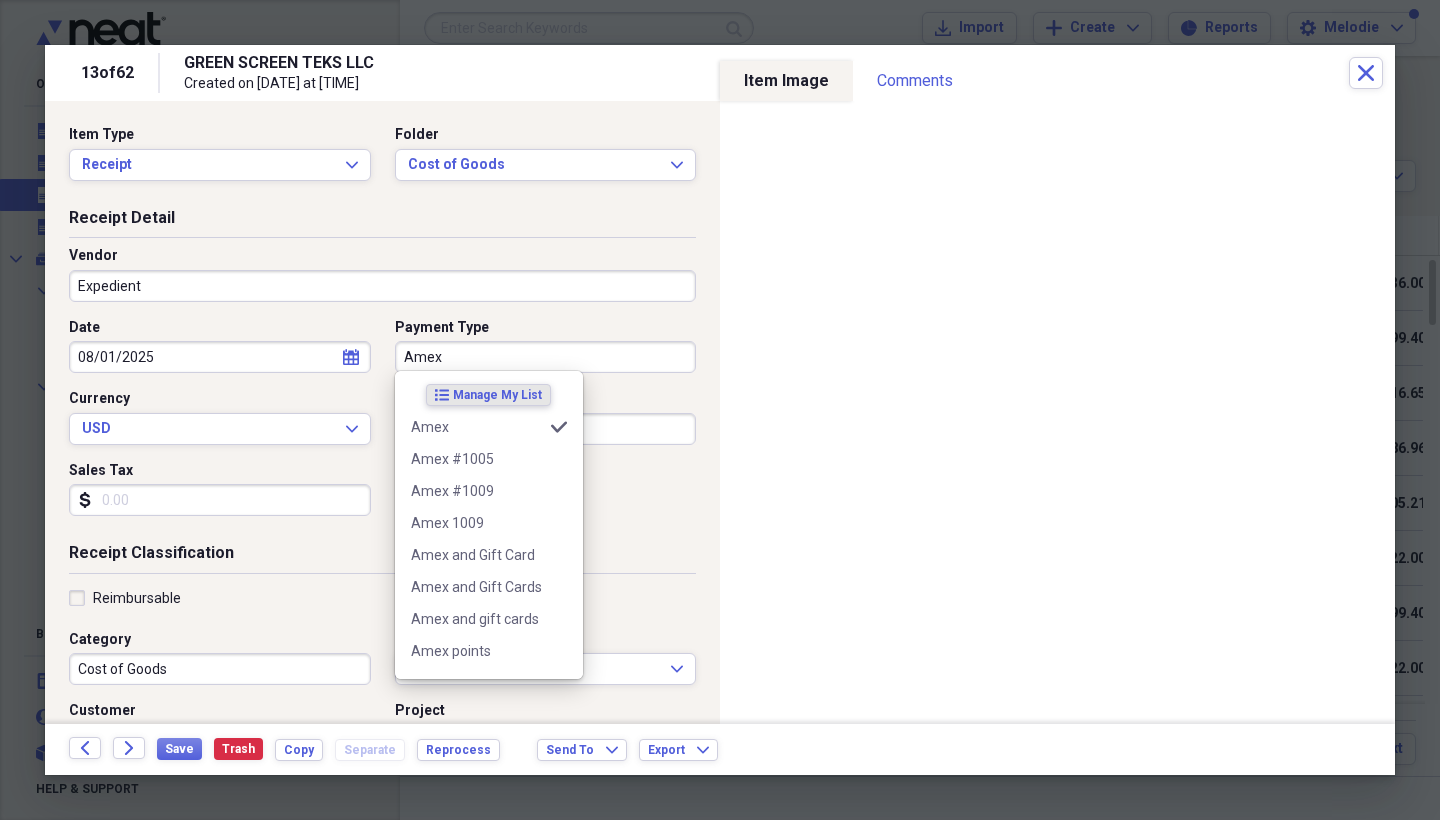 type on "Amex" 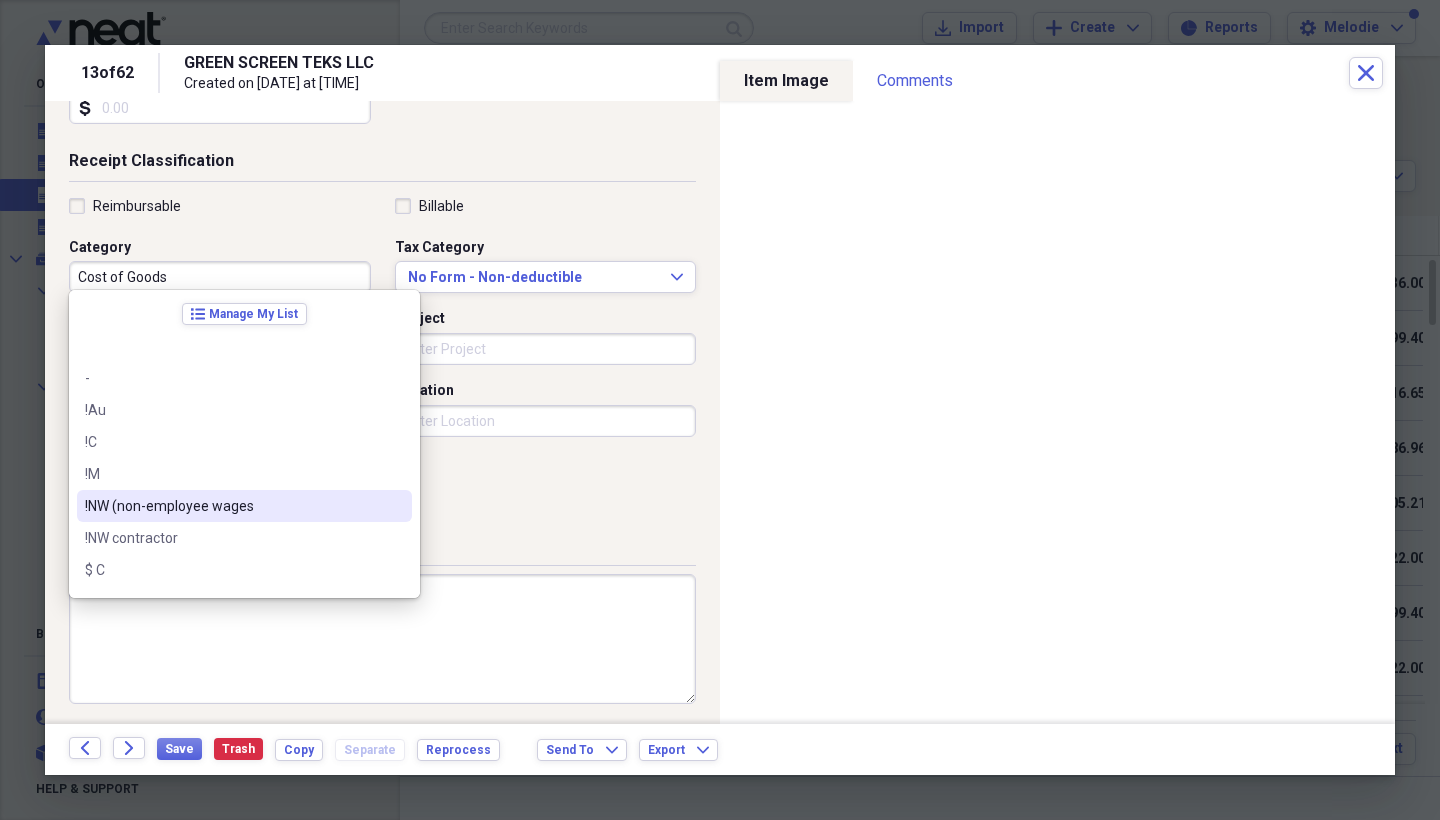 scroll, scrollTop: 391, scrollLeft: 0, axis: vertical 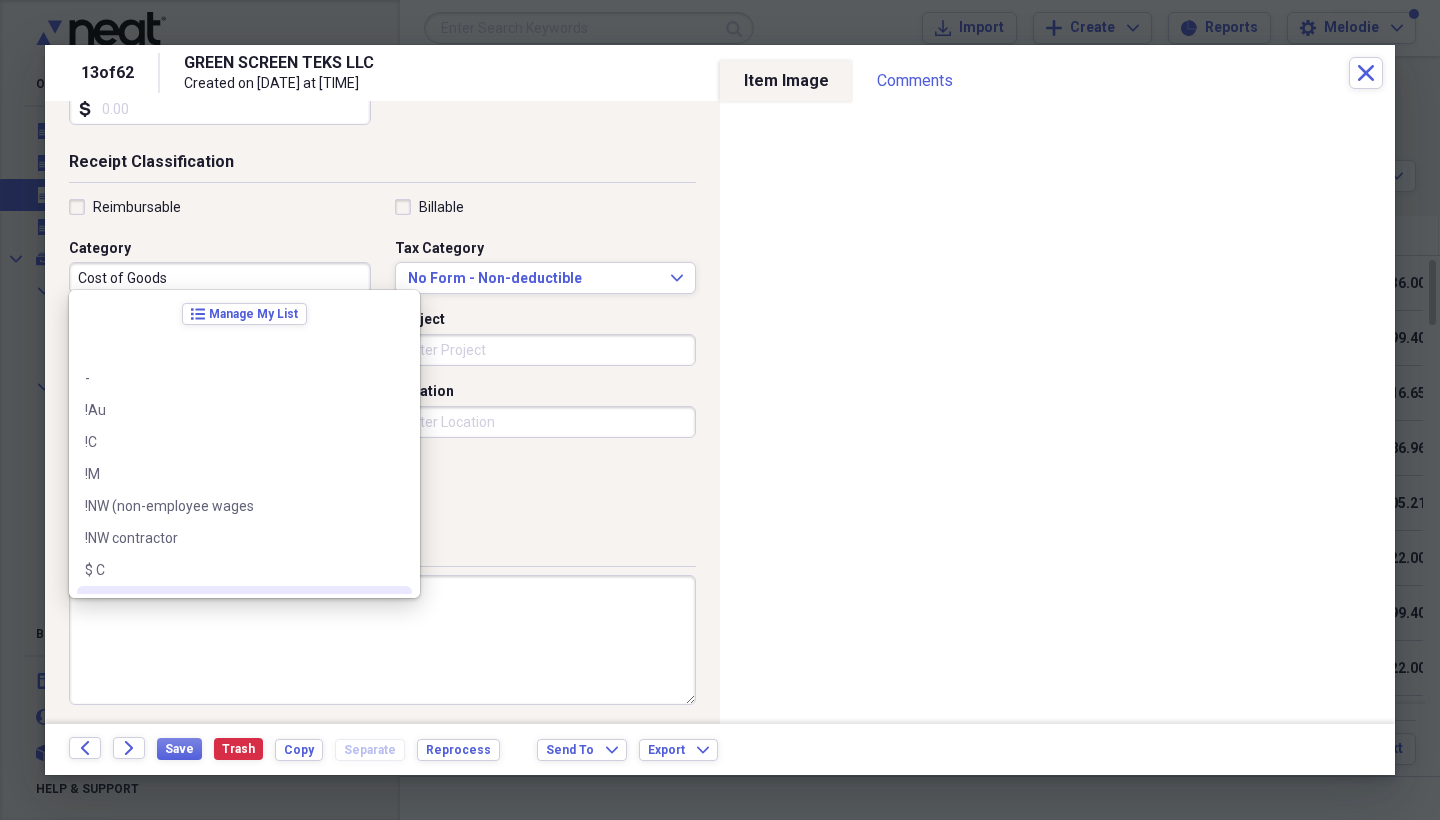 click at bounding box center [382, 640] 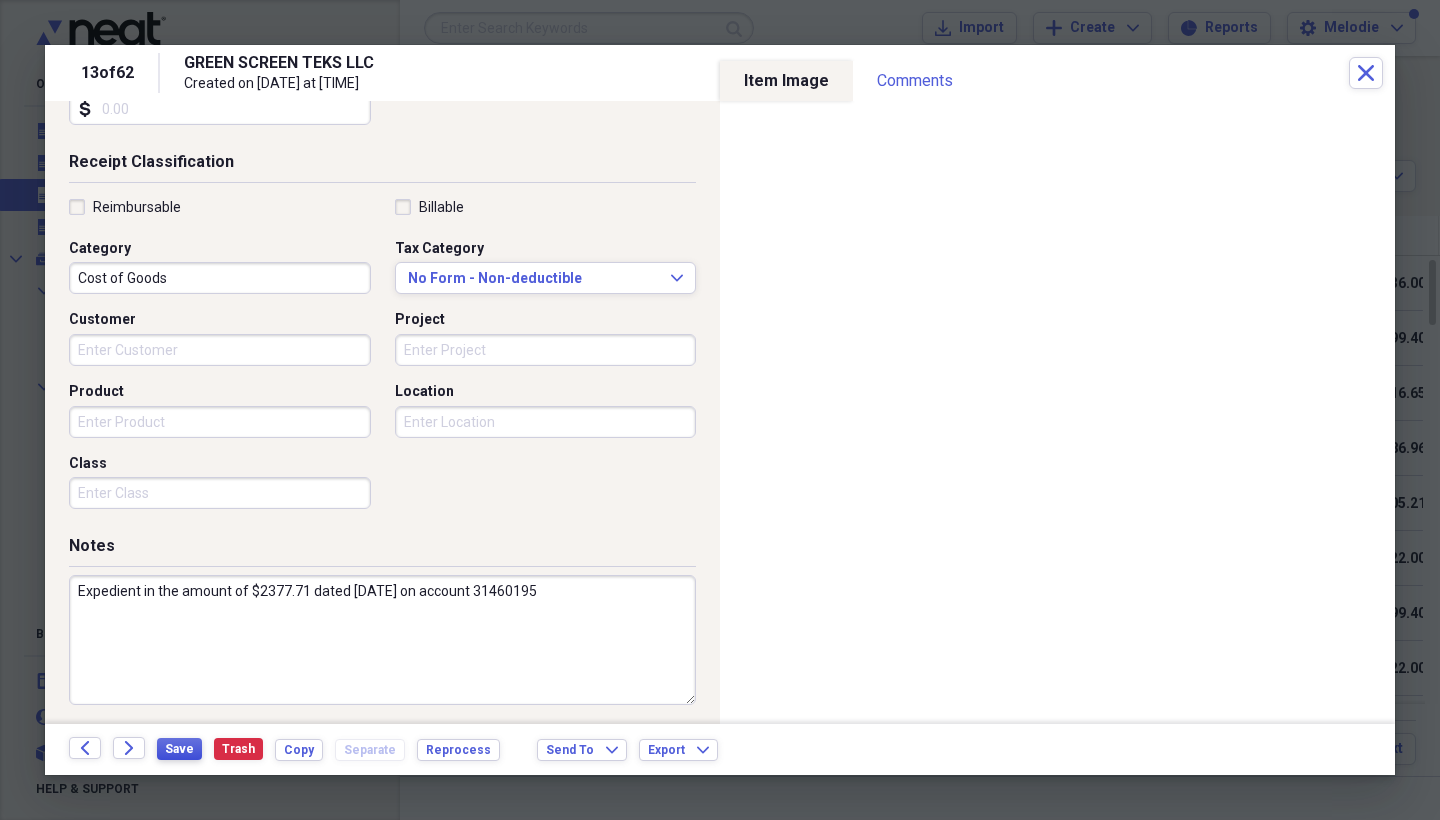 type on "Expedient in the amount of $2377.71 dated [DATE] on account 31460195" 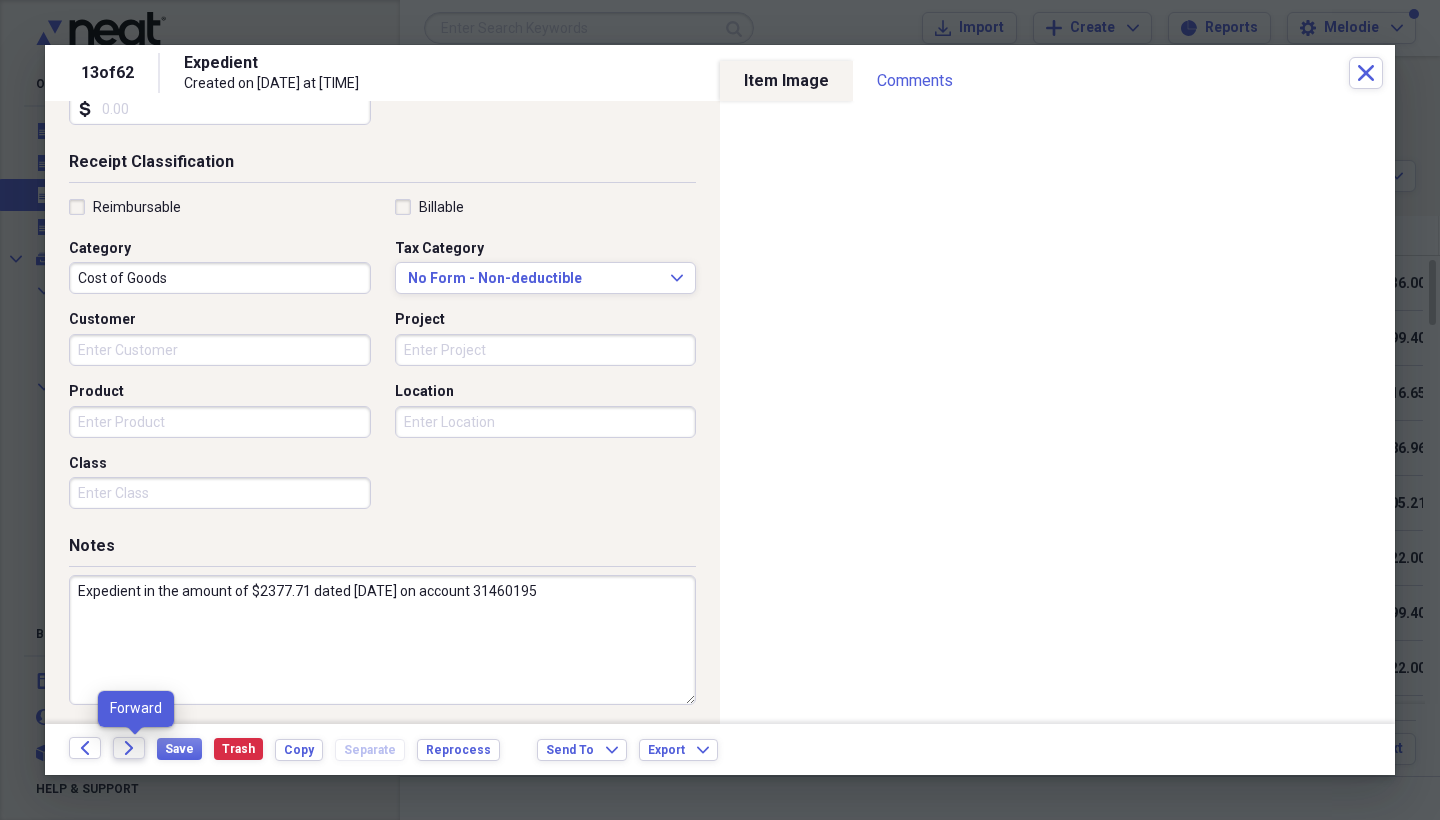 click on "Forward" 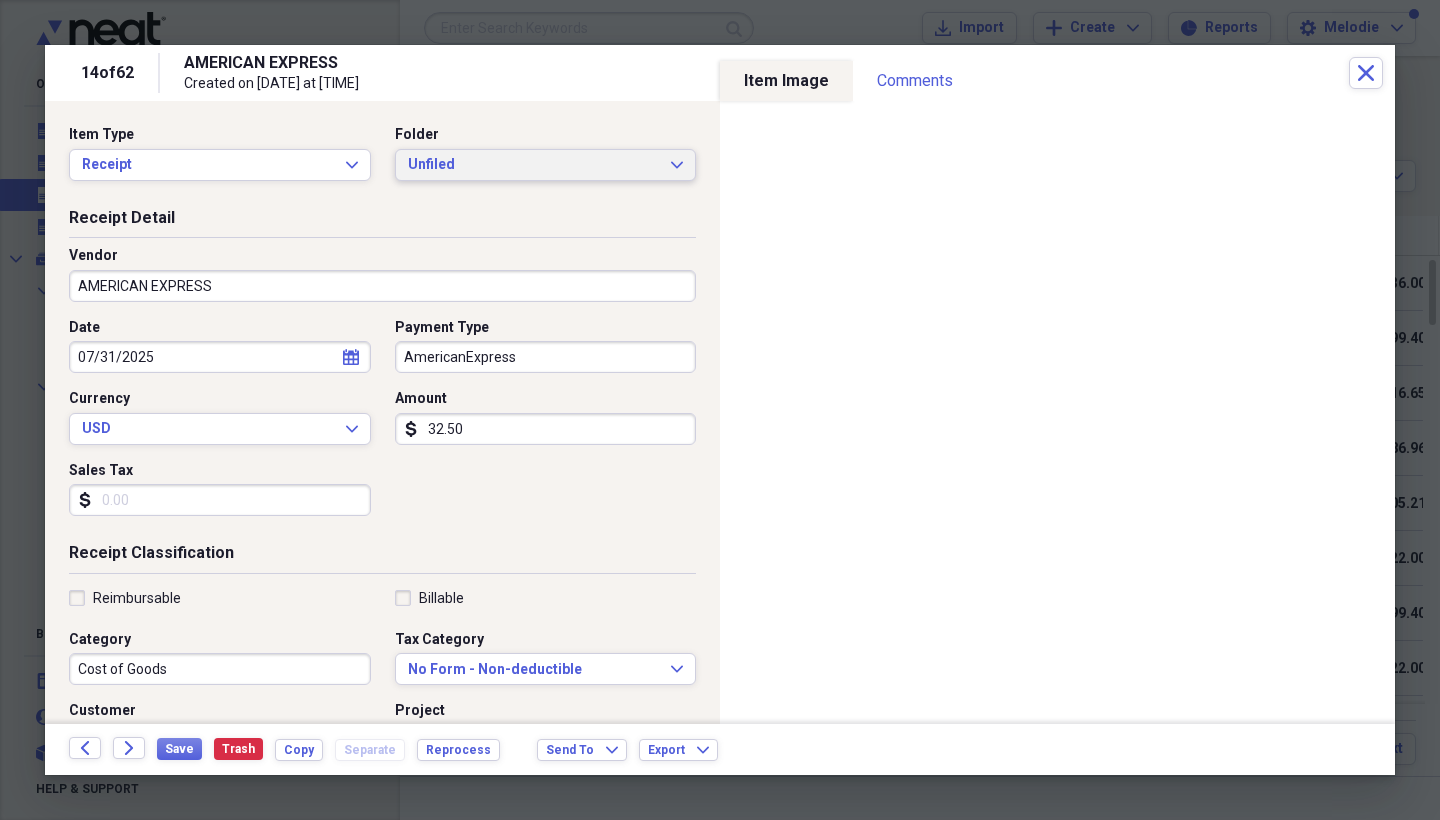 click on "Unfiled" at bounding box center [534, 165] 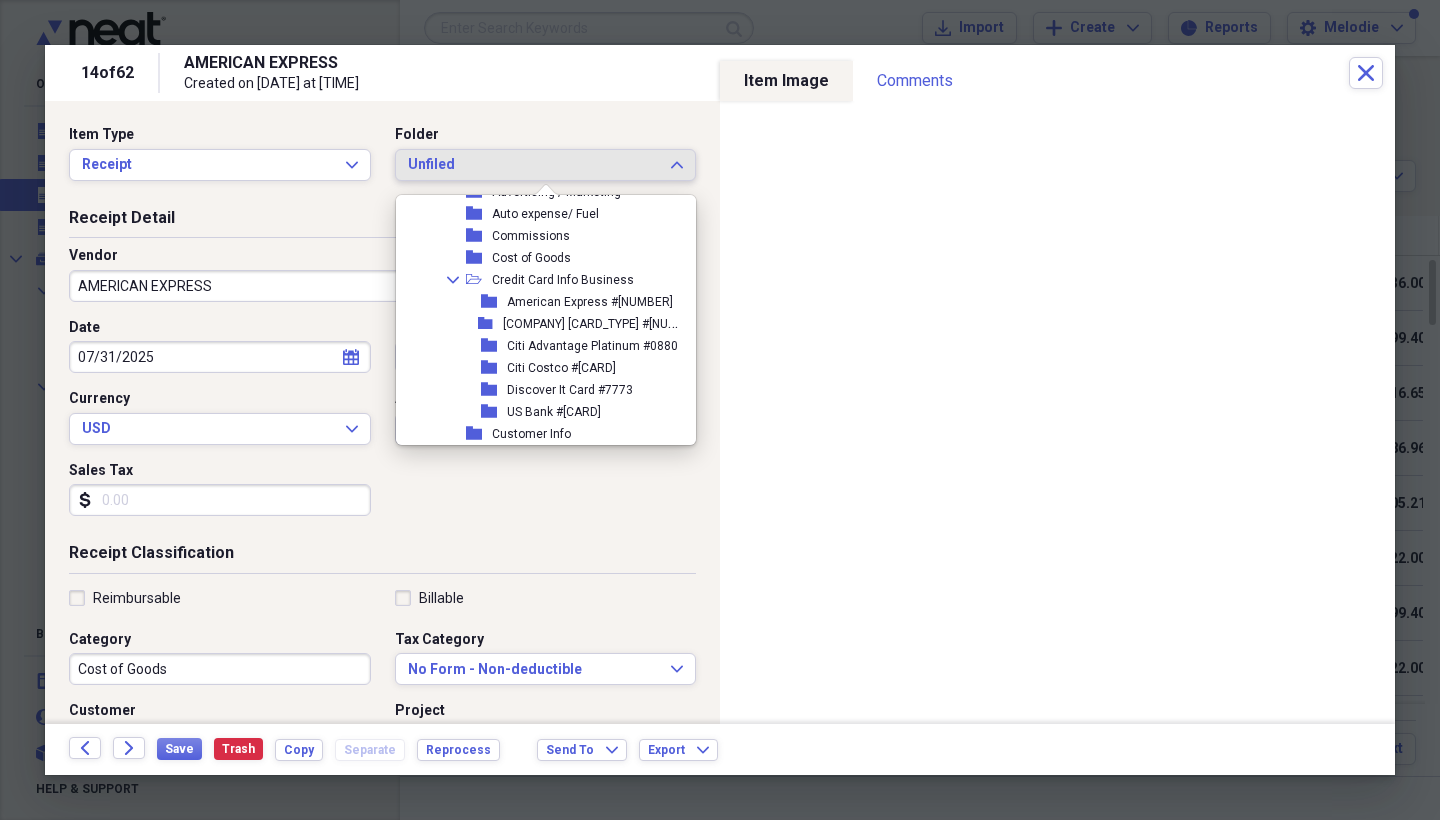 scroll, scrollTop: 3292, scrollLeft: 0, axis: vertical 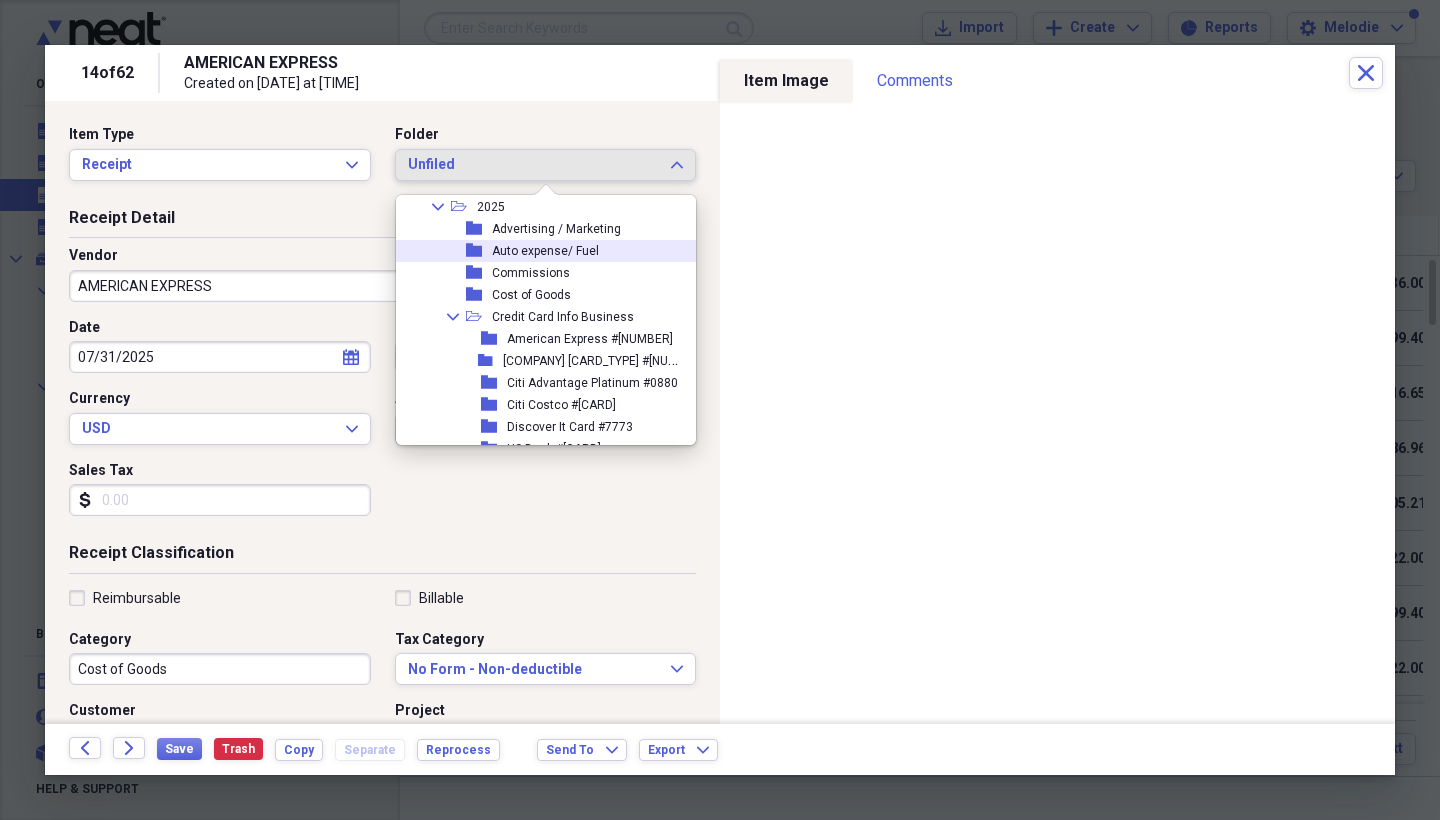 click on "Auto expense/ Fuel" at bounding box center [545, 251] 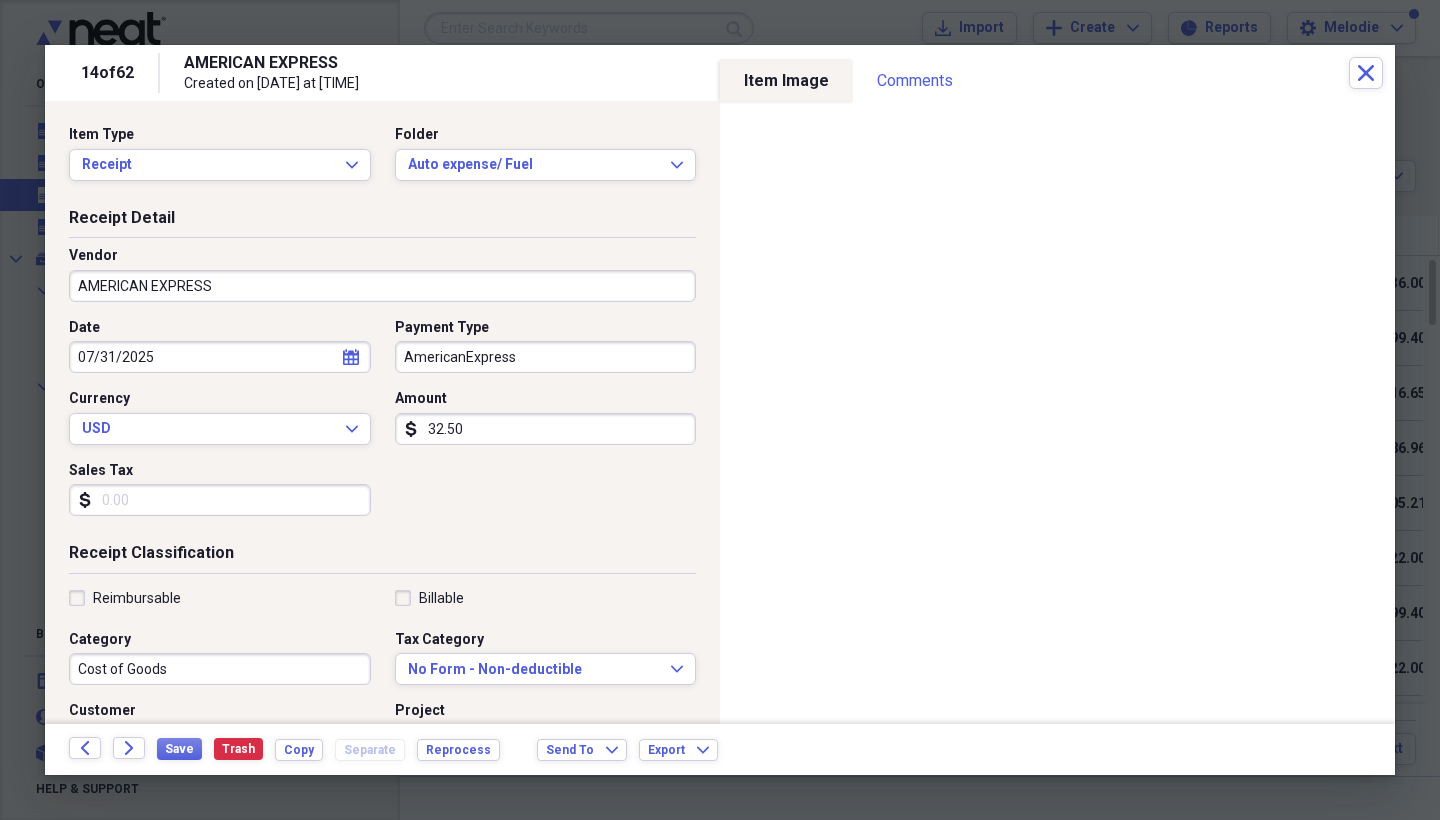 click on "AMERICAN EXPRESS" at bounding box center (382, 286) 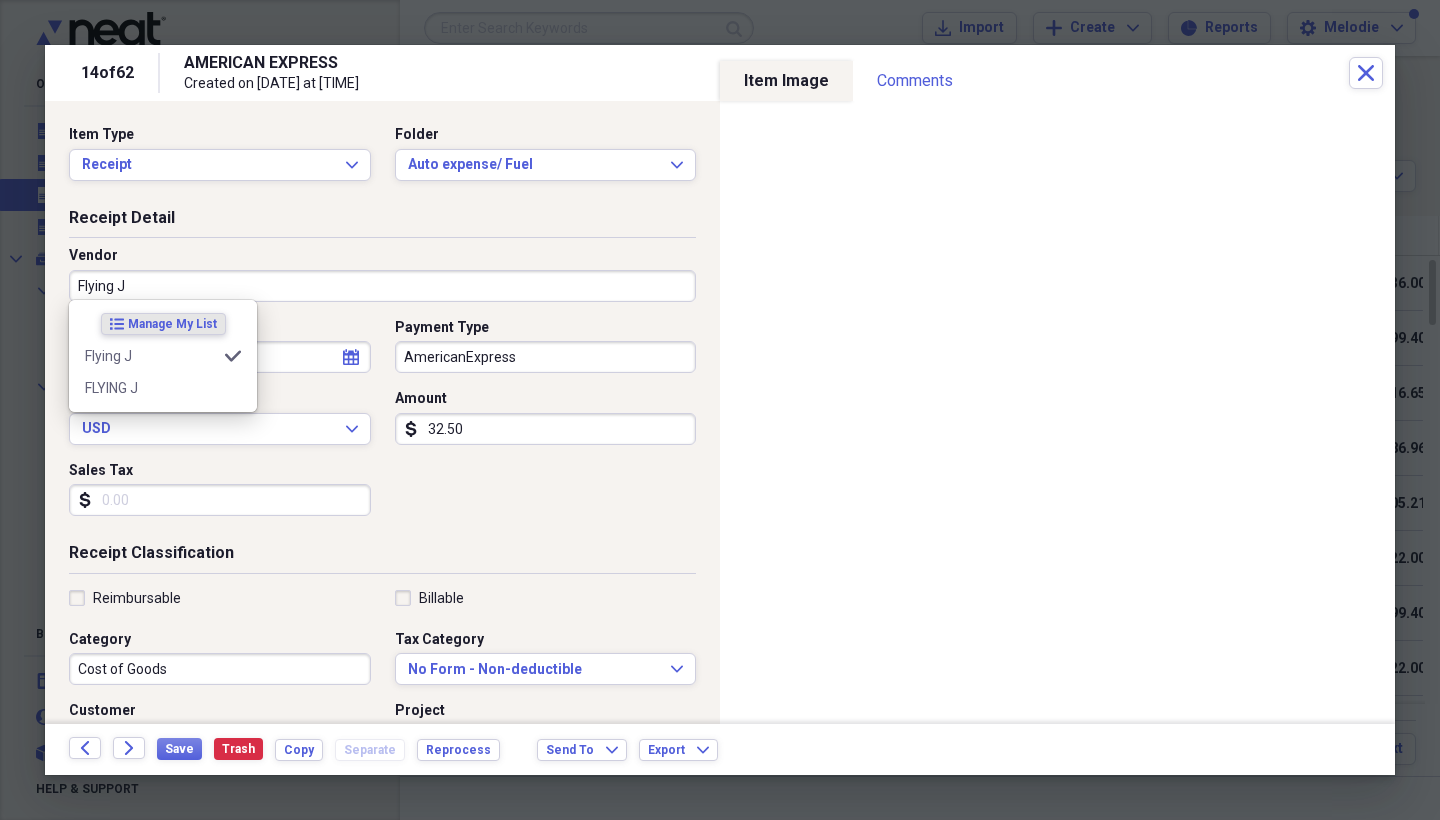 type on "Flying J" 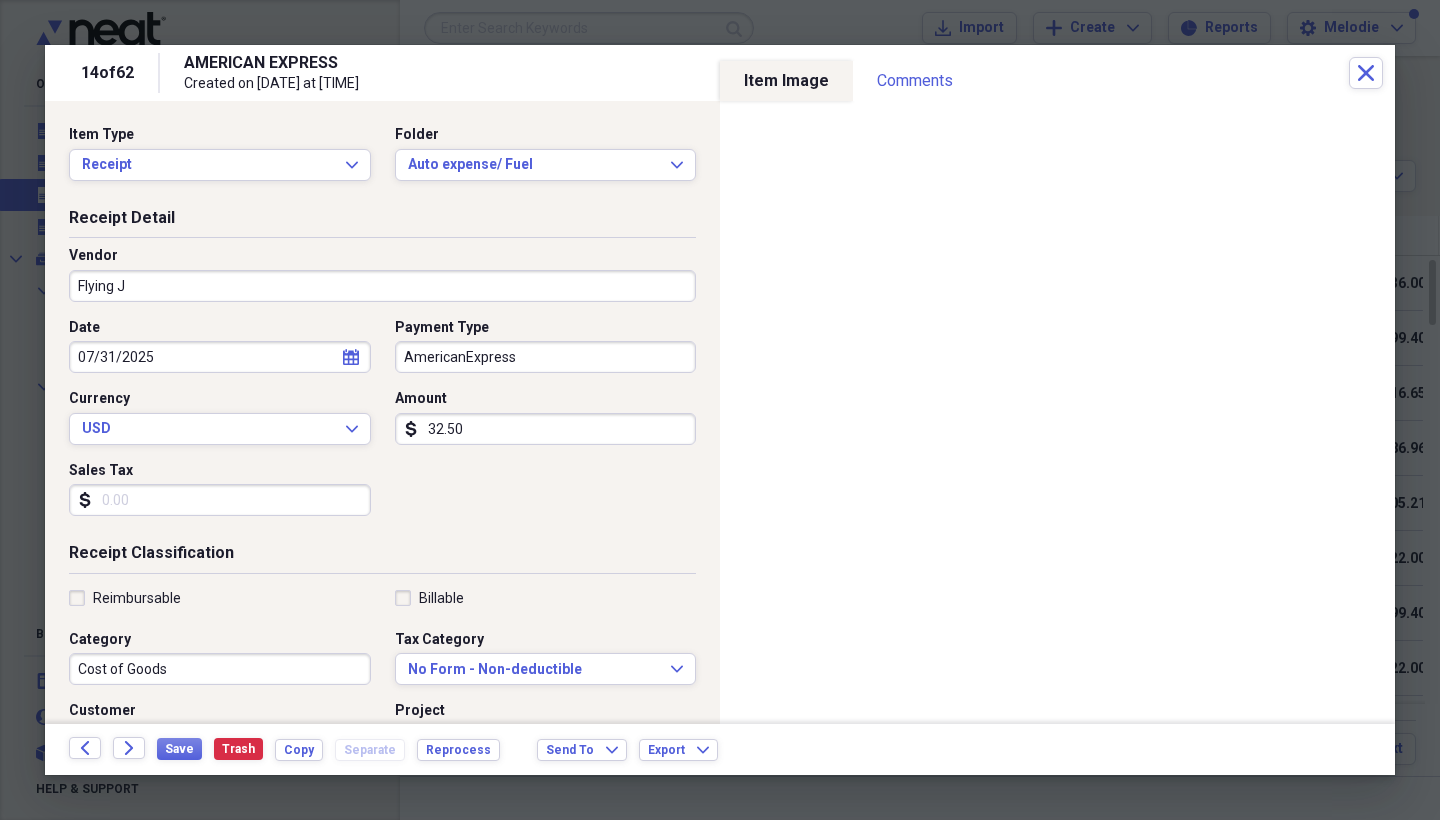select on "6" 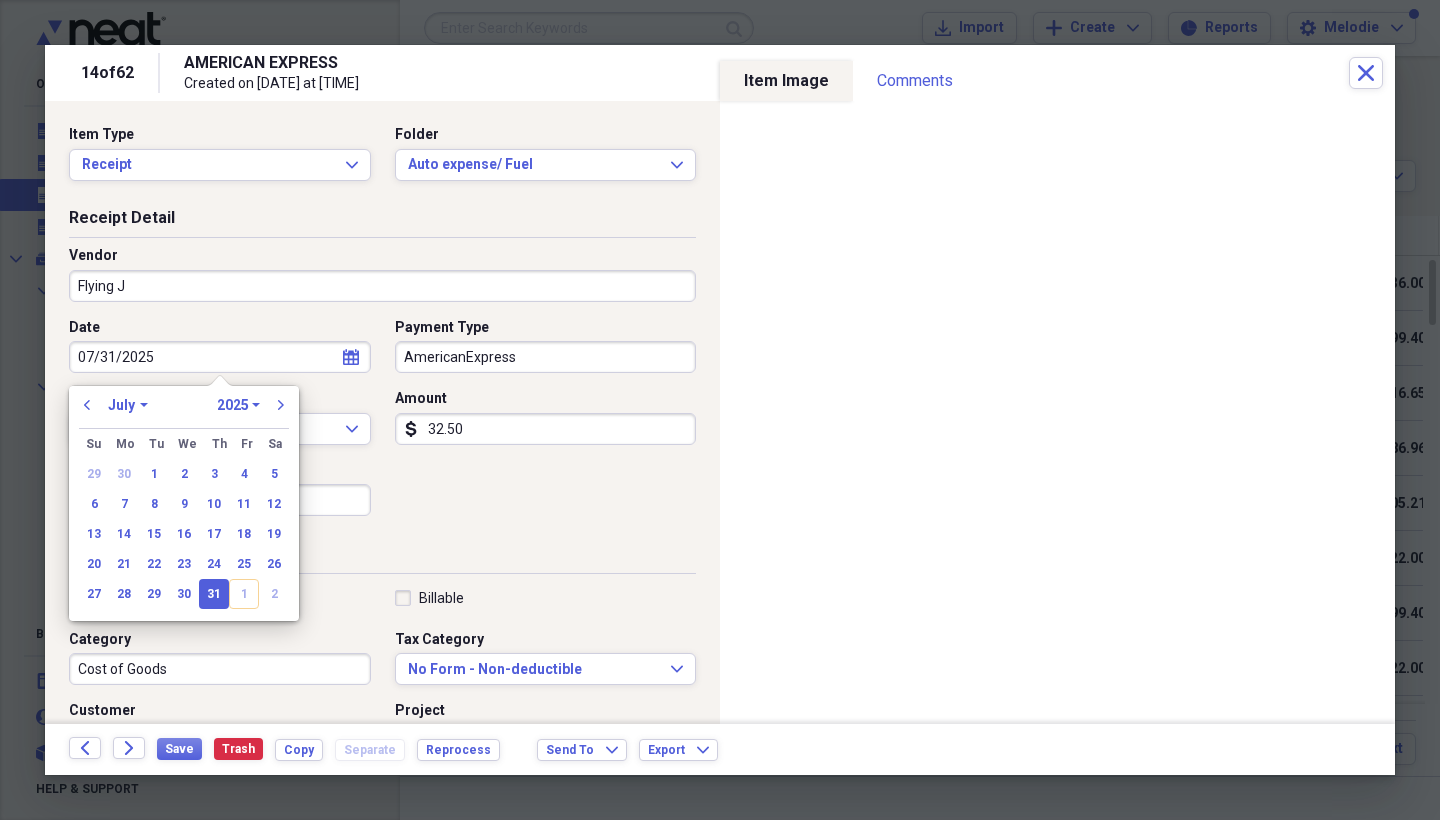 type 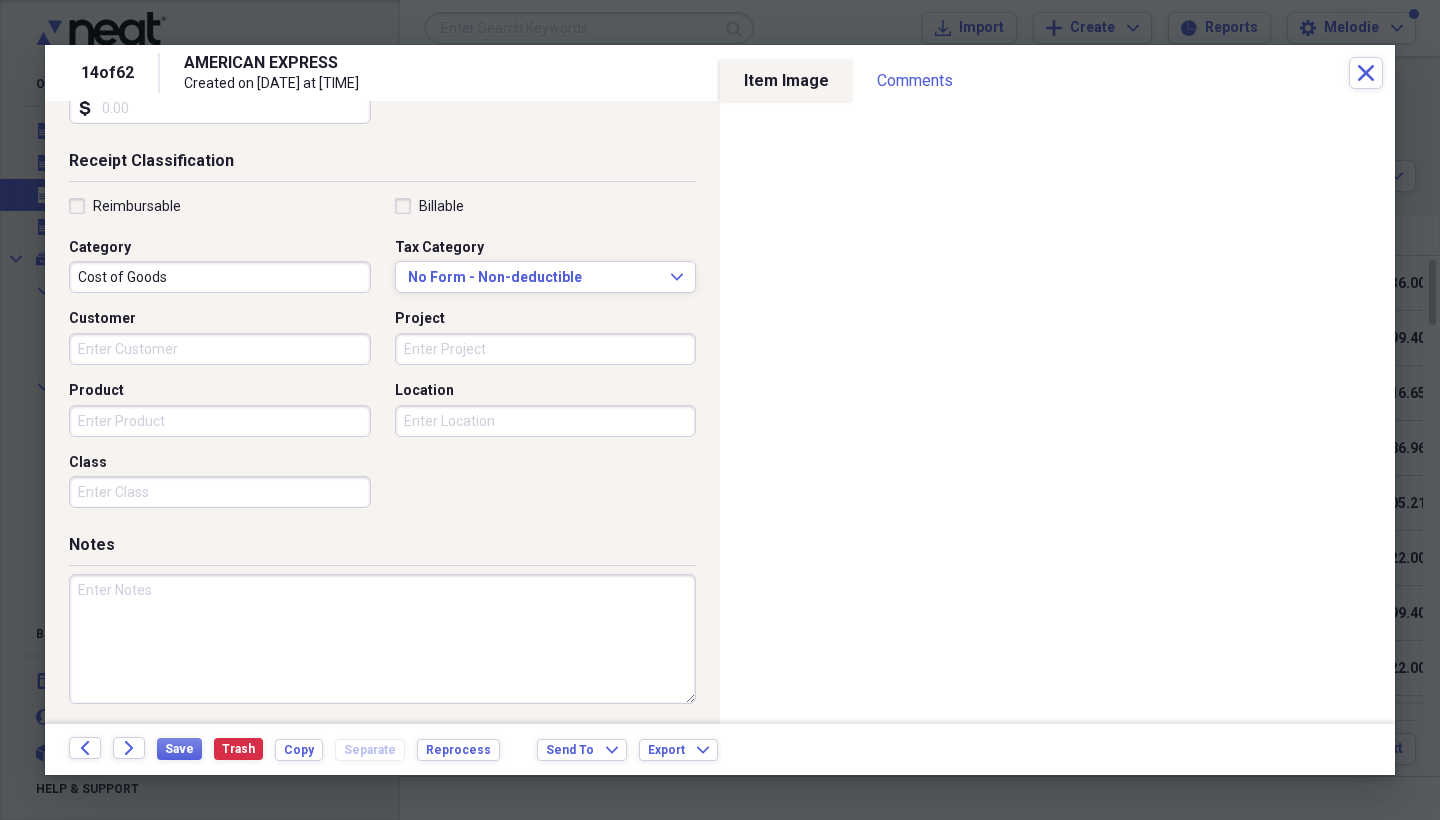 scroll, scrollTop: 391, scrollLeft: 0, axis: vertical 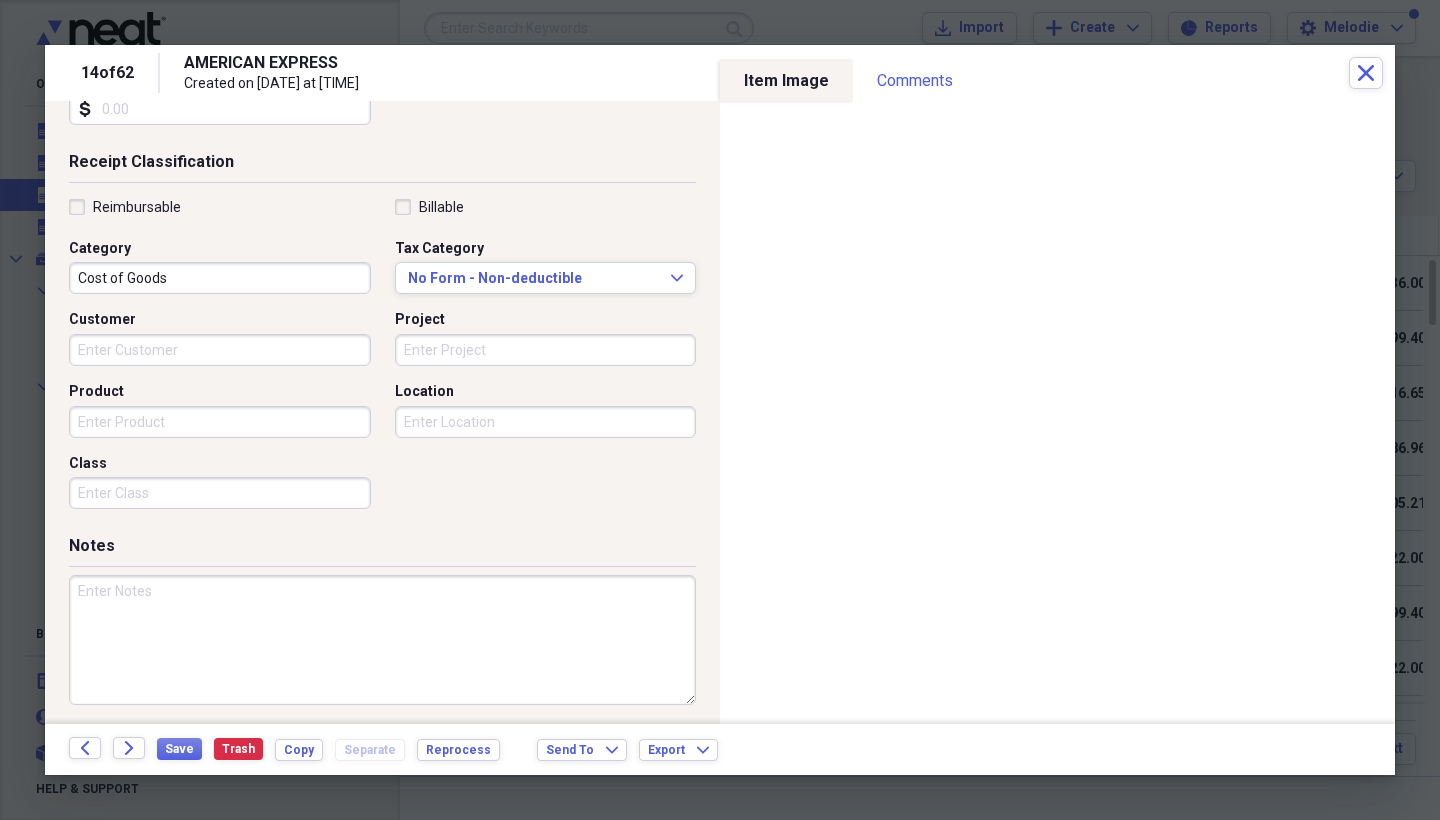 click on "Cost of Goods" at bounding box center [220, 278] 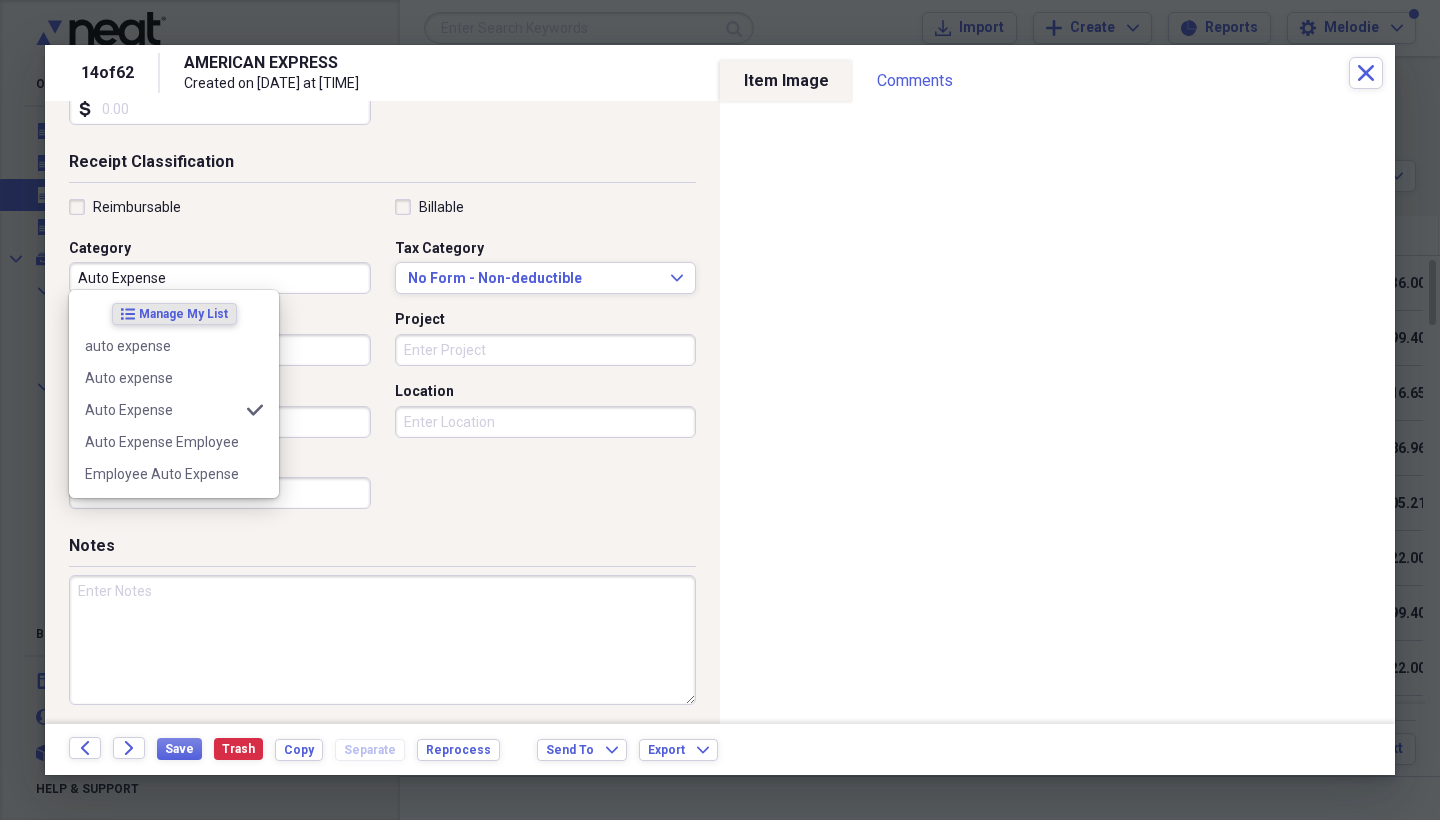 type on "Auto Expense" 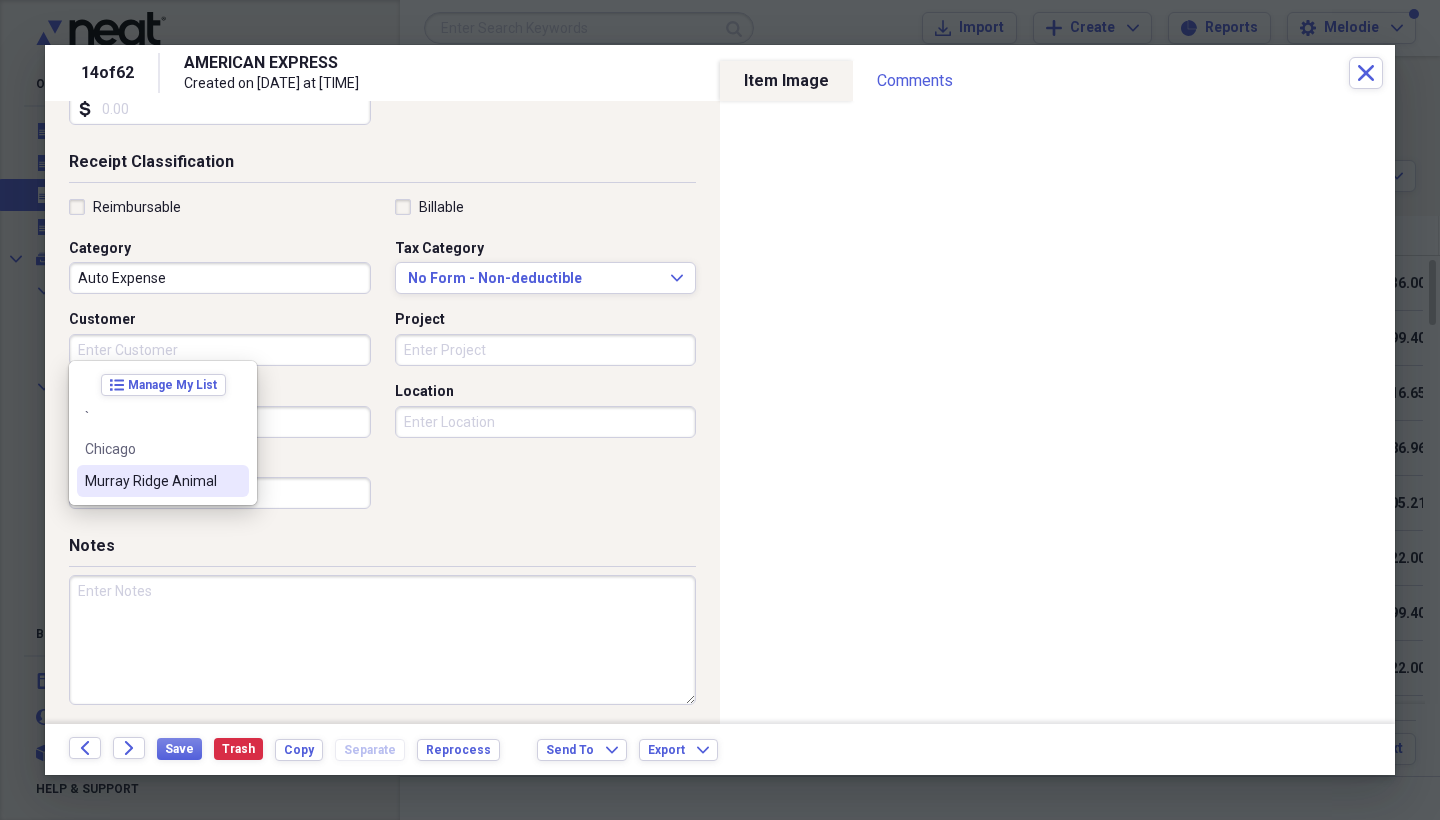 click at bounding box center [382, 640] 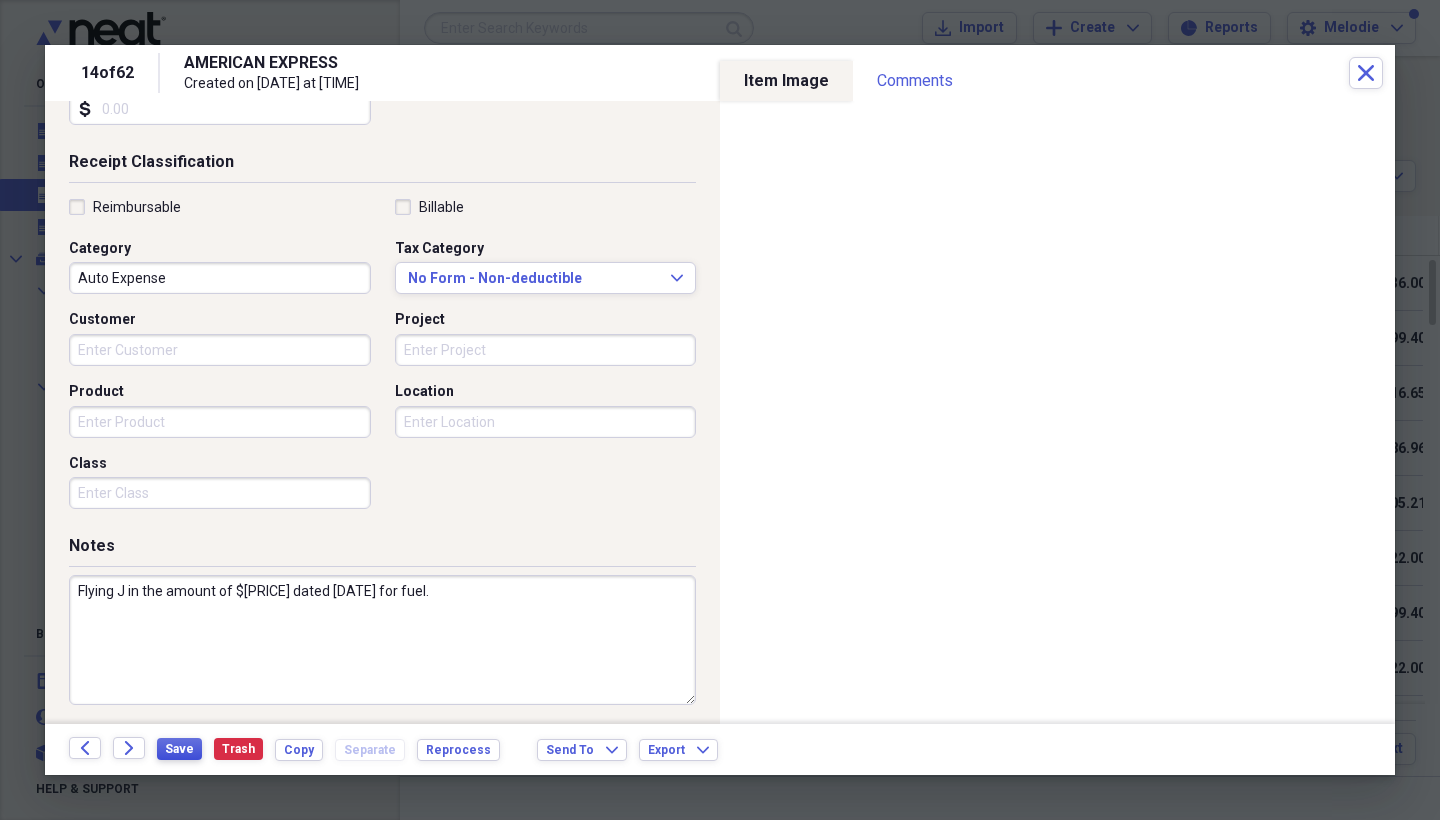 type on "Flying J in the amount of $[PRICE] dated [DATE] for fuel." 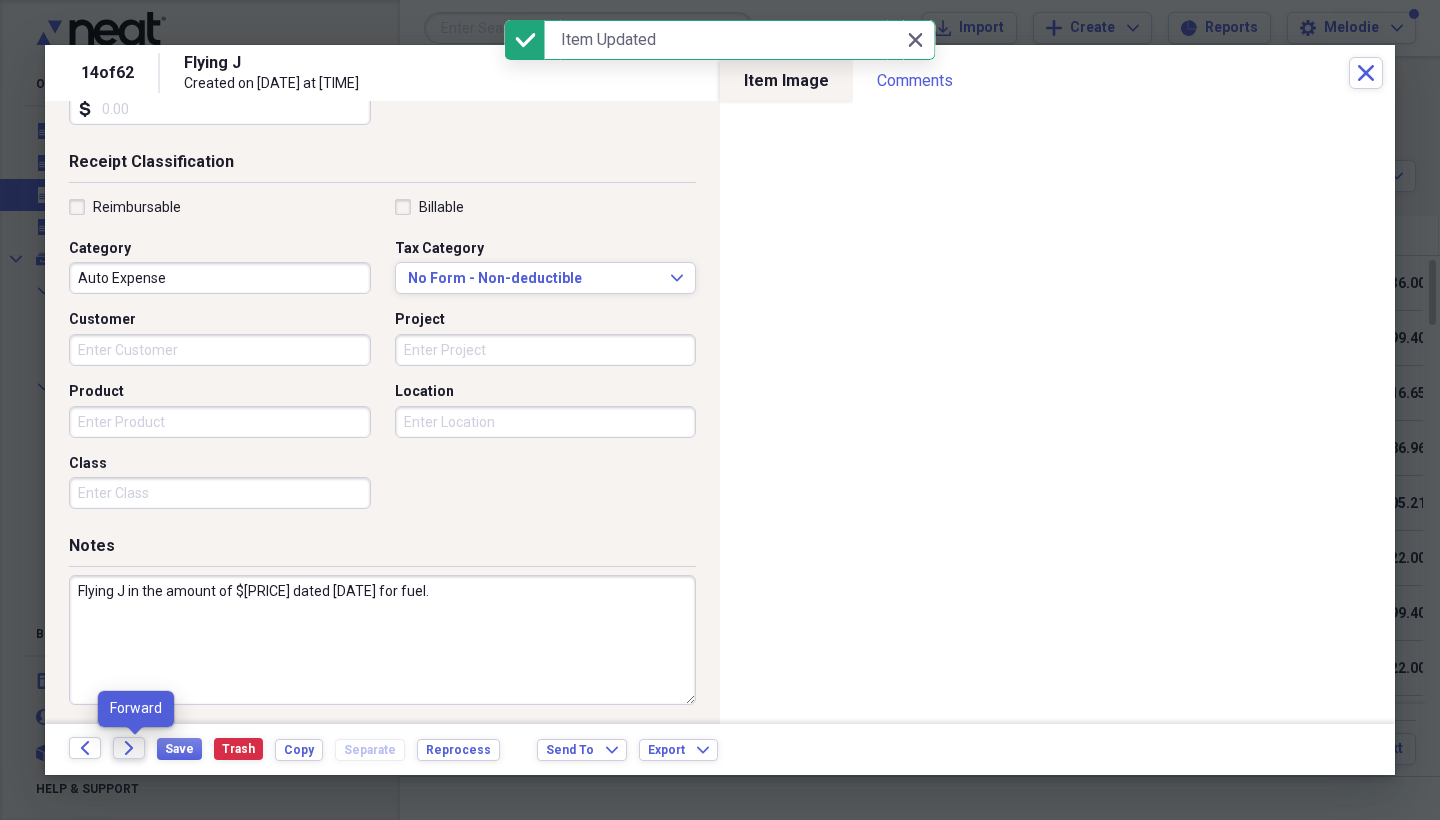 click on "Forward" 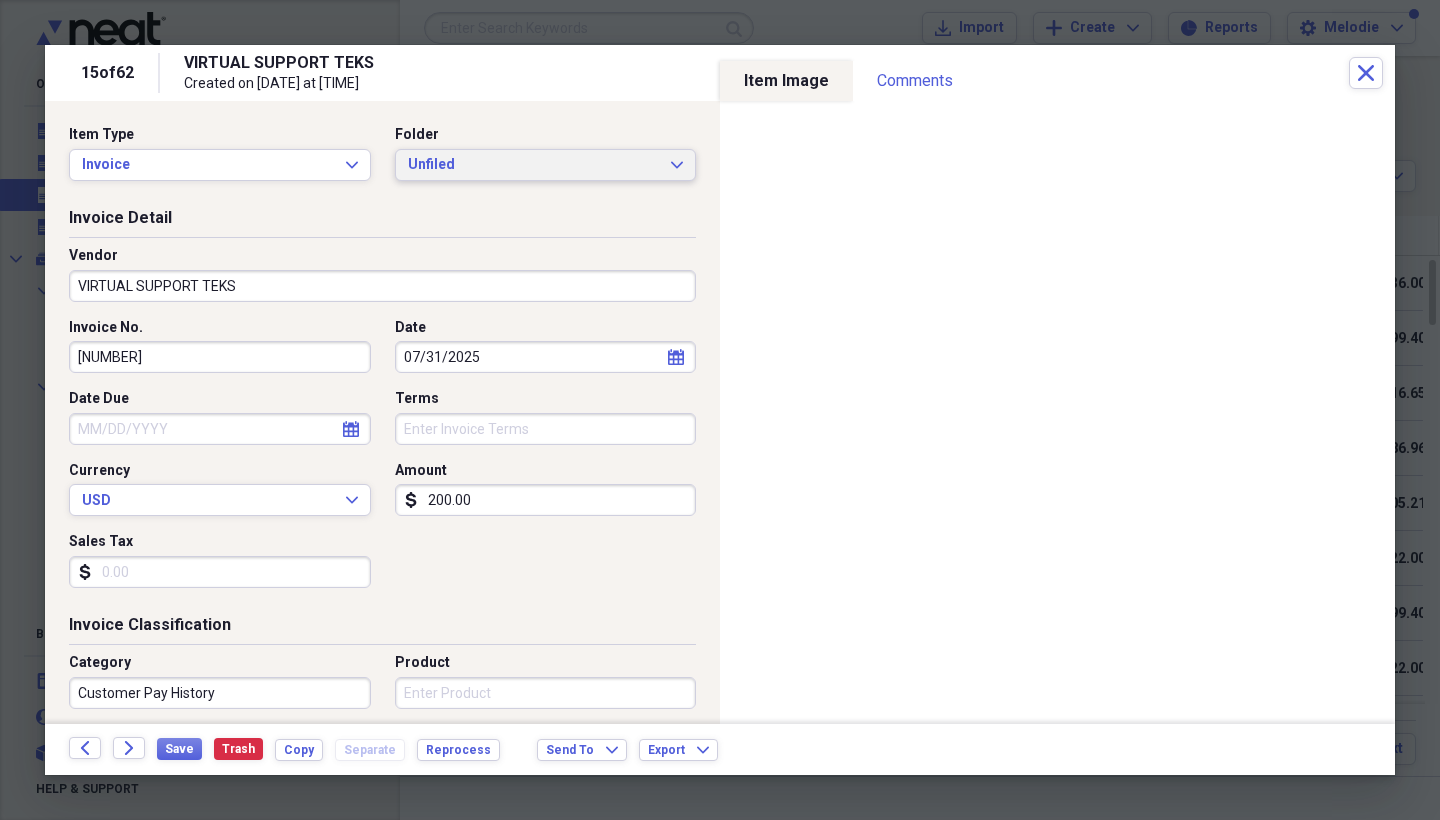 click on "Unfiled Expand" at bounding box center [546, 165] 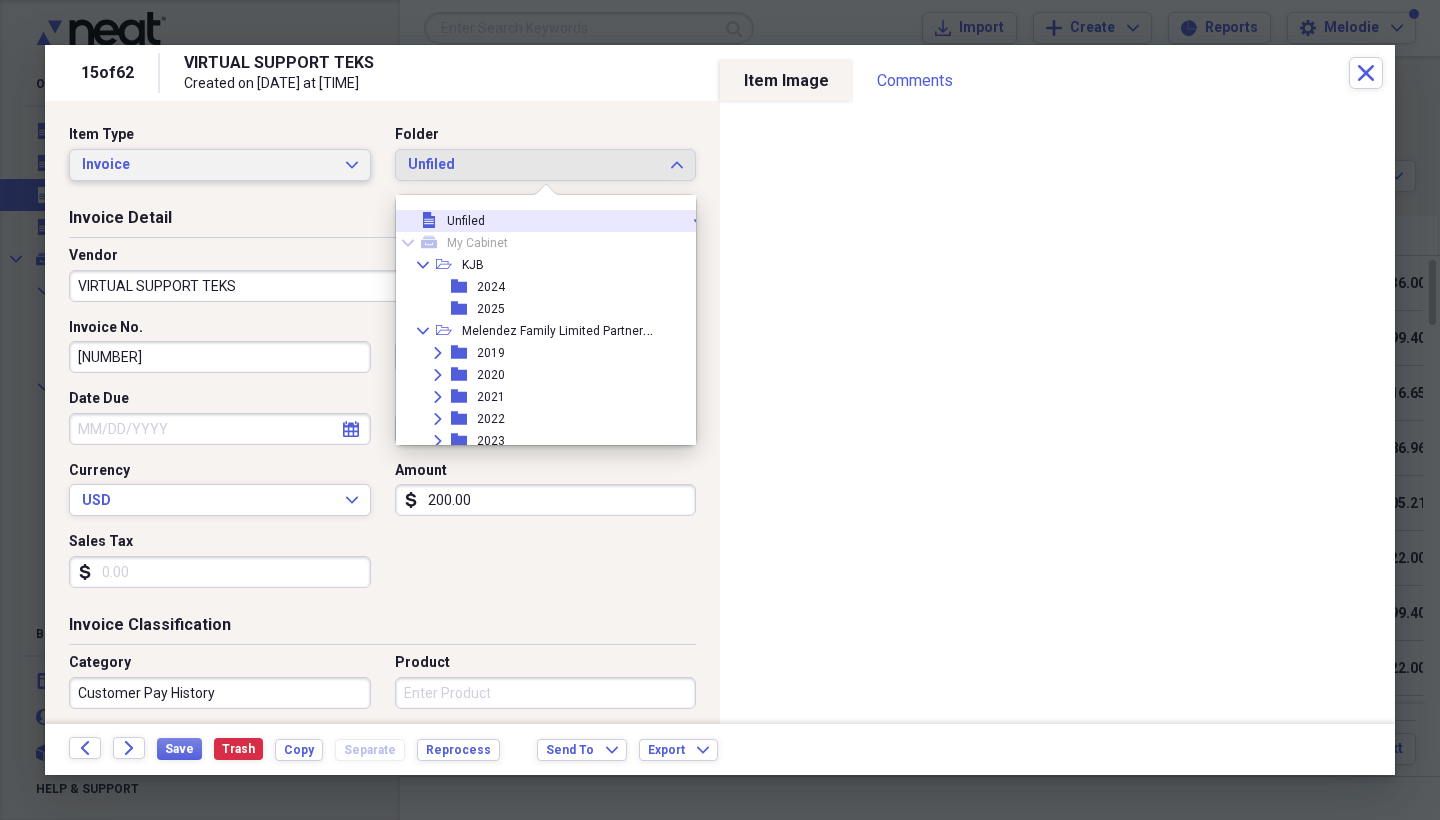 click on "Invoice Expand" at bounding box center [220, 165] 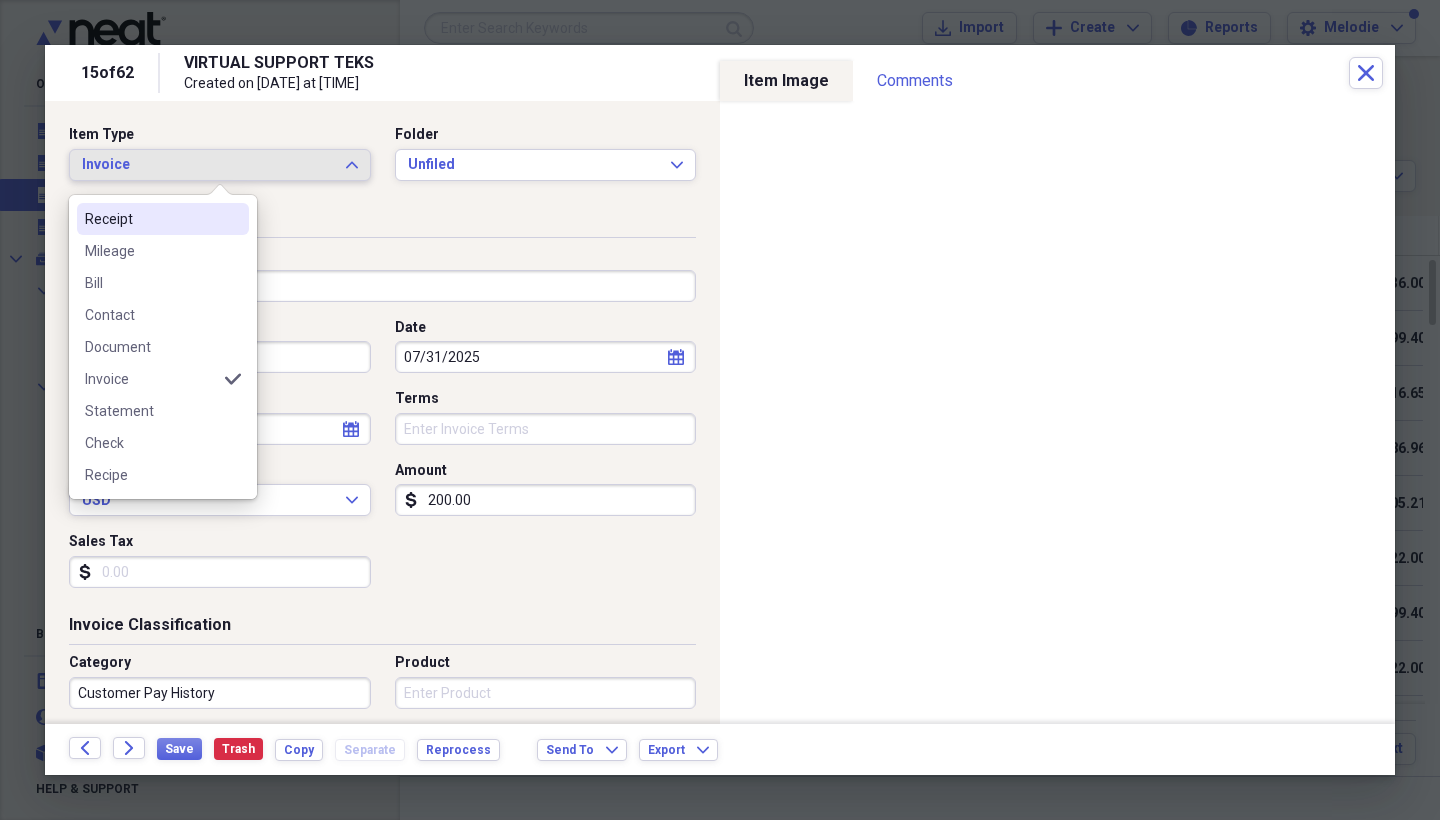 click on "Receipt" at bounding box center [151, 219] 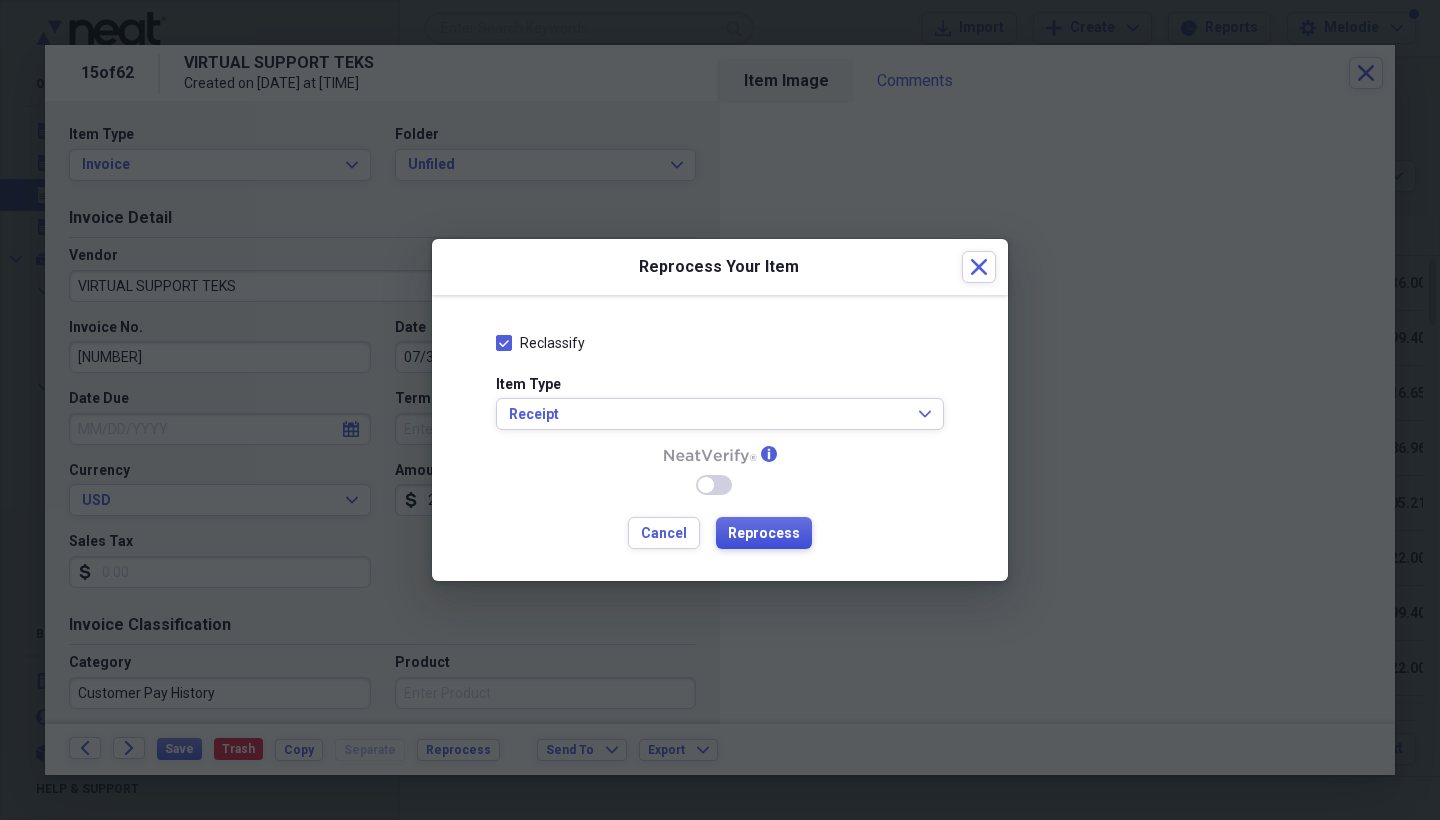 click on "Reprocess" at bounding box center (764, 534) 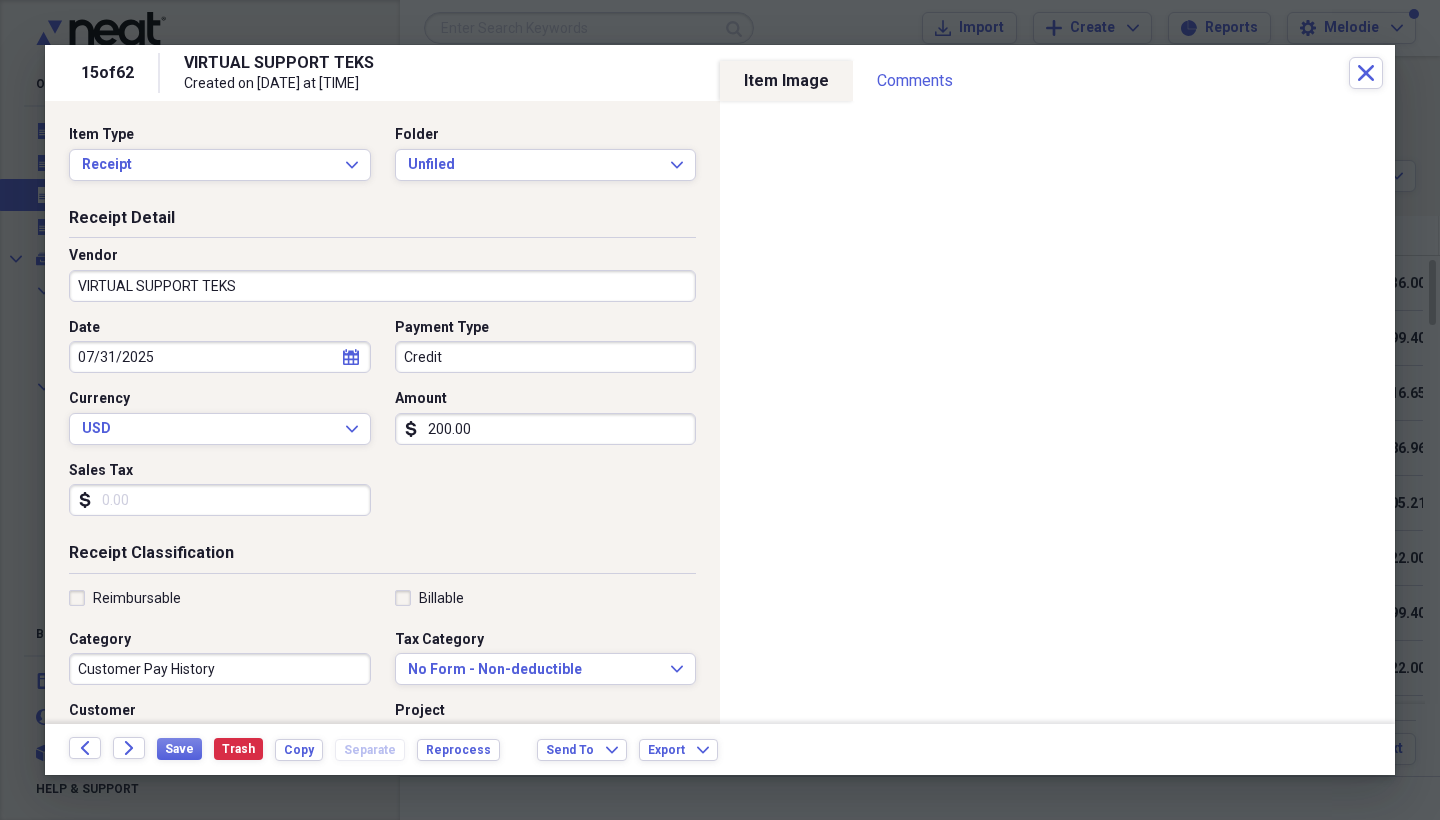 type on "Credit" 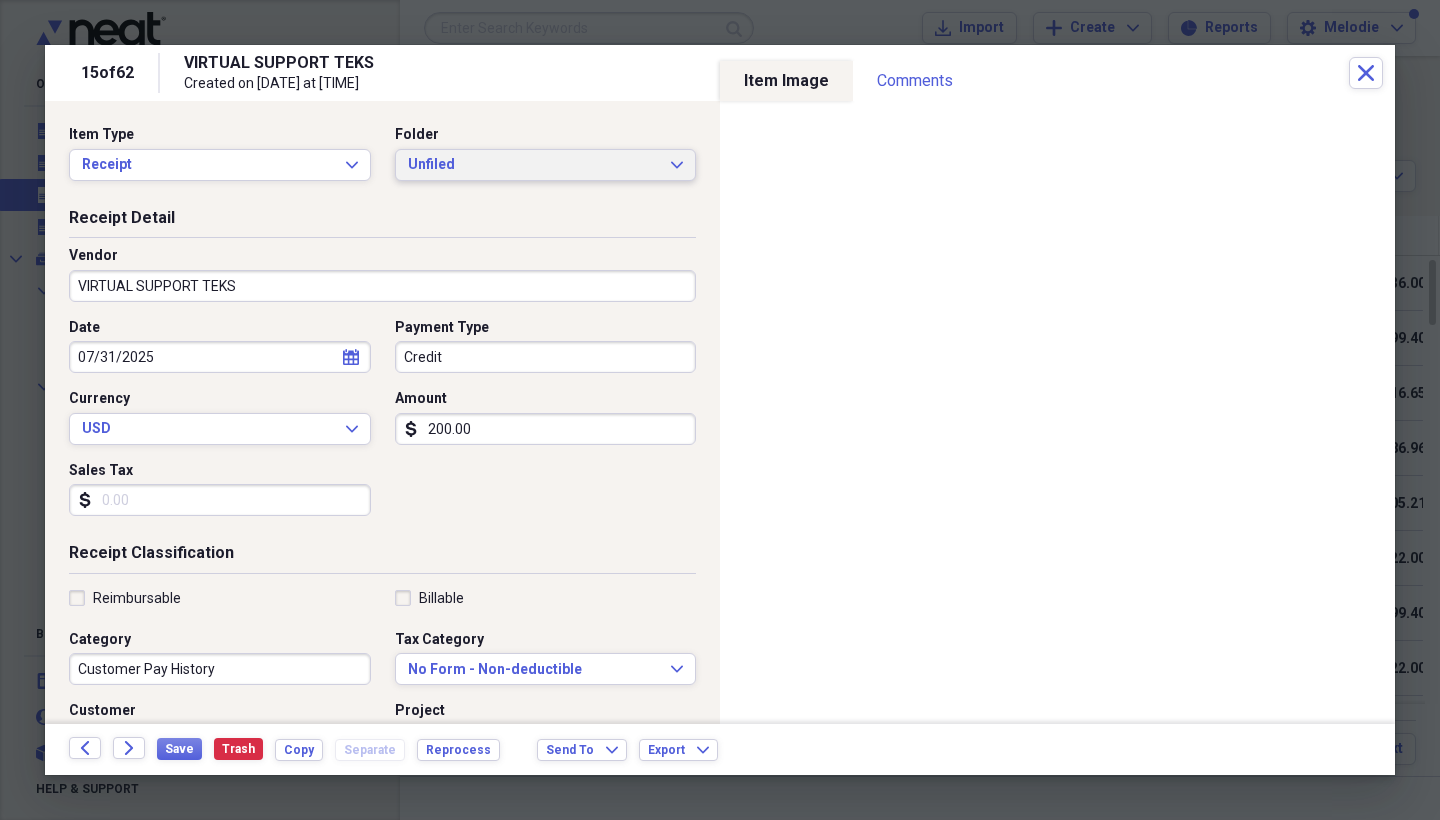 click on "Unfiled" at bounding box center [534, 165] 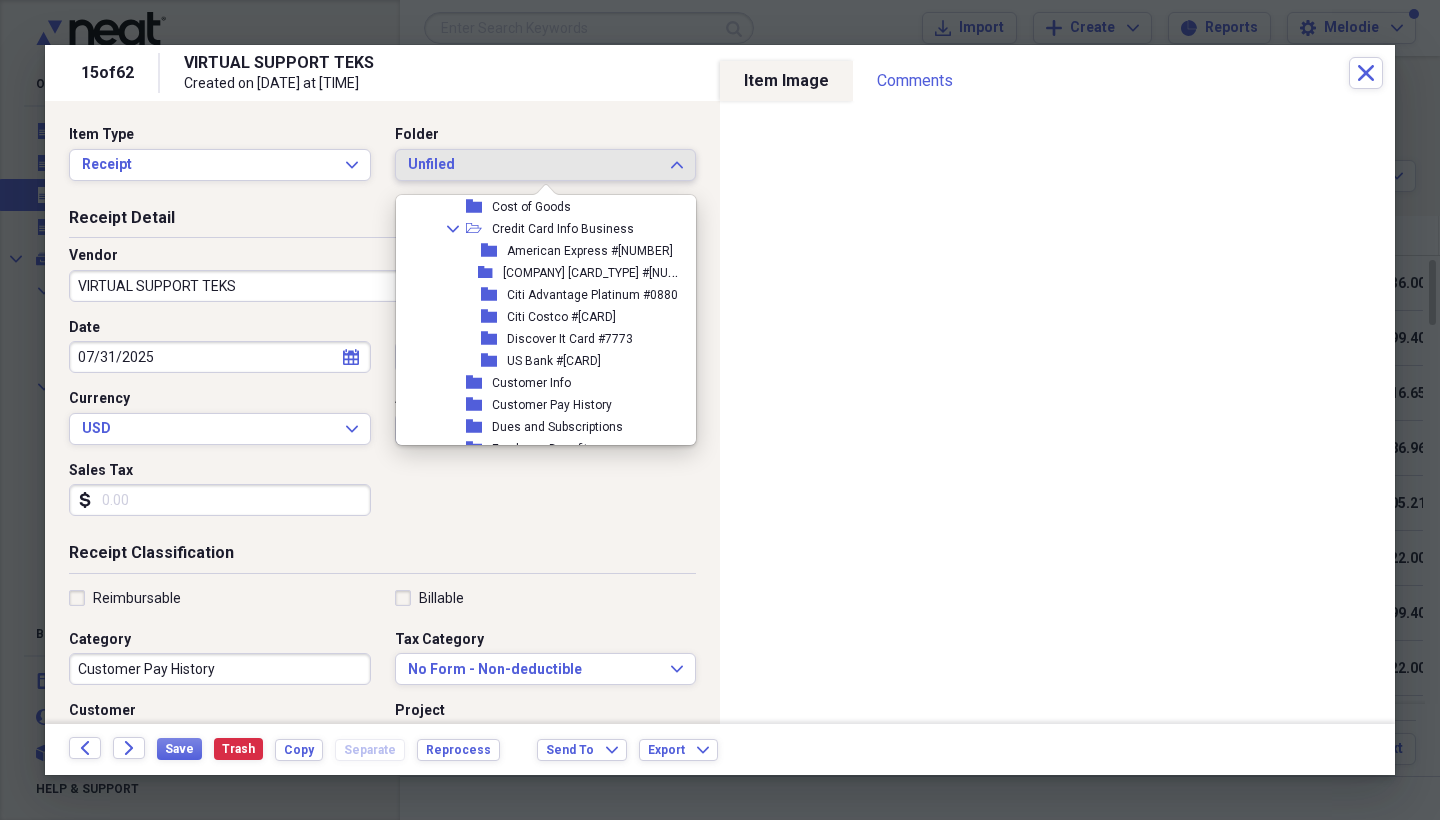 scroll, scrollTop: 3382, scrollLeft: 0, axis: vertical 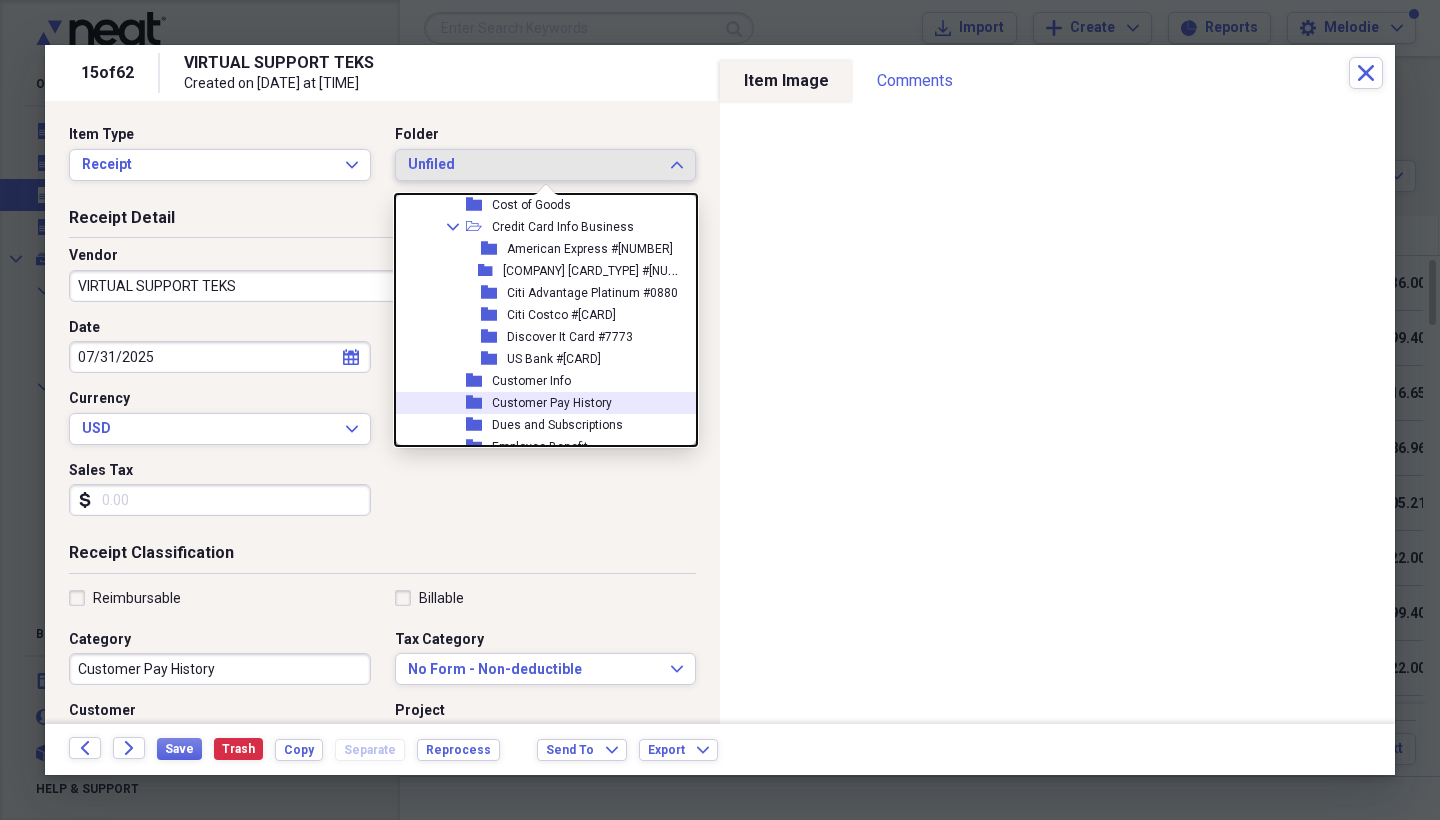 click on "Customer Pay History" at bounding box center [552, 403] 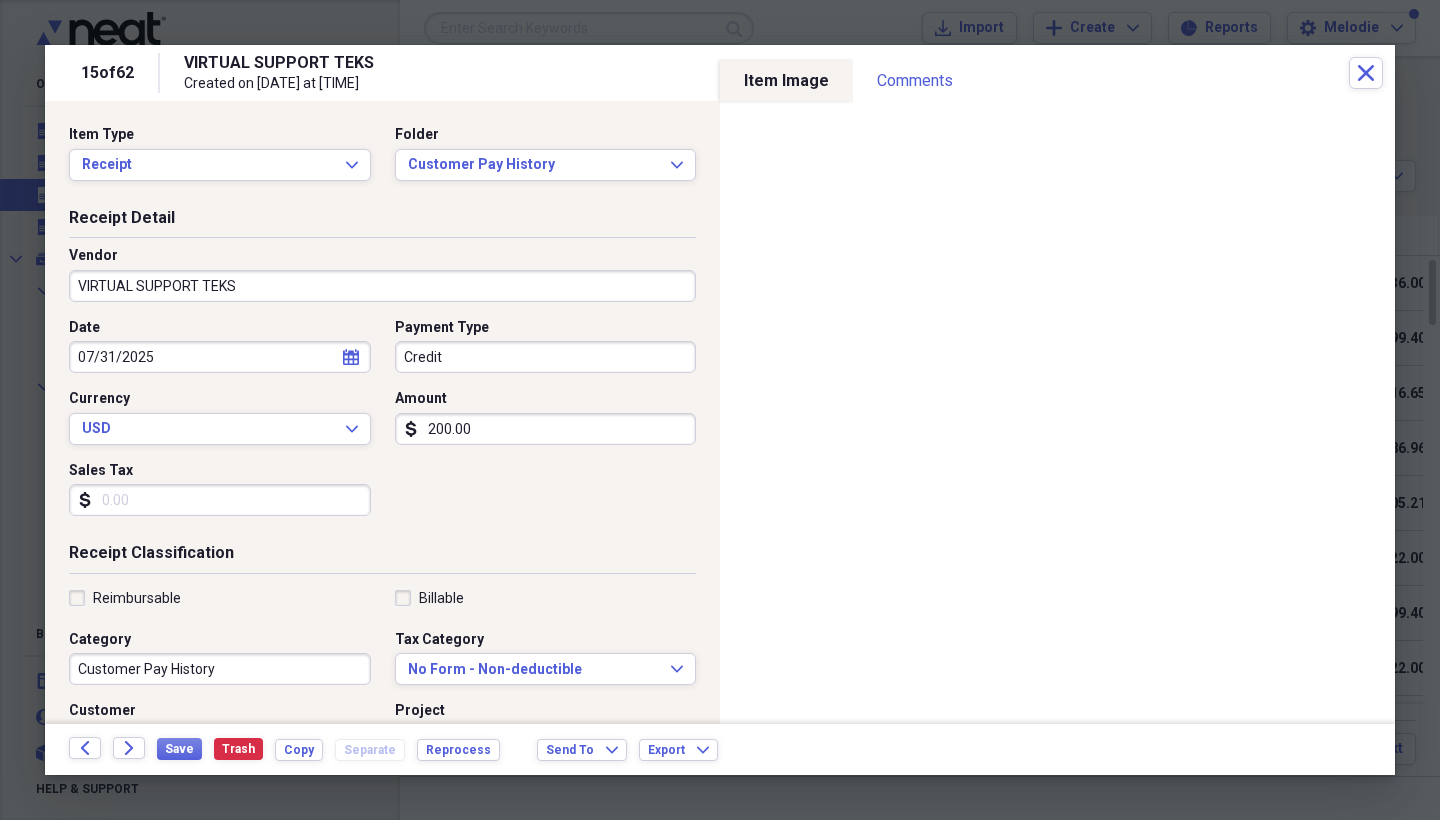 click on "VIRTUAL SUPPORT TEKS" at bounding box center [382, 286] 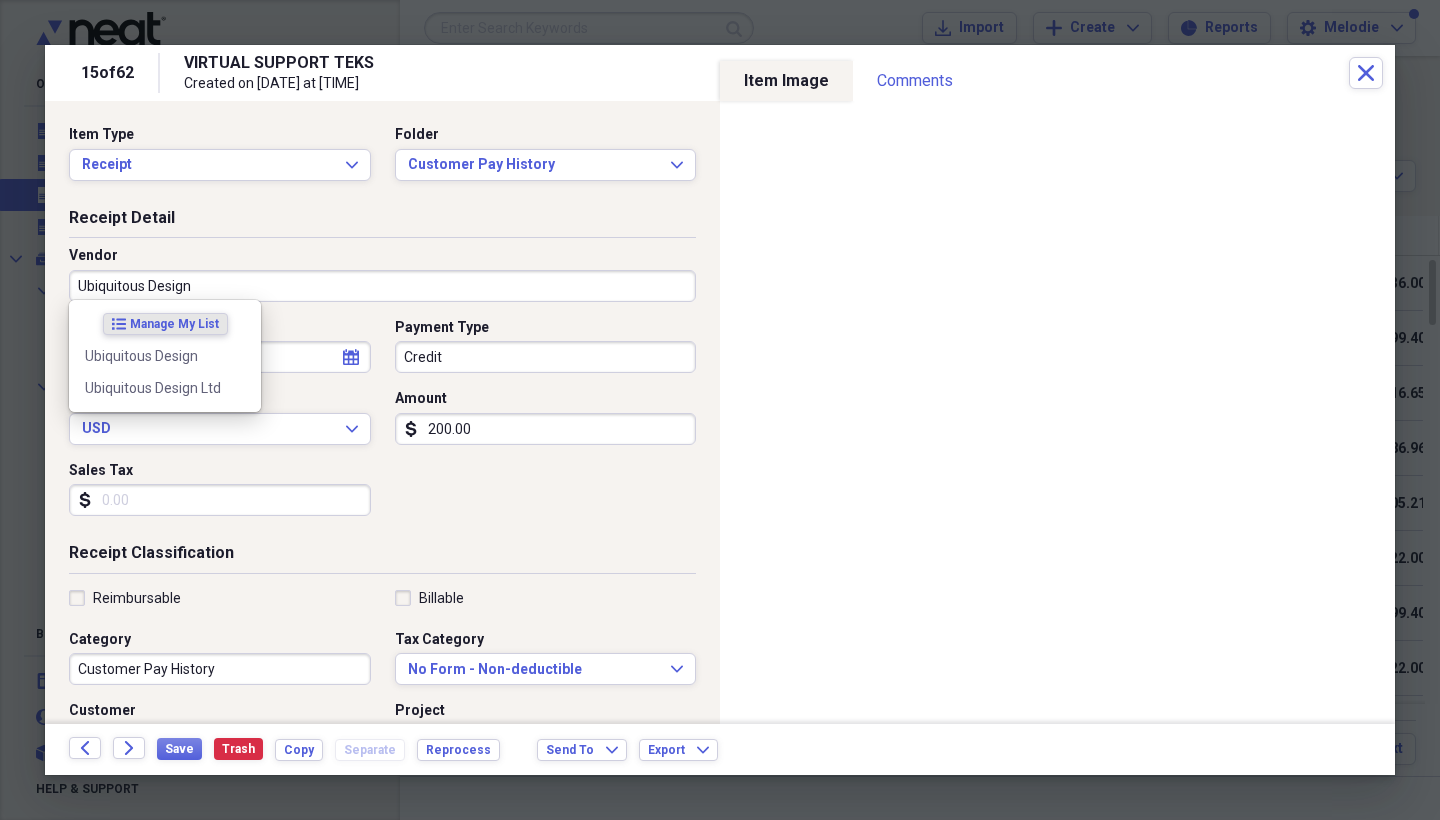type on "Ubiquitous Design" 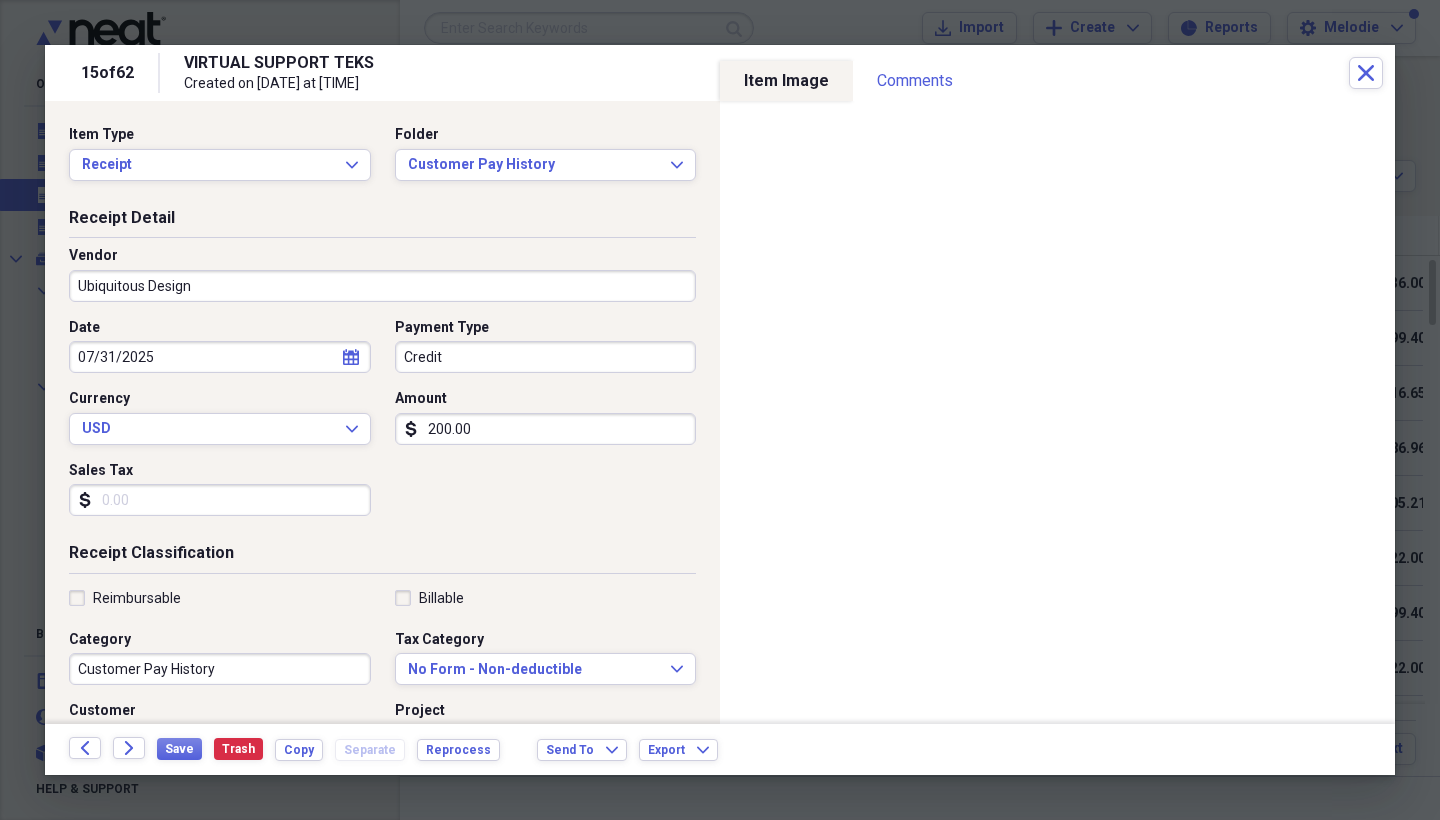 select on "6" 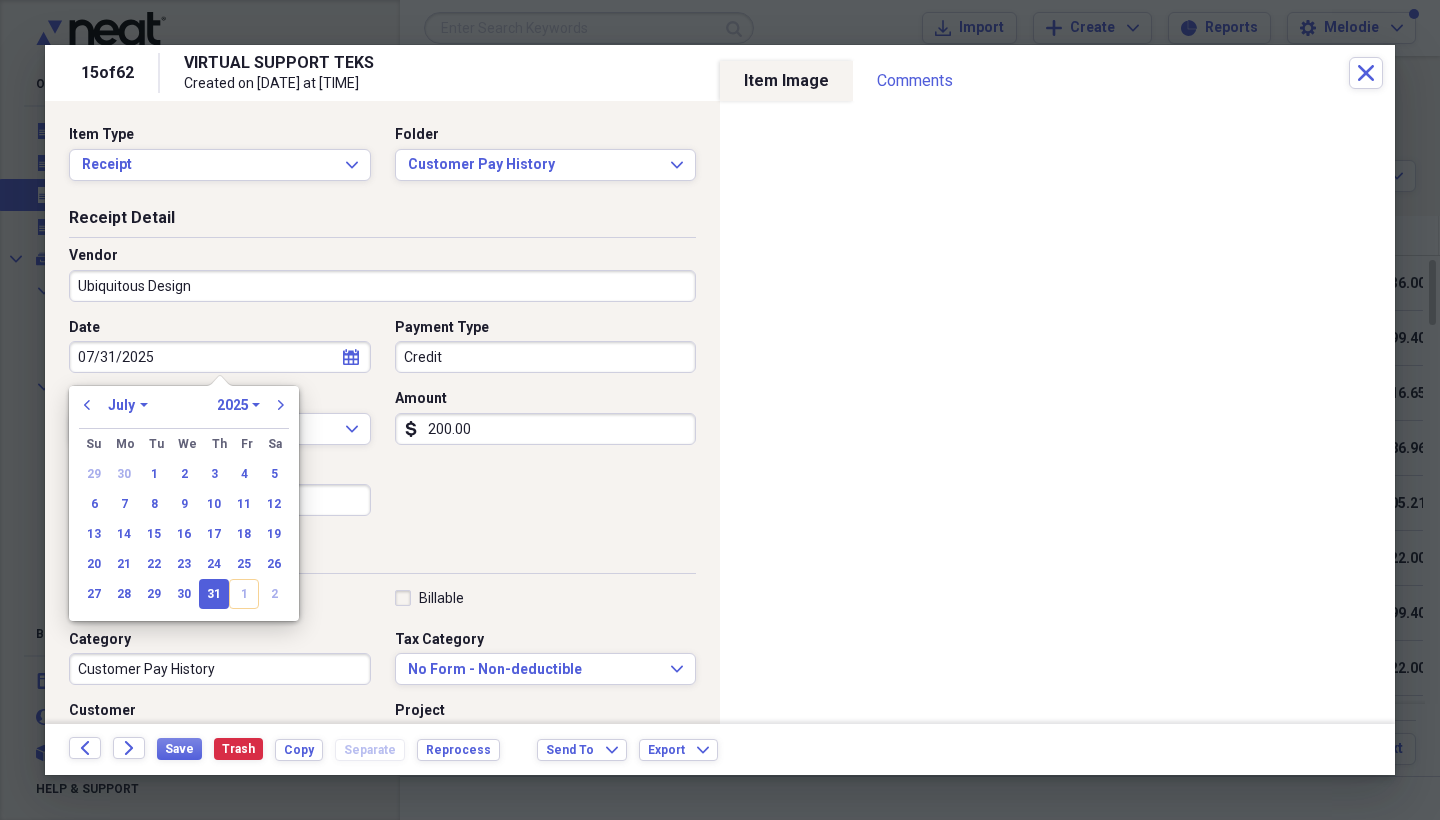 type 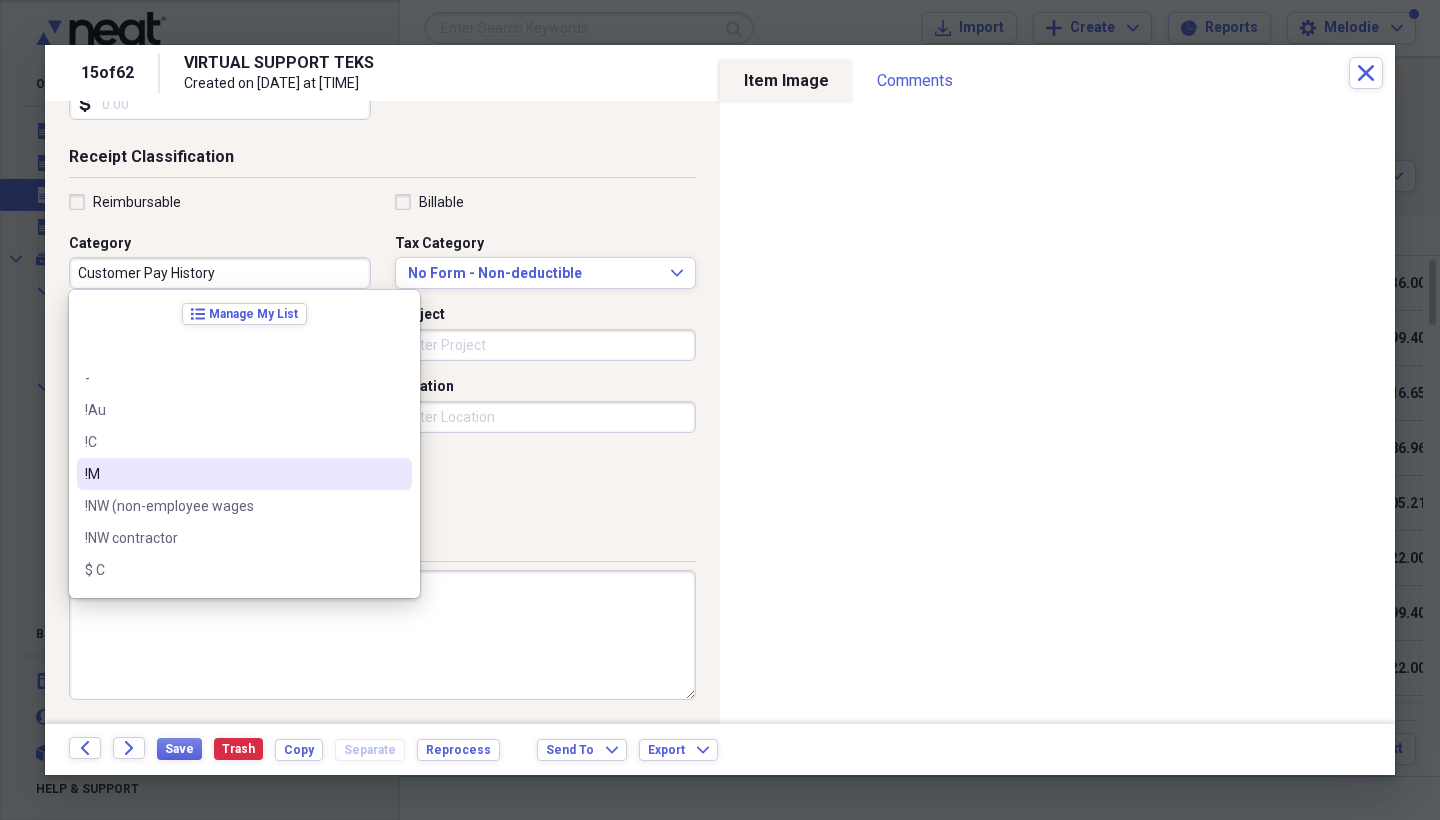 scroll, scrollTop: 391, scrollLeft: 0, axis: vertical 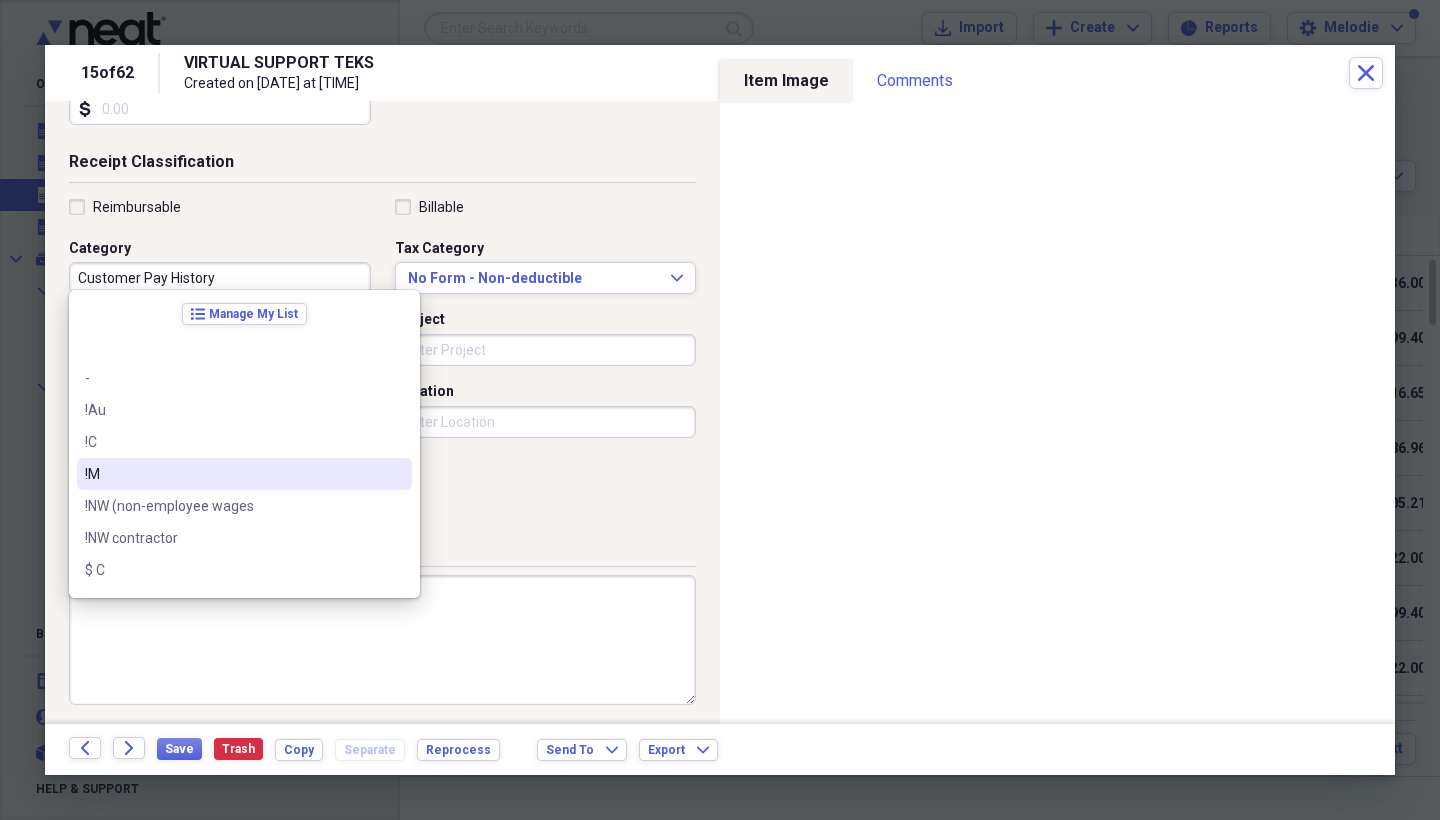 click at bounding box center [382, 640] 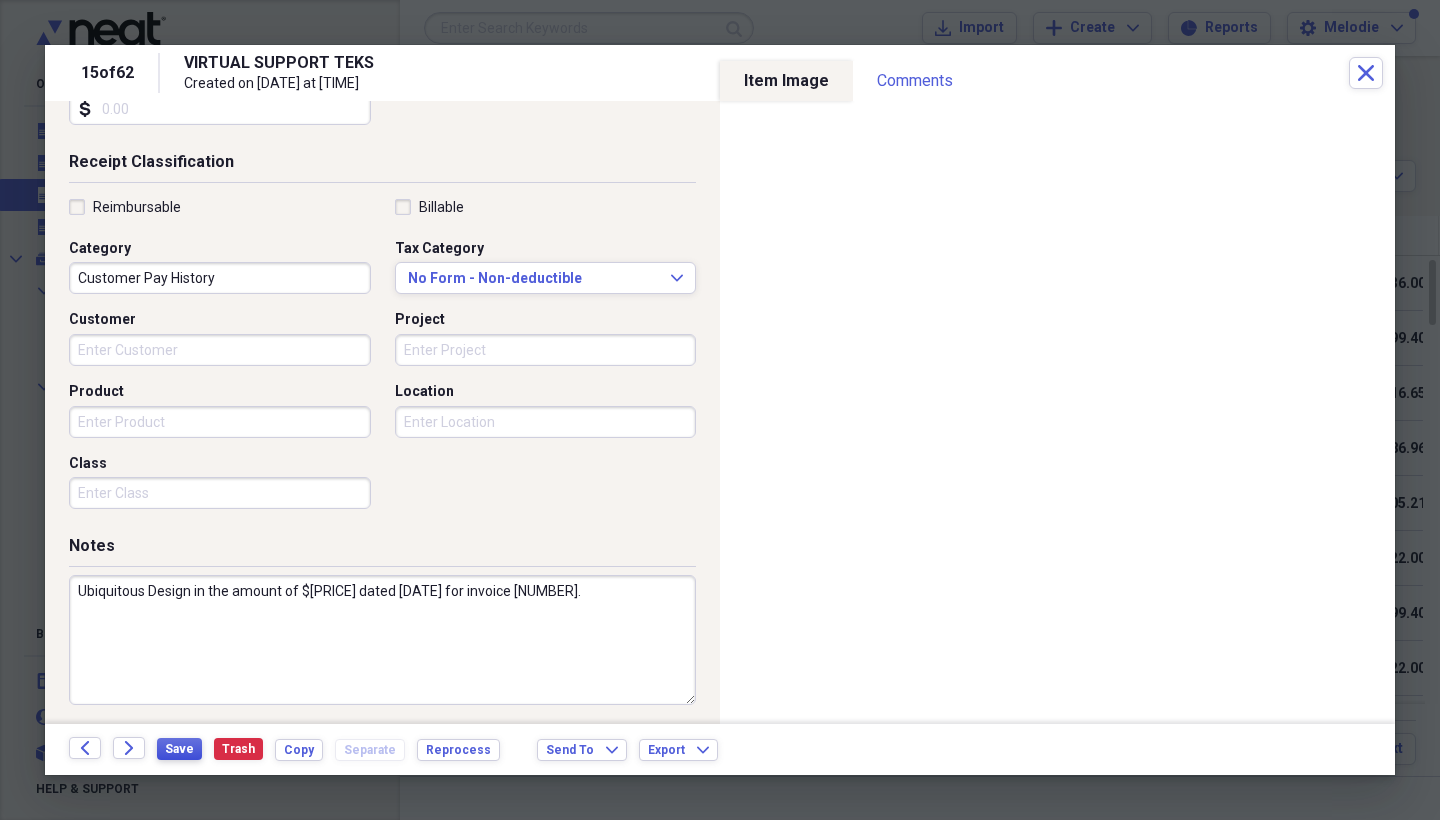 type on "Ubiquitous Design in the amount of $[PRICE] dated [DATE] for invoice [NUMBER]." 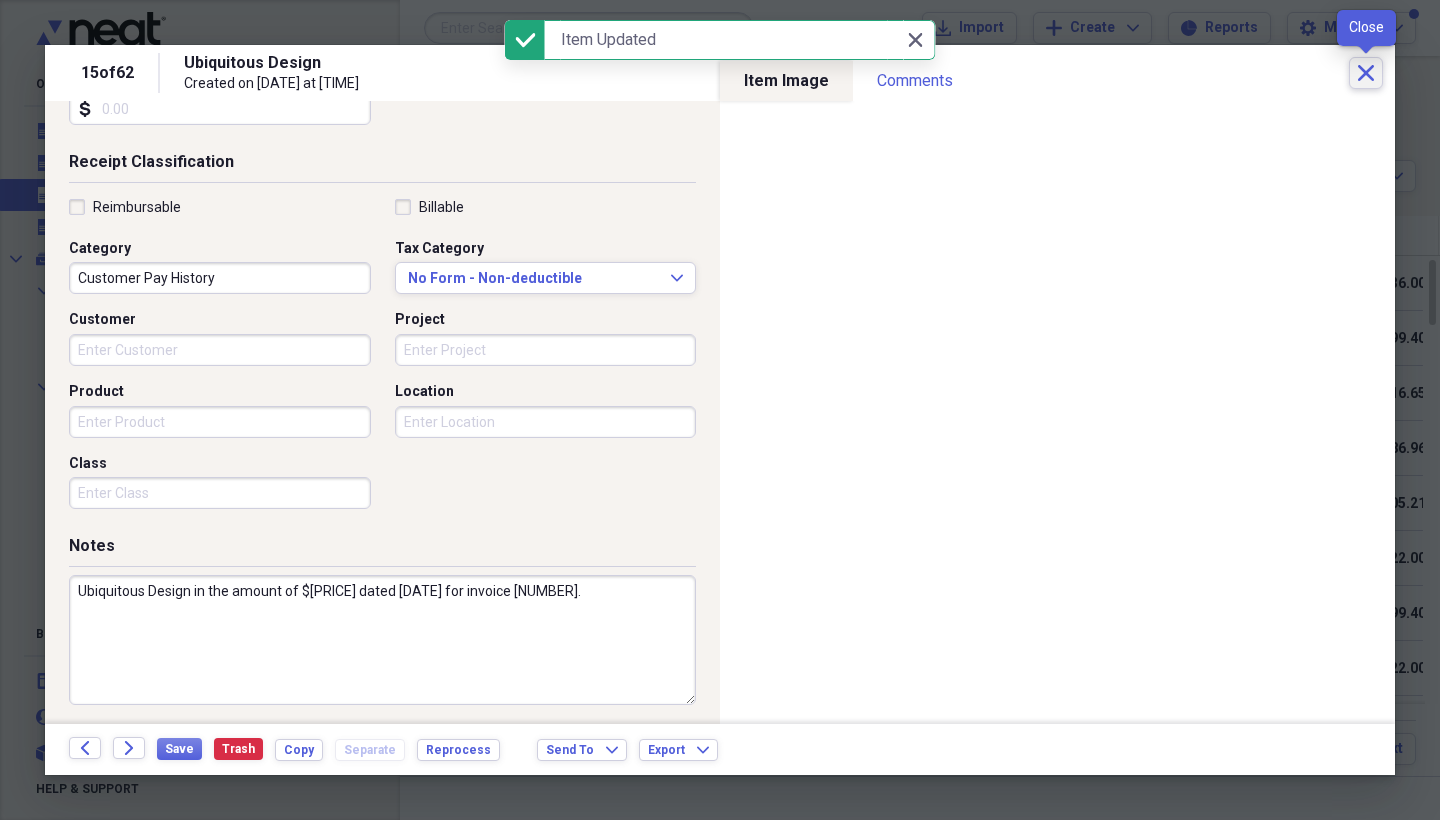 click 